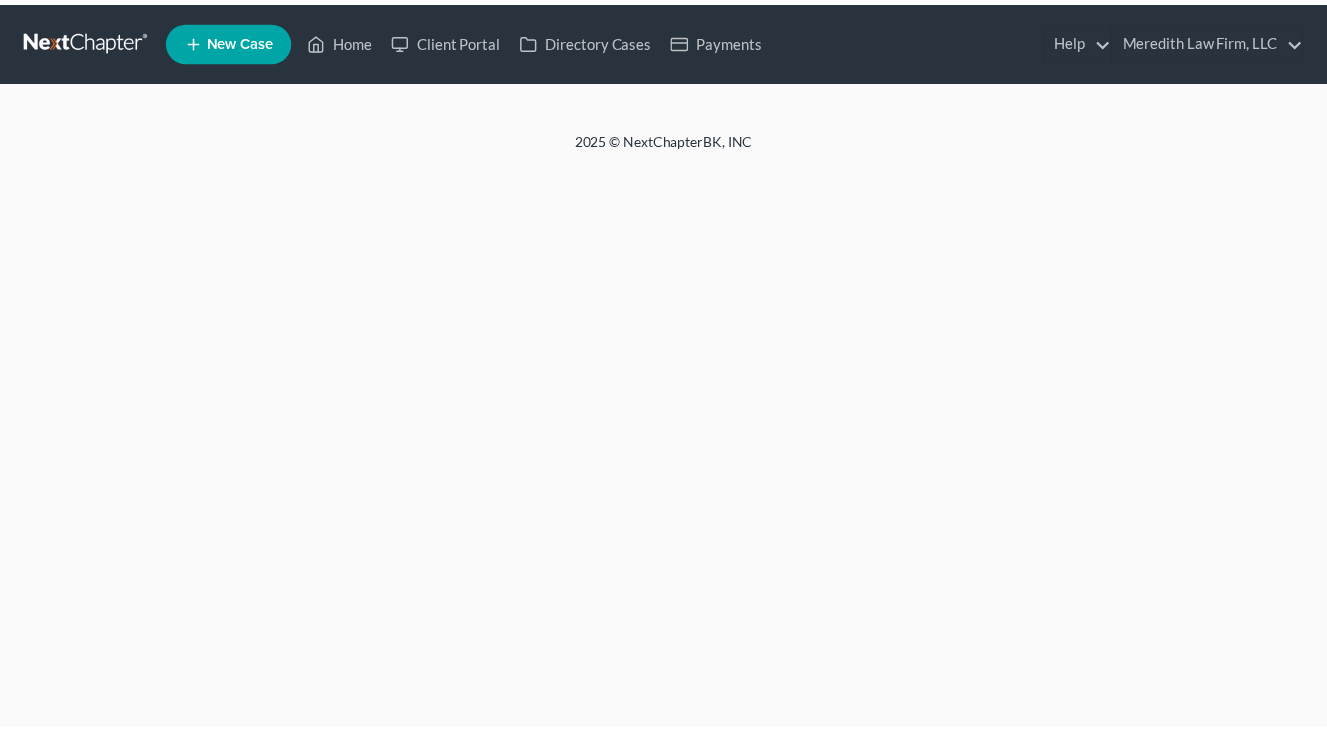 scroll, scrollTop: 0, scrollLeft: 0, axis: both 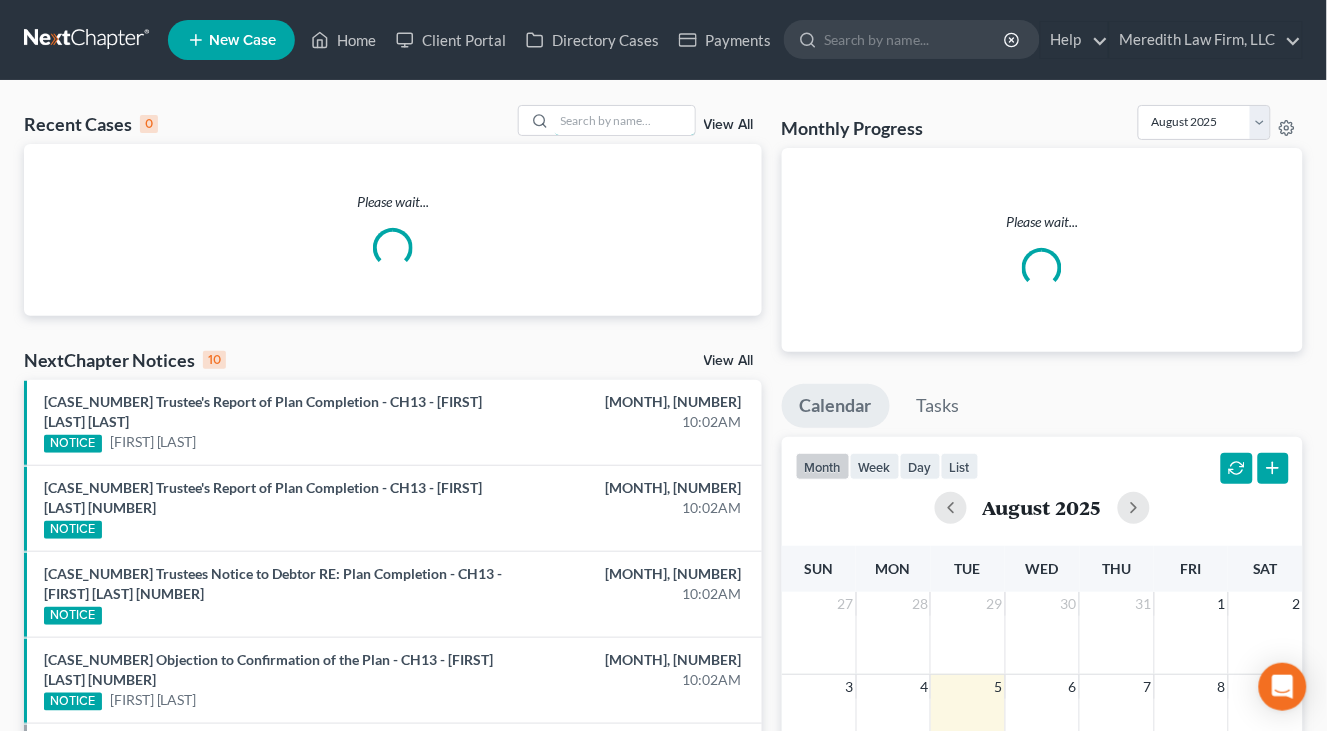 click at bounding box center [625, 120] 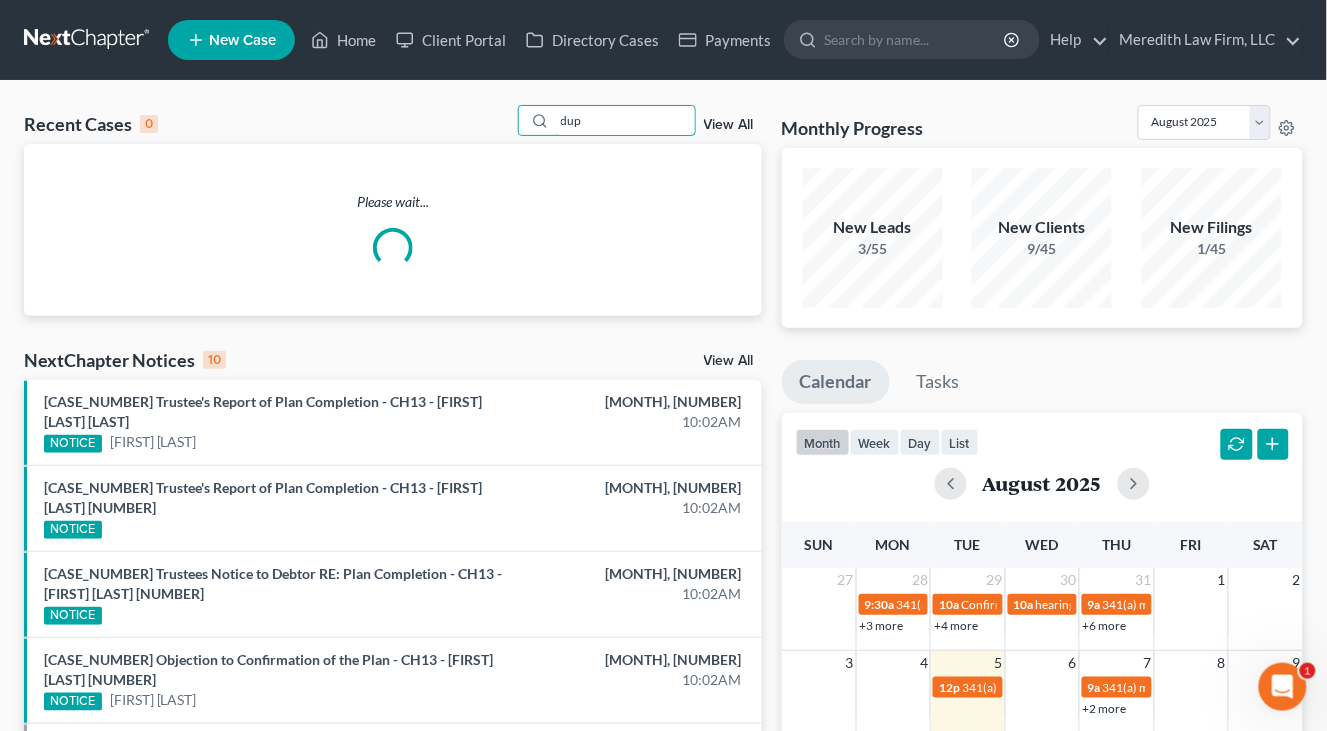 scroll, scrollTop: 0, scrollLeft: 0, axis: both 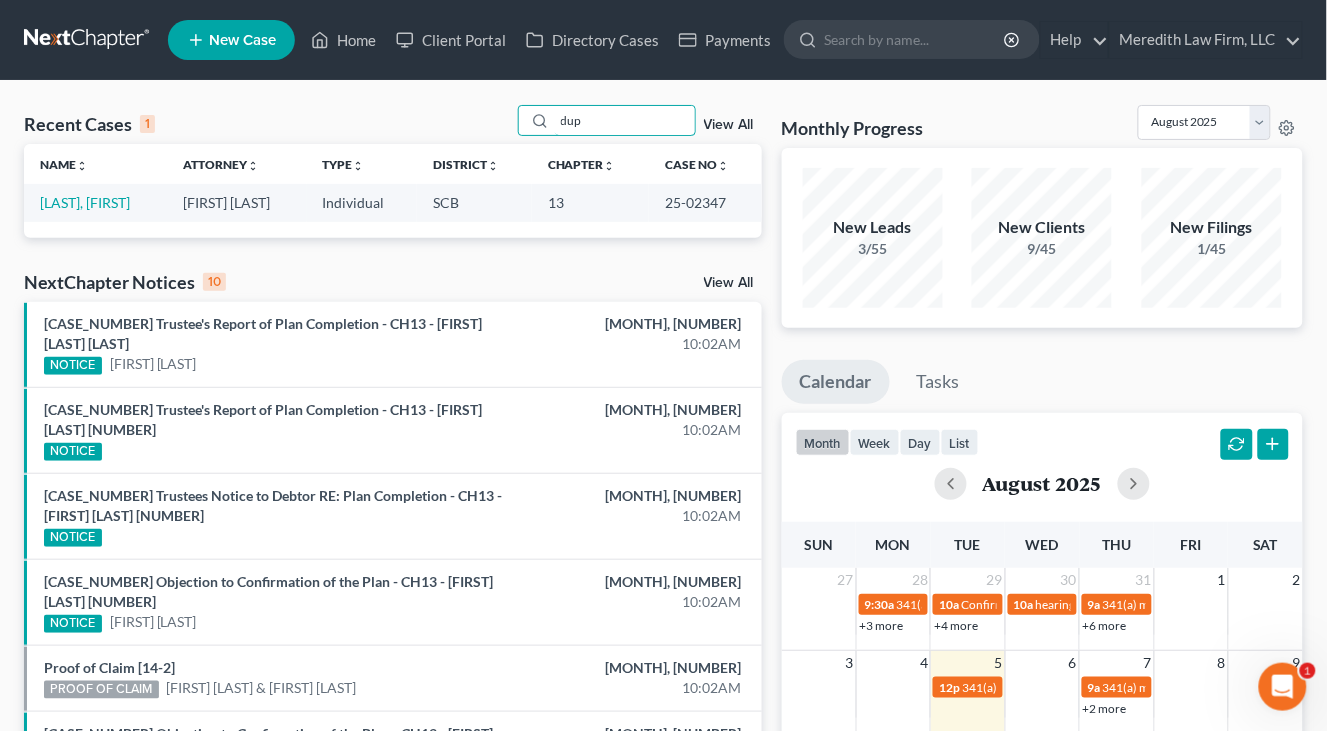 type on "dup" 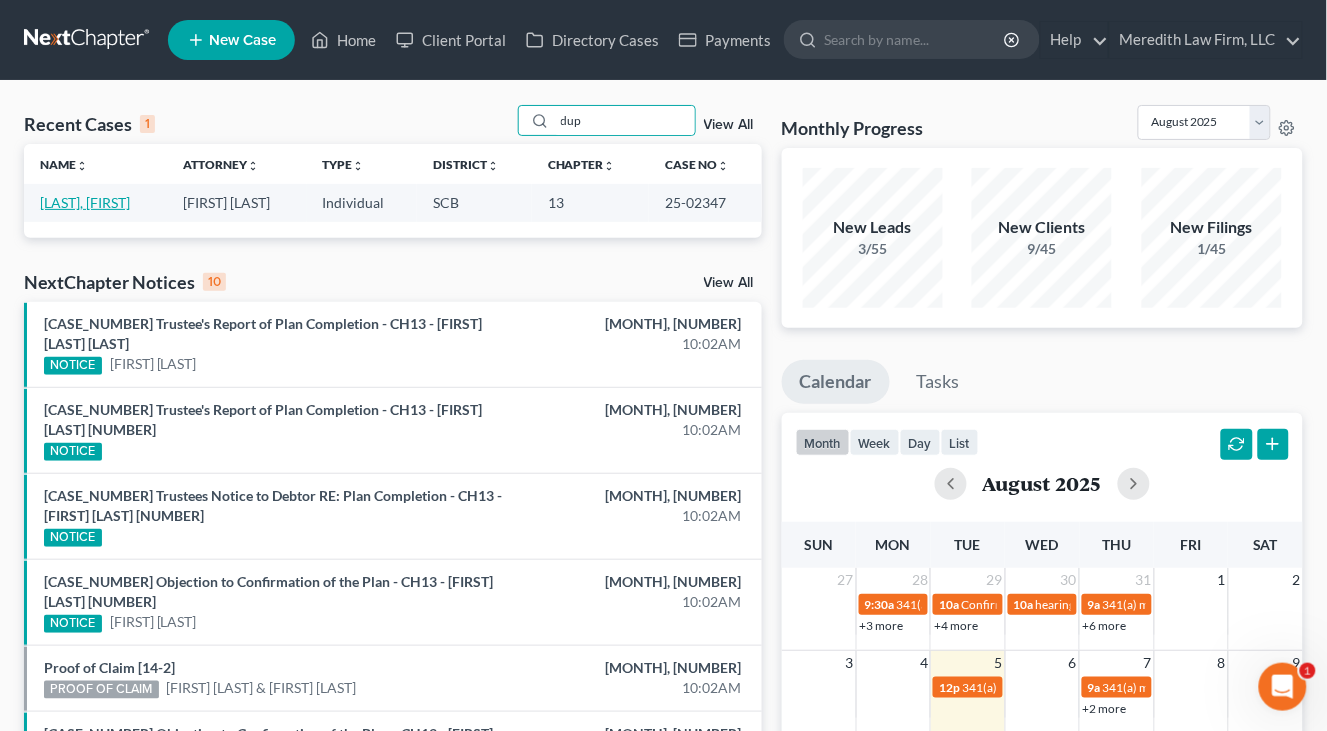 click on "[LAST], [FIRST]" at bounding box center (85, 202) 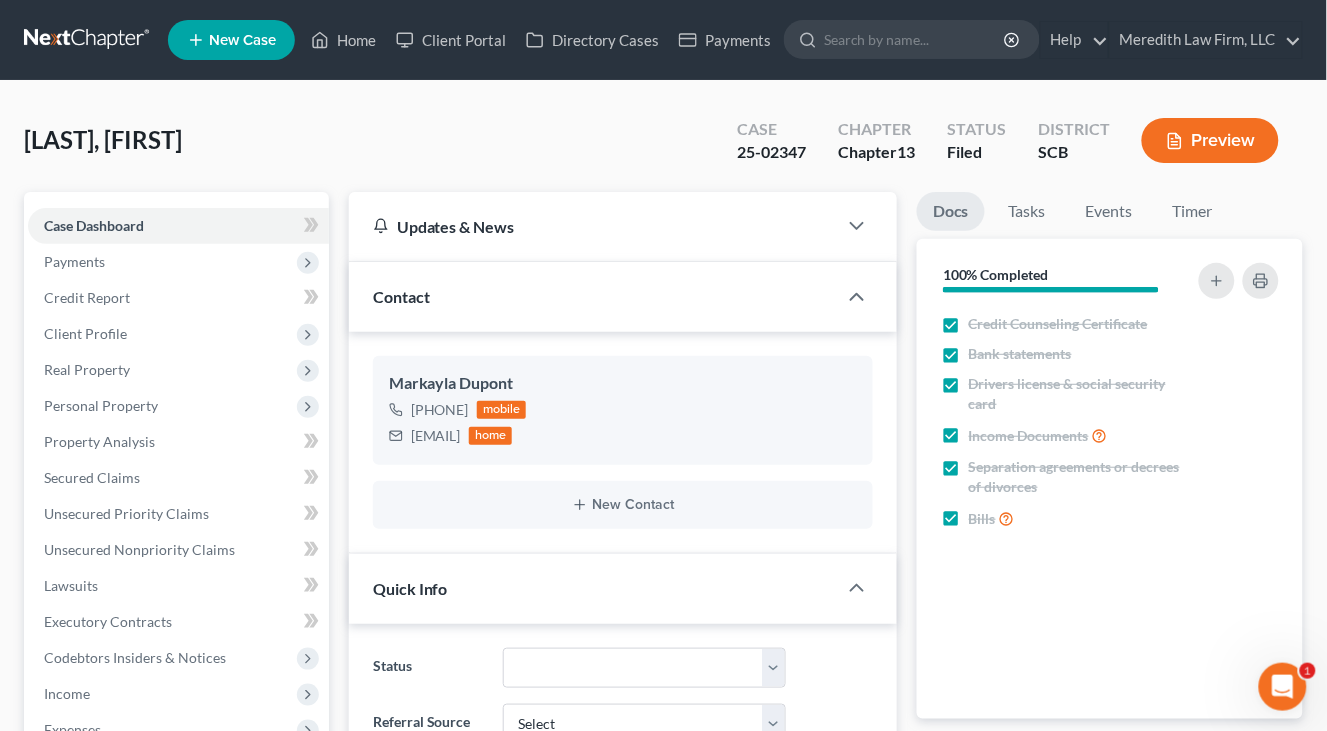 select on "1" 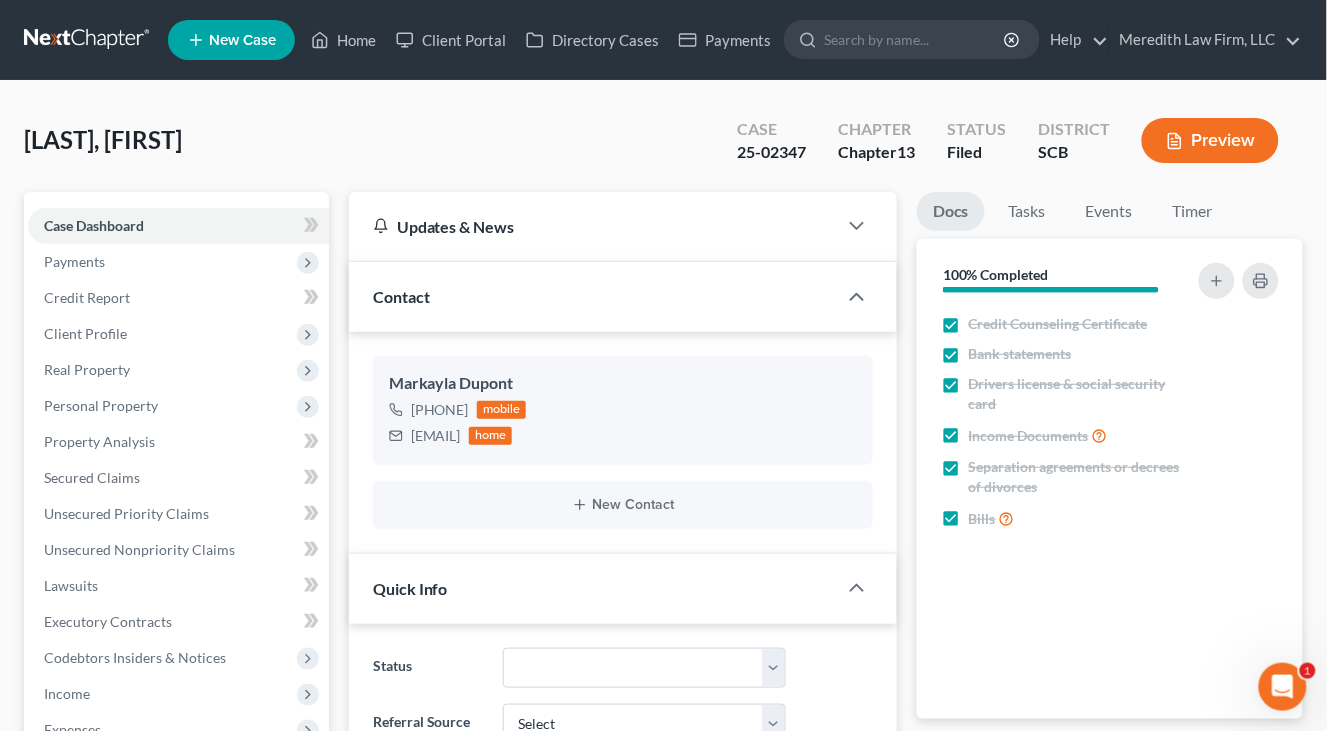 scroll, scrollTop: 720, scrollLeft: 0, axis: vertical 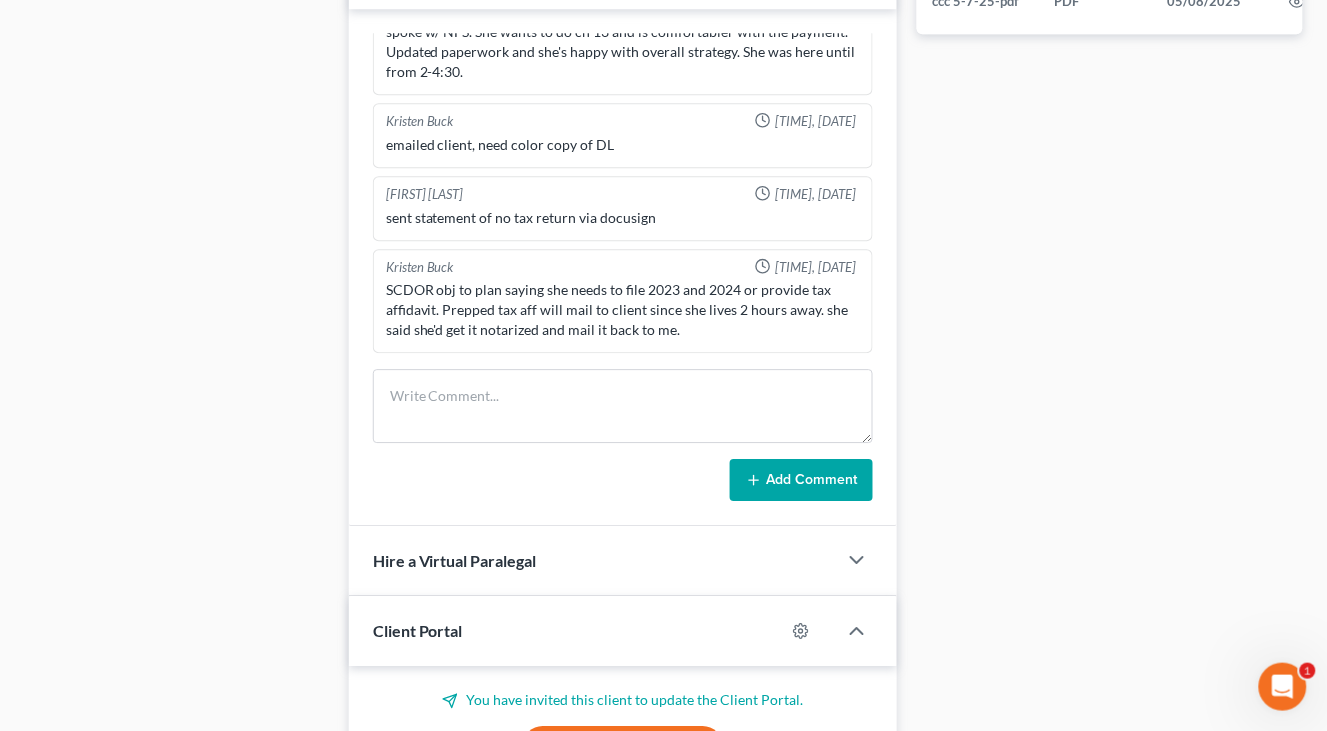 click on "Docs
Tasks
Events
Timer
100% Completed
Nothing here yet! Credit Counseling Certificate   Bank statements   Drivers license & social security card   Income Documents   Separation agreements or decrees of divorces   Bills
Hide Completed Tasks
Initial consultation Receive documents Follow up appointment Review petition Signing appointment File petition Email pay stubs to trustee Calendar 341 Hearing and send notice to debtor(s) Send notice of Bankruptcy to parties File post petition counseling course (Form 23) File reaffirmation agreements Send Notice of Discharge to debtor(s) Close file
Hide Past Events
Nothing here yet!
13h 37m Total Time Tracked Filter All stop [FIRST] [LAST], stop [FIRST] [LAST] stop [FIRST] [LAST] stop [FIRST] Sawyer stop [FIRST] [LAST] stop [FIRST] [LAST] stop [FIRST] [LAST] Time Tracking In Progress...
Start End Total Hours 8/5/25 11:02 AM 8/5/25 11:02 AM 0h 1m" at bounding box center [1110, -29] 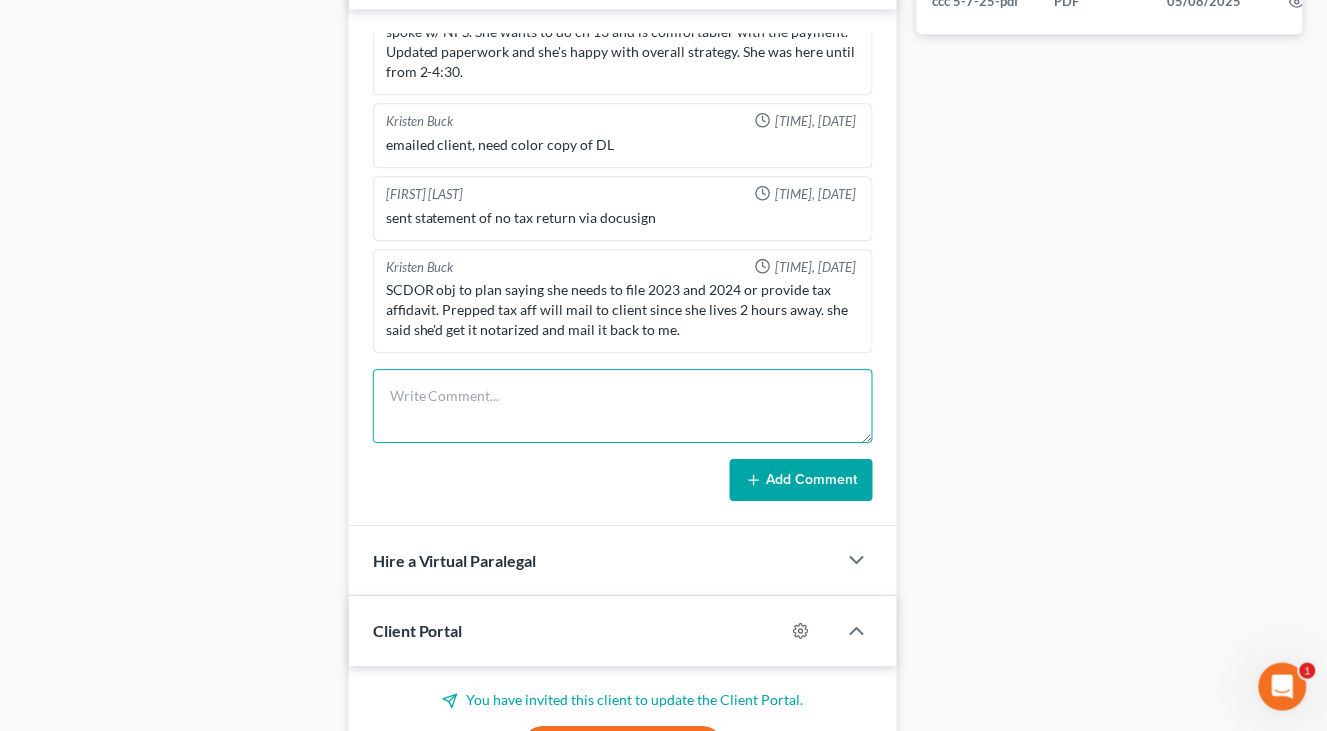 click at bounding box center [623, 406] 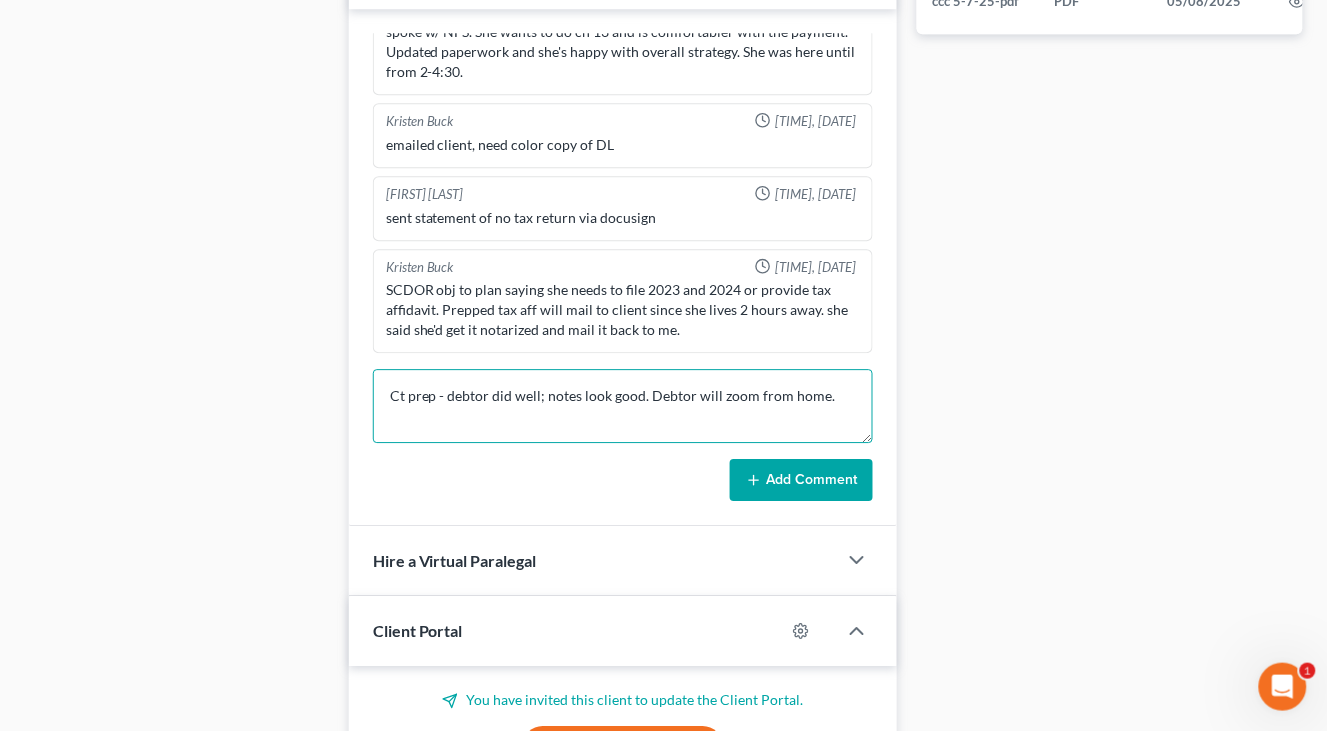 type on "Ct prep - debtor did well; notes look good. Debtor will zoom from home." 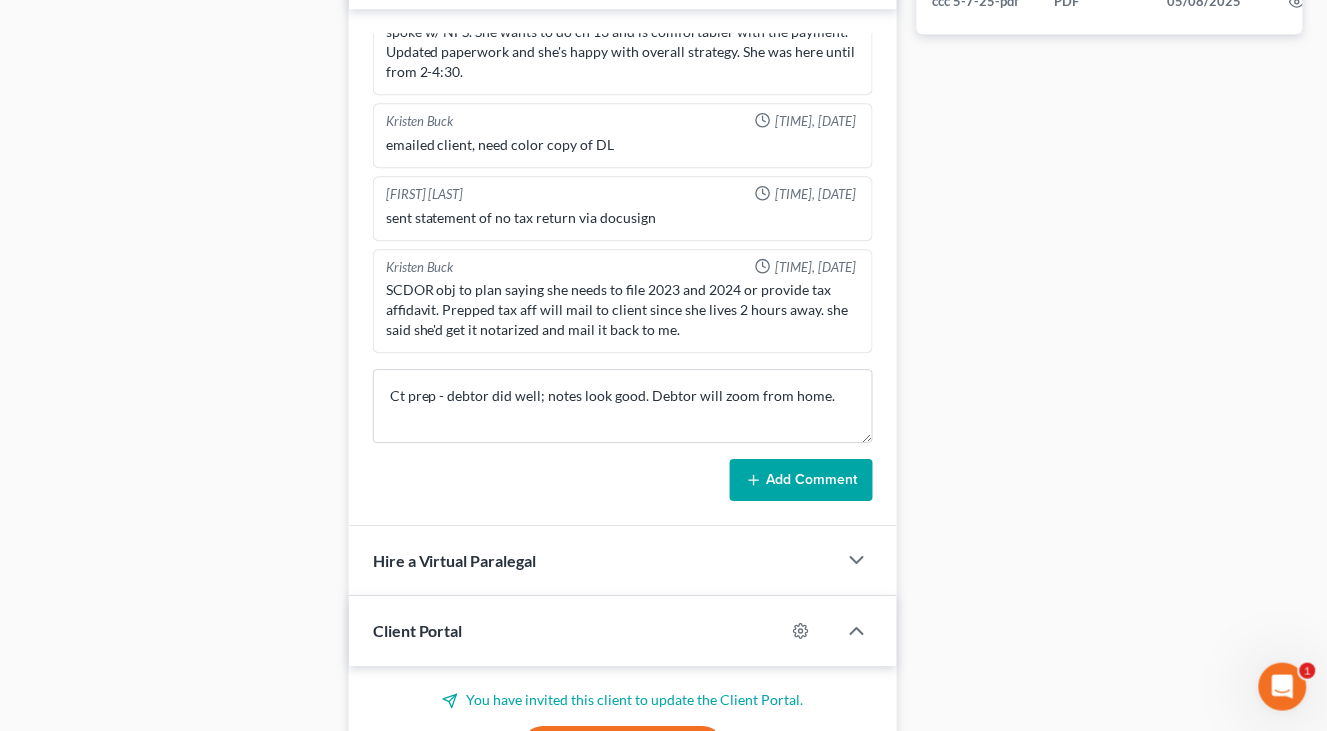 click on "Add Comment" at bounding box center [801, 480] 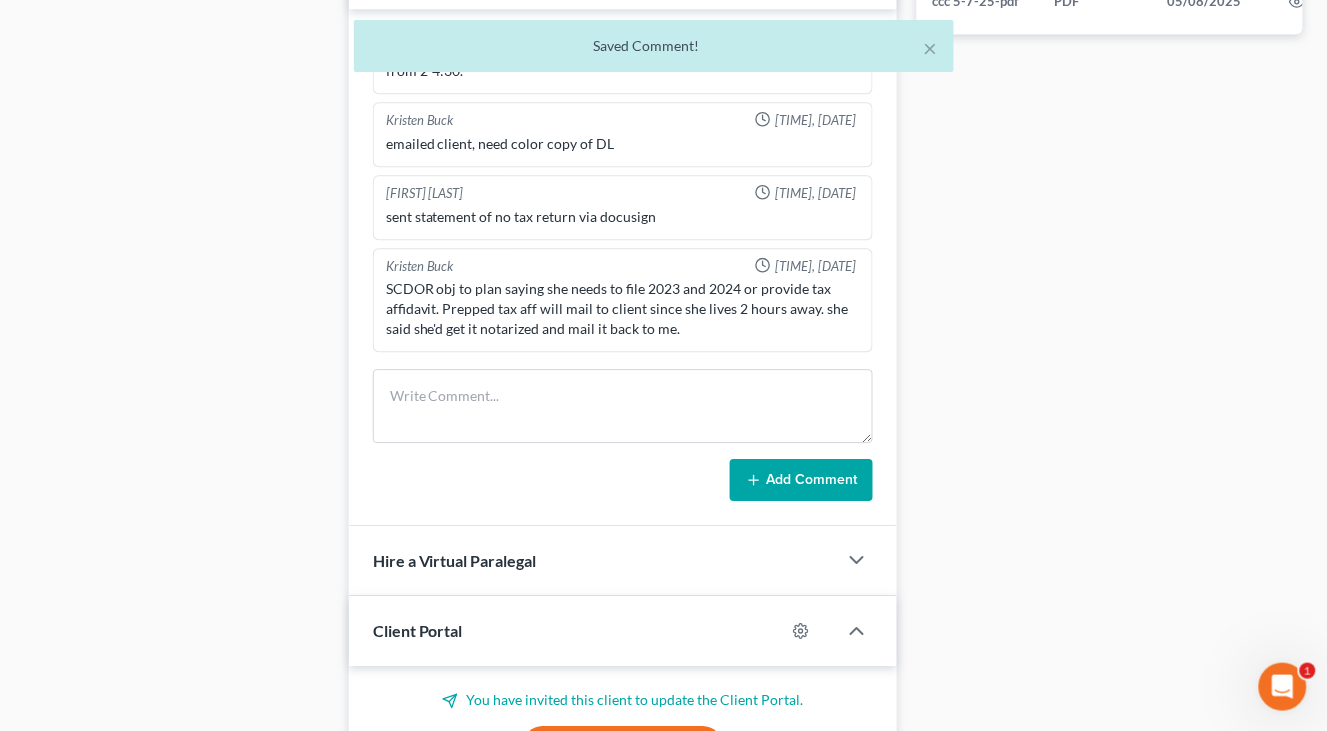 scroll, scrollTop: 794, scrollLeft: 0, axis: vertical 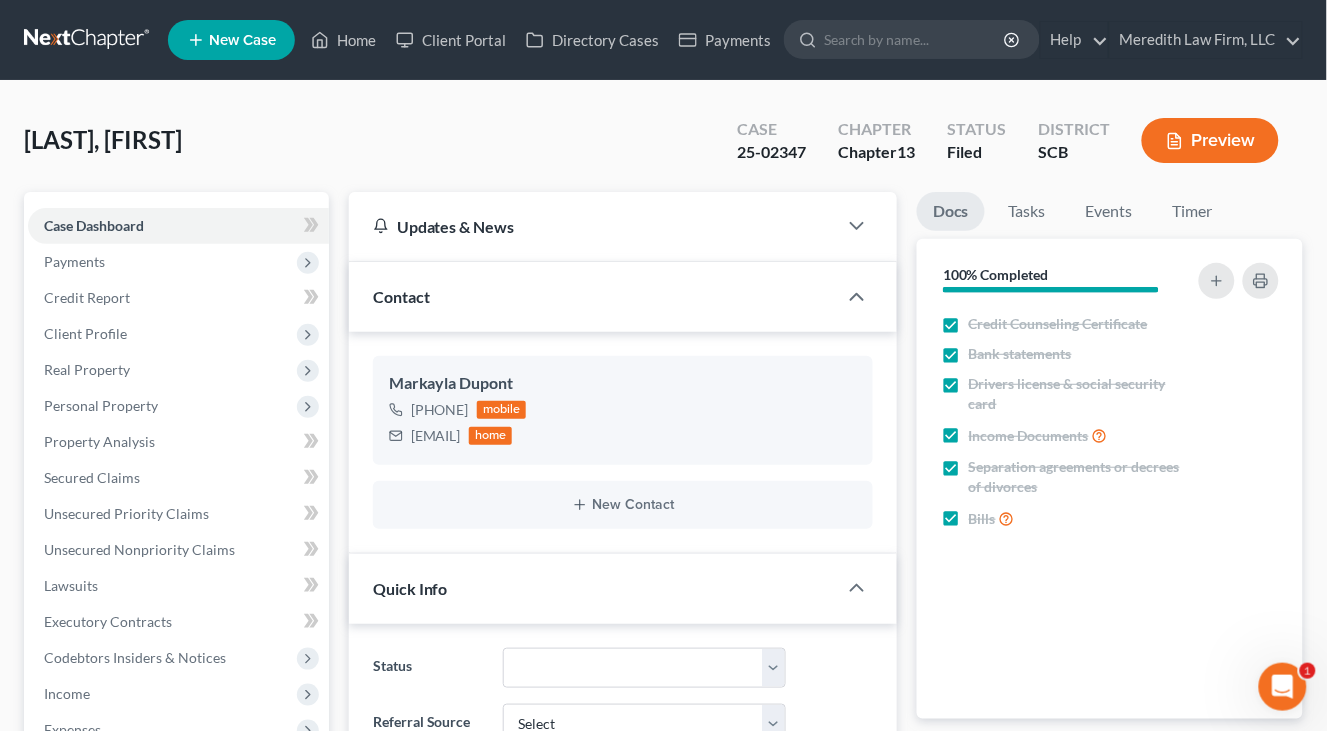click at bounding box center (88, 40) 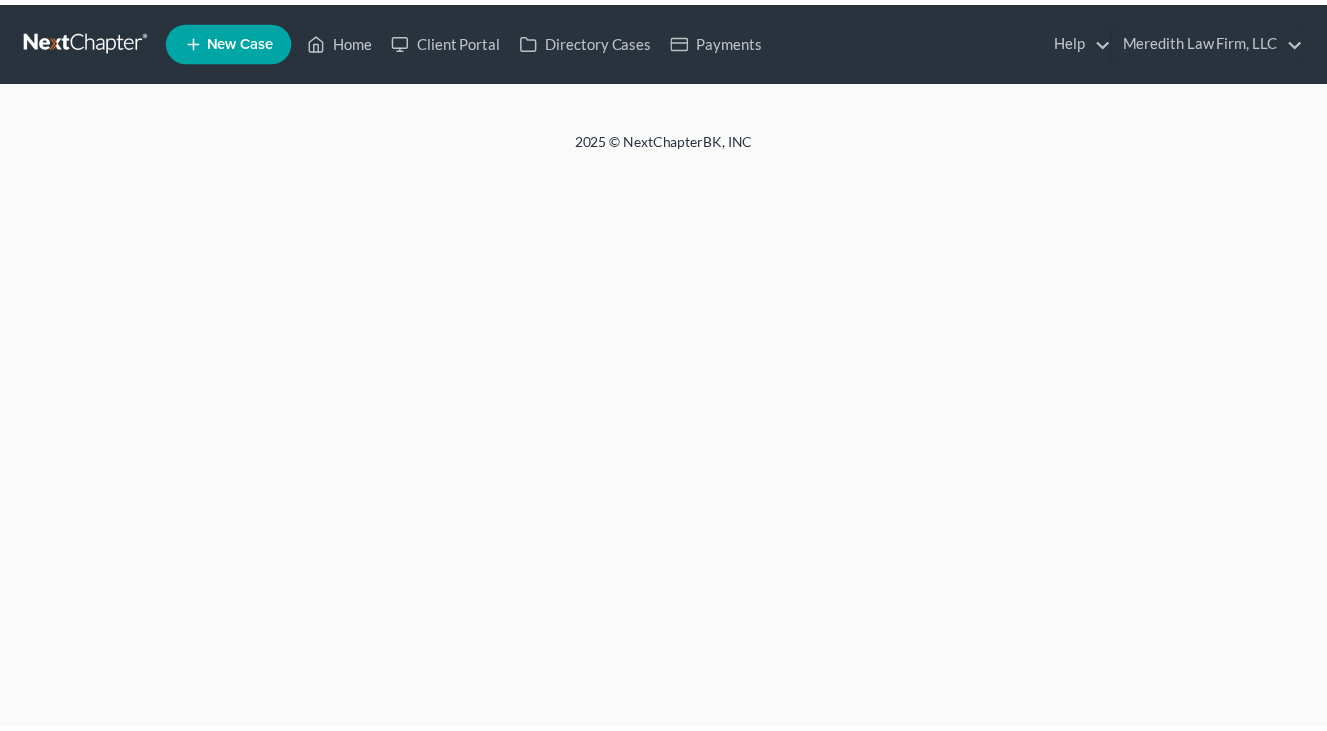scroll, scrollTop: 0, scrollLeft: 0, axis: both 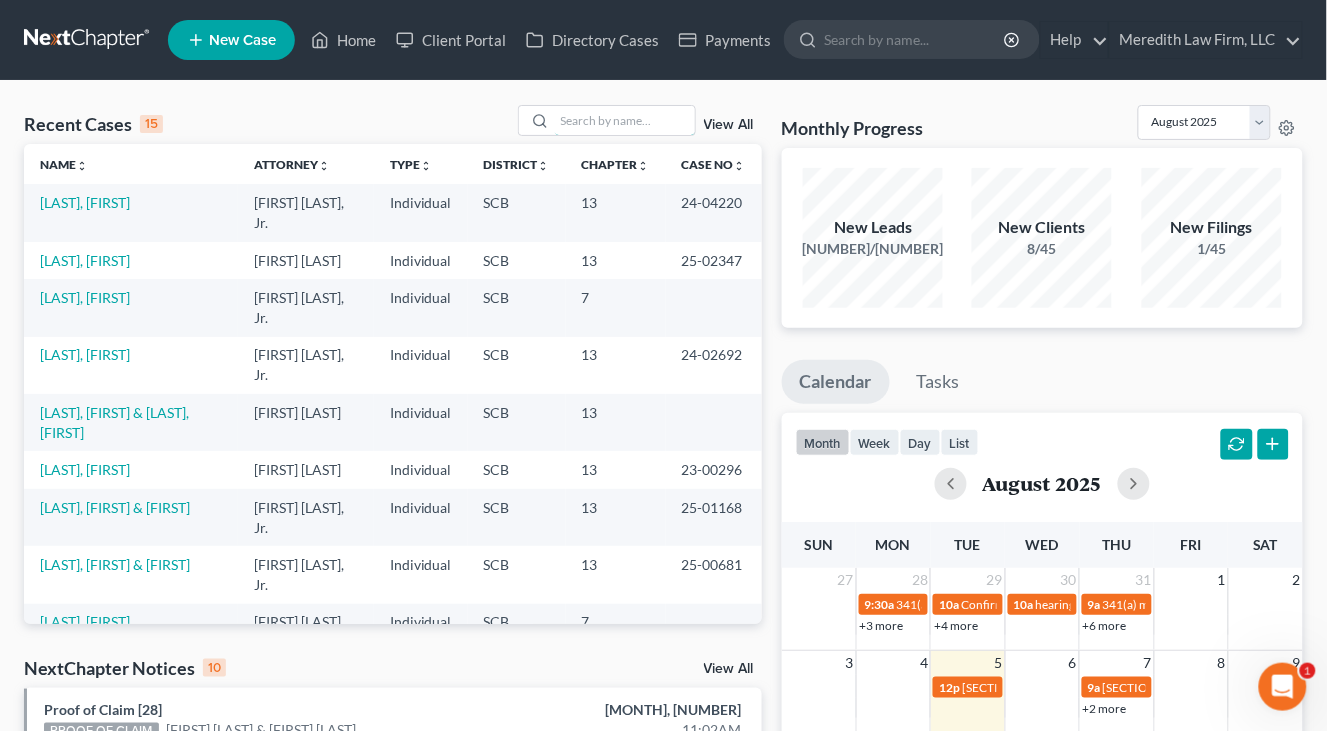 click at bounding box center (625, 120) 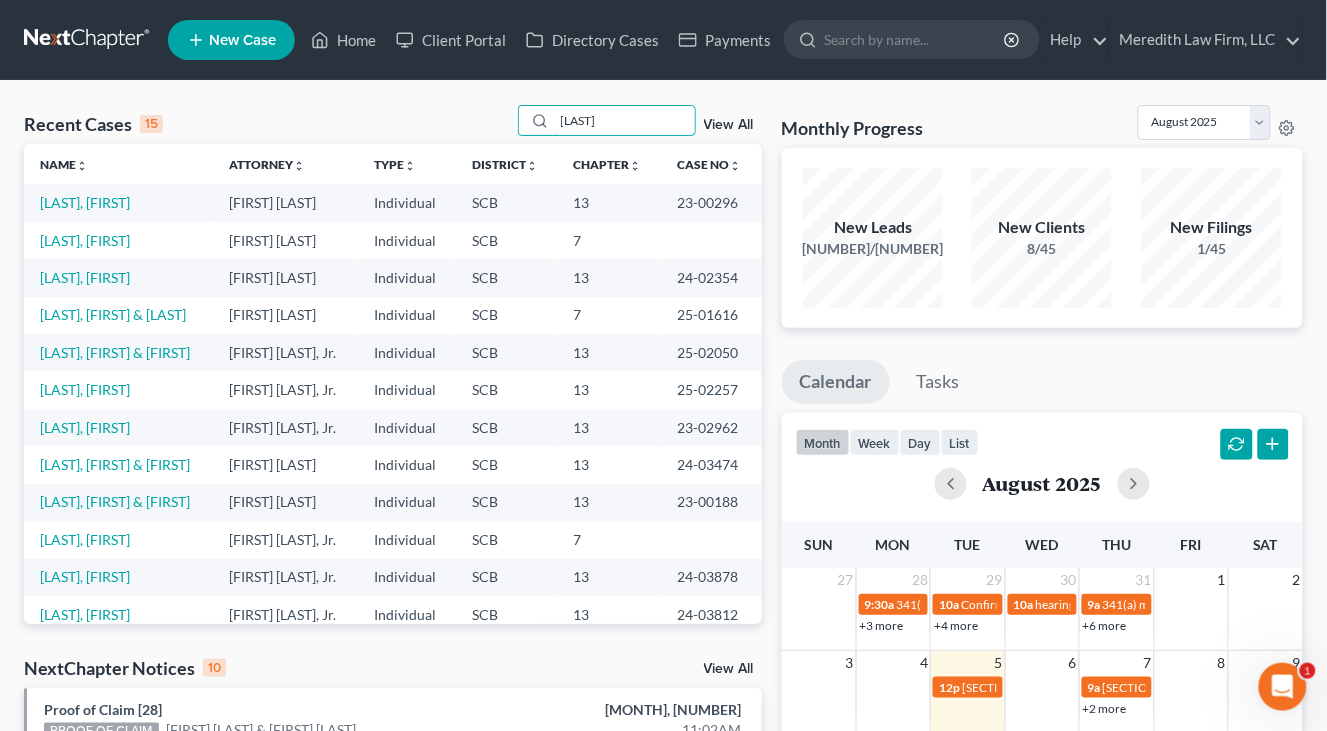 type on "[LAST]" 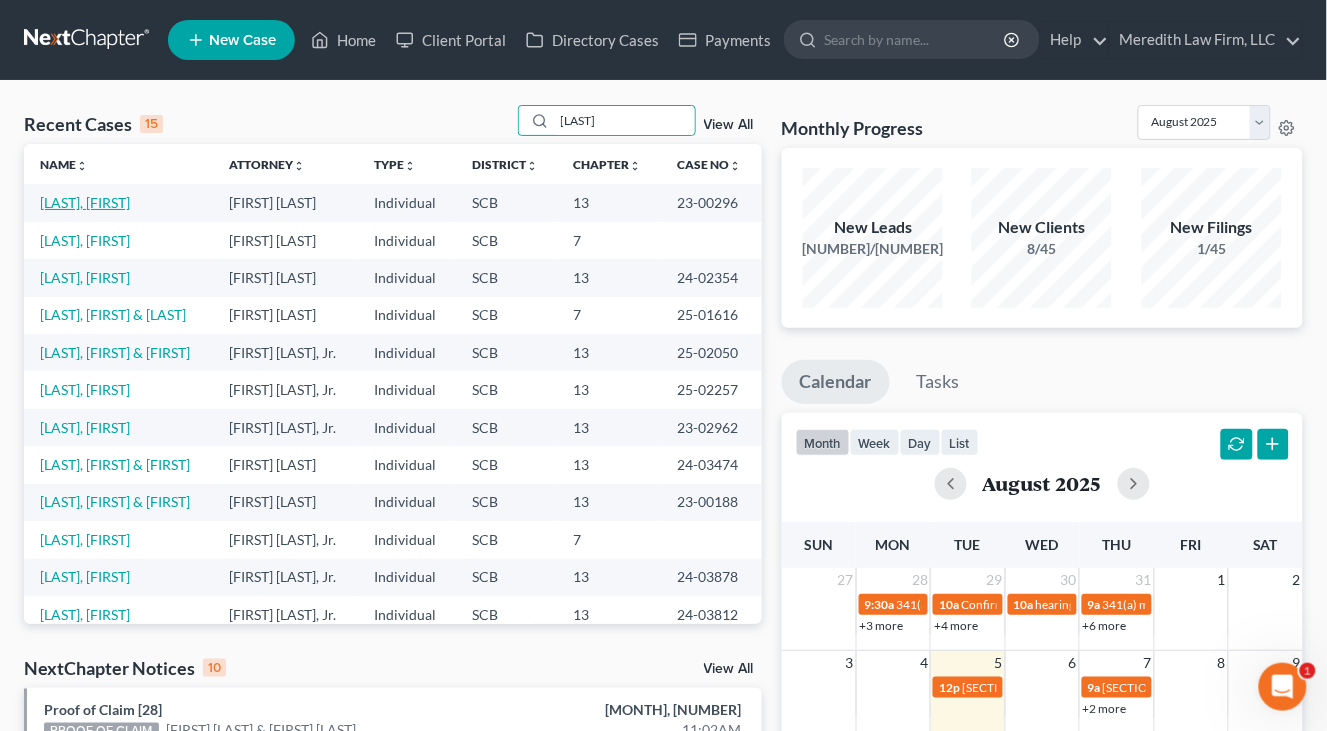 click on "[LAST], [FIRST]" at bounding box center [85, 202] 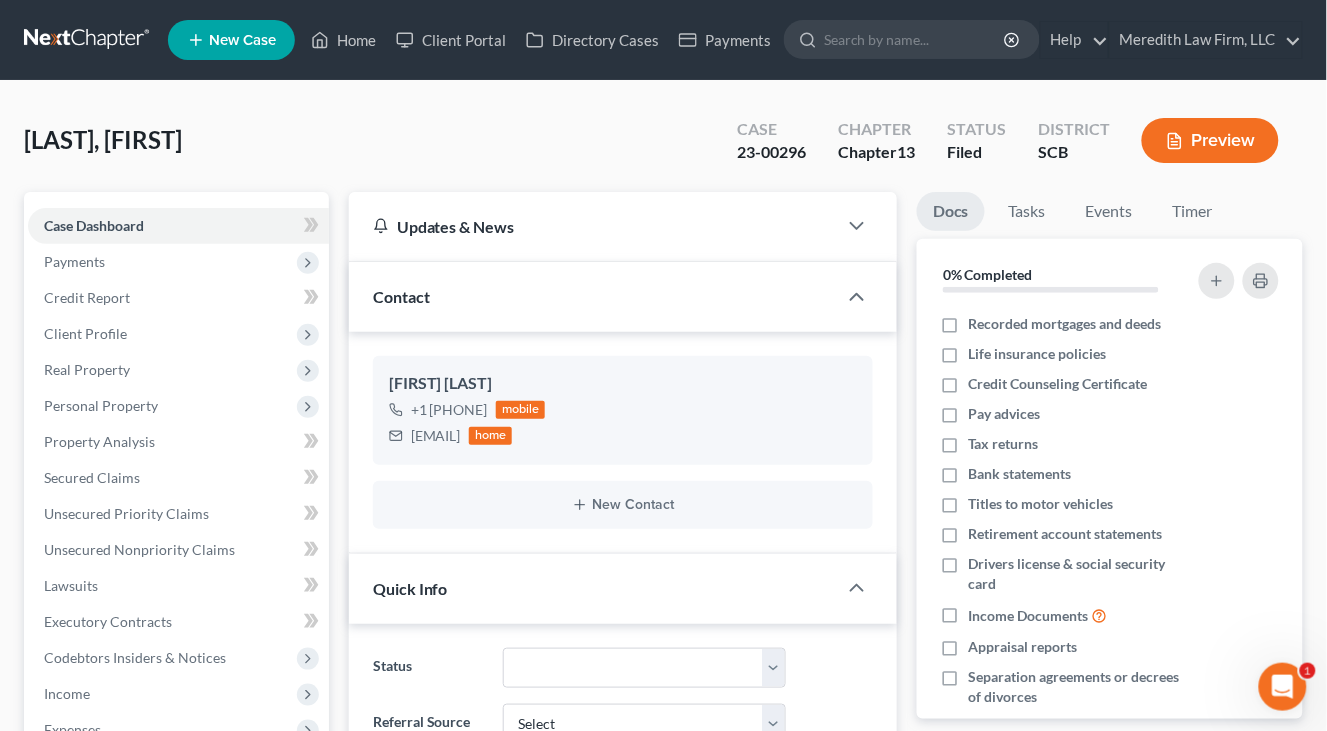 select on "2" 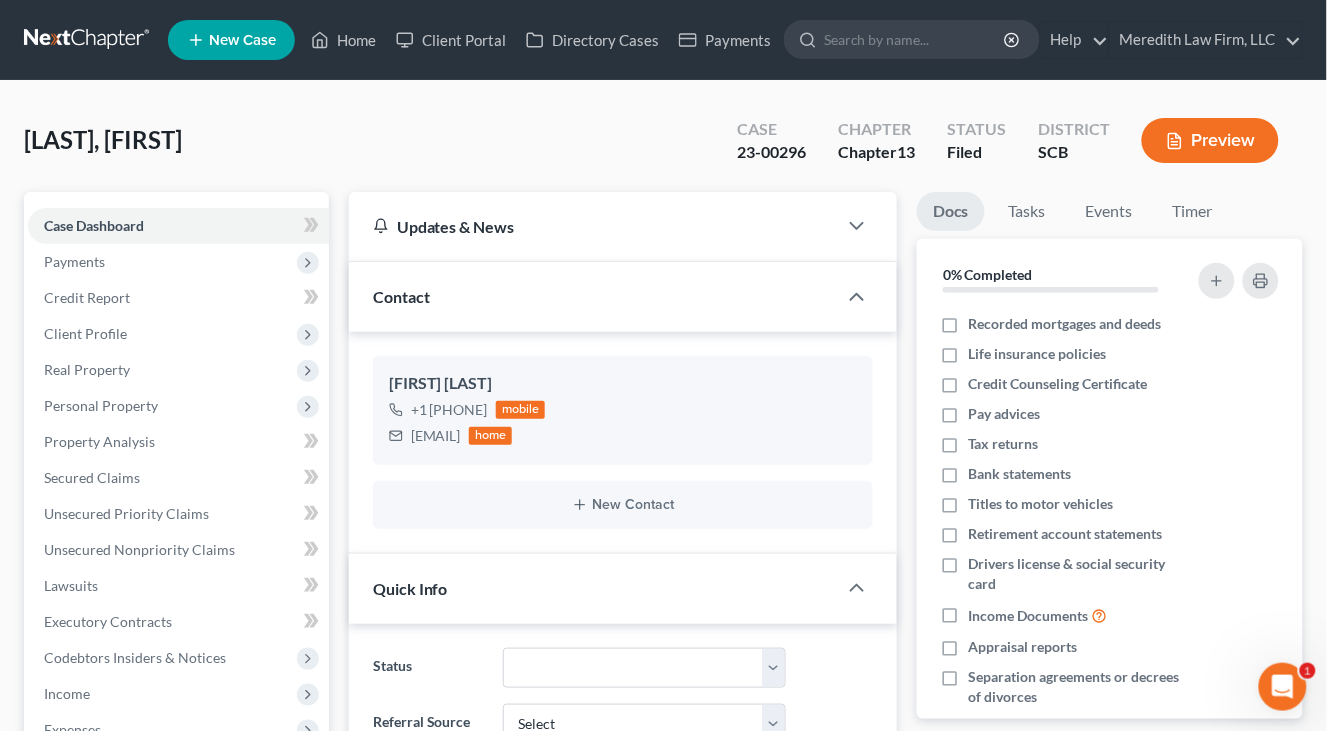 scroll, scrollTop: 333, scrollLeft: 0, axis: vertical 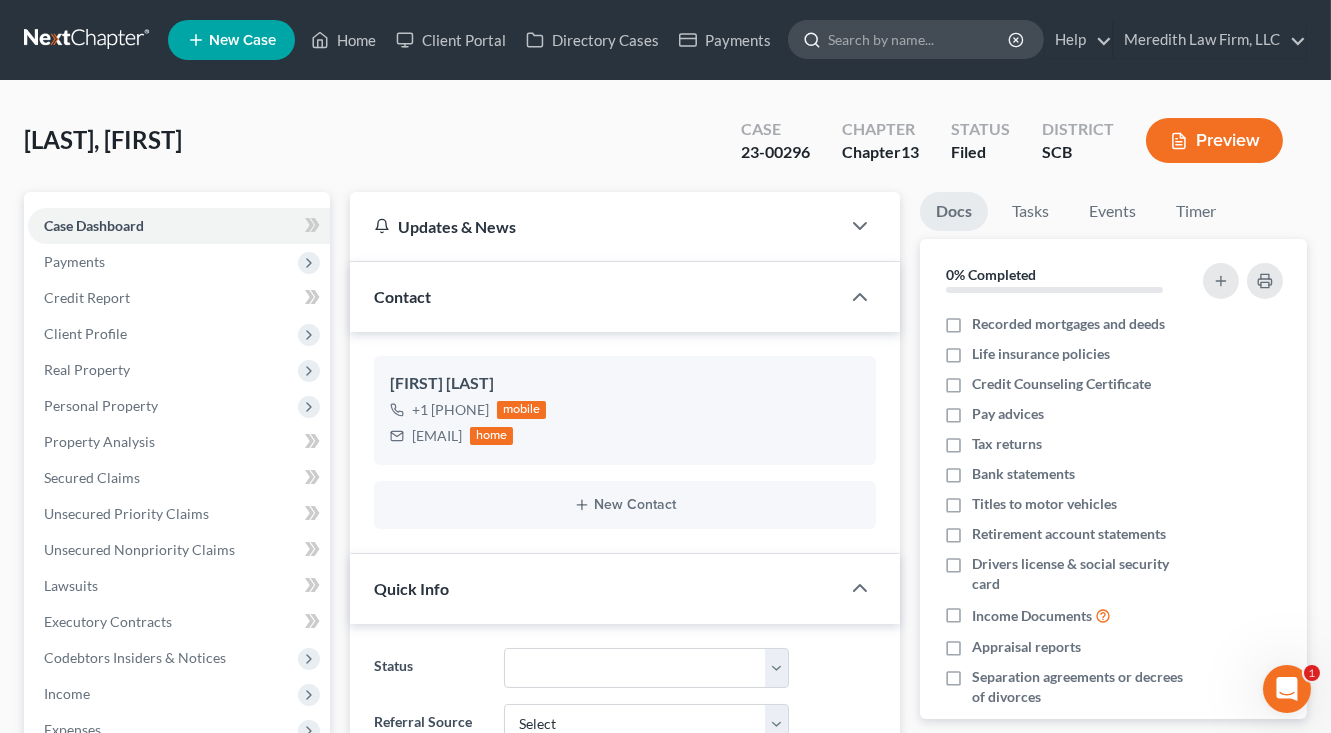 click at bounding box center (919, 39) 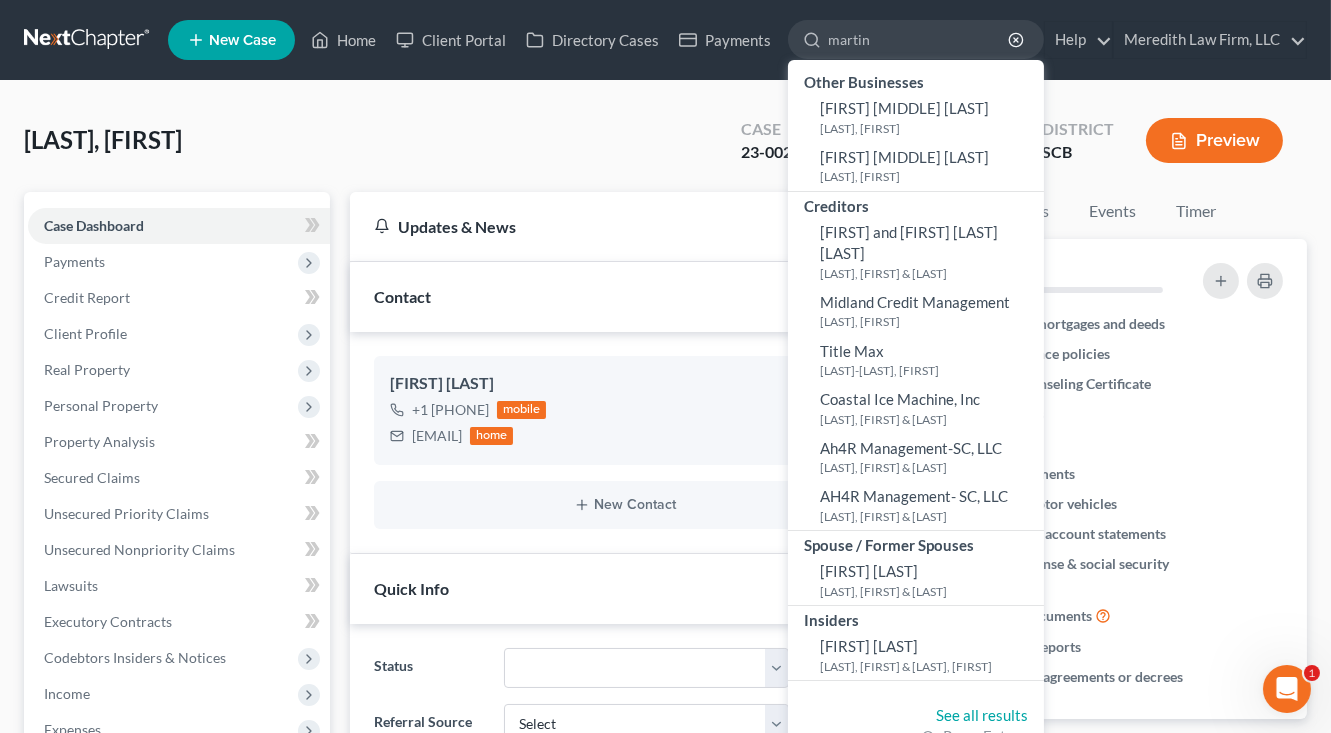 type on "martin" 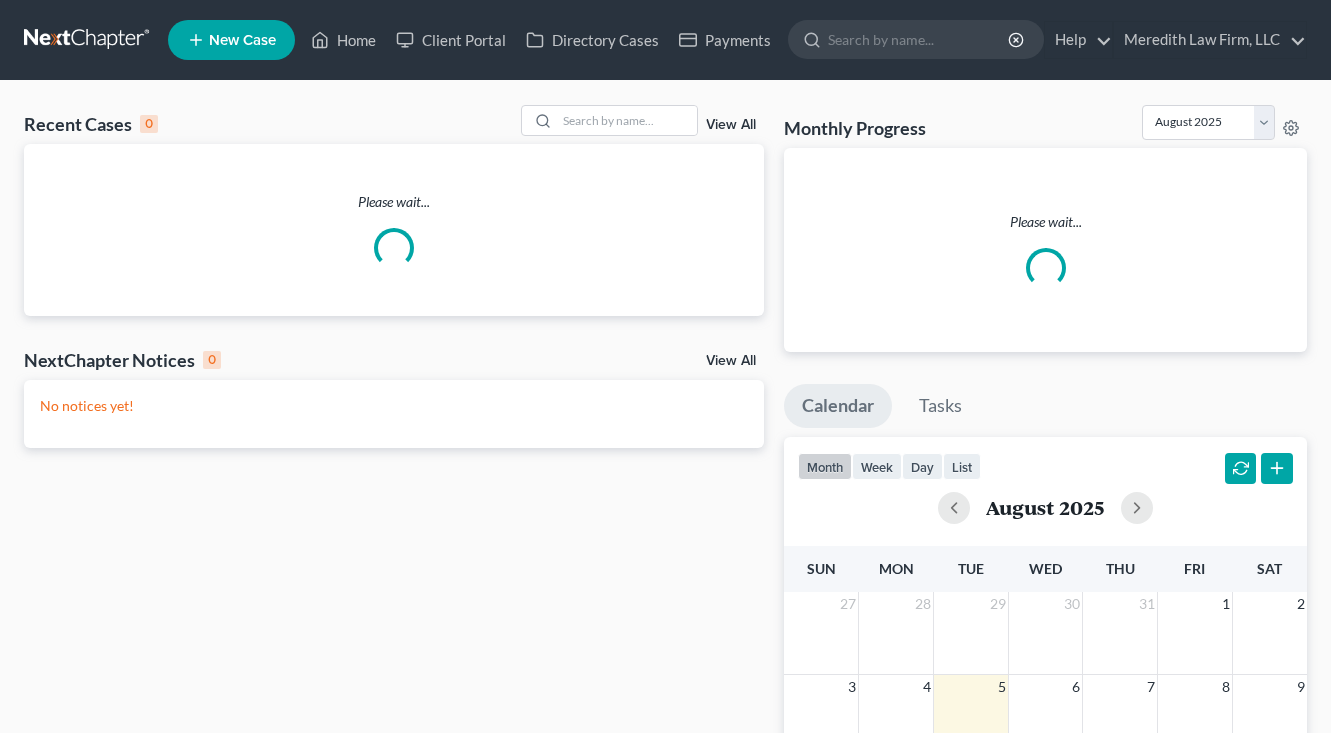 scroll, scrollTop: 0, scrollLeft: 0, axis: both 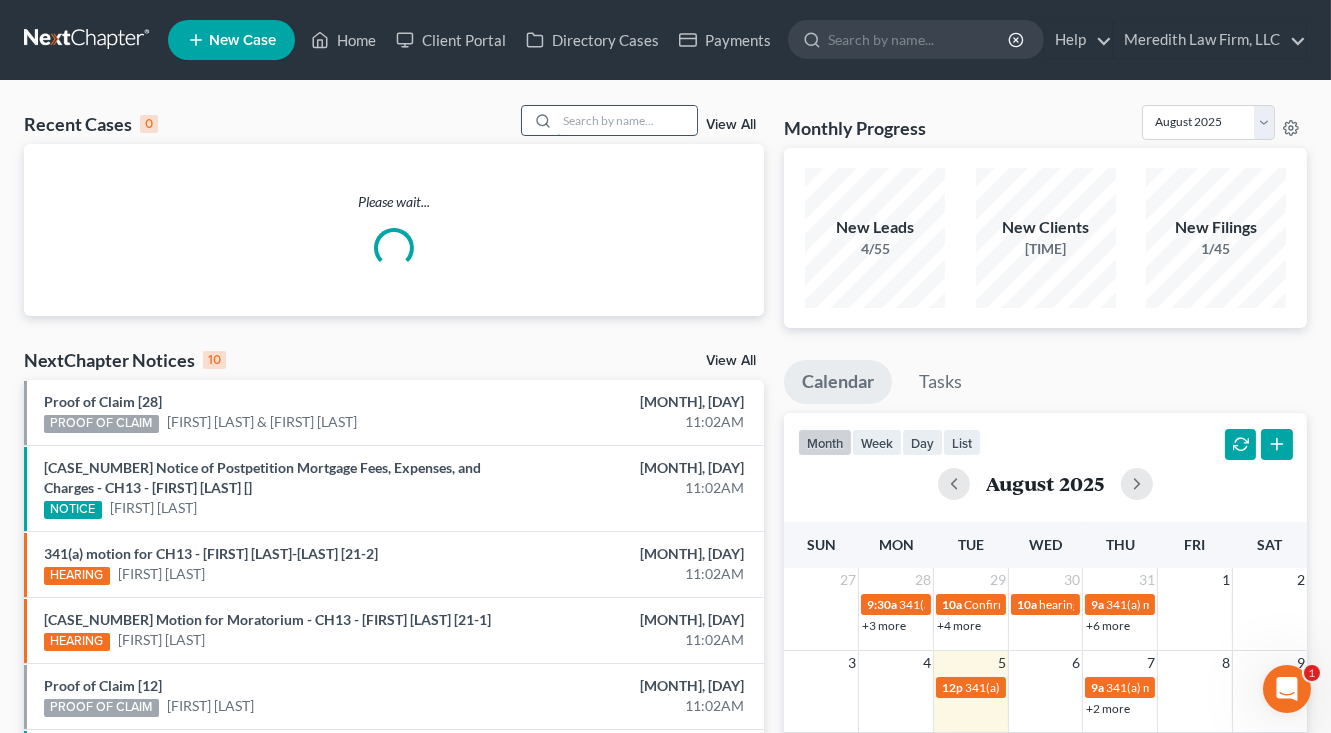 click at bounding box center (627, 120) 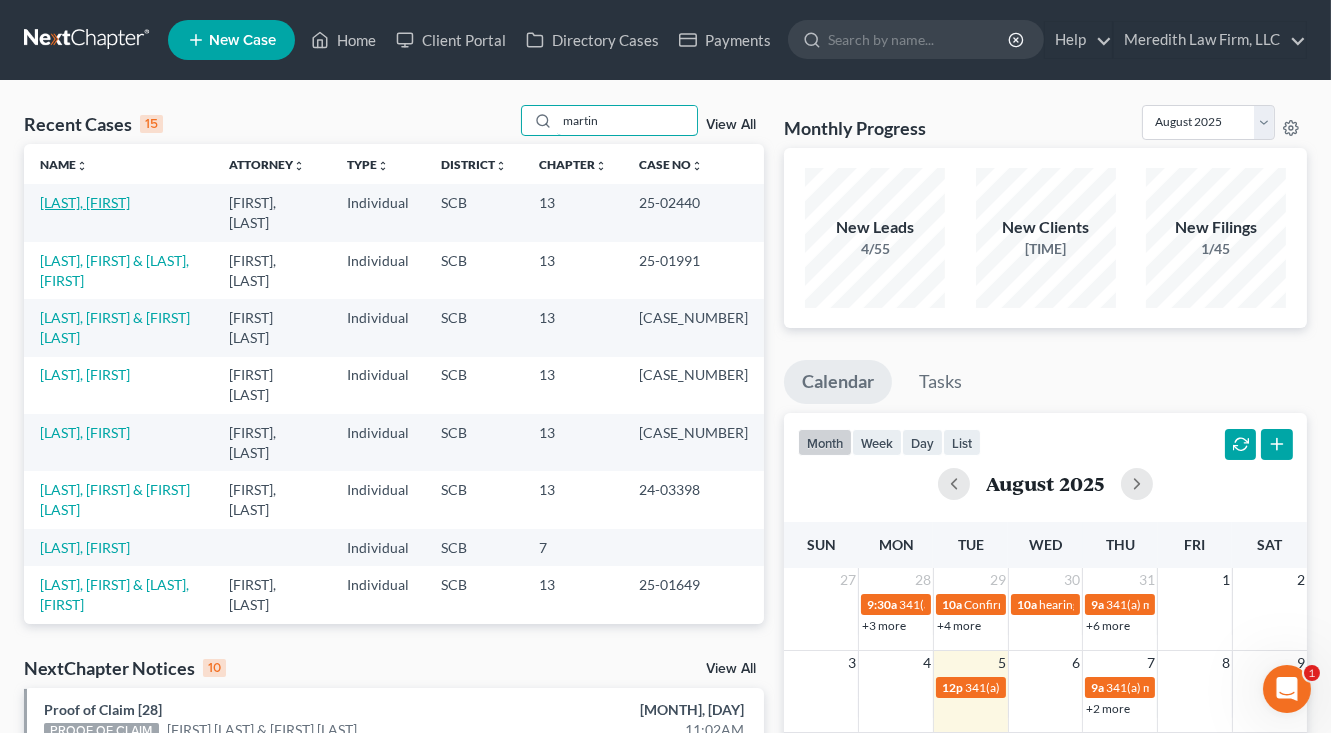 type on "martin" 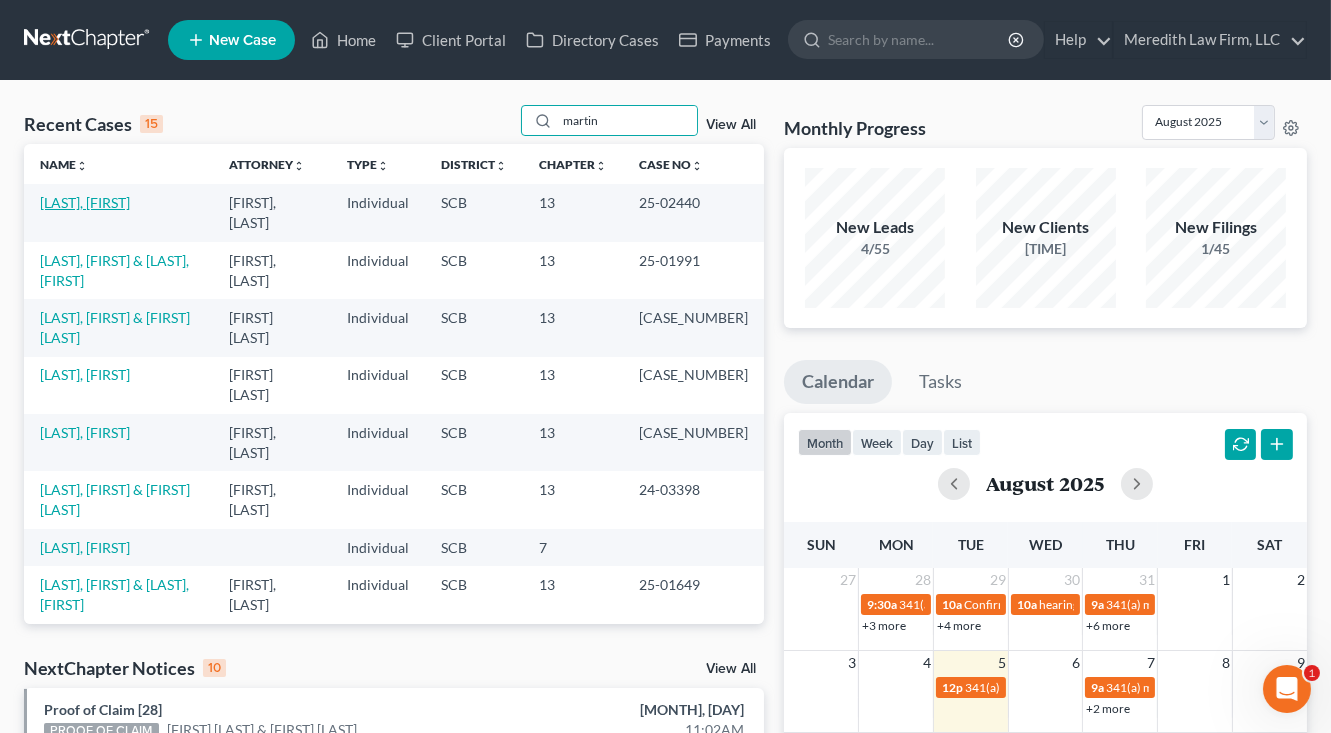 click on "[LAST], [FIRST]" at bounding box center [85, 202] 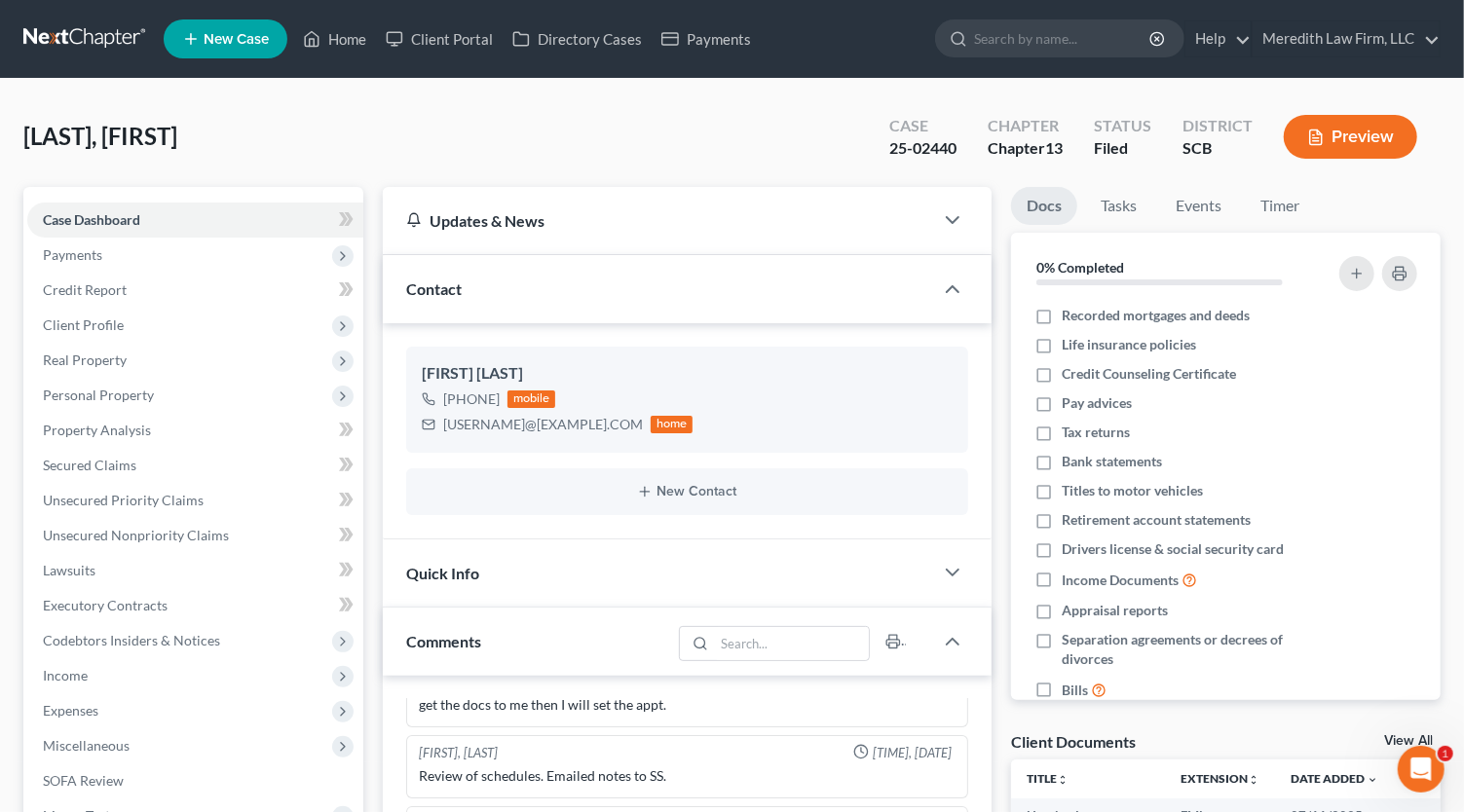 scroll, scrollTop: 326, scrollLeft: 0, axis: vertical 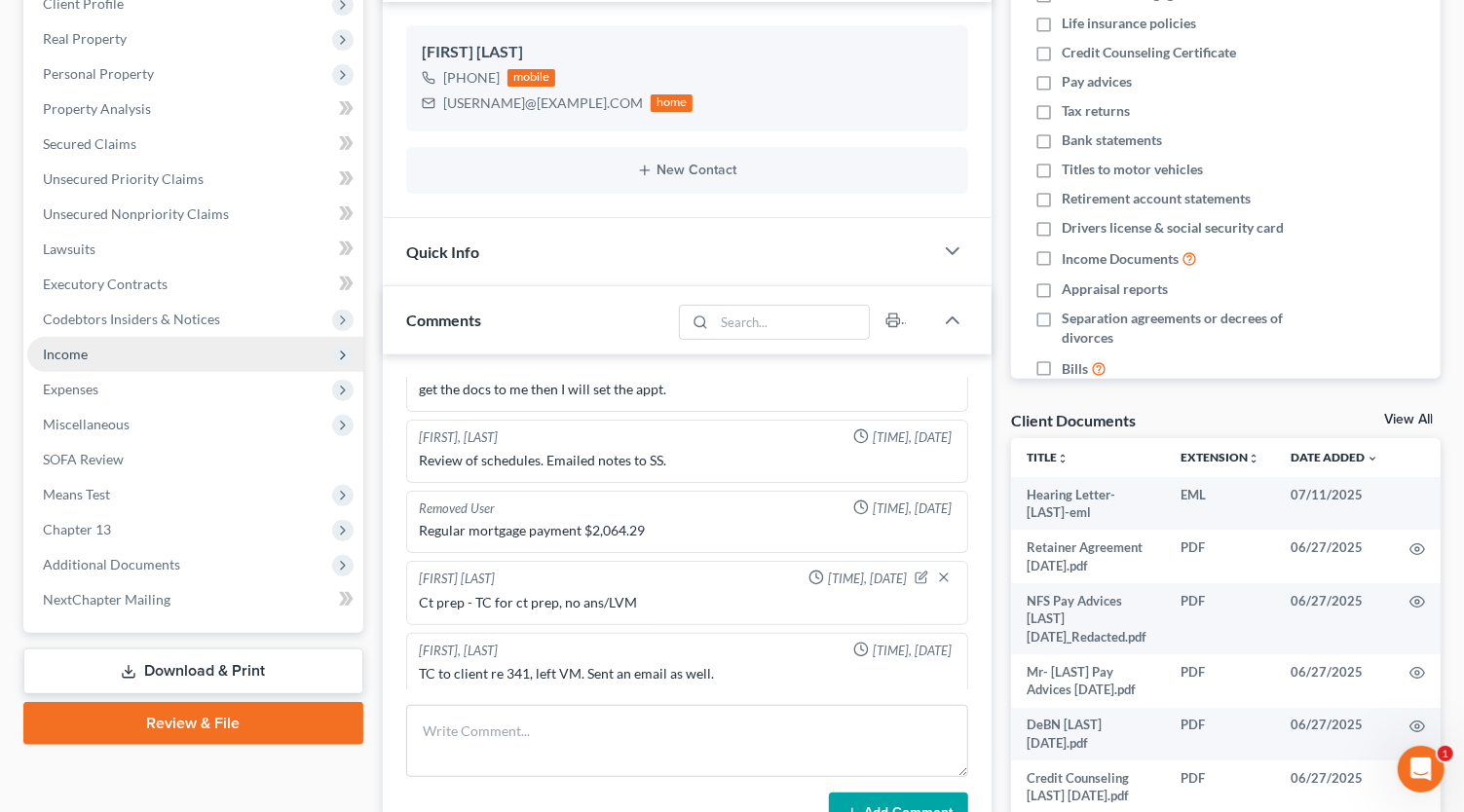 click on "Income" at bounding box center [195, 354] 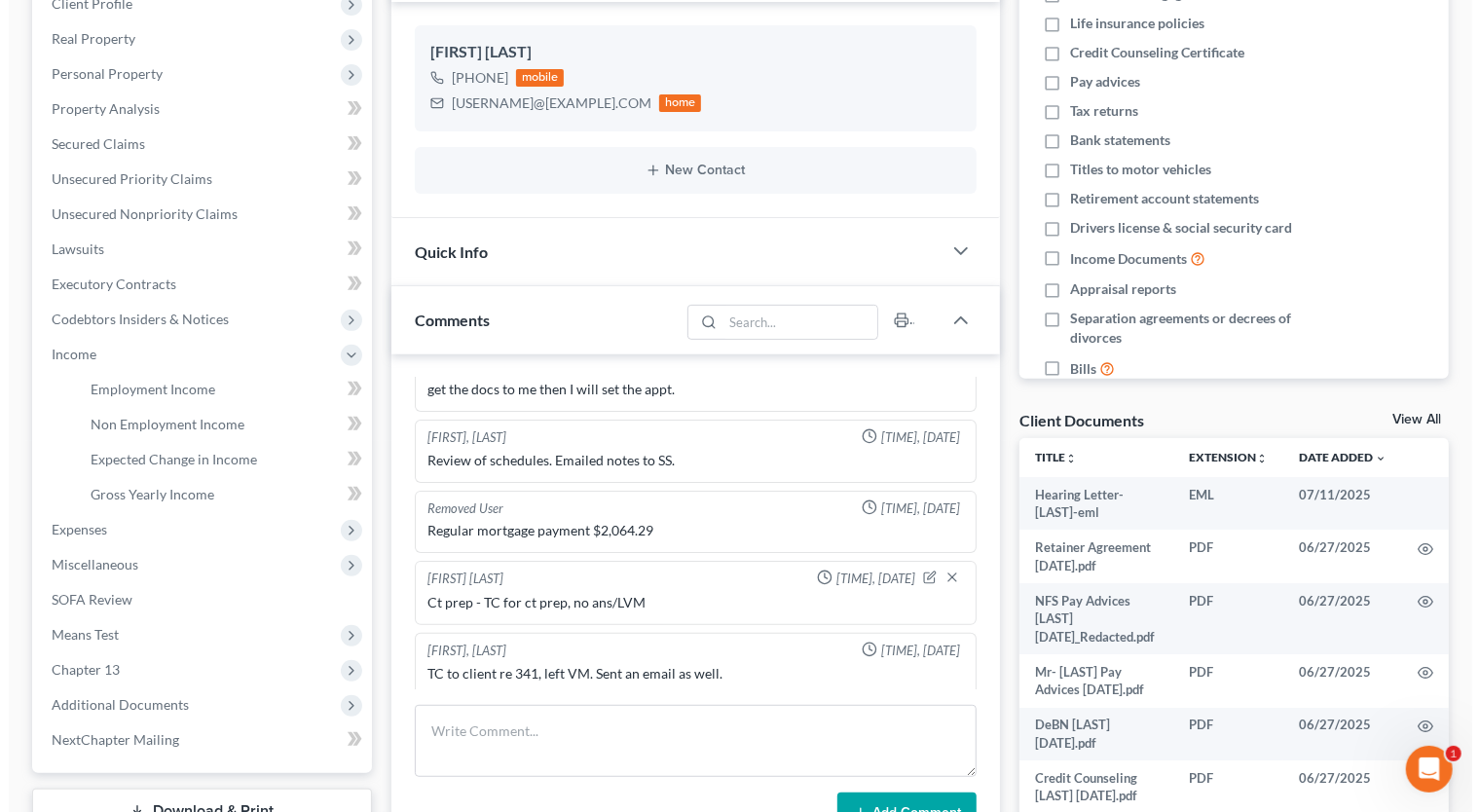 scroll, scrollTop: 0, scrollLeft: 0, axis: both 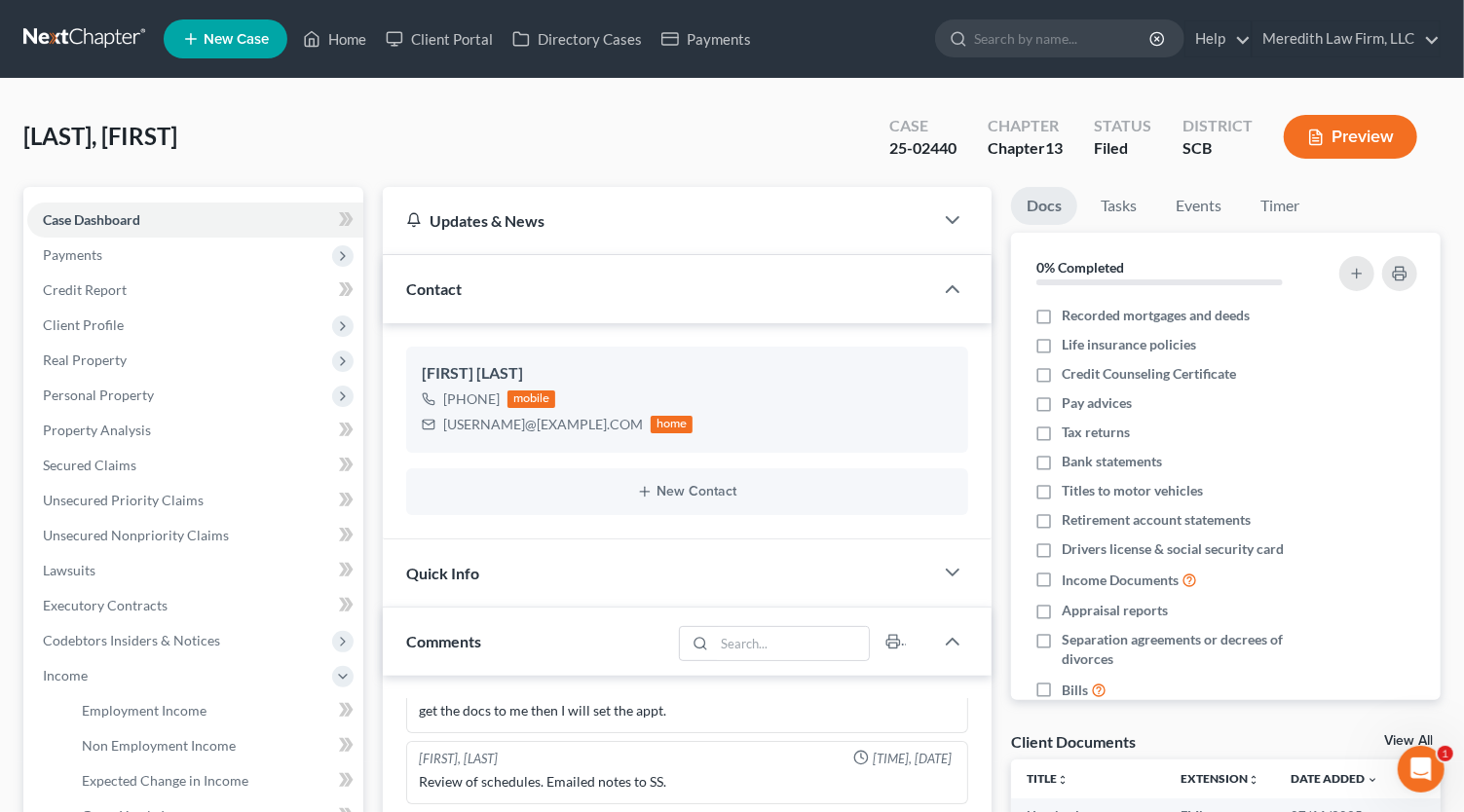 click on "Preview" at bounding box center [1350, 136] 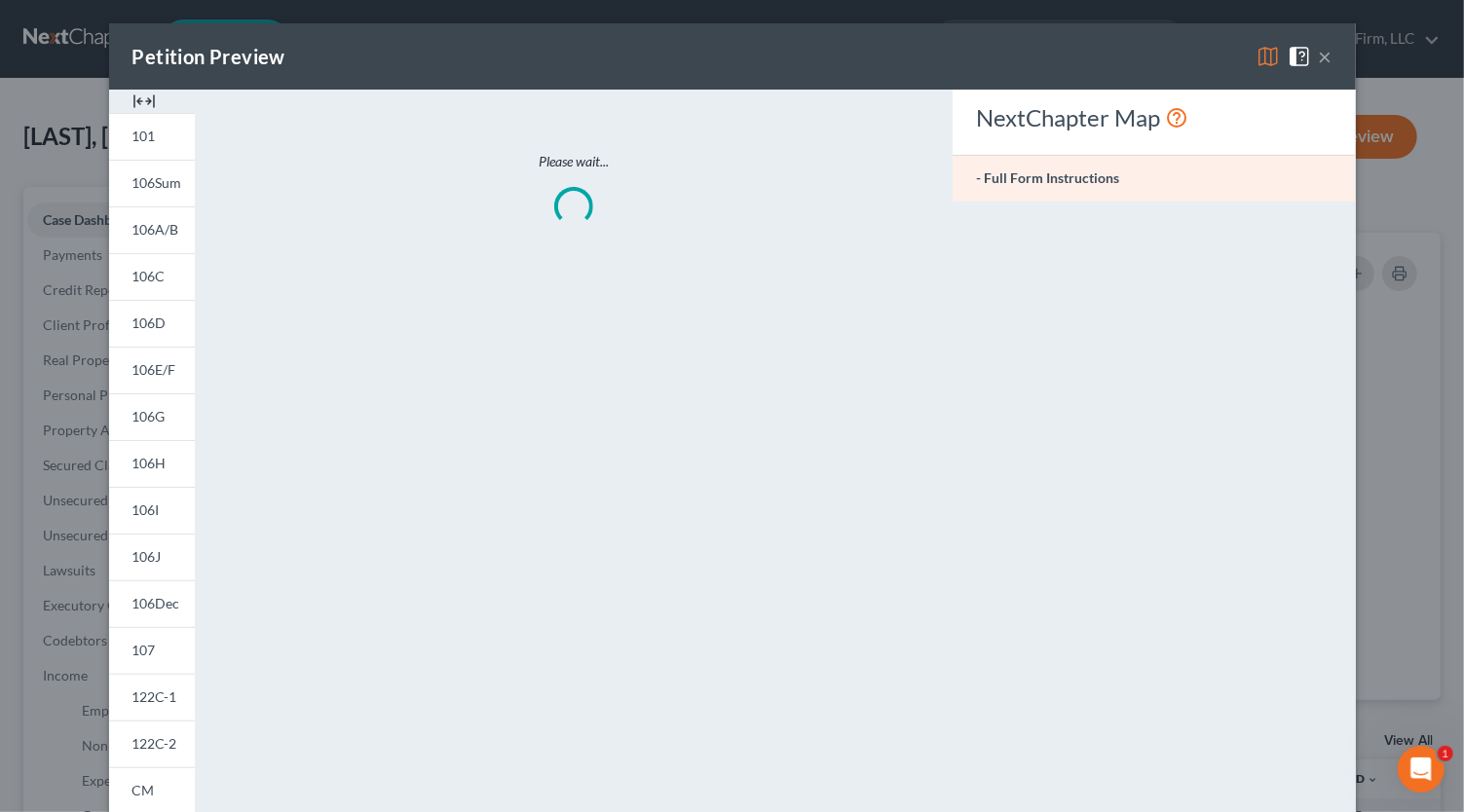 scroll, scrollTop: 307, scrollLeft: 0, axis: vertical 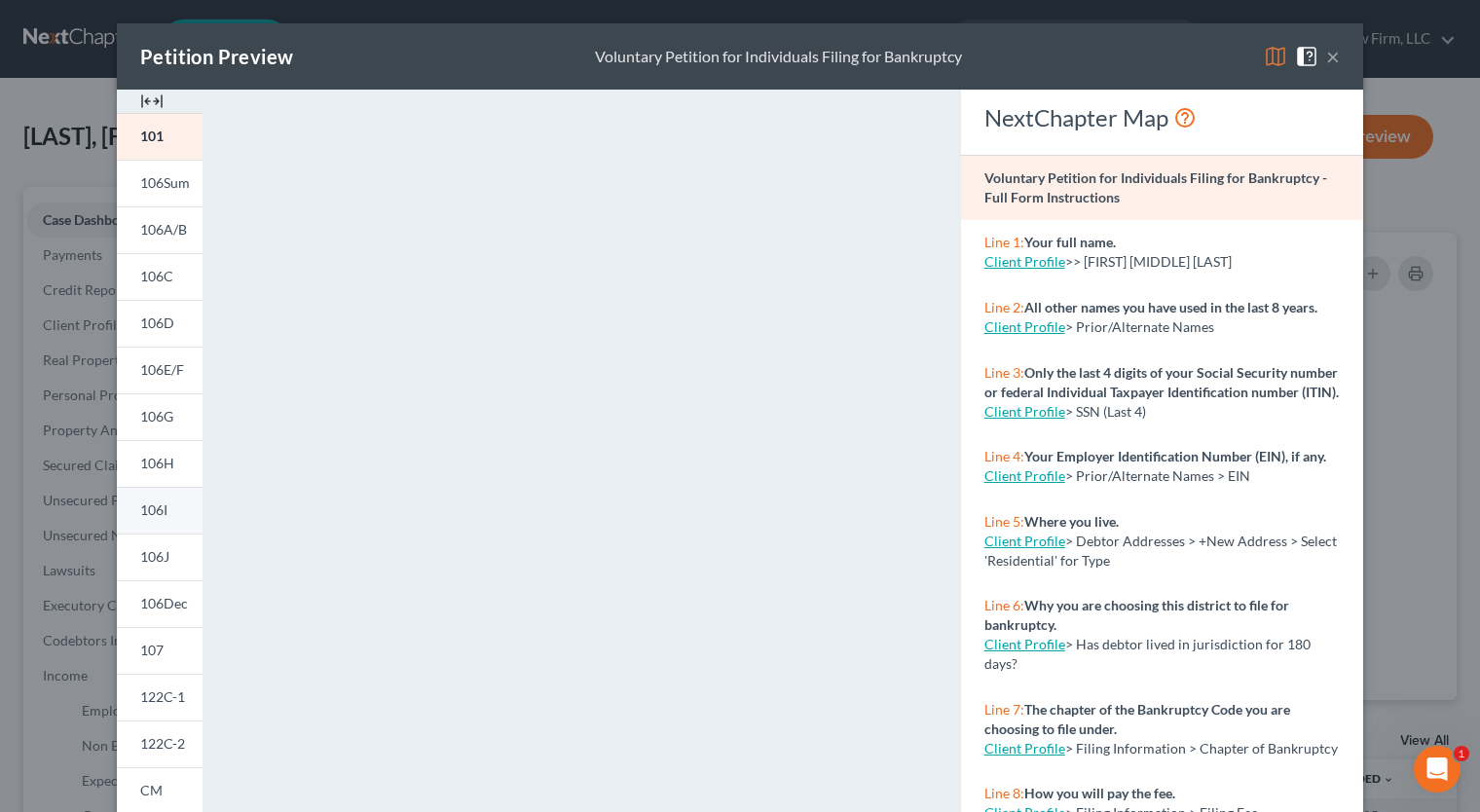click on "106I" at bounding box center [160, 510] 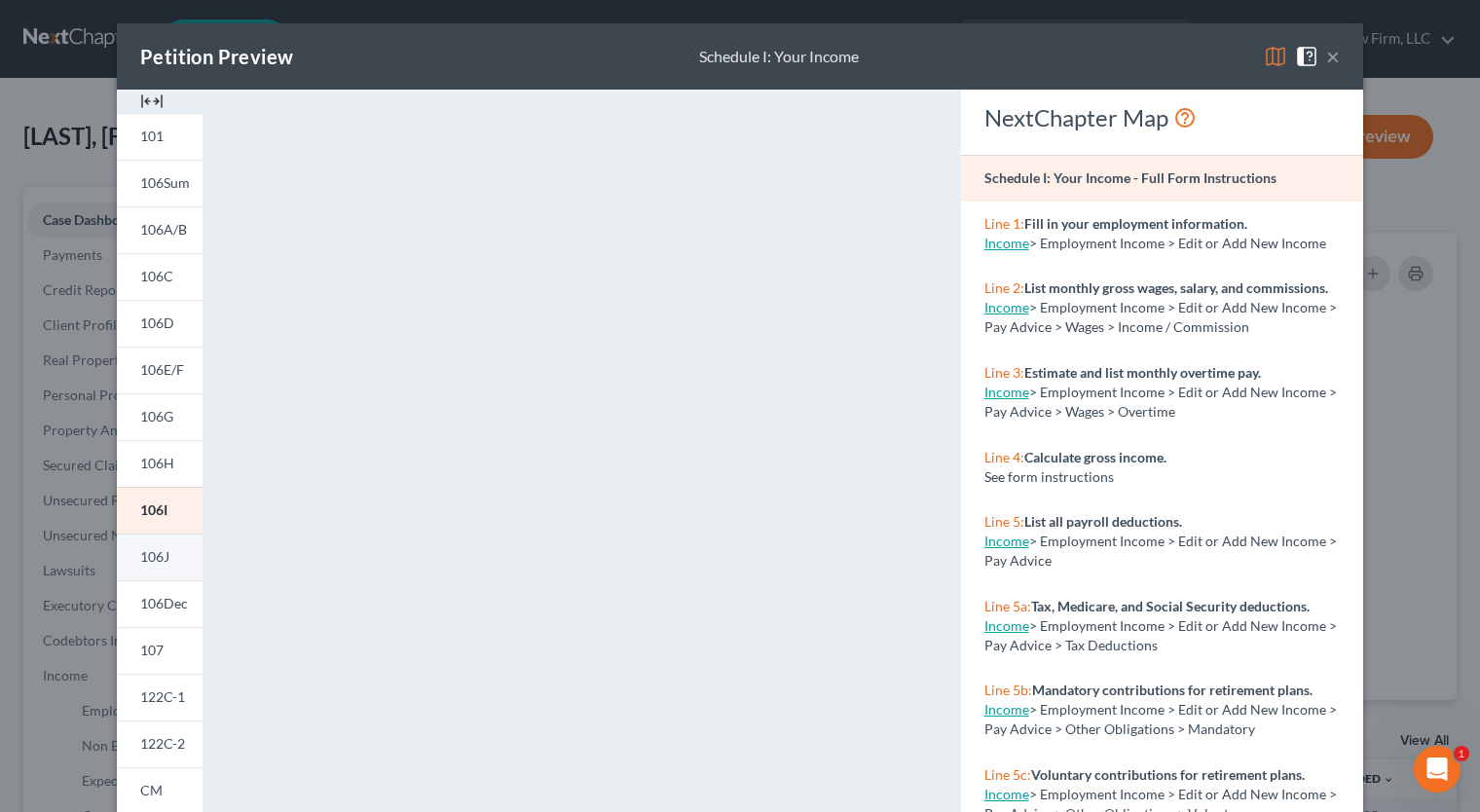 drag, startPoint x: 1337, startPoint y: 314, endPoint x: 137, endPoint y: 558, distance: 1224.5554 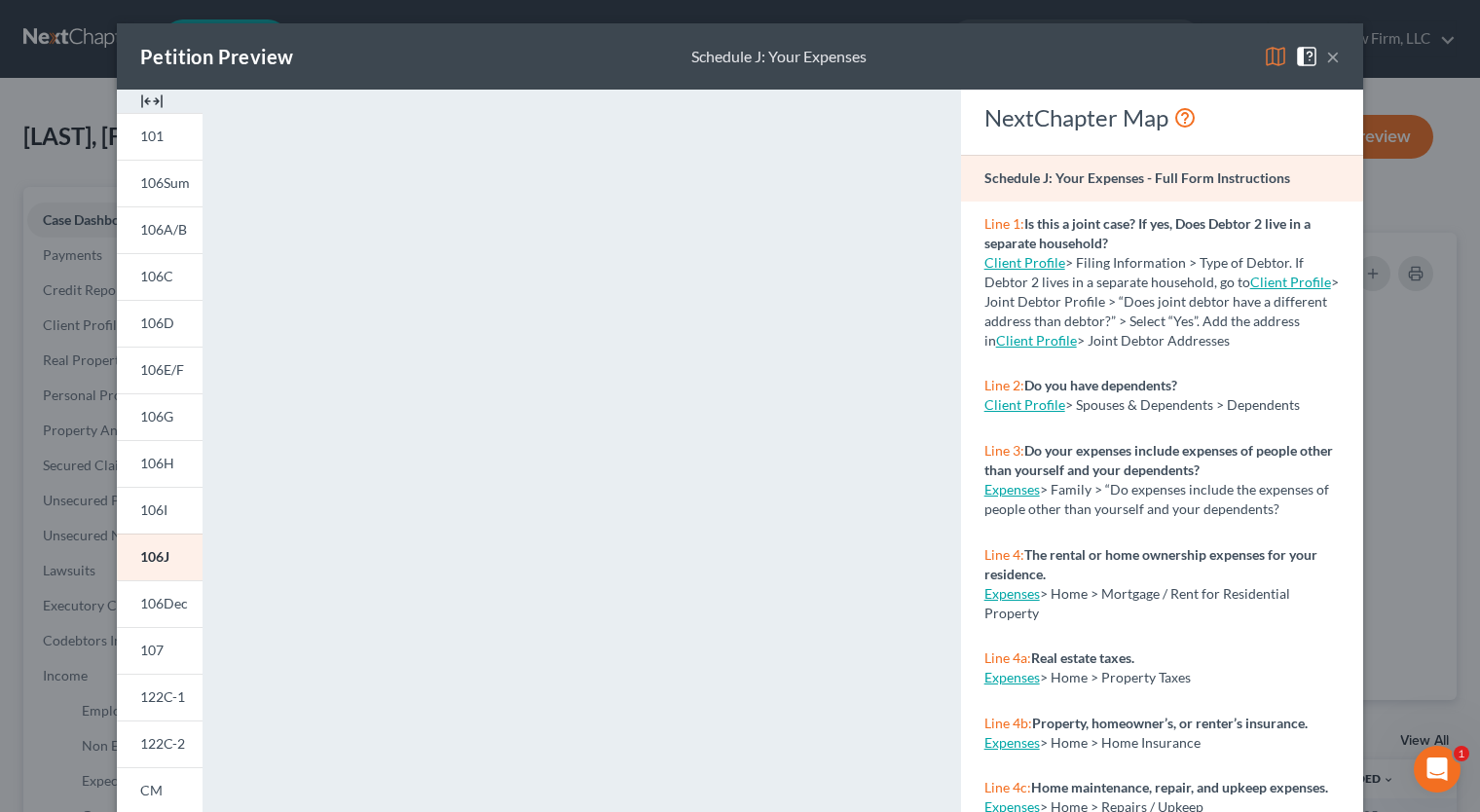 click on "×" at bounding box center (1333, 56) 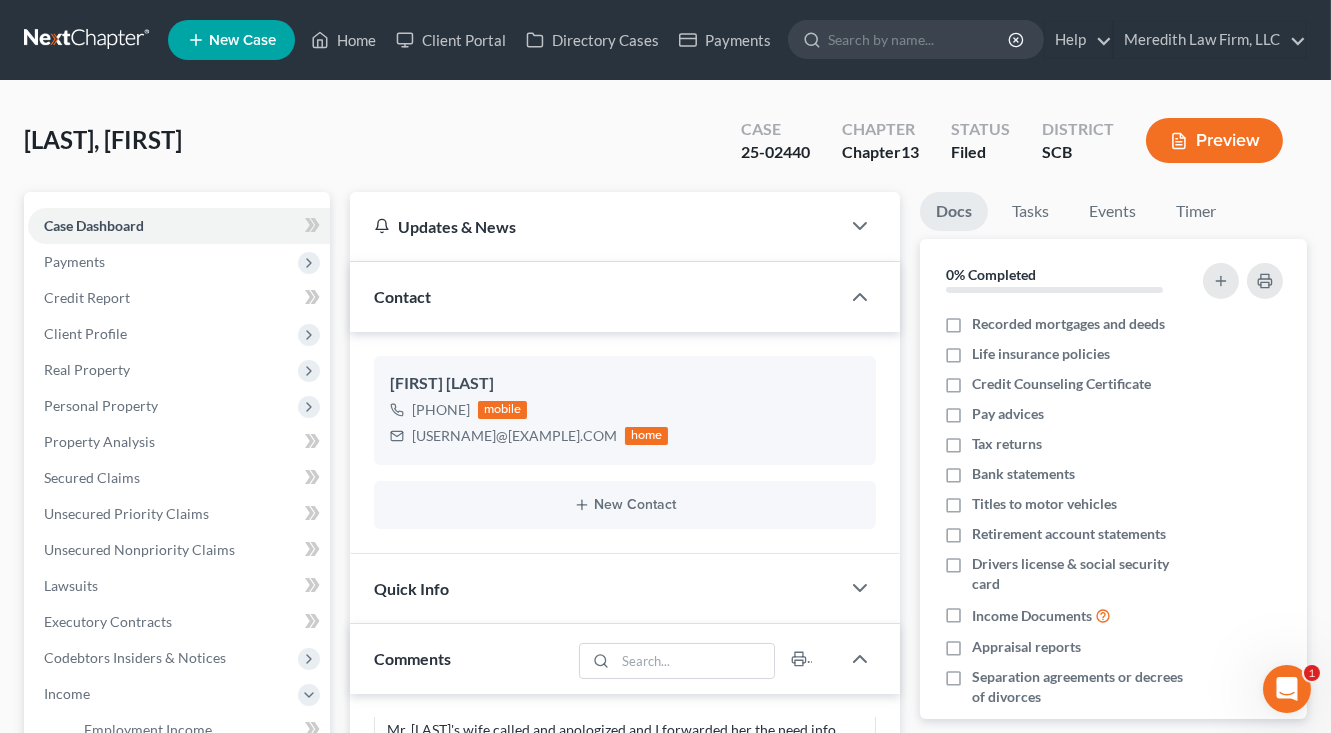 scroll, scrollTop: 355, scrollLeft: 0, axis: vertical 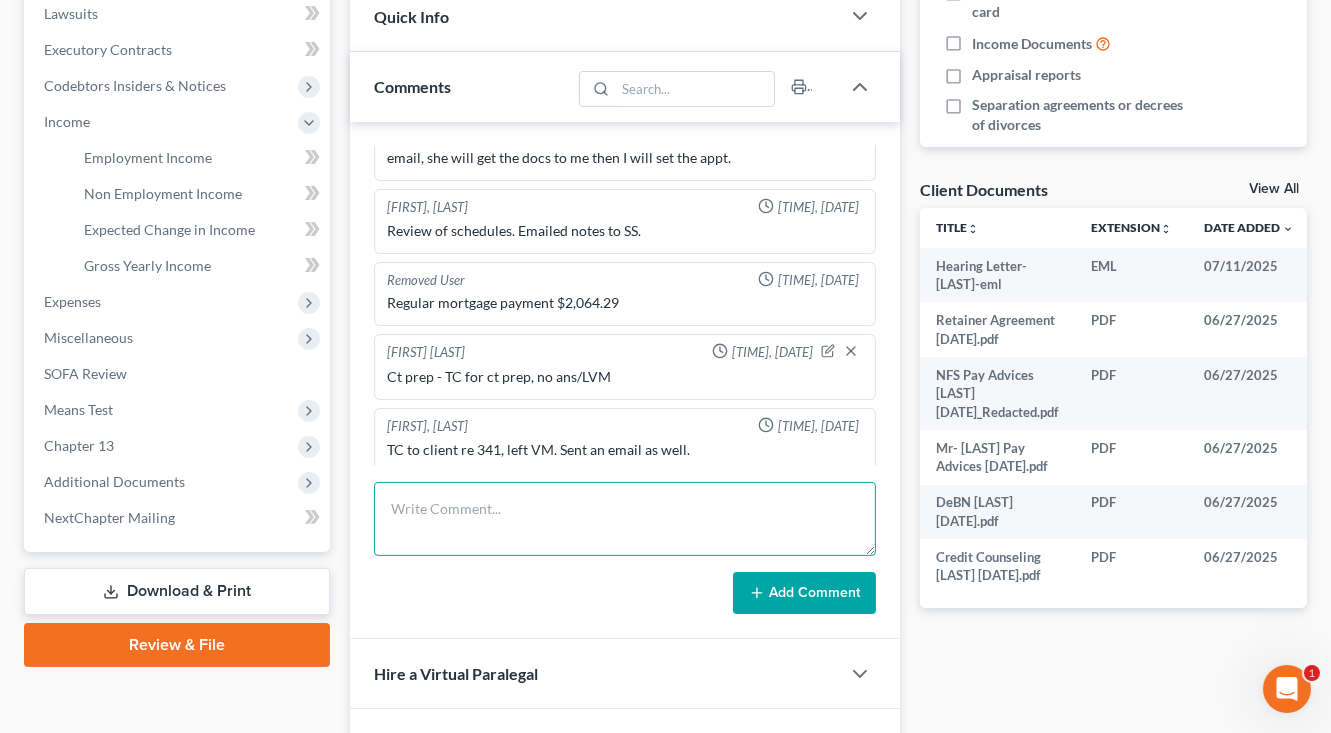 click at bounding box center (625, 519) 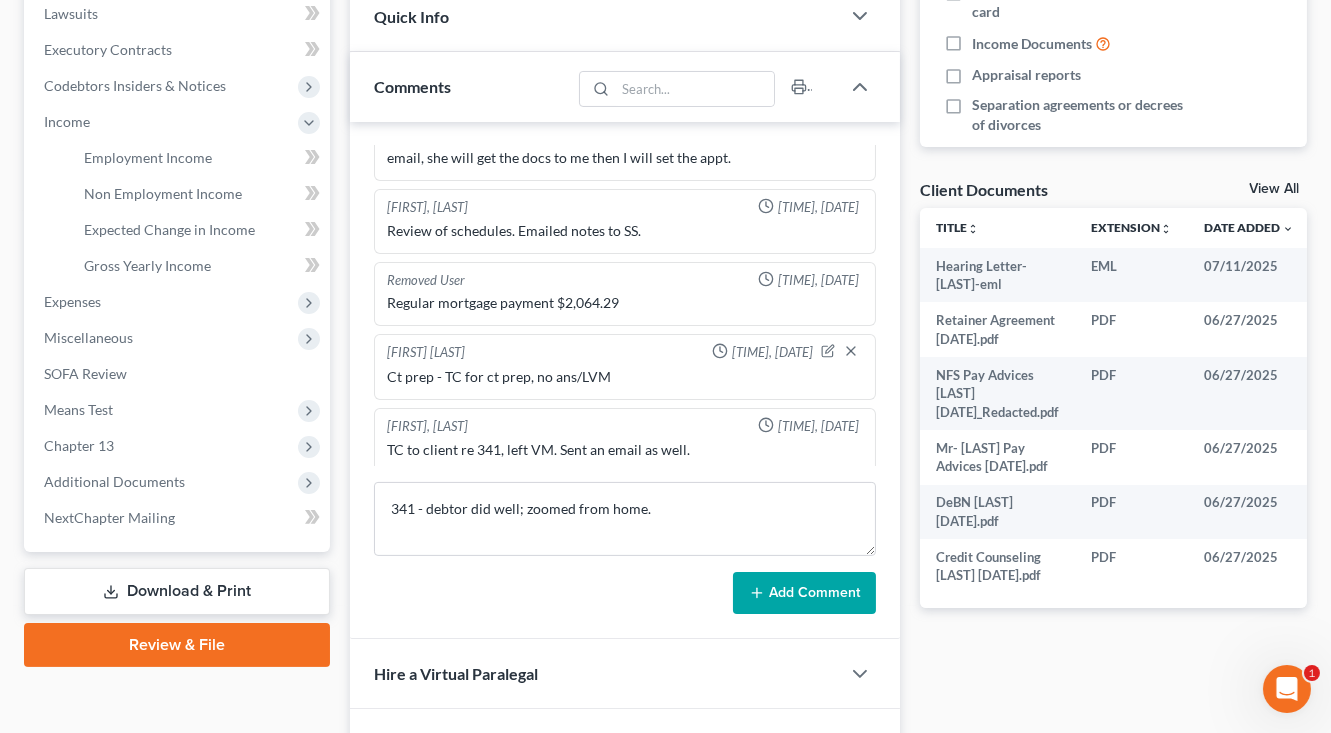 click on "Docs
Tasks
Events
Timer
0% Completed
Nothing here yet! Recorded mortgages and deeds   Life insurance policies   Credit Counseling Certificate   Pay advices   Tax returns   Bank statements   Titles to motor vehicles   Retirement account statements   Drivers license & social security card   Income Documents   Appraisal reports   Separation agreements or decrees of divorces   Bills
Hide Completed Tasks
Initial consultation Receive documents Follow up appointment Review petition Signing appointment File petition Email pay stubs to trustee Calendar 341 Hearing and send notice to debtor(s) Send notice of Bankruptcy to parties File post petition counseling course (Form 23) File reaffirmation agreements Send Notice of Discharge to debtor(s) Close file
Hide Past Events
Nothing here yet! 341(a) meeting for Steven Martin Aug 5, 2025 12:00 PM Confirmation Hearing for Steven Martin Sep 9, 2025 10:00 AM
8h 35m Total Time Tracked" at bounding box center [1113, 235] 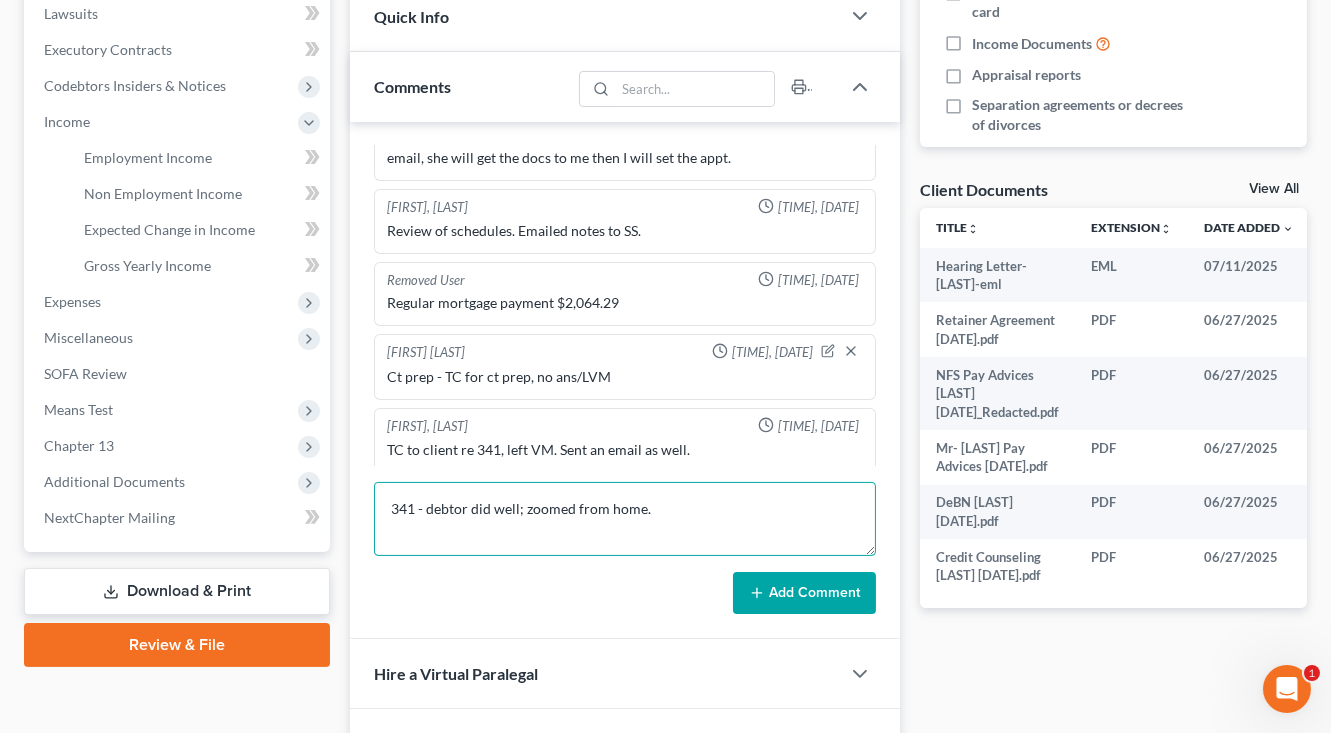 click on "341 - debtor did well; zoomed from home." at bounding box center (625, 519) 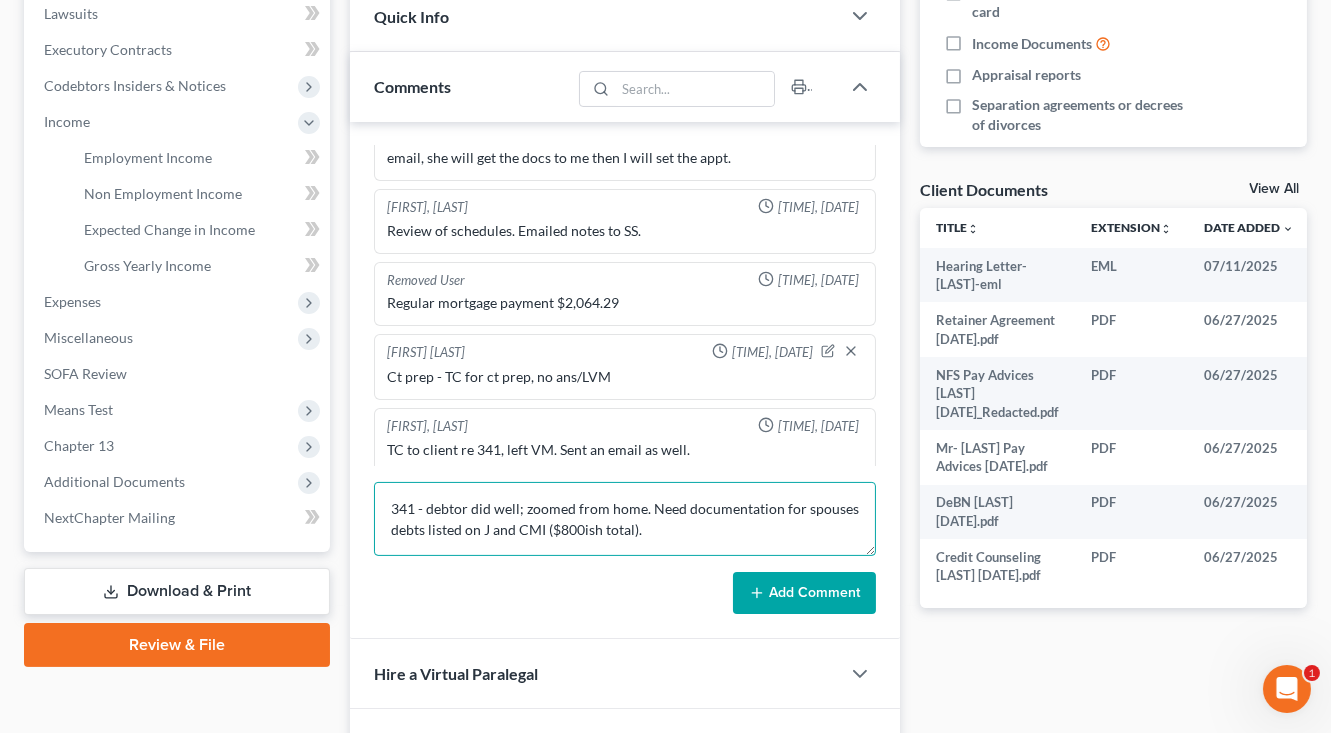 click on "341 - debtor did well; zoomed from home. Need documentation for spouses debts listed on J and CMI ($800ish total)." at bounding box center (625, 519) 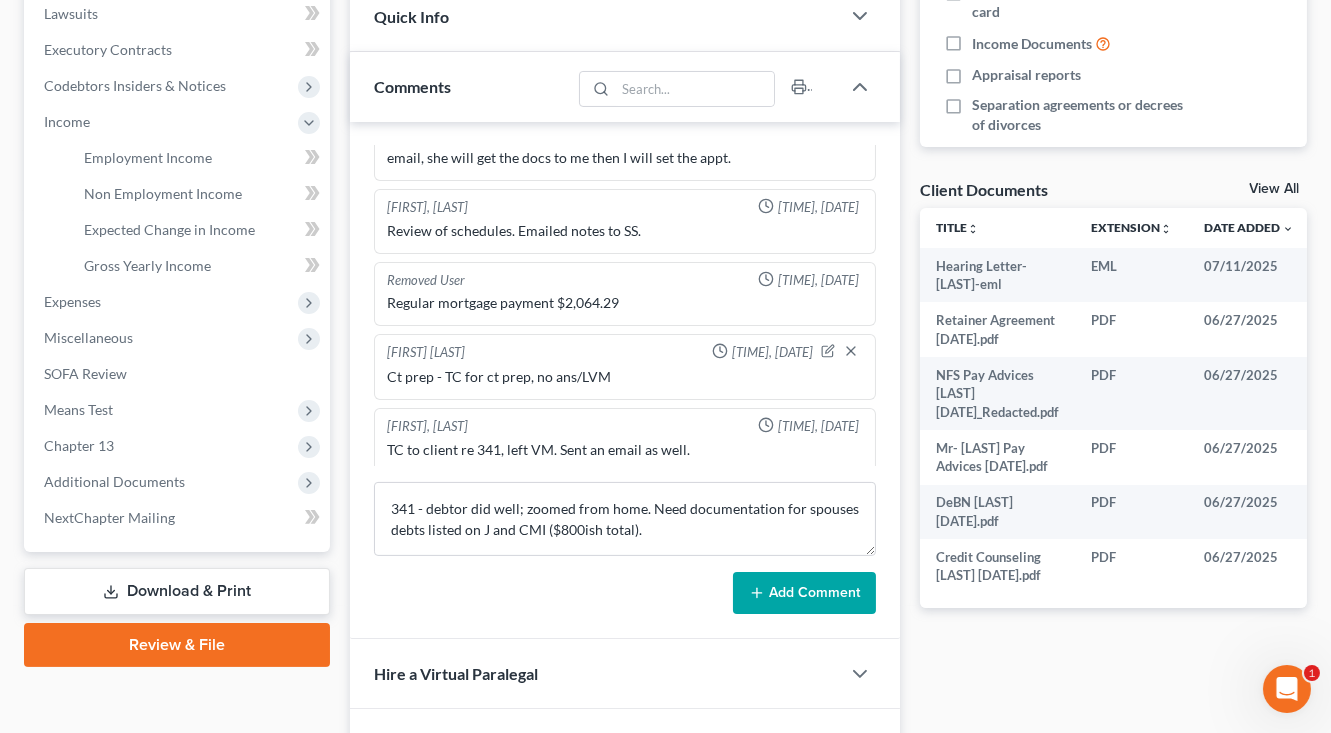 click on "Add Comment" at bounding box center (804, 593) 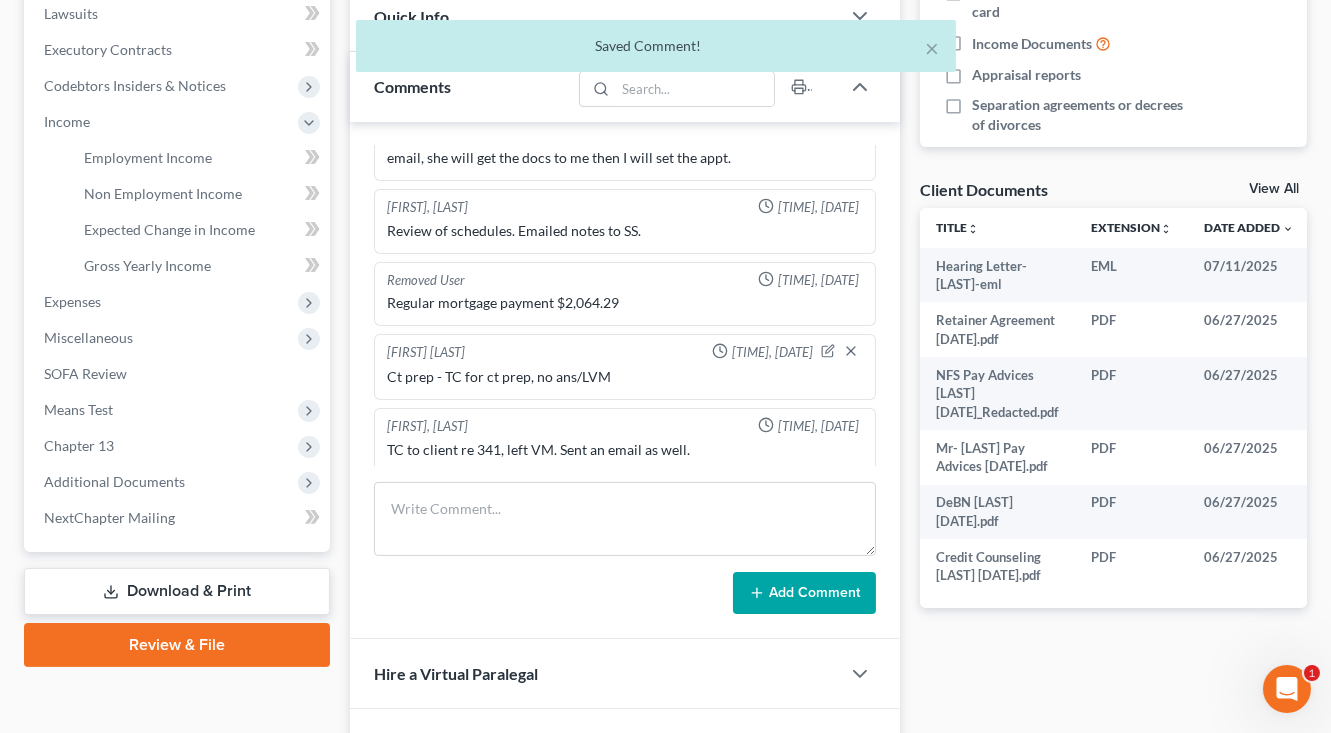 scroll, scrollTop: 448, scrollLeft: 0, axis: vertical 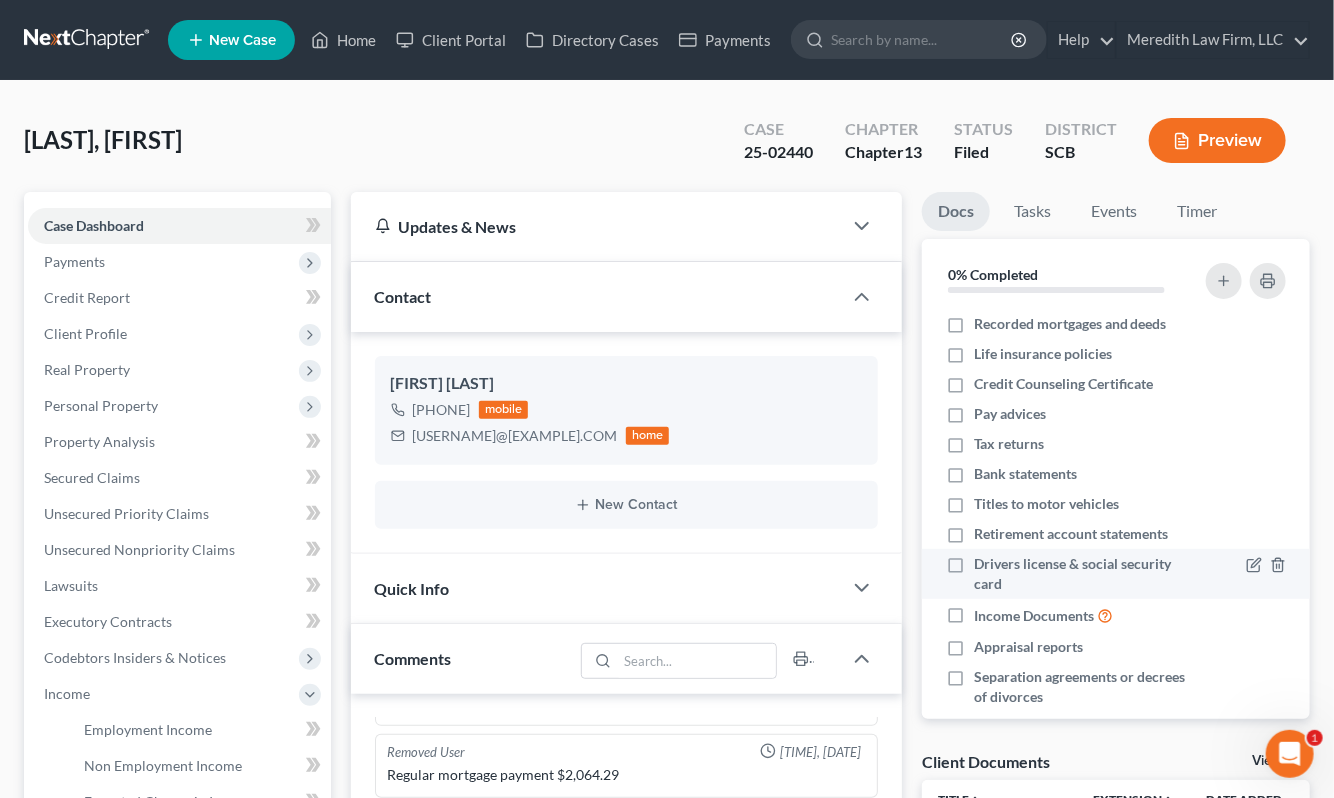 click at bounding box center (88, 40) 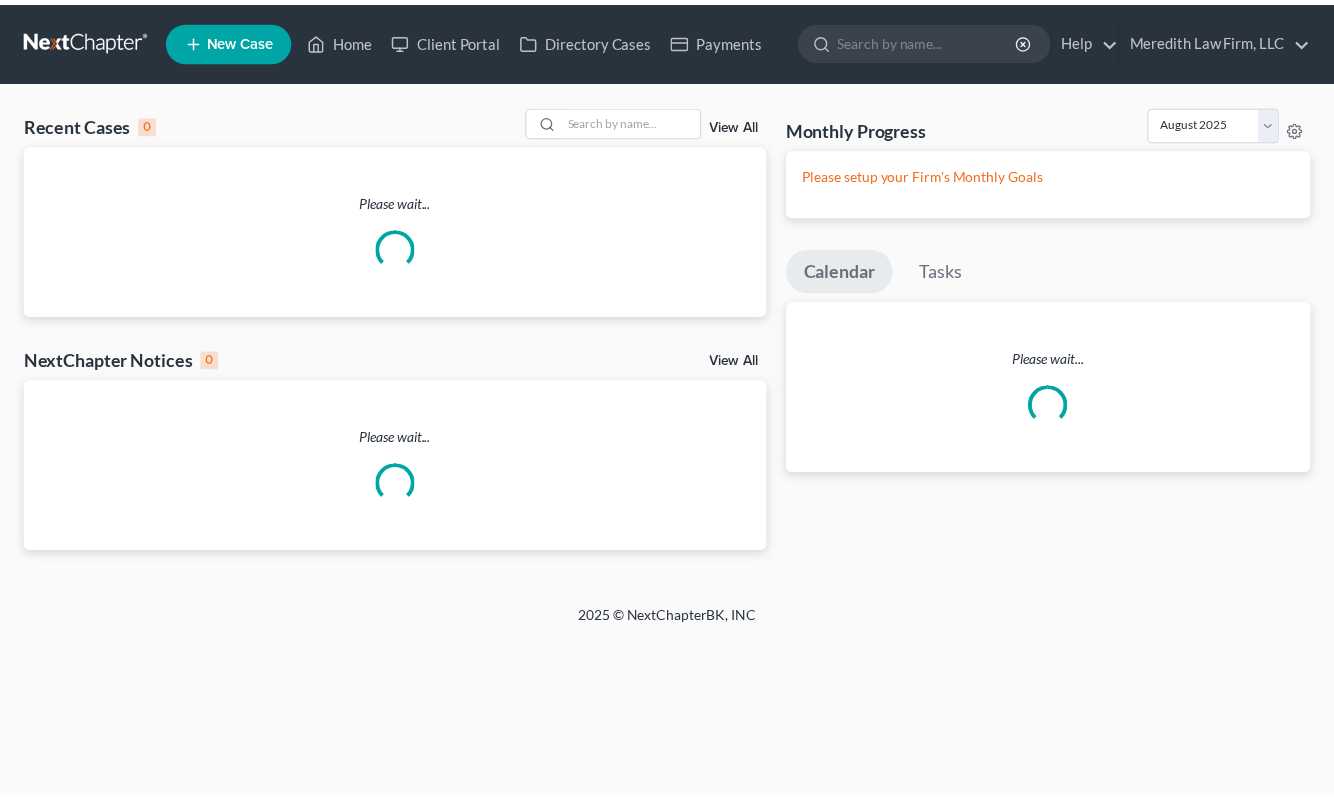 scroll, scrollTop: 0, scrollLeft: 0, axis: both 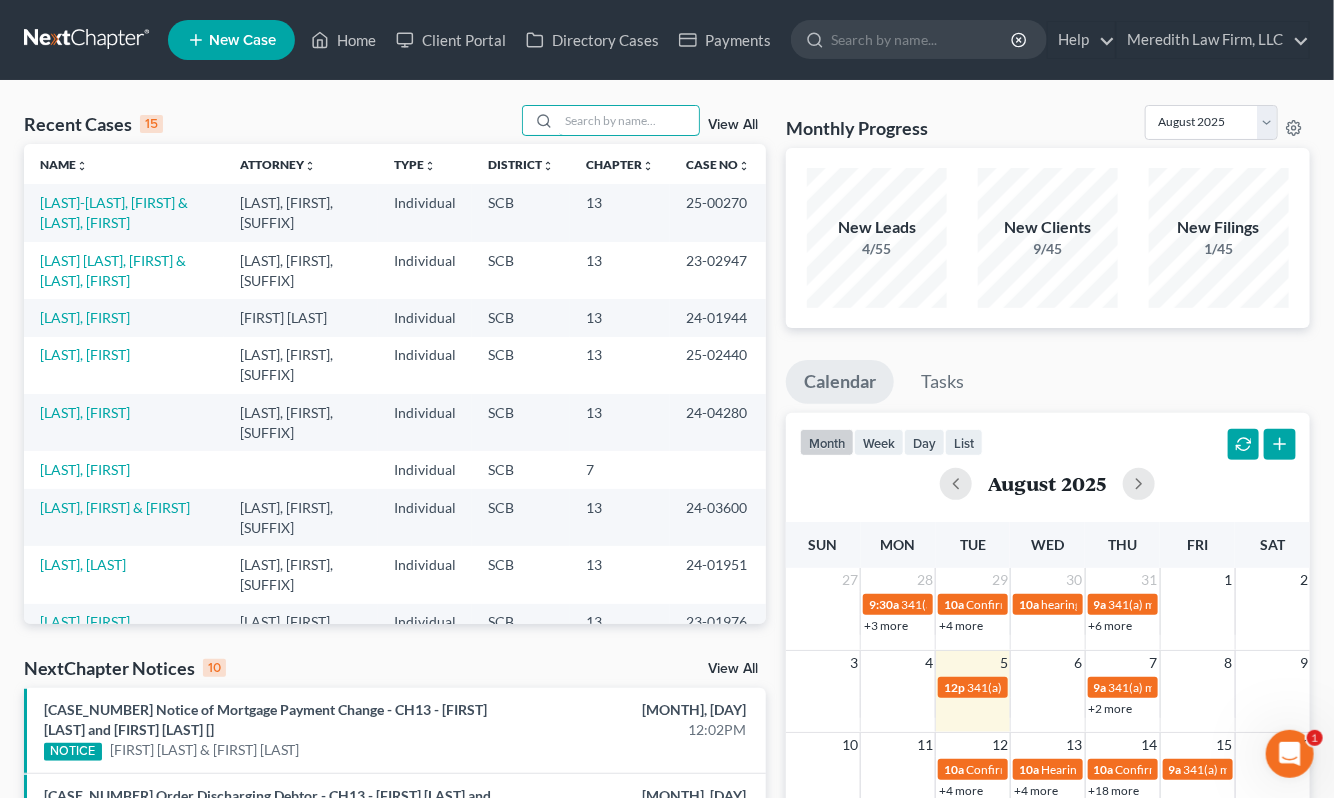 click at bounding box center (629, 120) 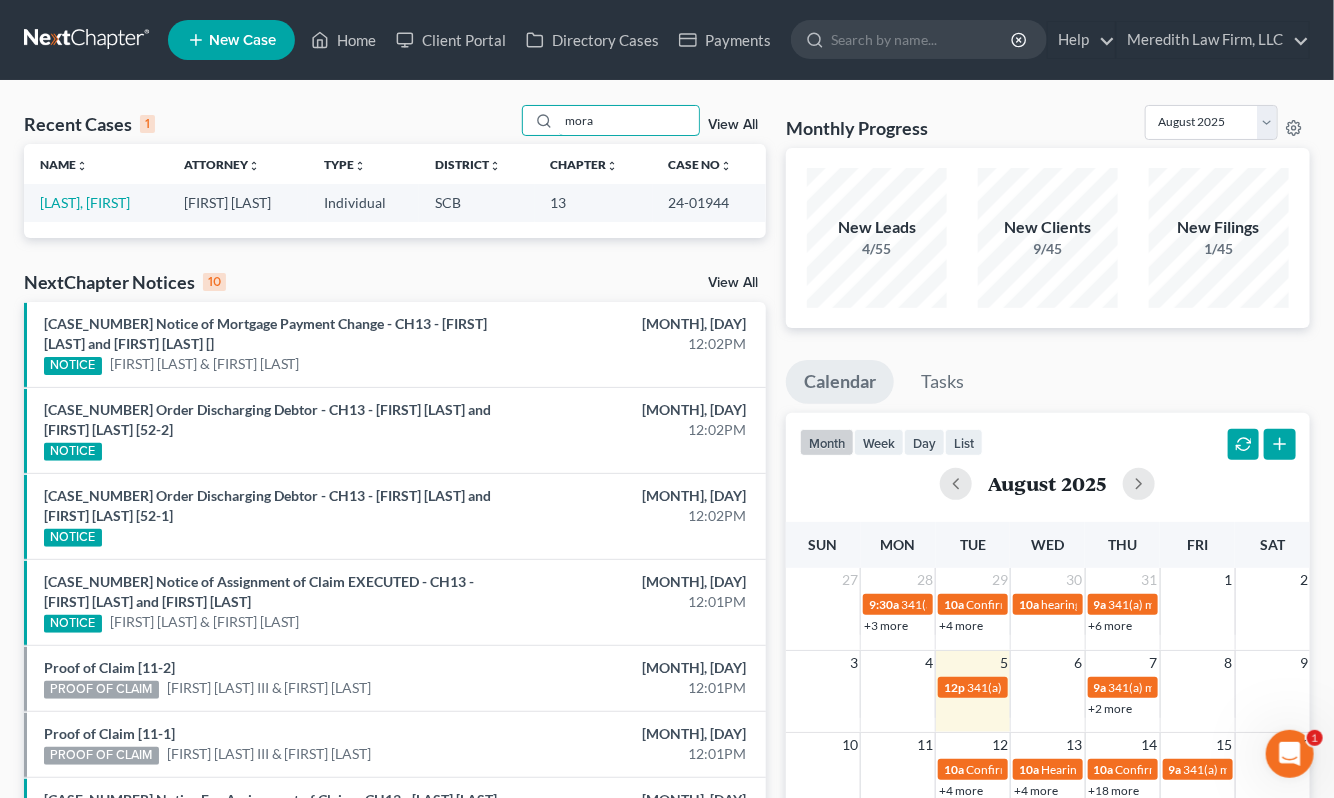 type on "mora" 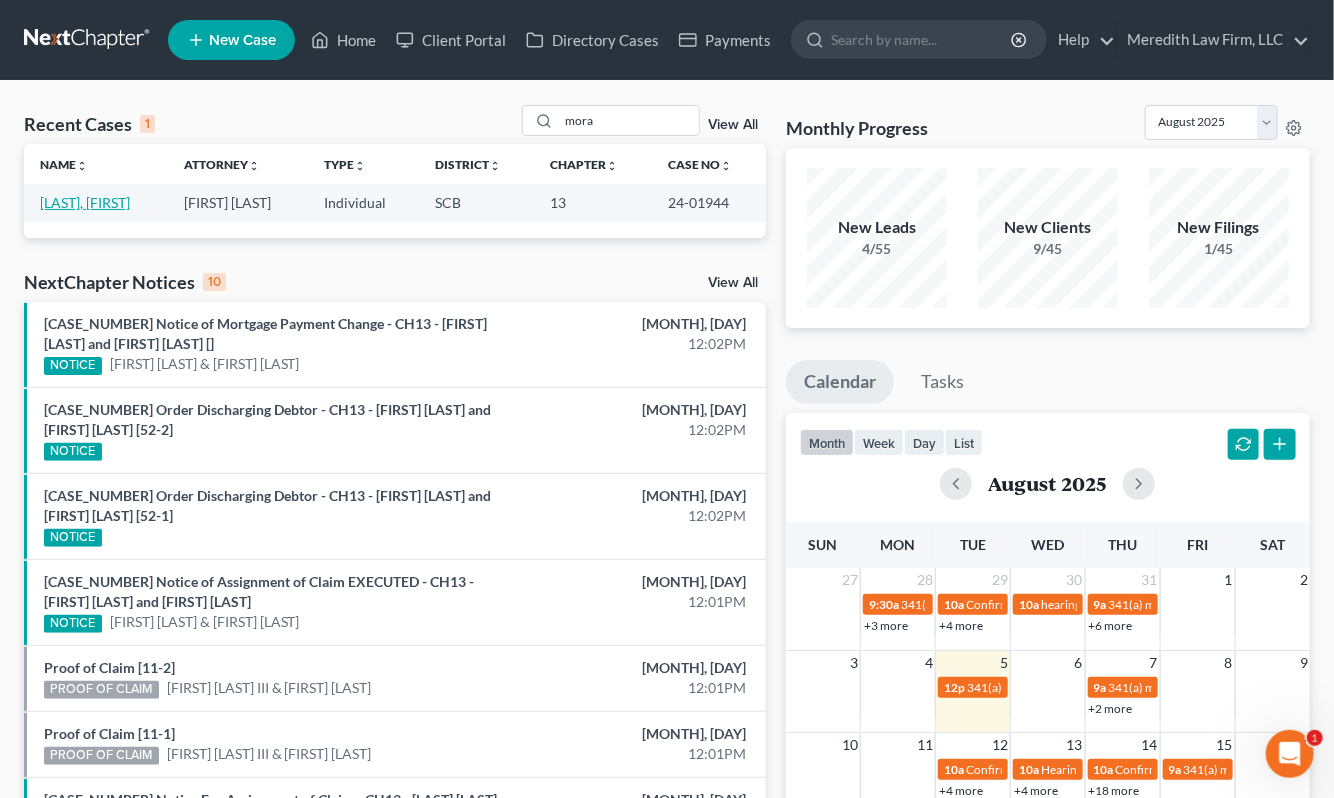 click on "Morandi, Lisa" at bounding box center [85, 202] 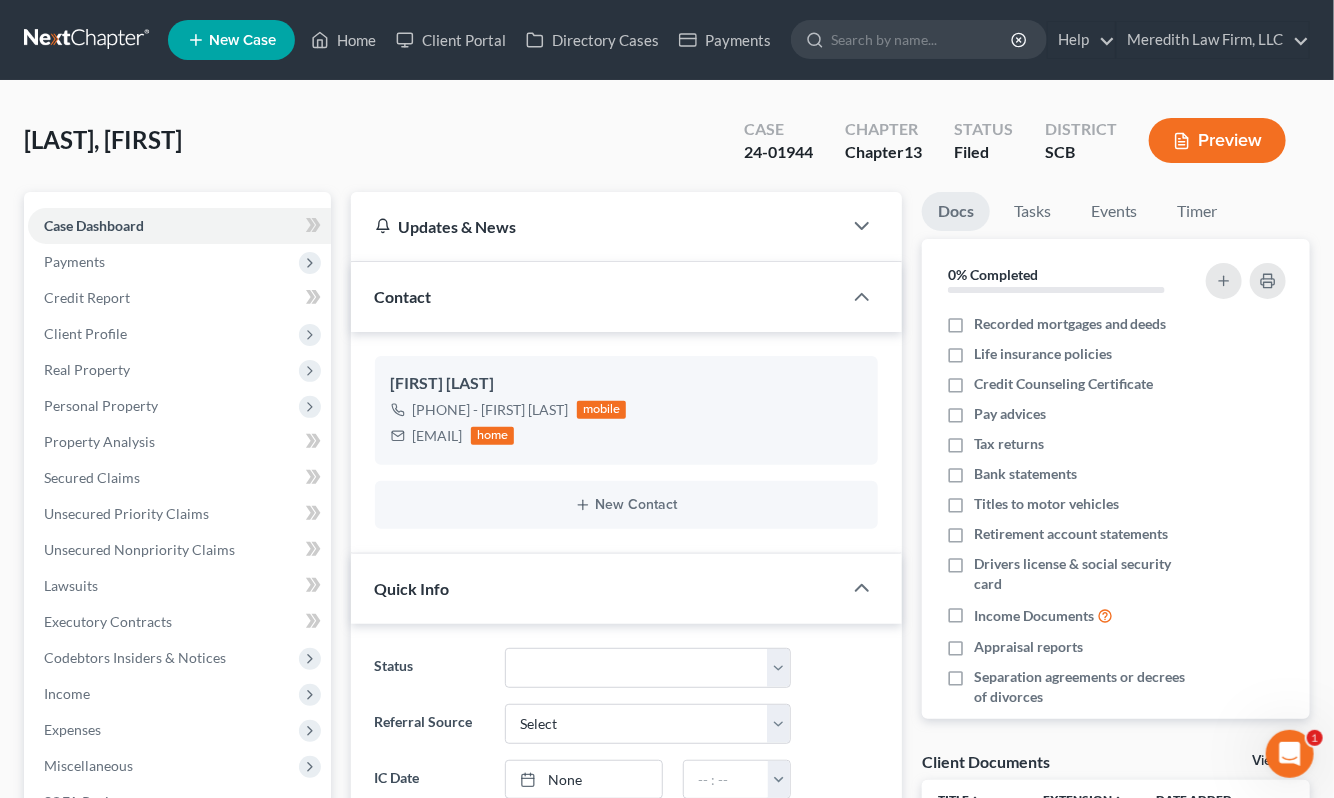 select on "0" 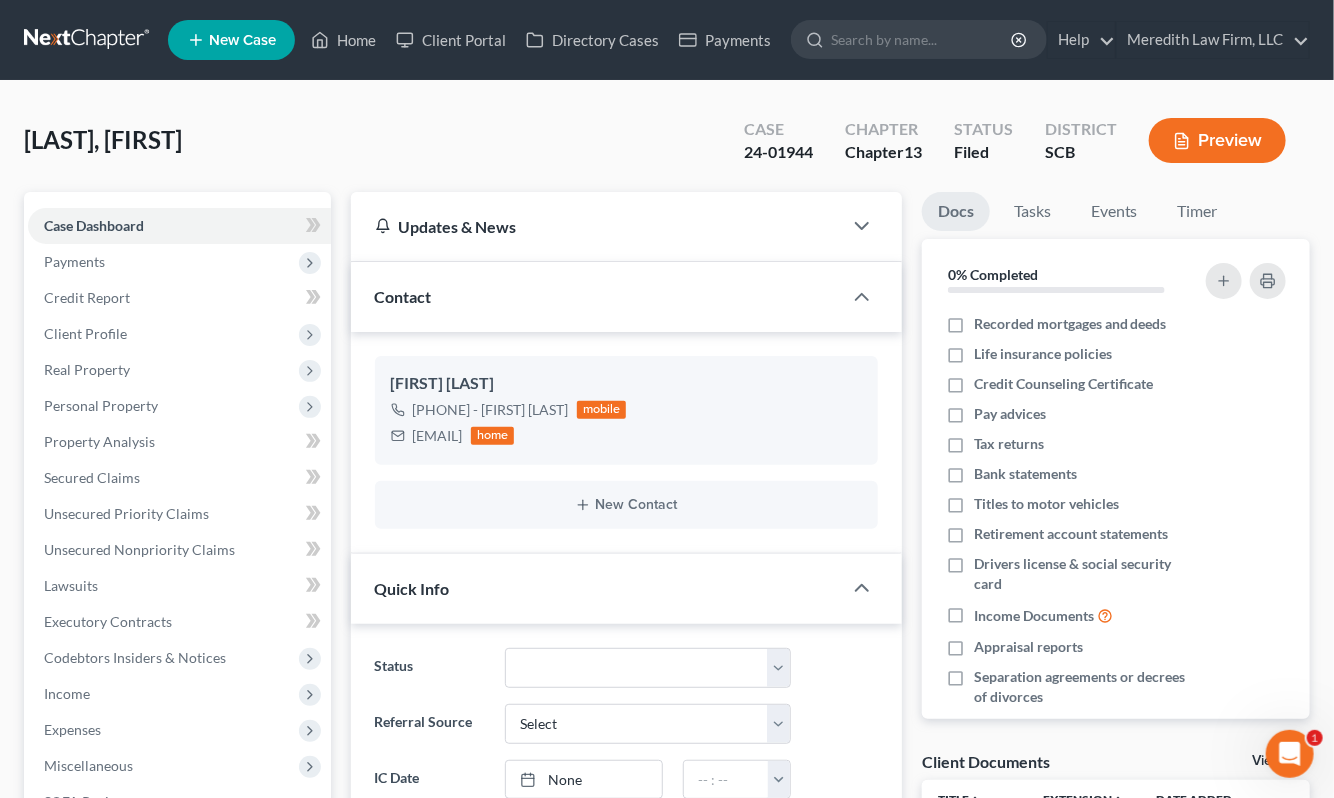 scroll, scrollTop: 538, scrollLeft: 0, axis: vertical 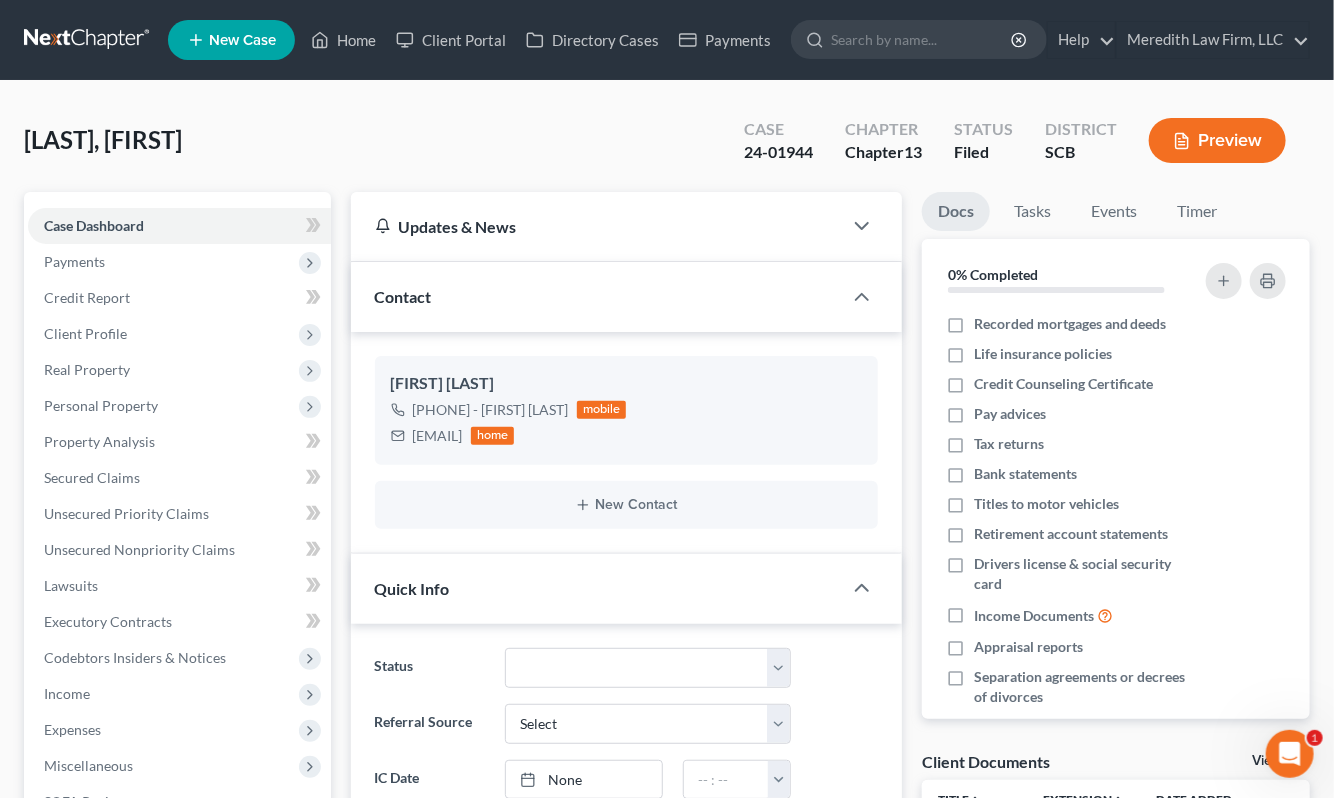 click on "Income" at bounding box center [179, 694] 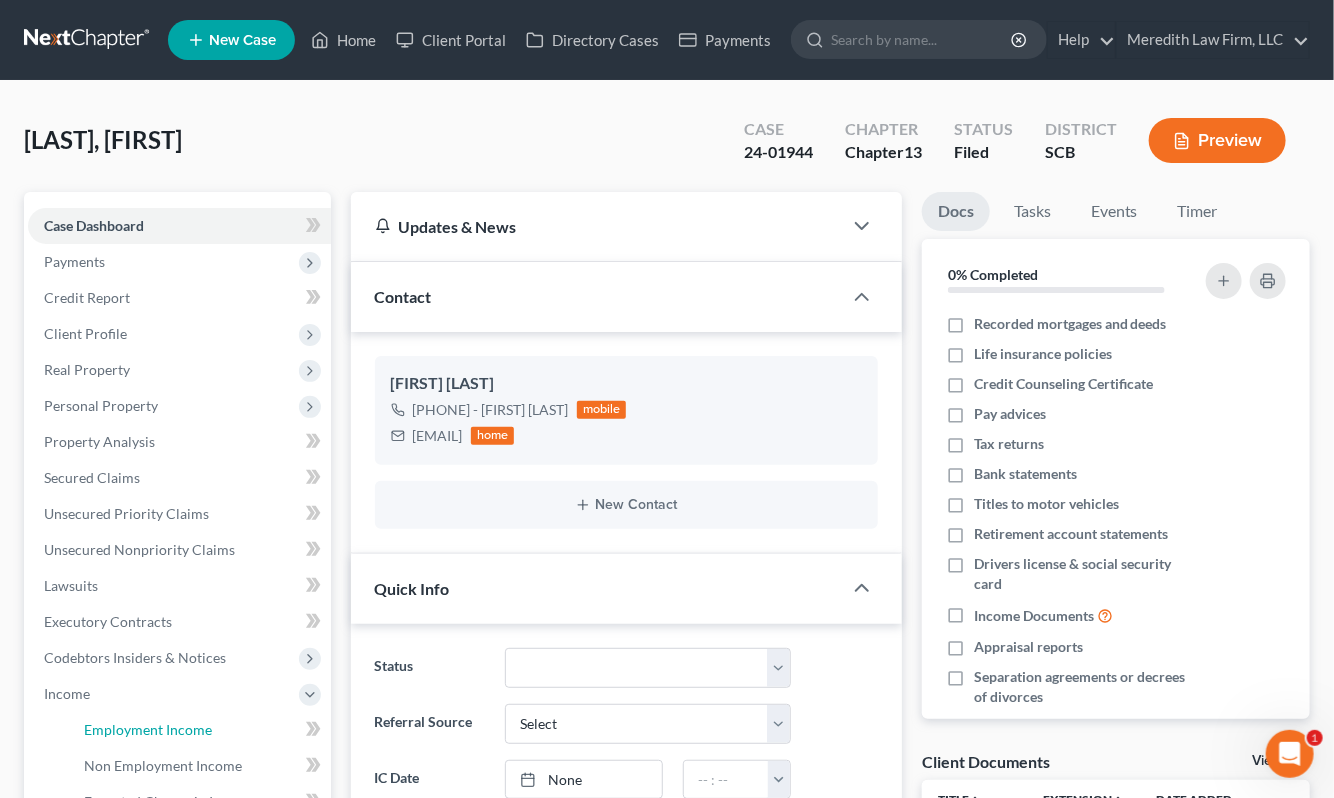 click on "Employment Income" at bounding box center [148, 729] 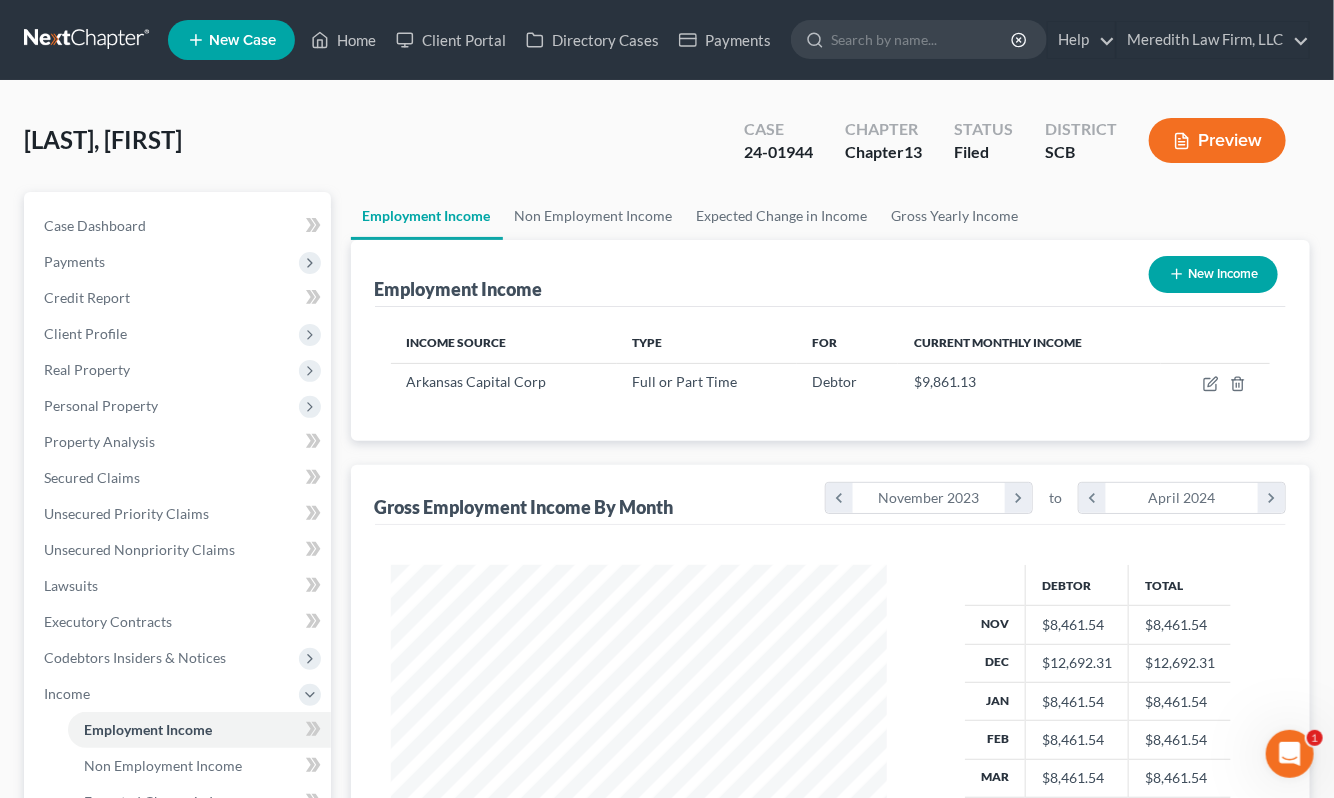 scroll, scrollTop: 999641, scrollLeft: 999463, axis: both 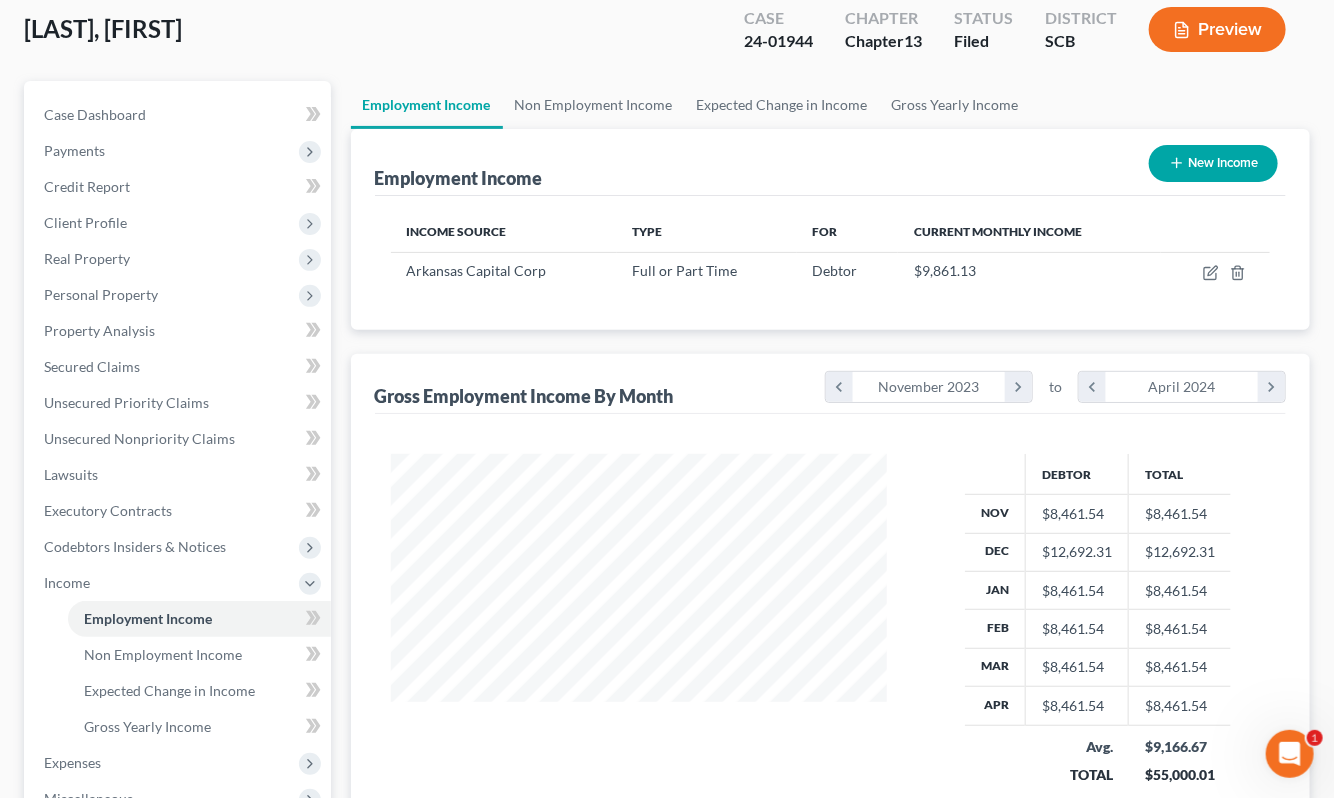 click on "Preview" at bounding box center (1217, 29) 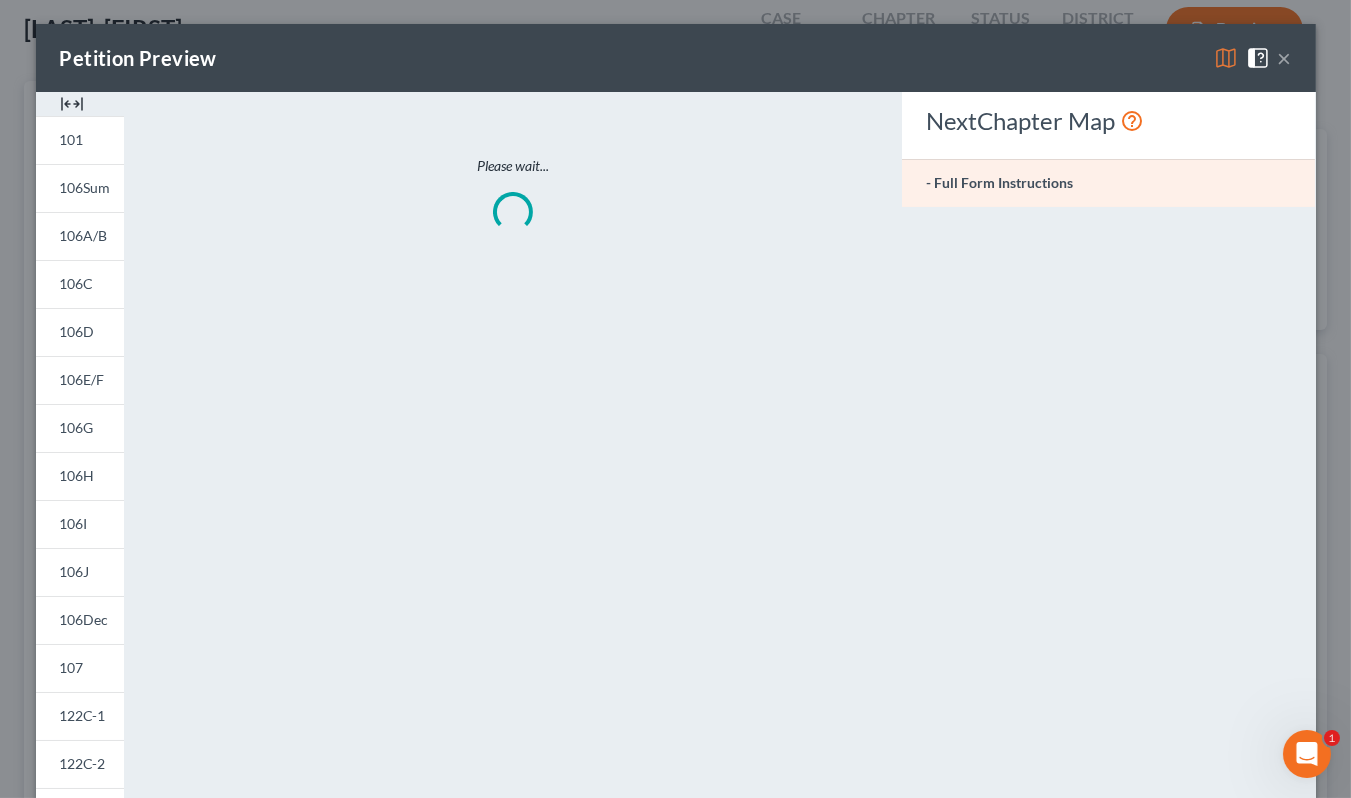 scroll, scrollTop: 999641, scrollLeft: 999456, axis: both 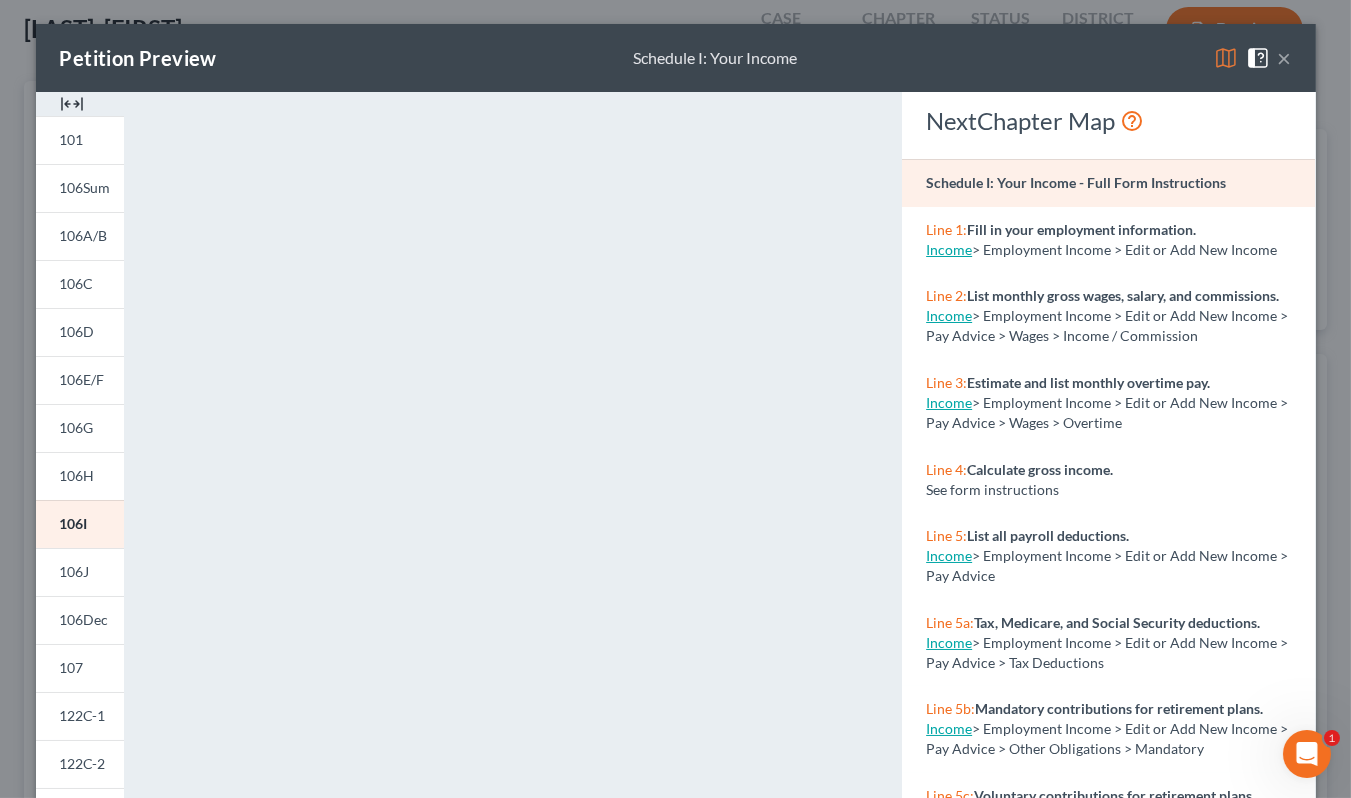 drag, startPoint x: 1074, startPoint y: 64, endPoint x: 1014, endPoint y: 108, distance: 74.404305 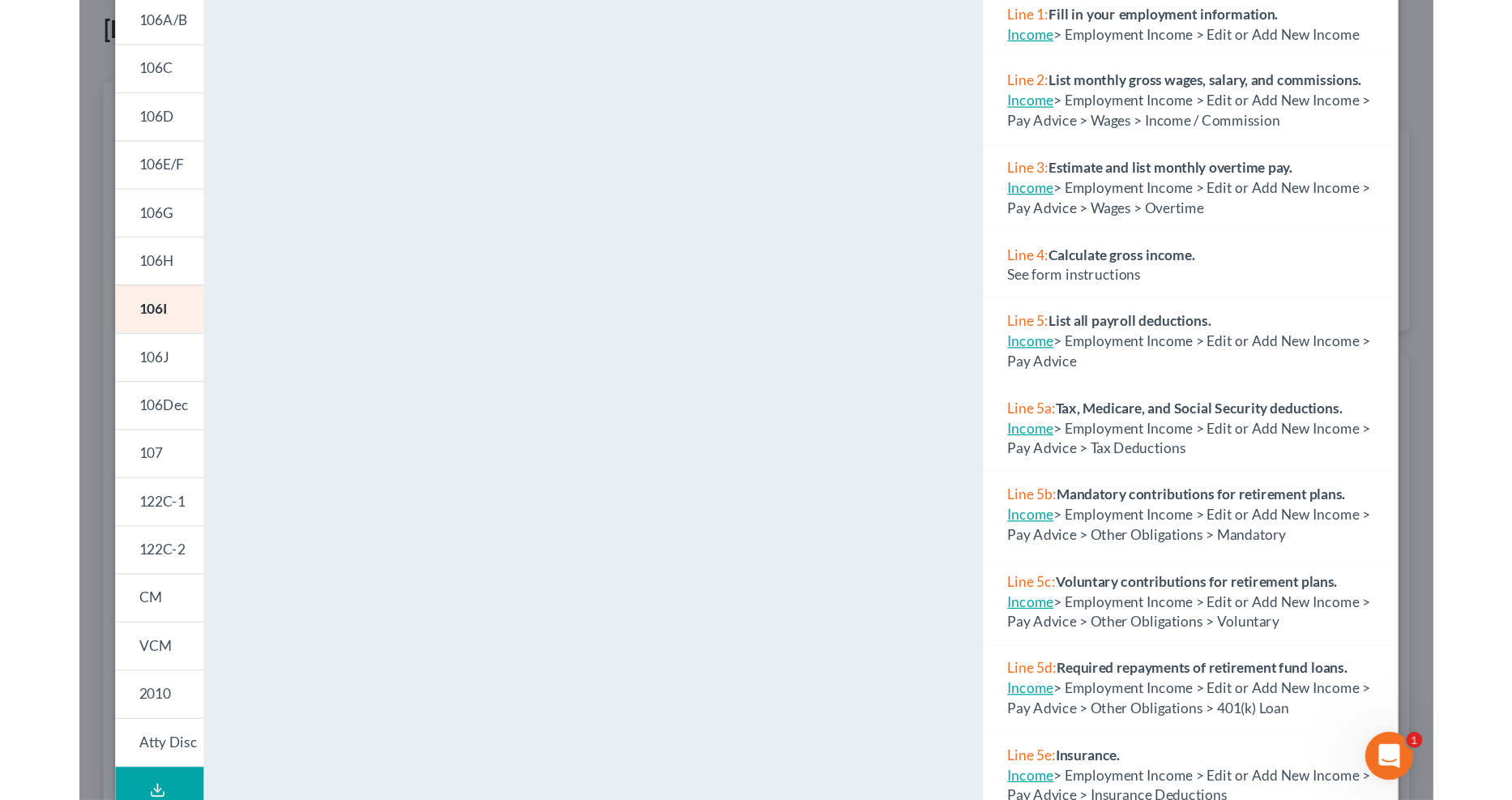 scroll, scrollTop: 267, scrollLeft: 0, axis: vertical 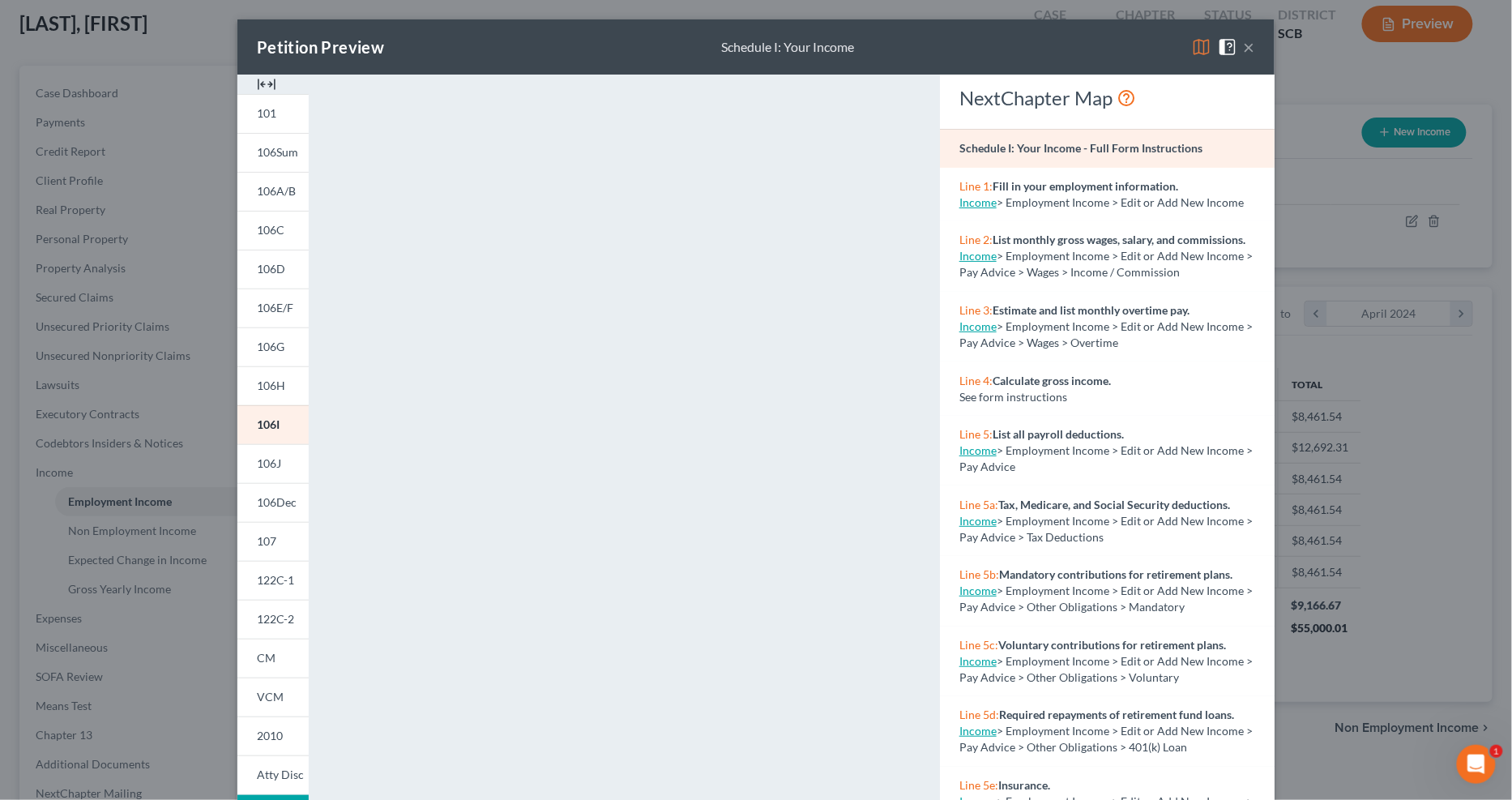 click on "×" at bounding box center [1249, 47] 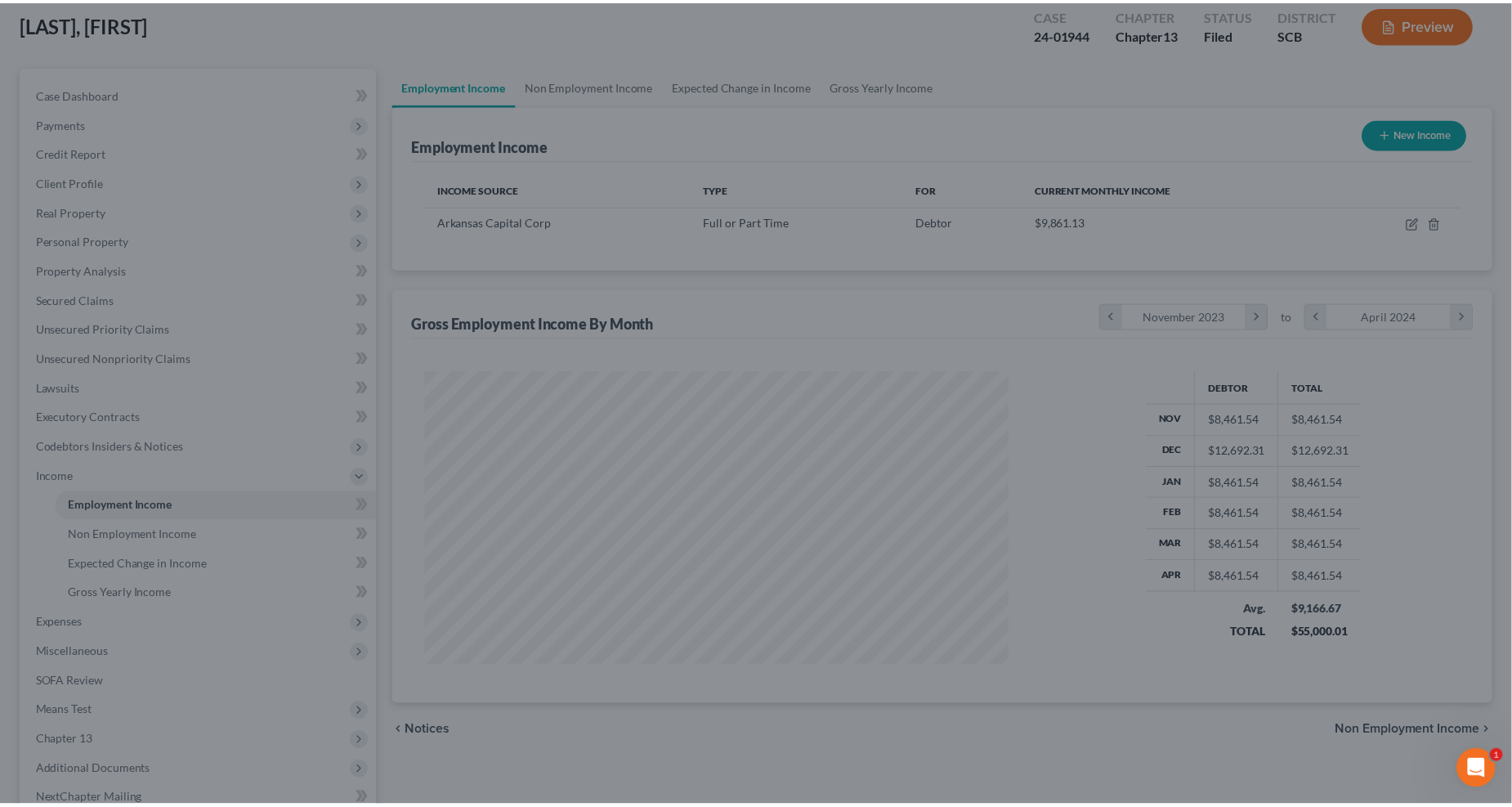 scroll, scrollTop: 295, scrollLeft: 623, axis: both 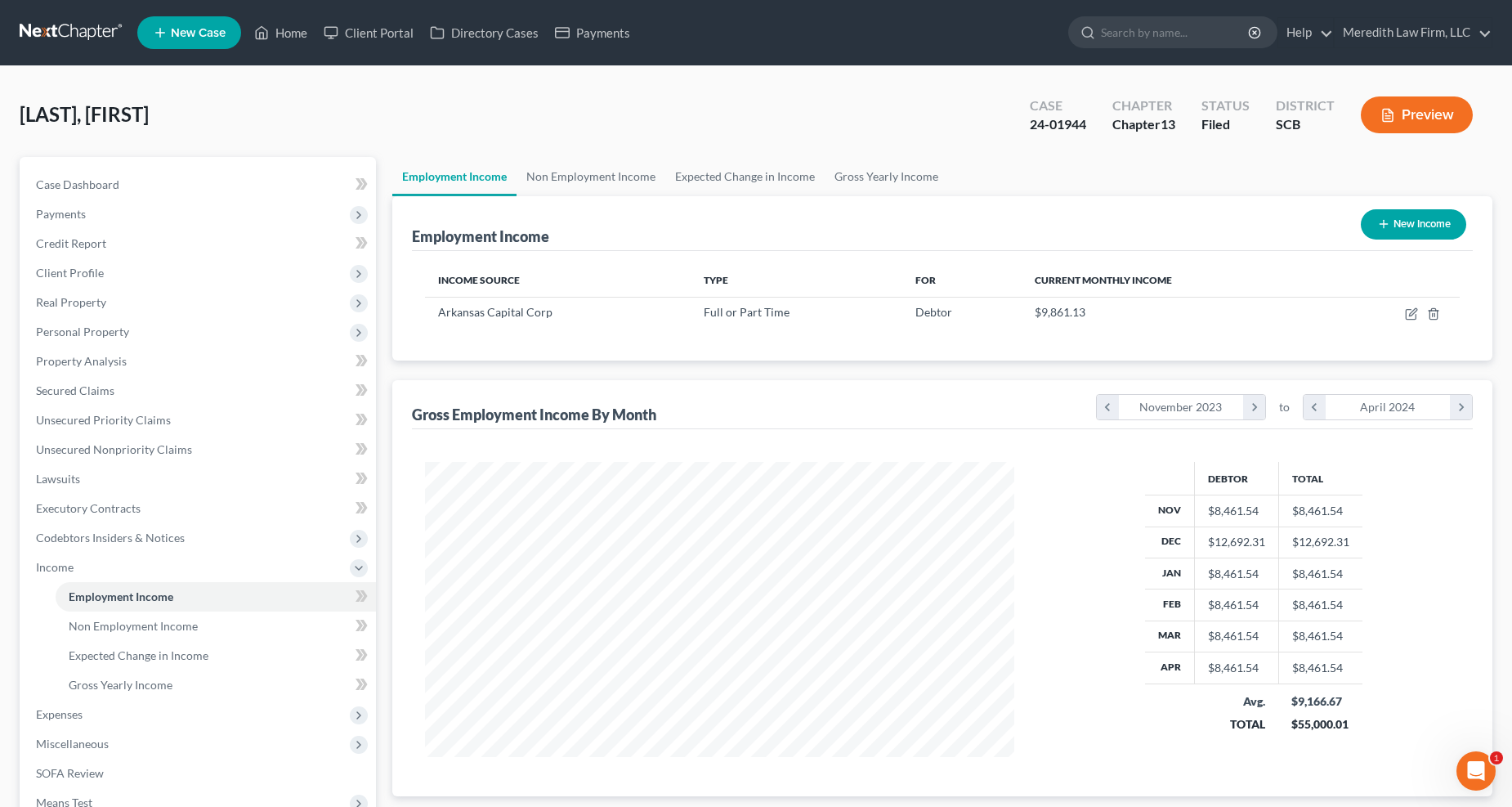click at bounding box center [72, 33] 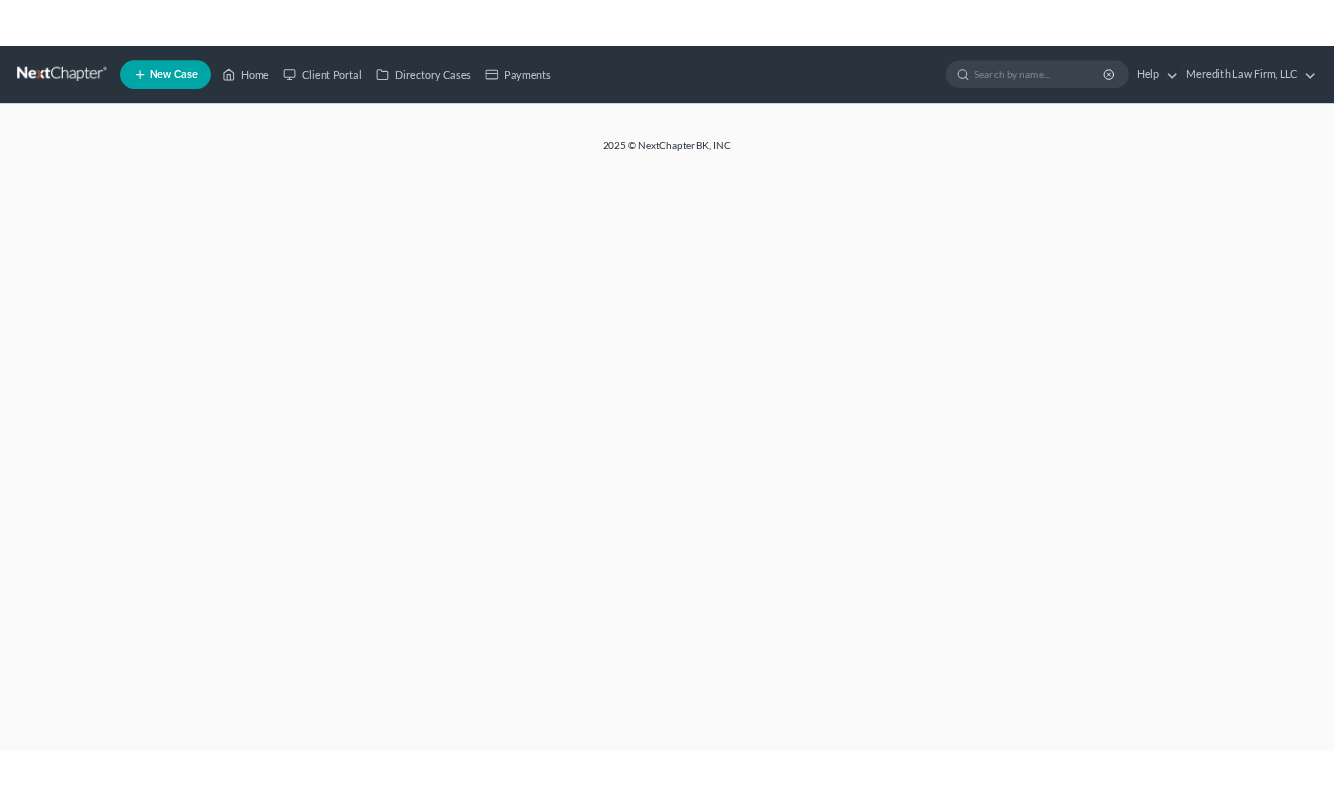 scroll, scrollTop: 0, scrollLeft: 0, axis: both 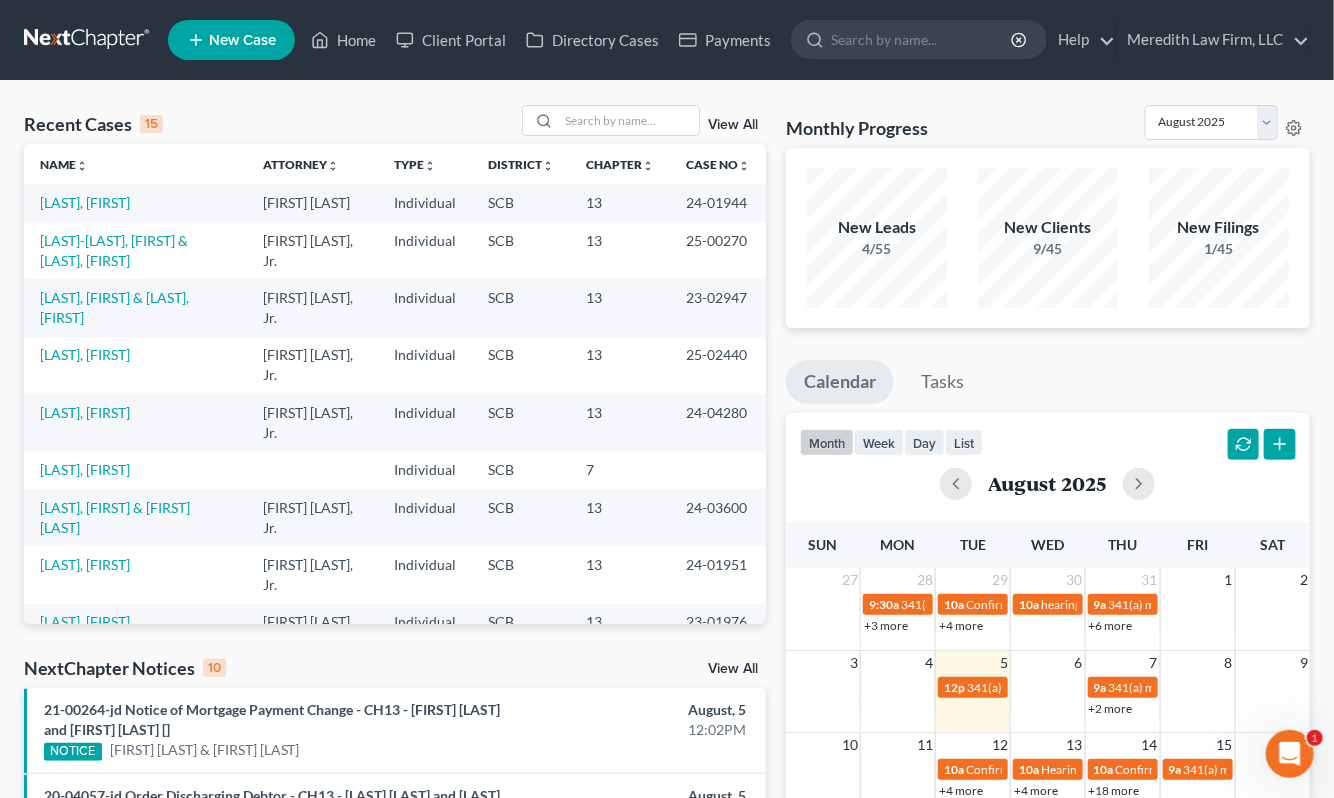 click on "Recent Cases 15         View All
Name
unfold_more
expand_more
expand_less
Attorney
unfold_more
expand_more
expand_less
Type
unfold_more
expand_more
expand_less
District
unfold_more
expand_more
expand_less
Chapter
unfold_more
expand_more
expand_less
Case No
unfold_more
expand_more
expand_less
Prefix
unfold_more
expand_more
expand_less
[LAST], [FIRST] [LAST] Heilig Individual SCB 13 24-01944 [LAST]-[LAST], [FIRST] & [LAST], [FIRST] [LAST] Individual SCB 13 25-00270 [LAST] [LAST], [FIRST] & [LAST], [FIRST] [LAST] [LAST] Individual SCB 13 23-02947 [LAST], [FIRST] [LAST] Individual SCB 13 25-02440 [LAST], [FIRST] [LAST] Individual SCB 13 24-04280 [LAST], [FIRST] Individual SCB 7 [LAST], [FIRST] & [FIRST] [LAST] [LAST] Individual SCB 13 24-03600 [LAST], [FIRST] [LAST] Individual SCB 13 24-01951 [LAST], [FIRST] Individual SCB 7" at bounding box center (667, 822) 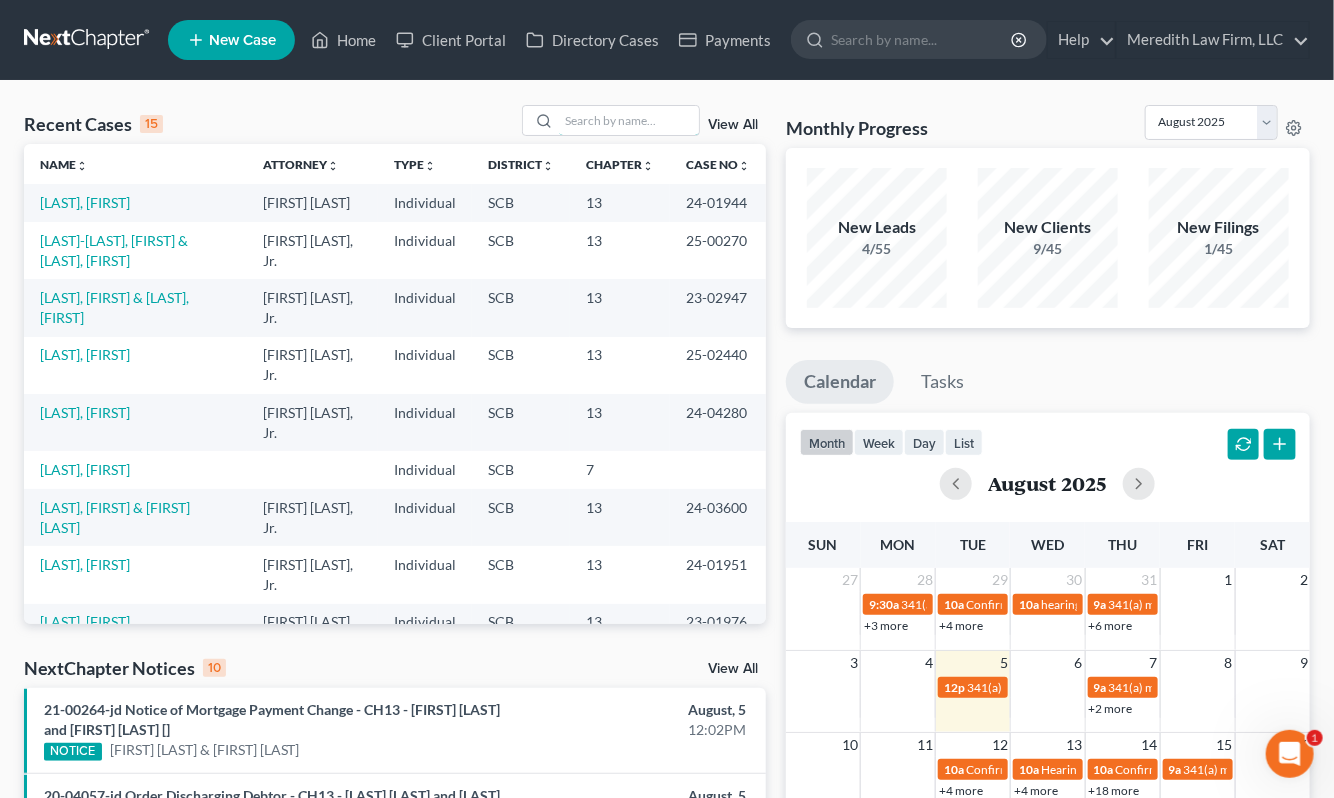 click at bounding box center [629, 120] 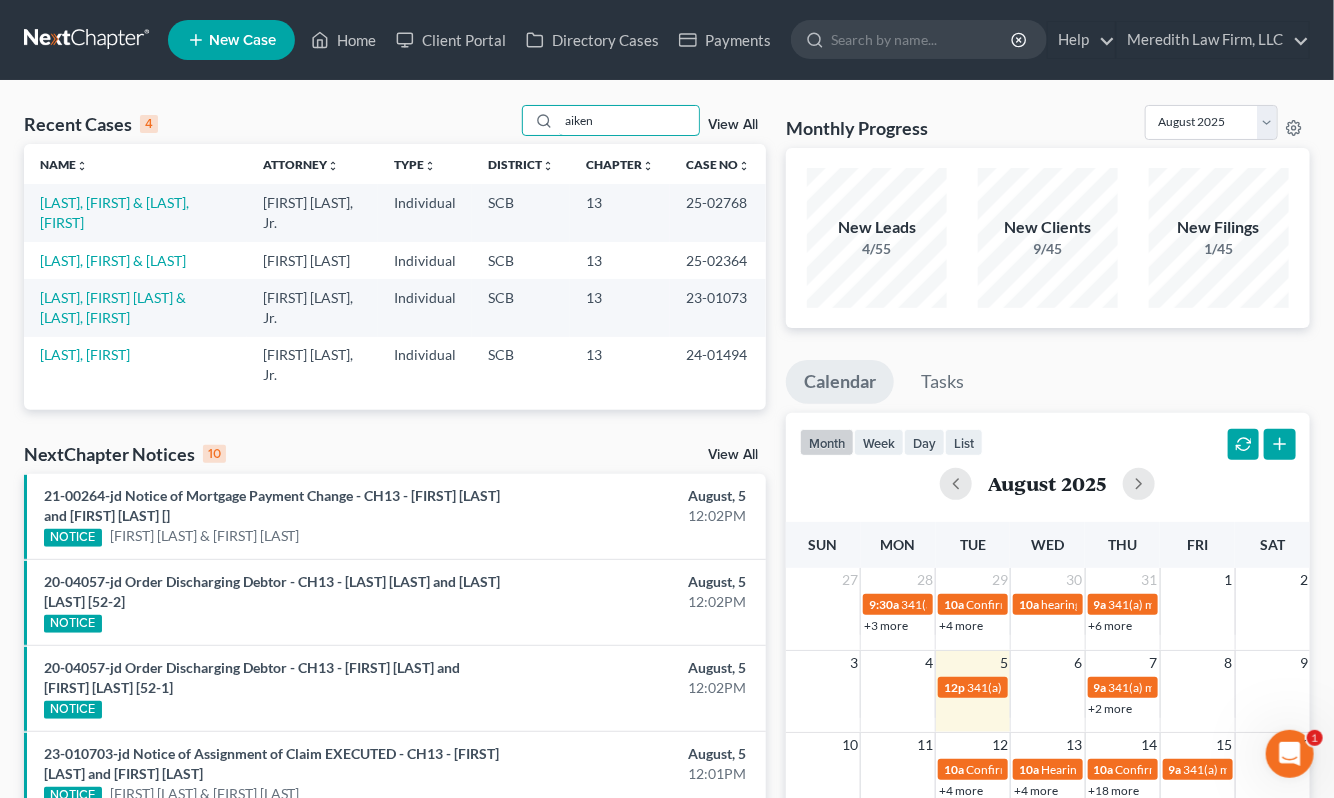 type on "aiken" 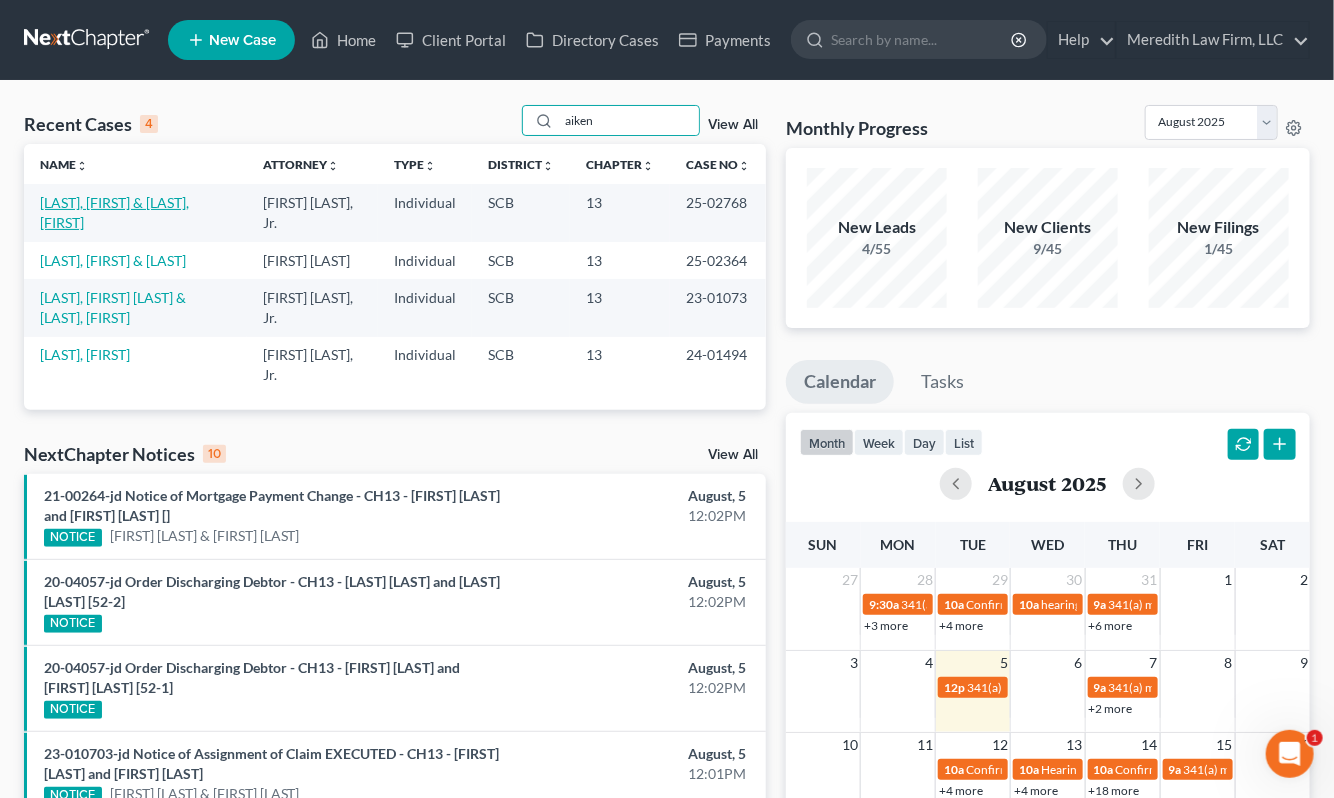 click on "[LAST], [FIRST] & [LAST], [FIRST]" at bounding box center (114, 212) 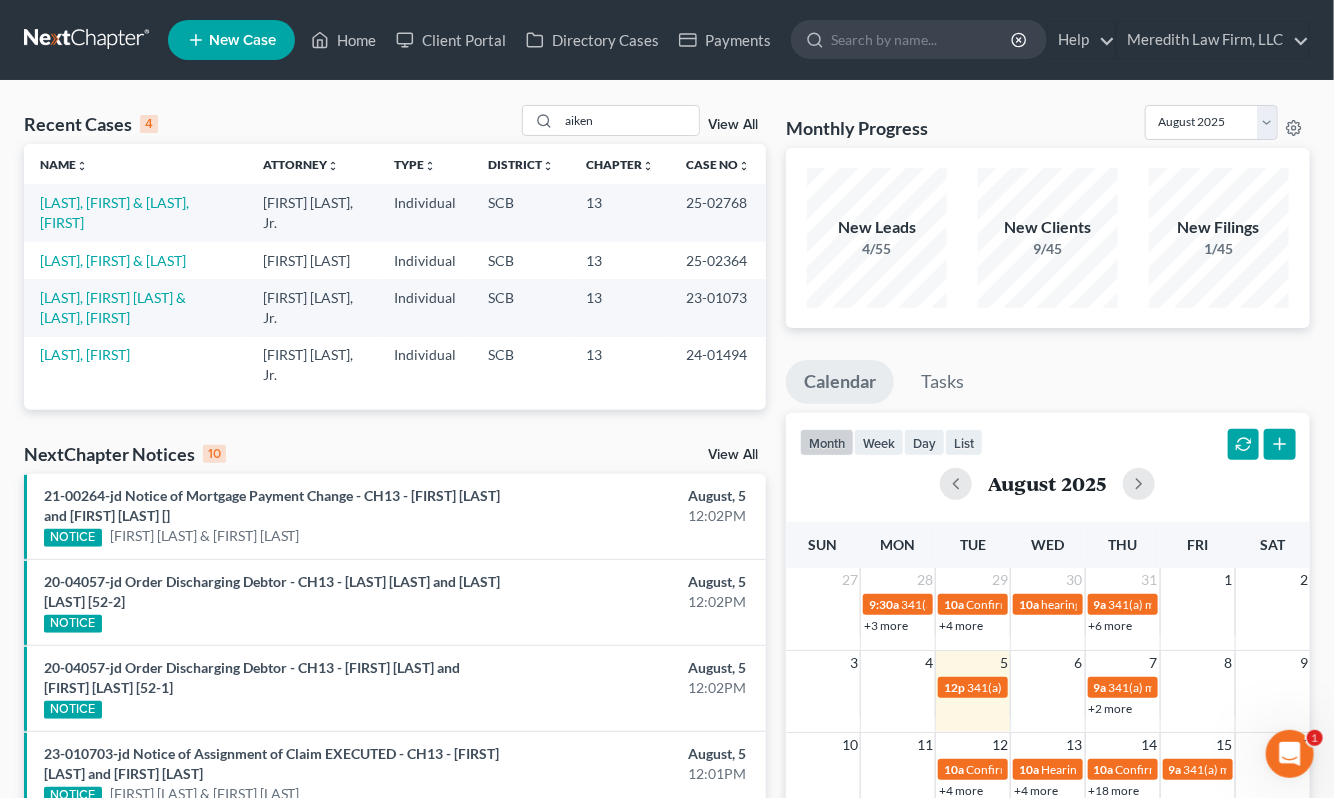 select on "2" 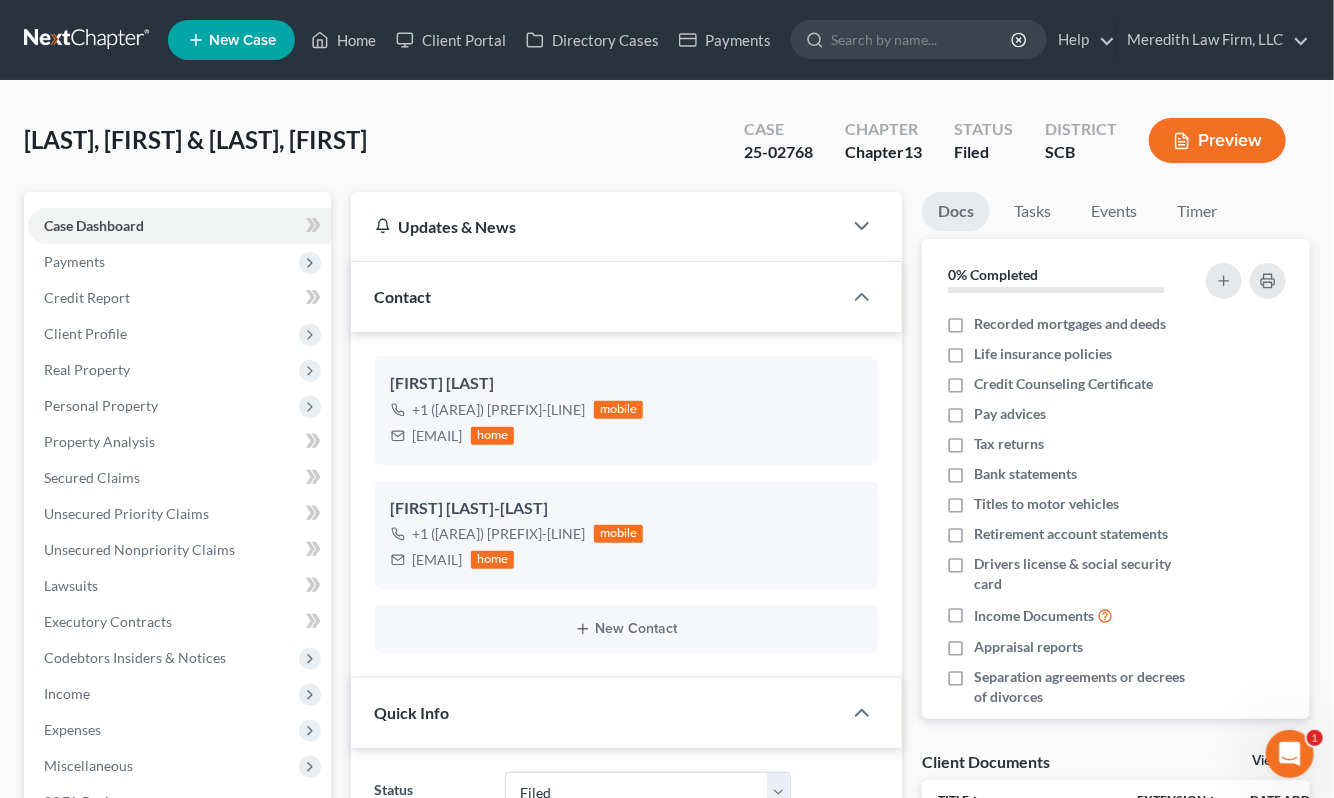 scroll, scrollTop: 2320, scrollLeft: 0, axis: vertical 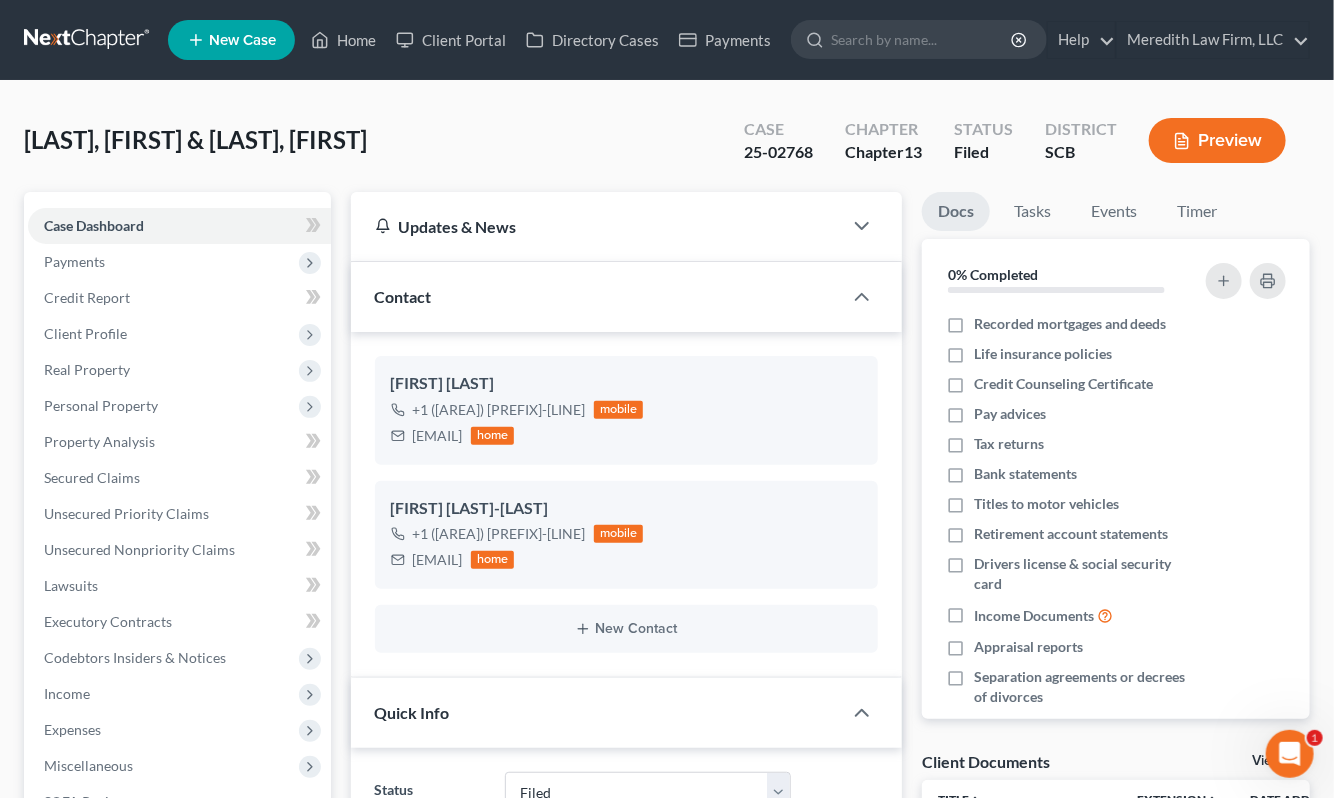 click on "Preview" at bounding box center (1217, 140) 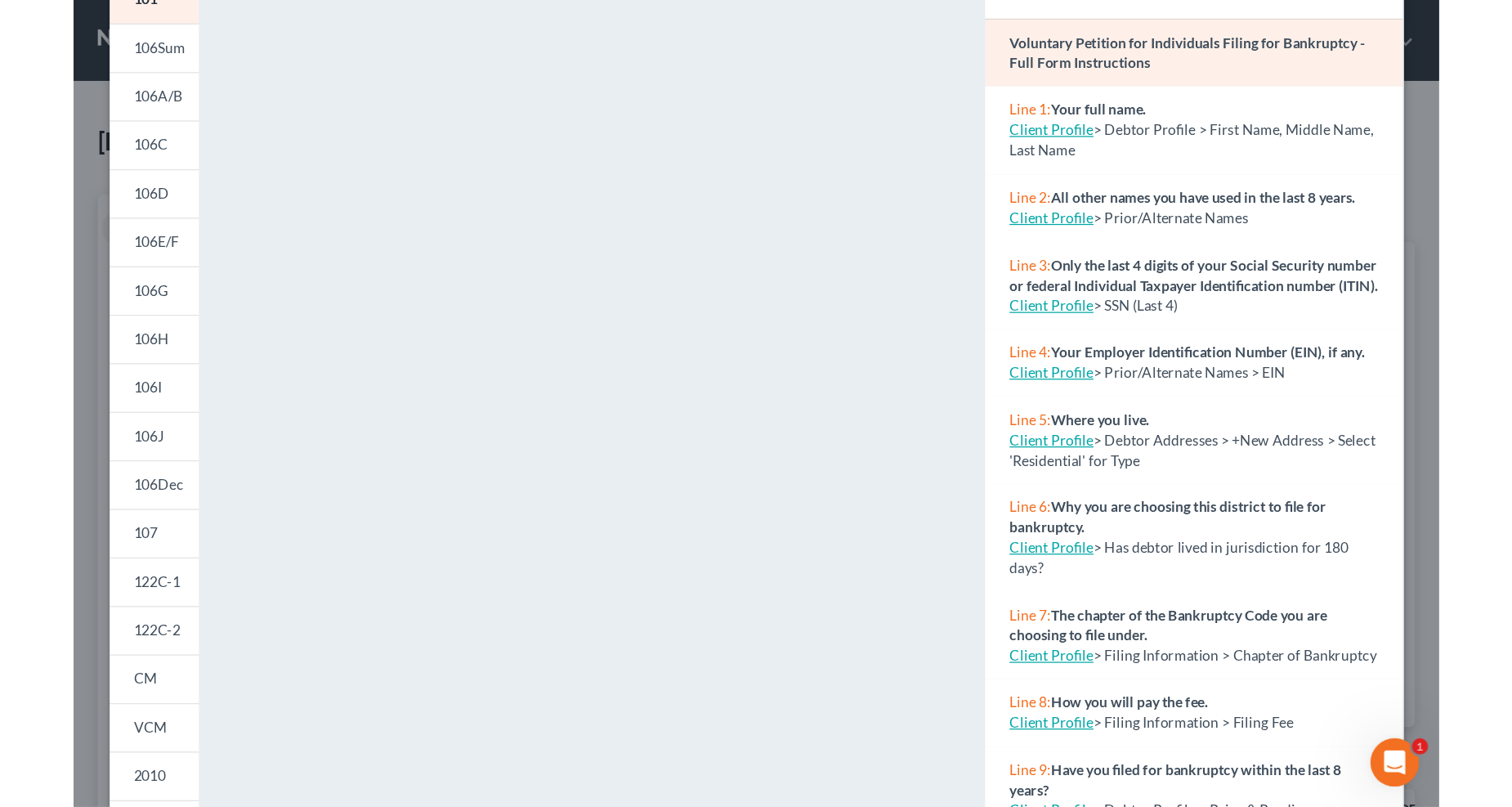 scroll, scrollTop: 0, scrollLeft: 0, axis: both 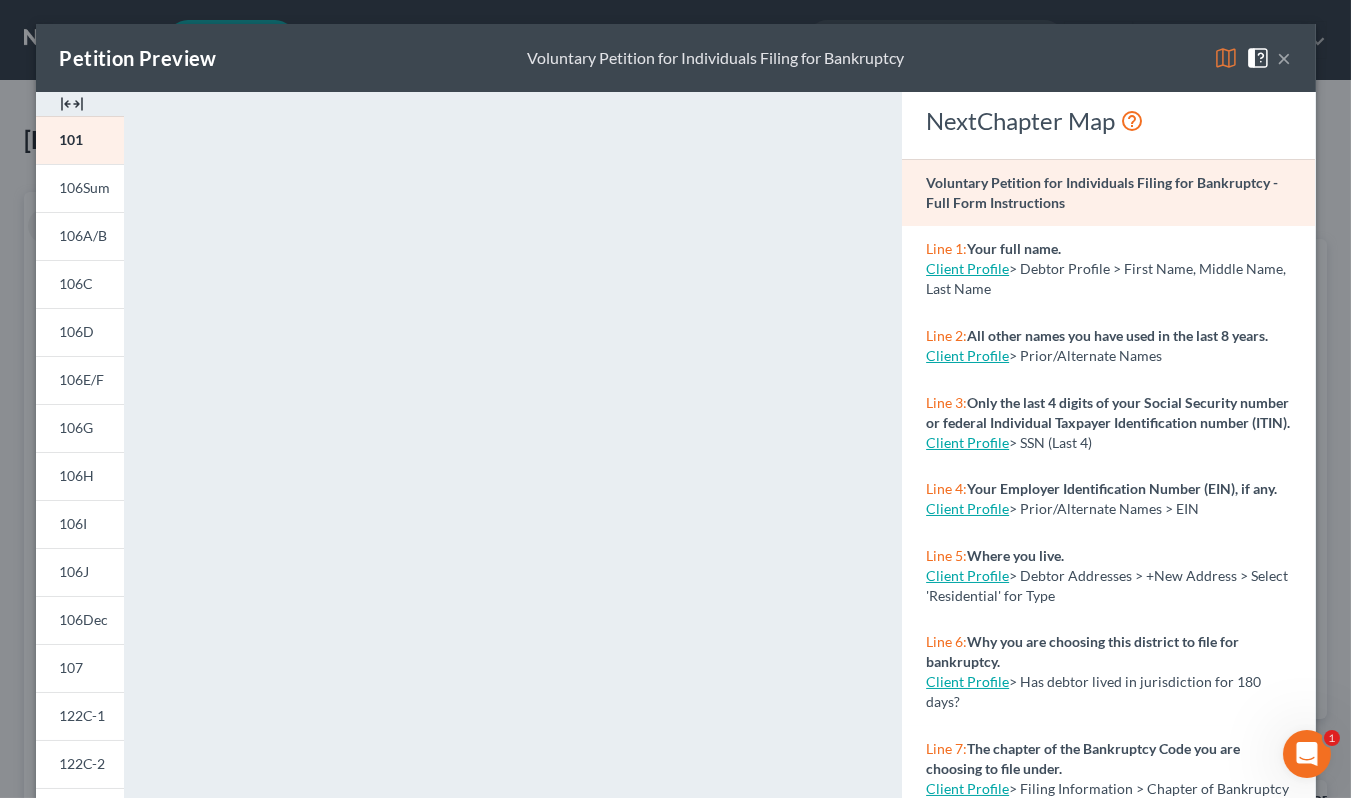 click on "×" at bounding box center [1285, 58] 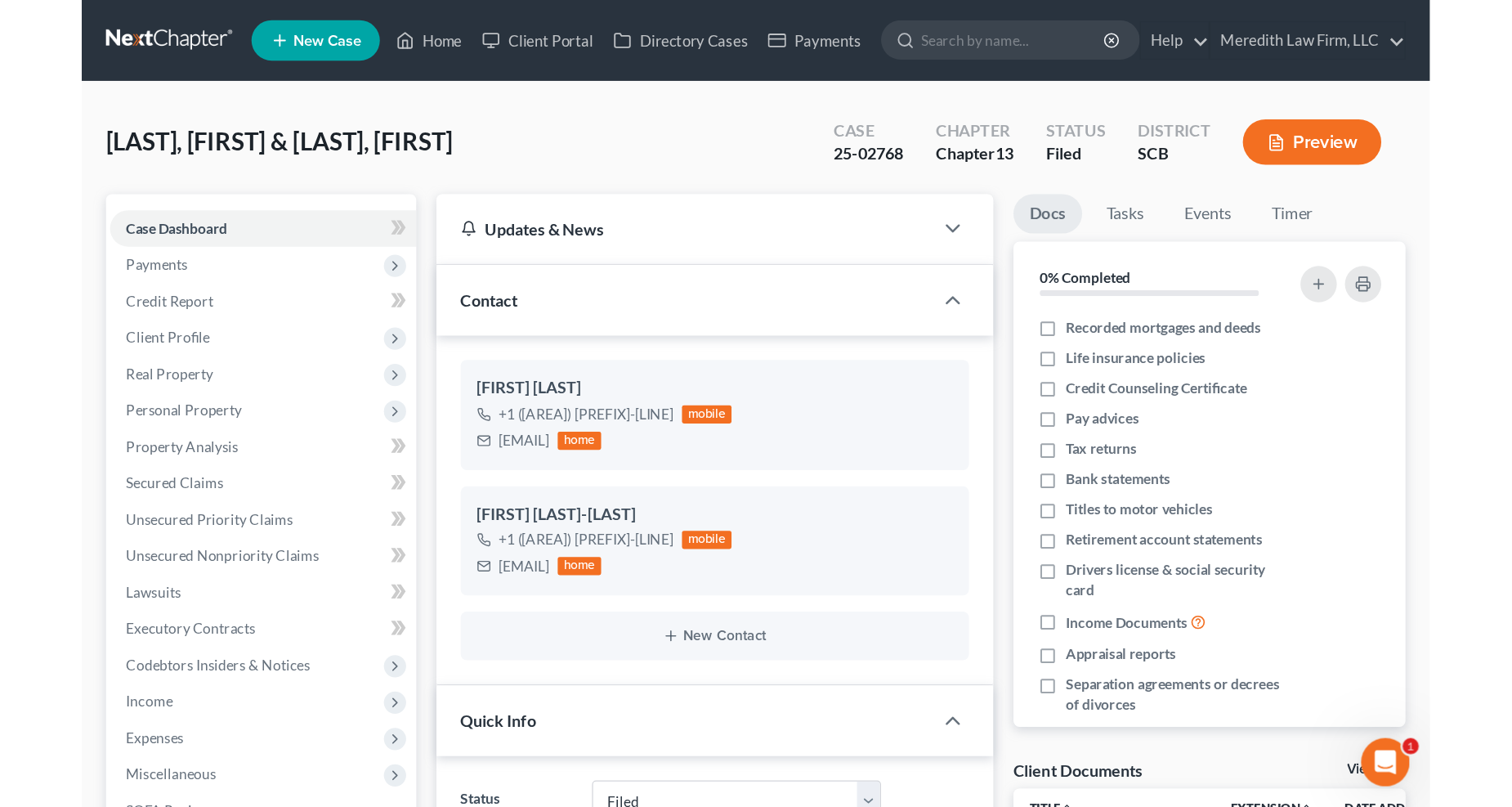 scroll, scrollTop: 1423, scrollLeft: 0, axis: vertical 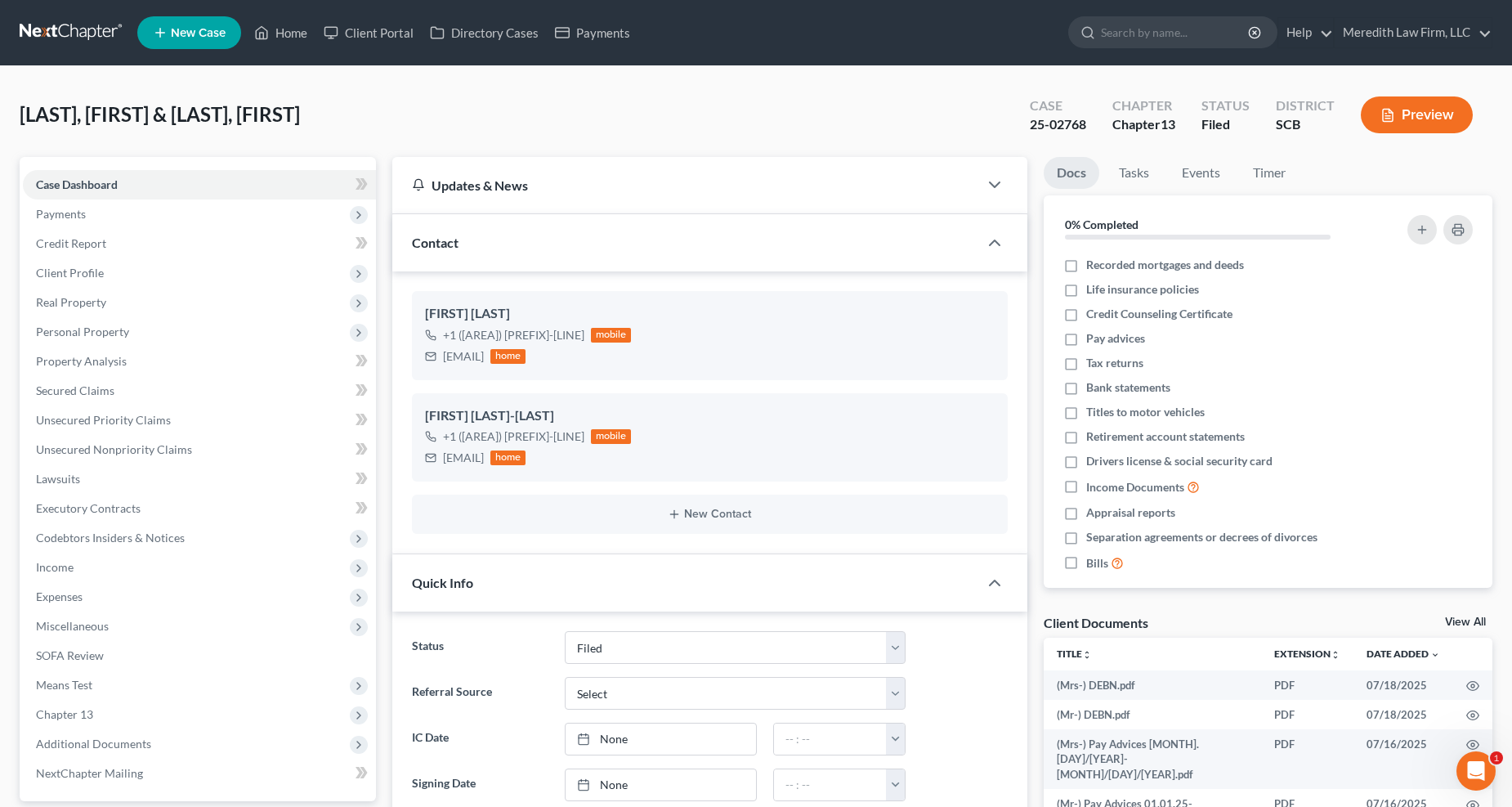 click on "Client Profile" at bounding box center (69, 272) 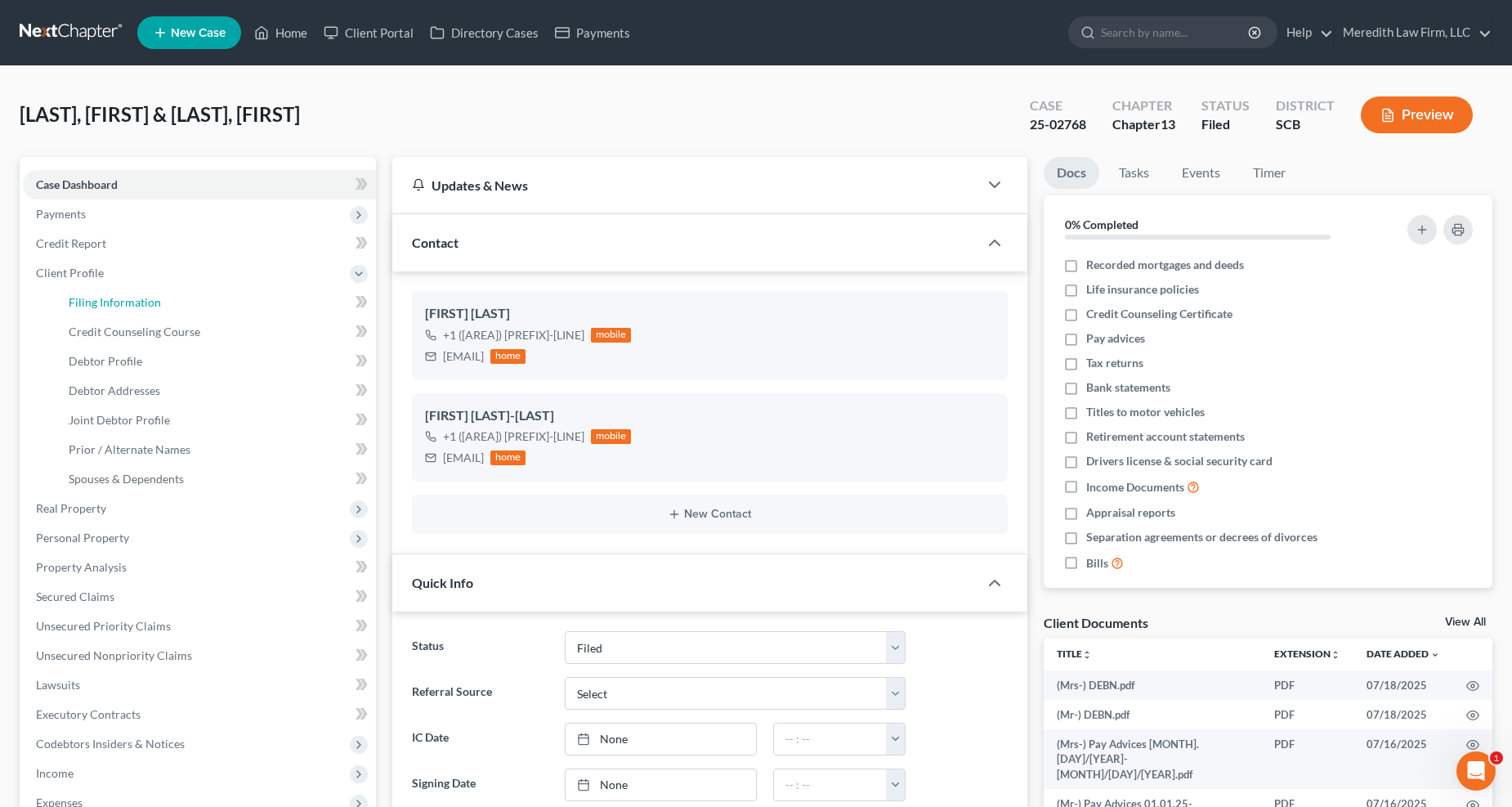 click on "Filing Information" at bounding box center (114, 302) 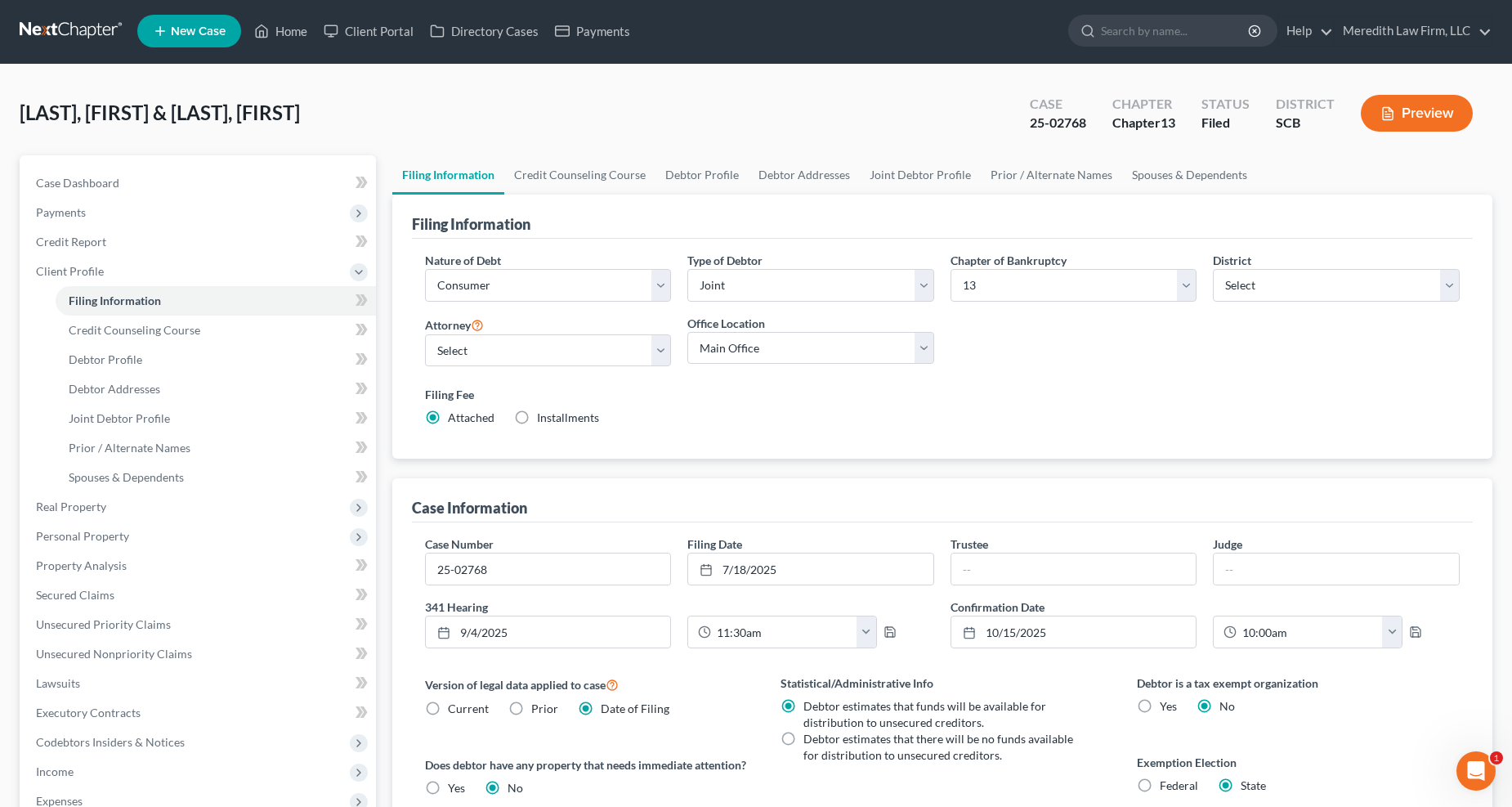 scroll, scrollTop: 0, scrollLeft: 0, axis: both 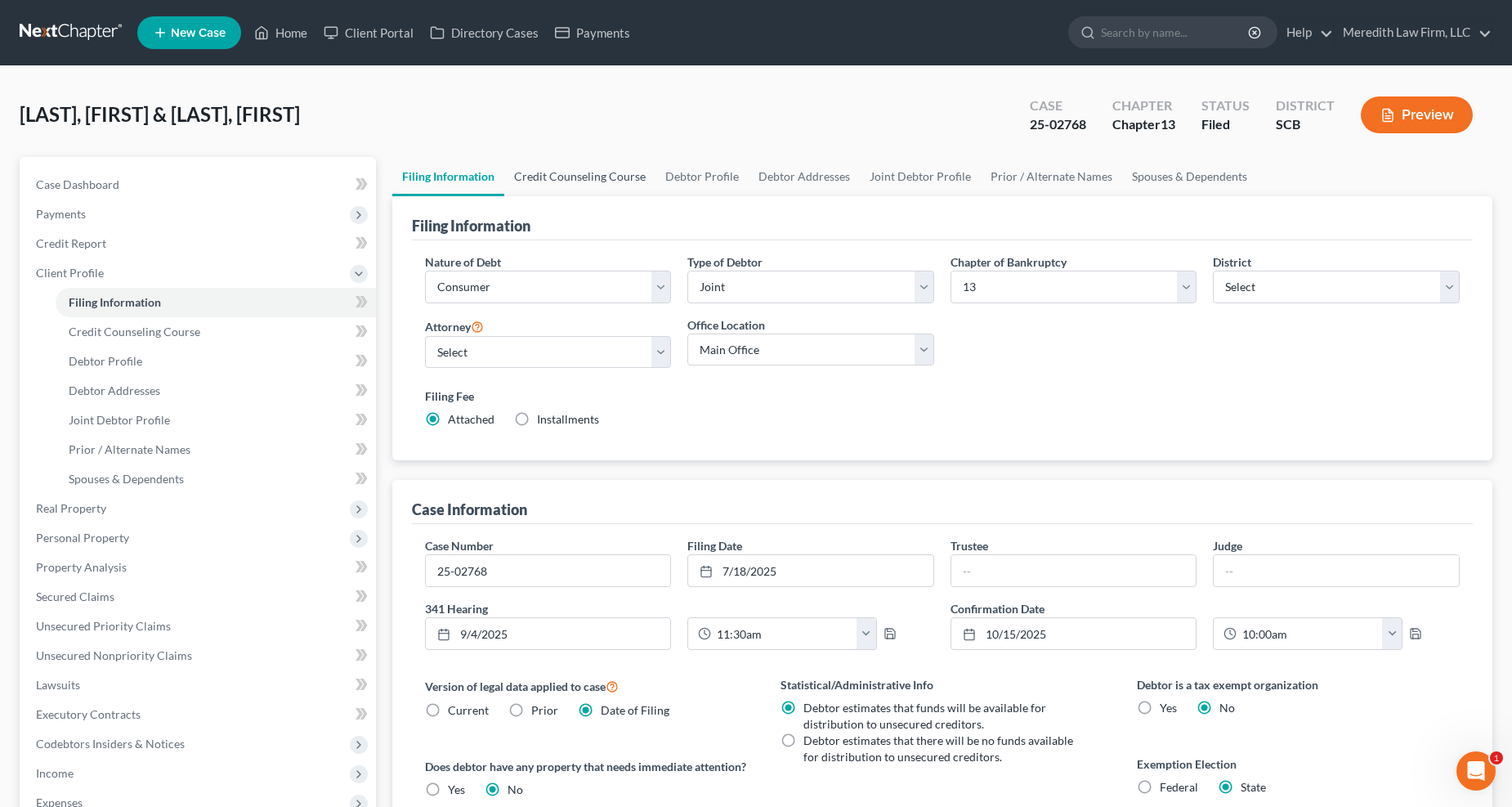 click on "Credit Counseling Course" at bounding box center [579, 177] 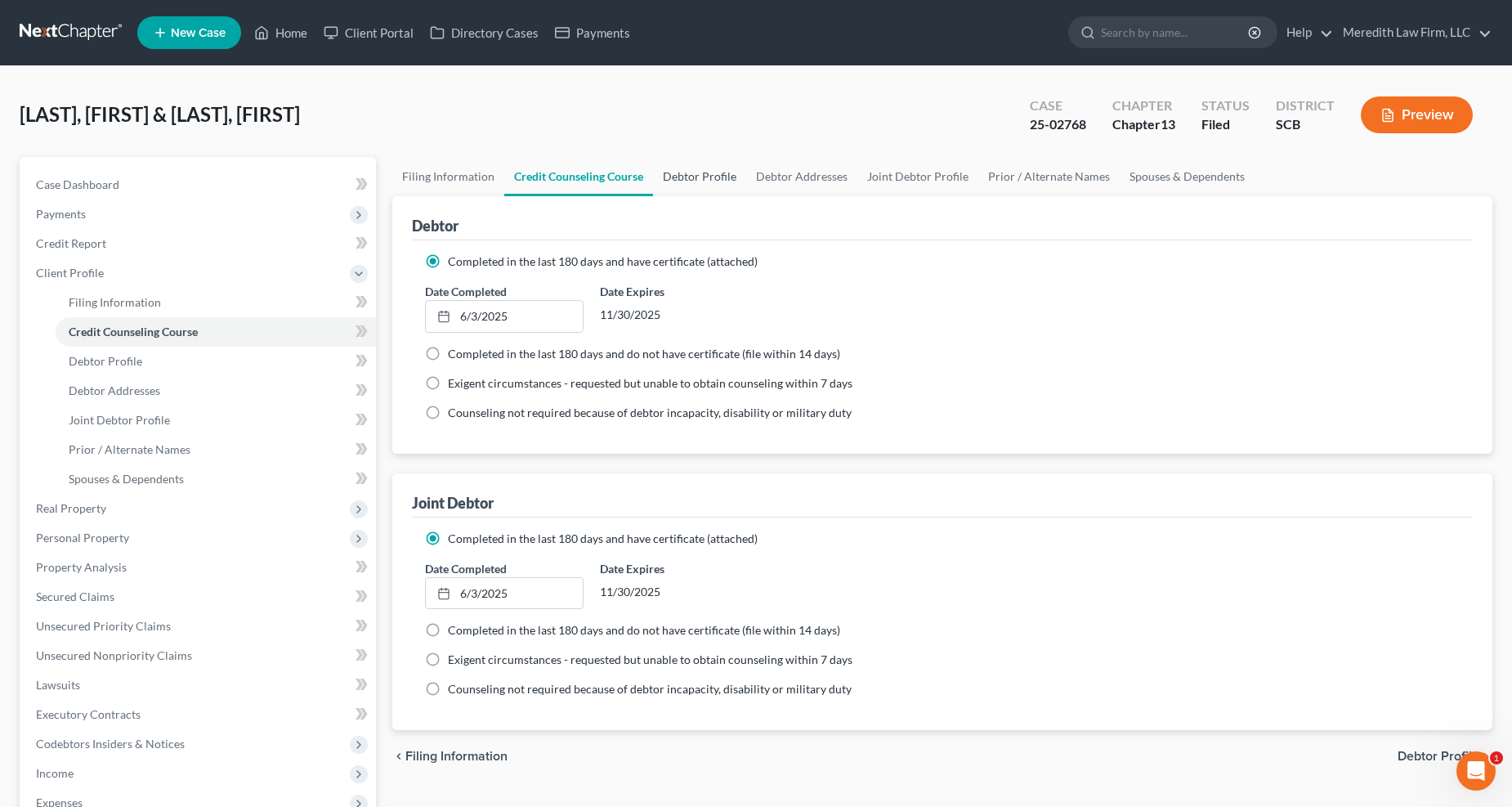 click on "Debtor Profile" at bounding box center (700, 177) 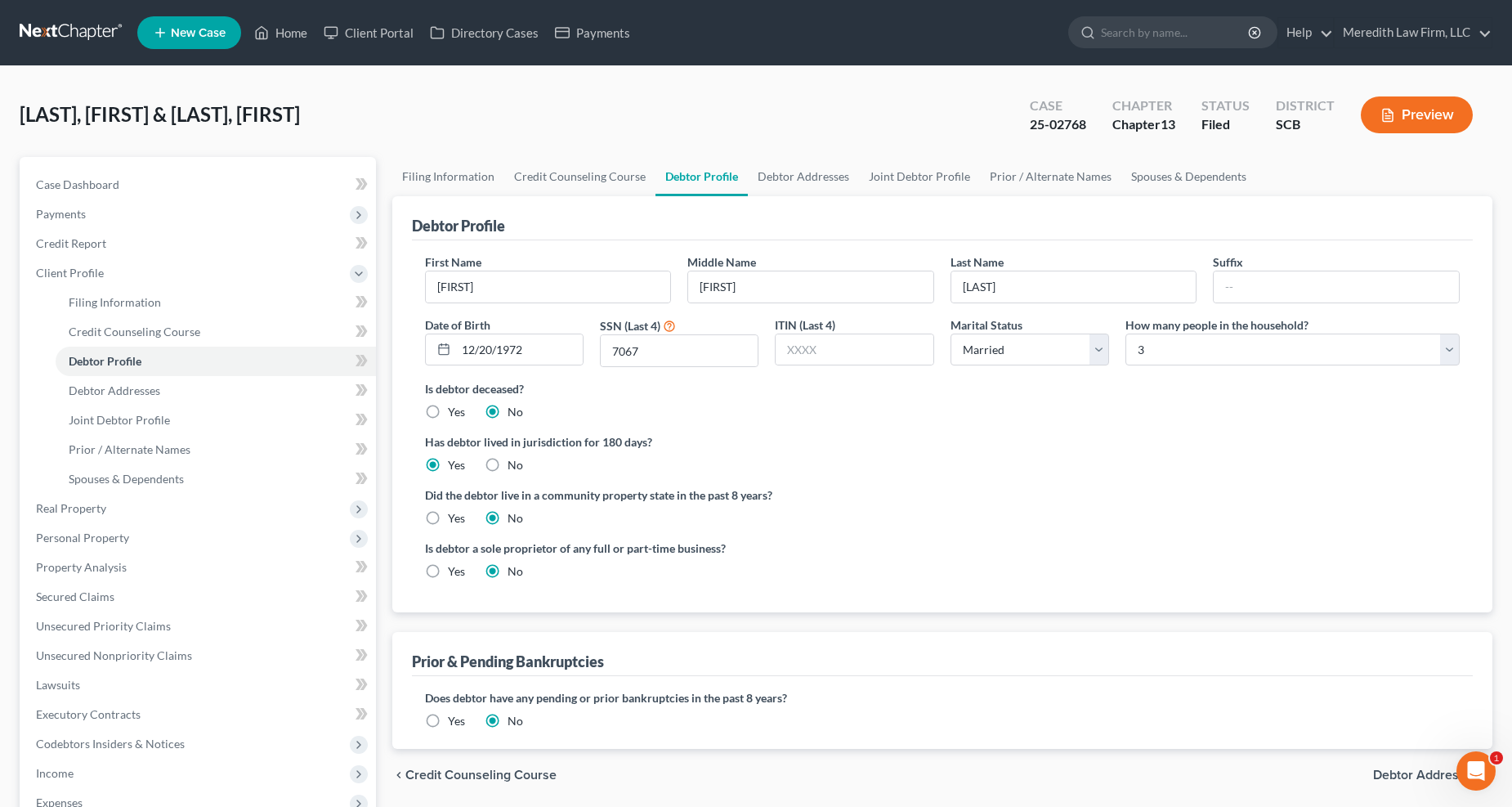 radio on "true" 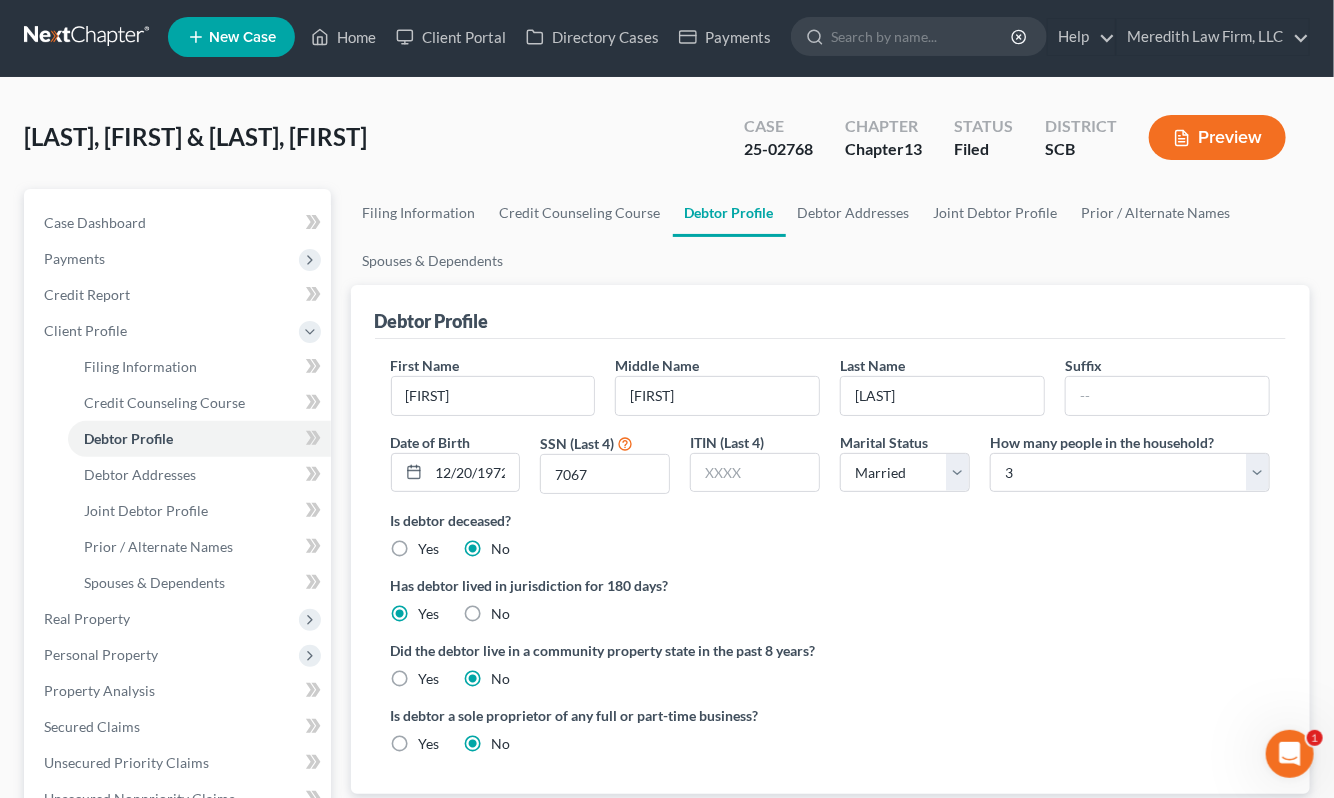 scroll, scrollTop: 0, scrollLeft: 0, axis: both 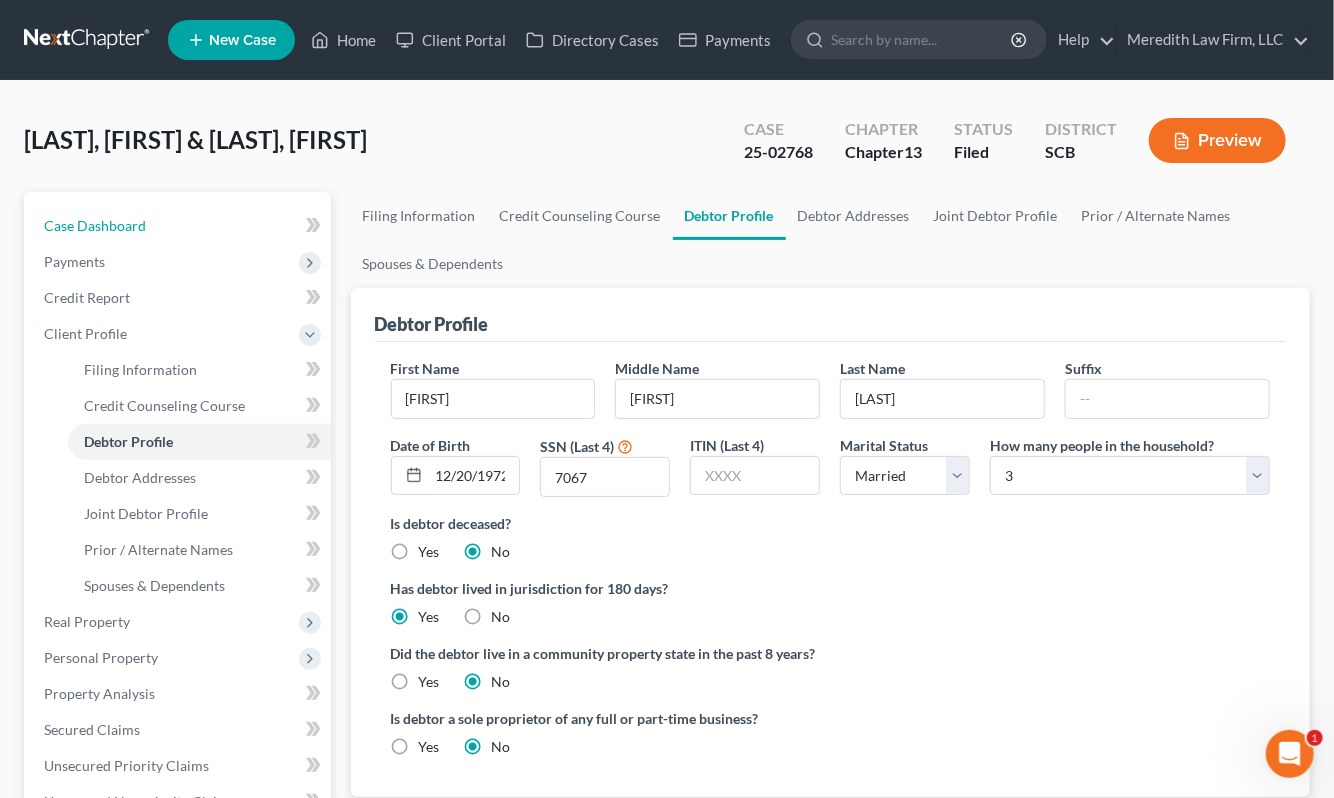 click on "Case Dashboard" at bounding box center (95, 225) 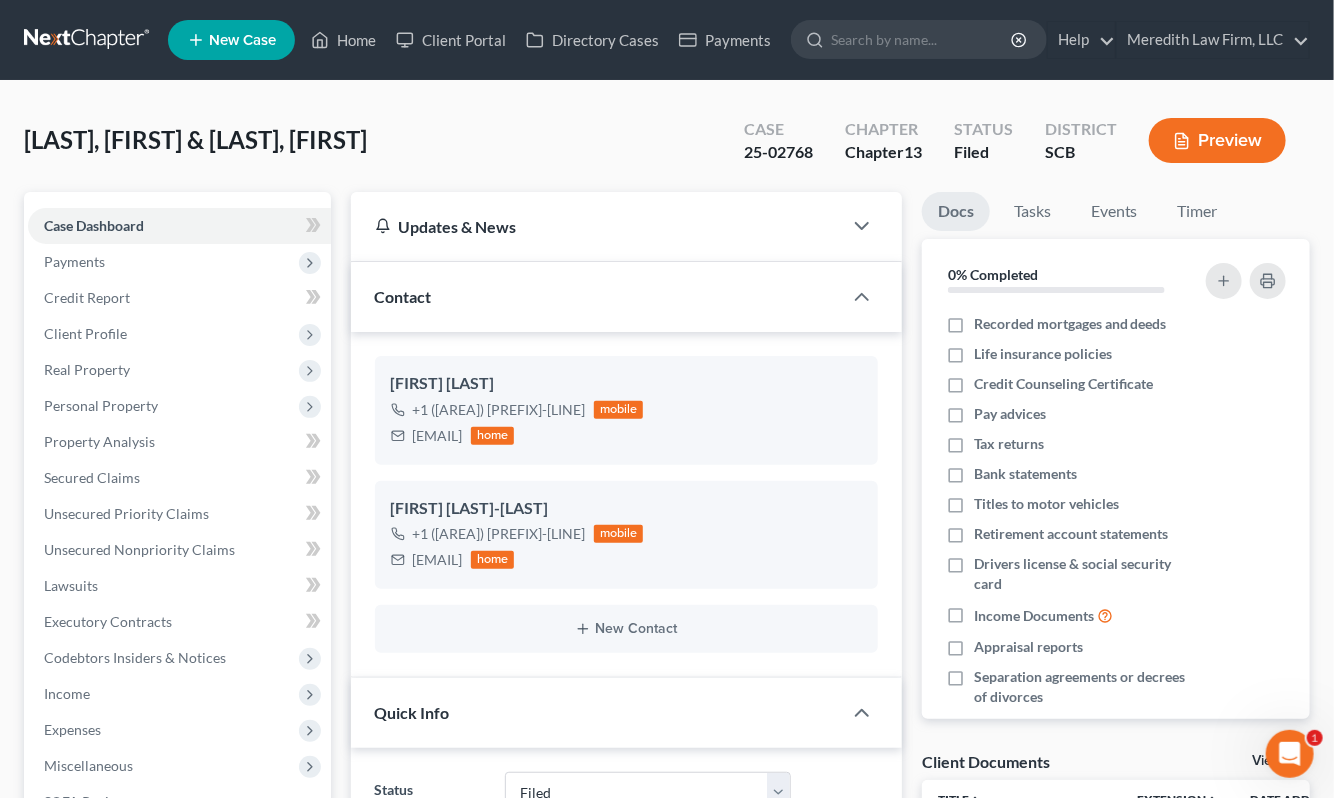 scroll, scrollTop: 2320, scrollLeft: 0, axis: vertical 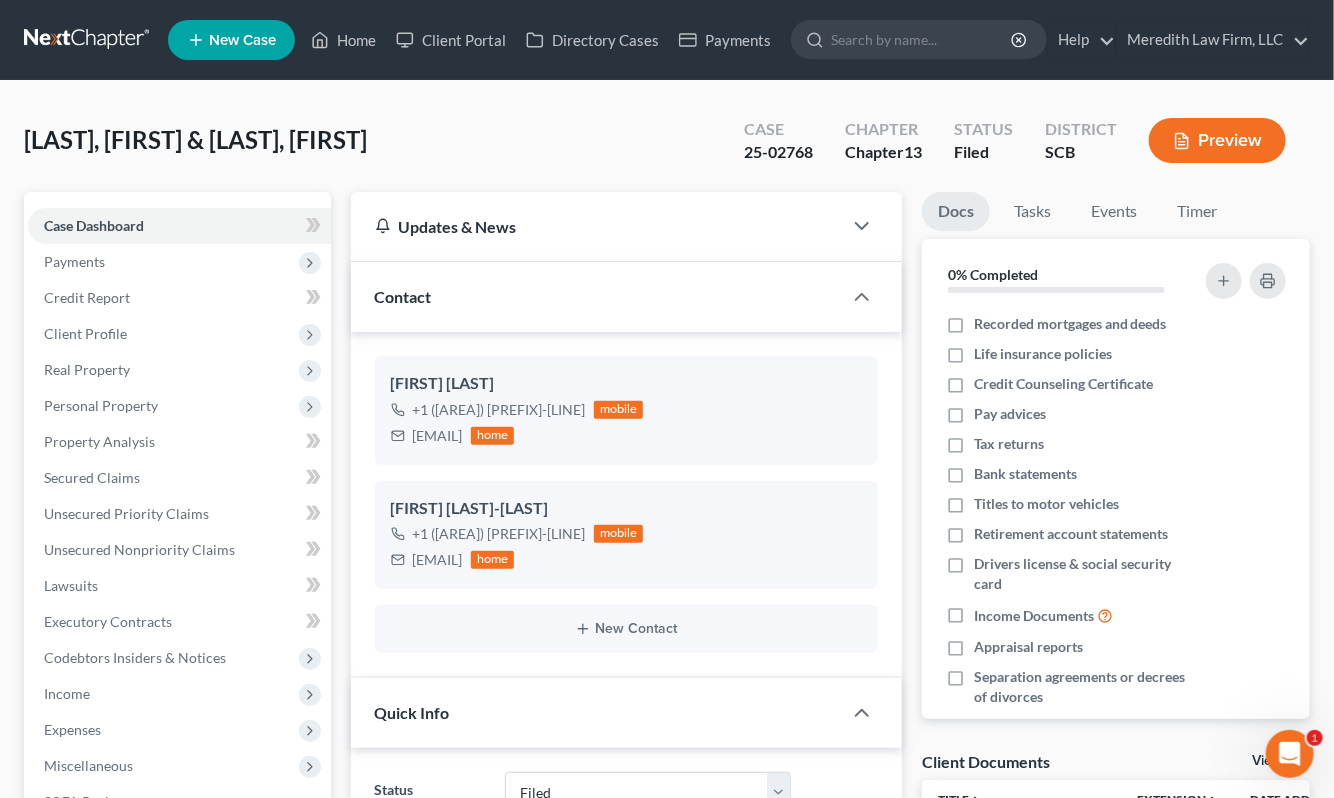click at bounding box center [88, 40] 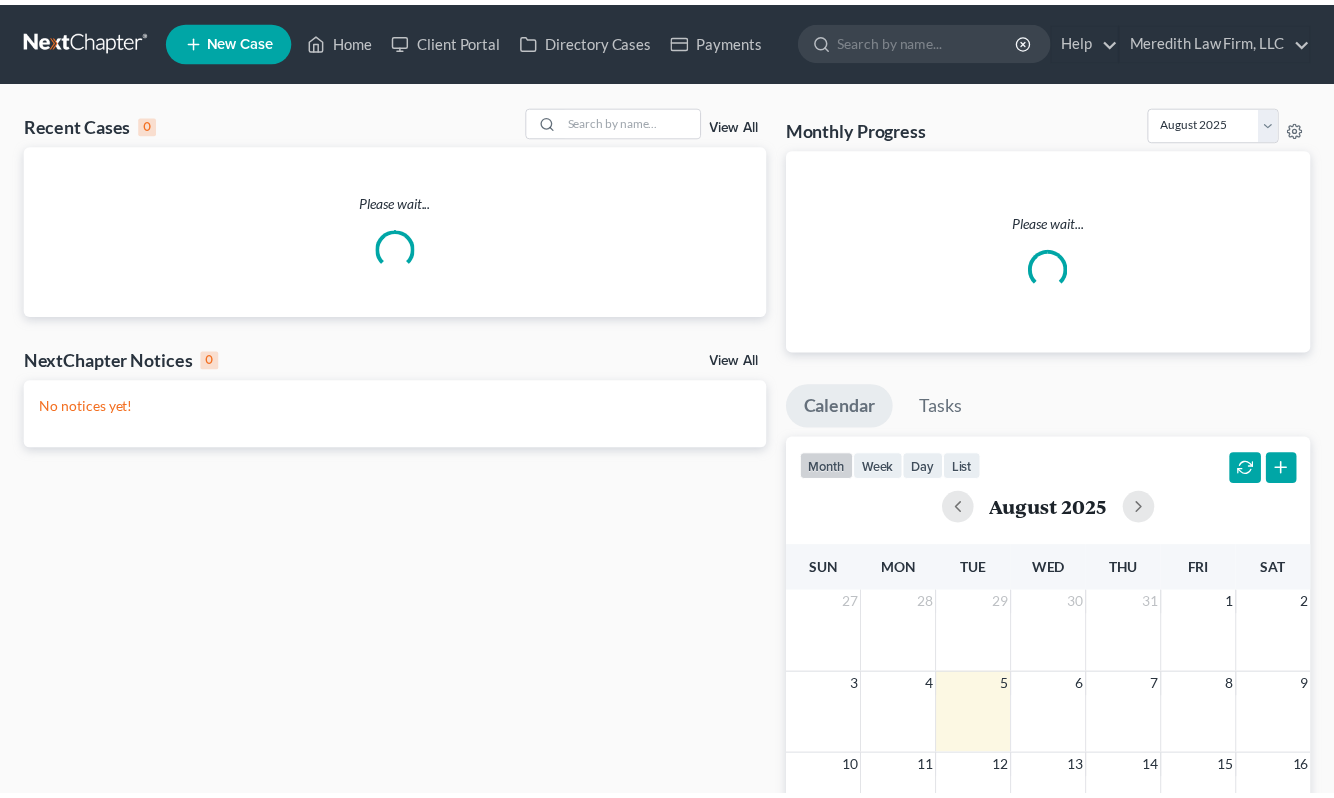 scroll, scrollTop: 0, scrollLeft: 0, axis: both 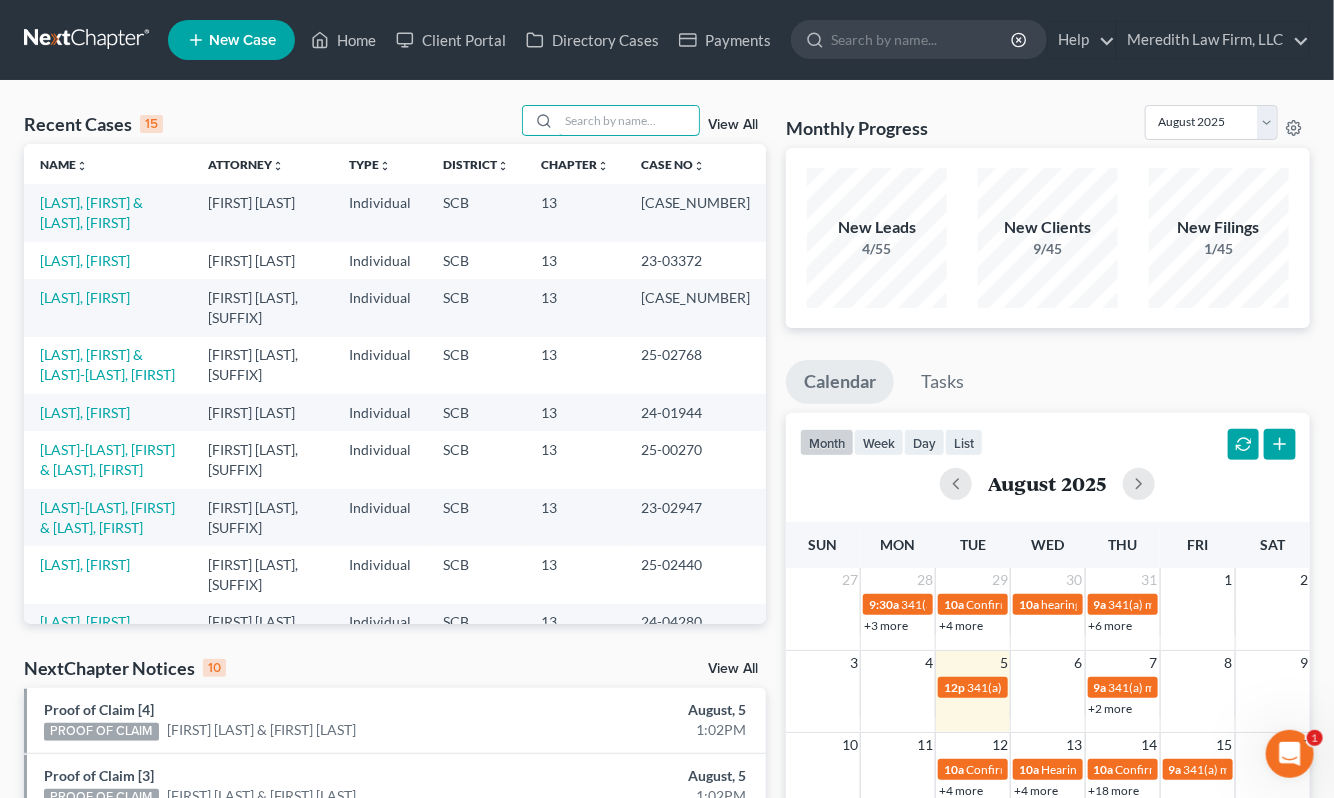 click at bounding box center [629, 120] 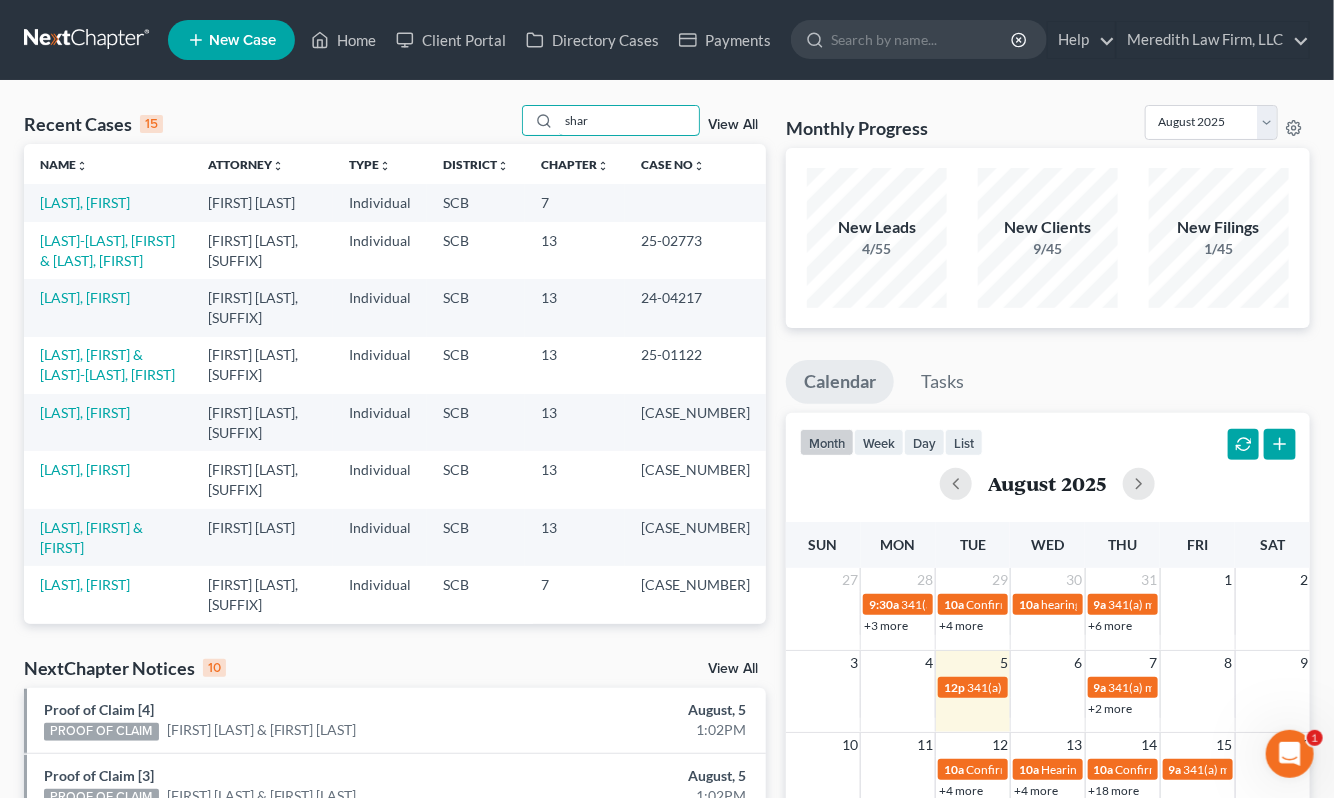 type on "shar" 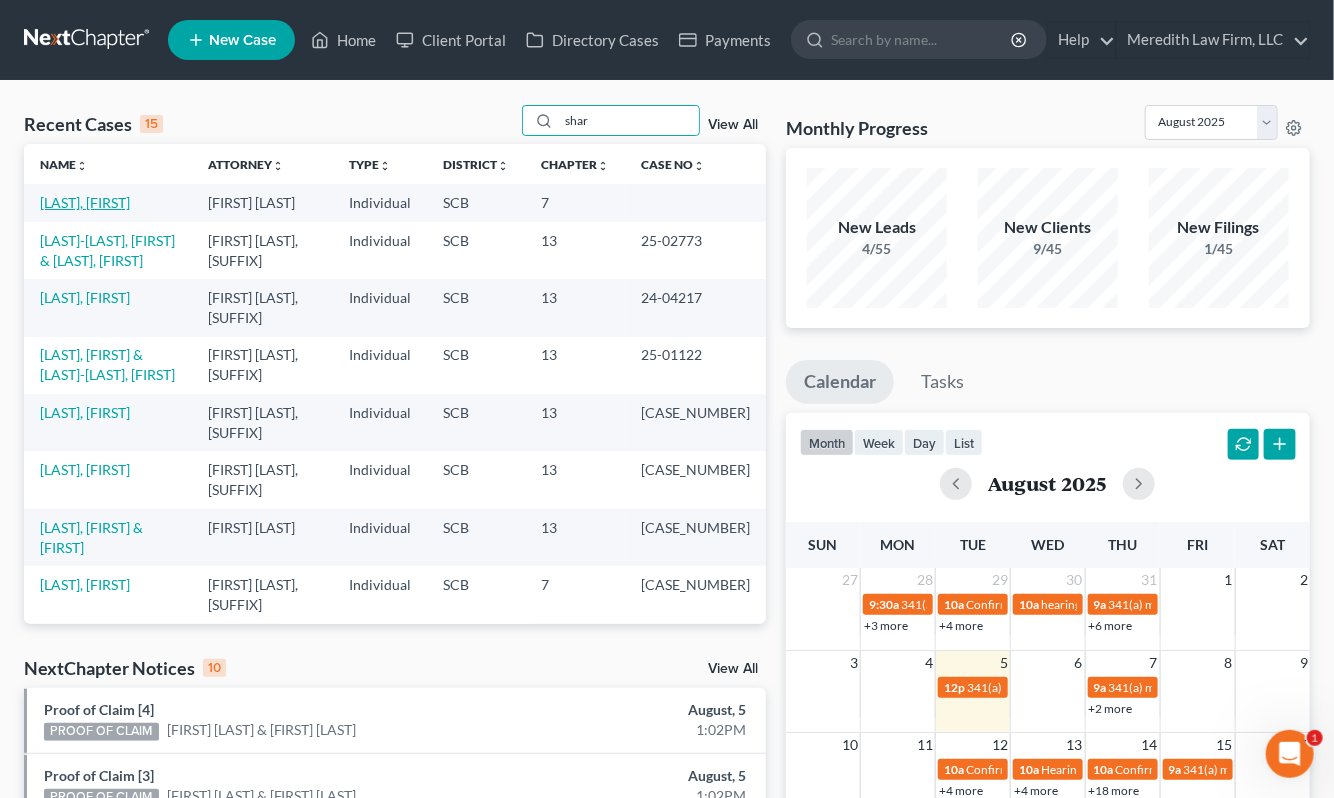 click on "McSharar, Traviss" at bounding box center [85, 202] 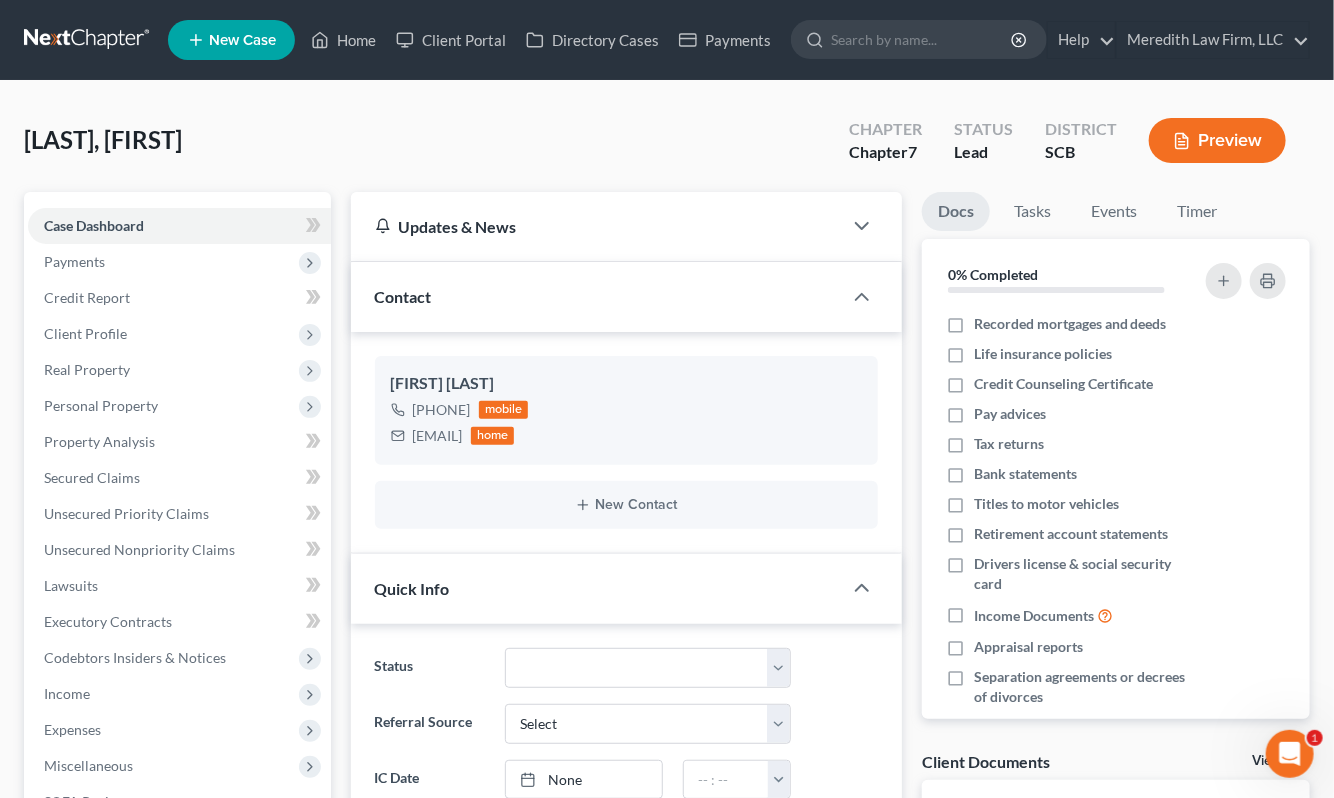 select on "2" 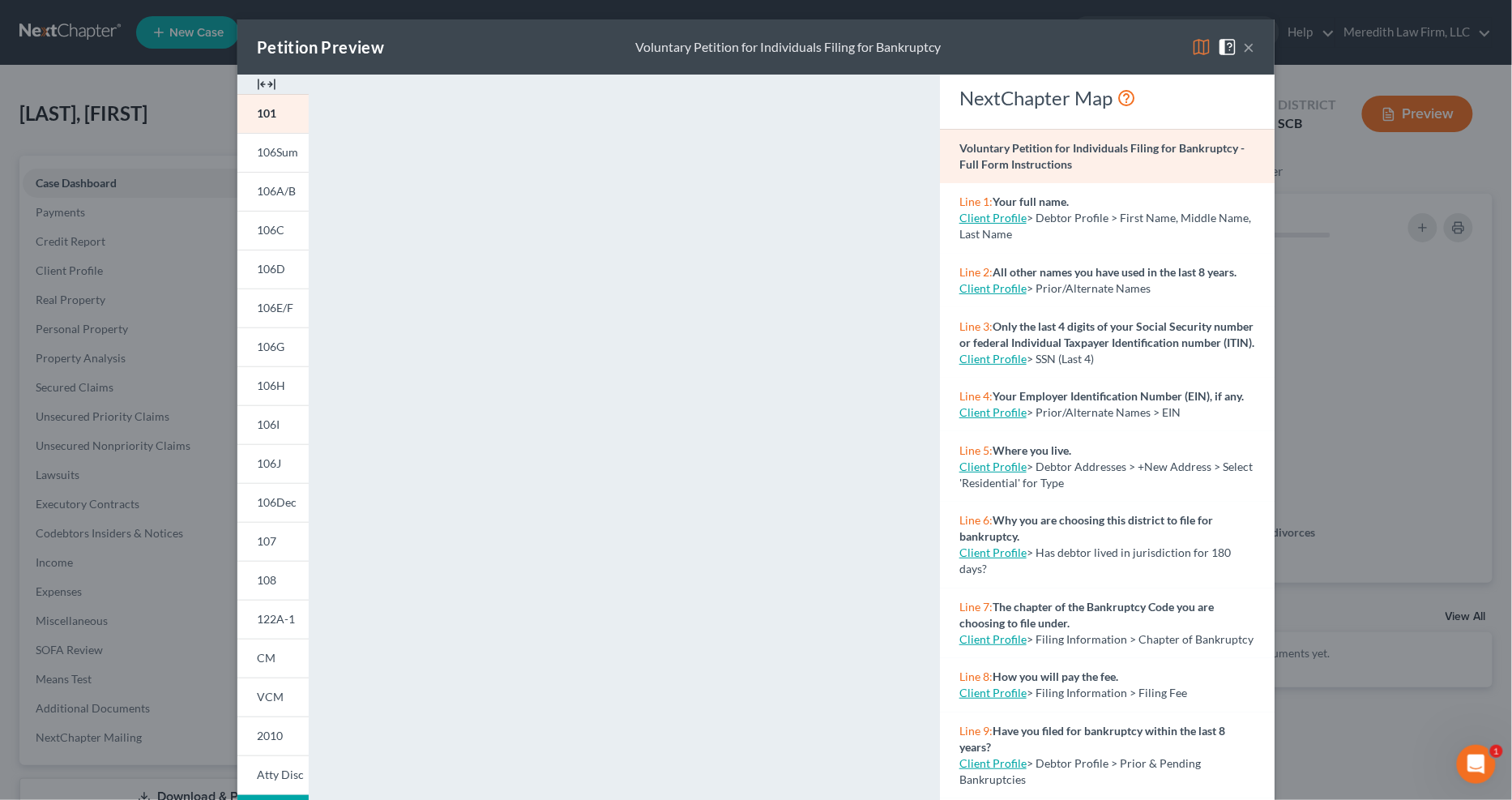 click on "106A/B" at bounding box center (276, 190) 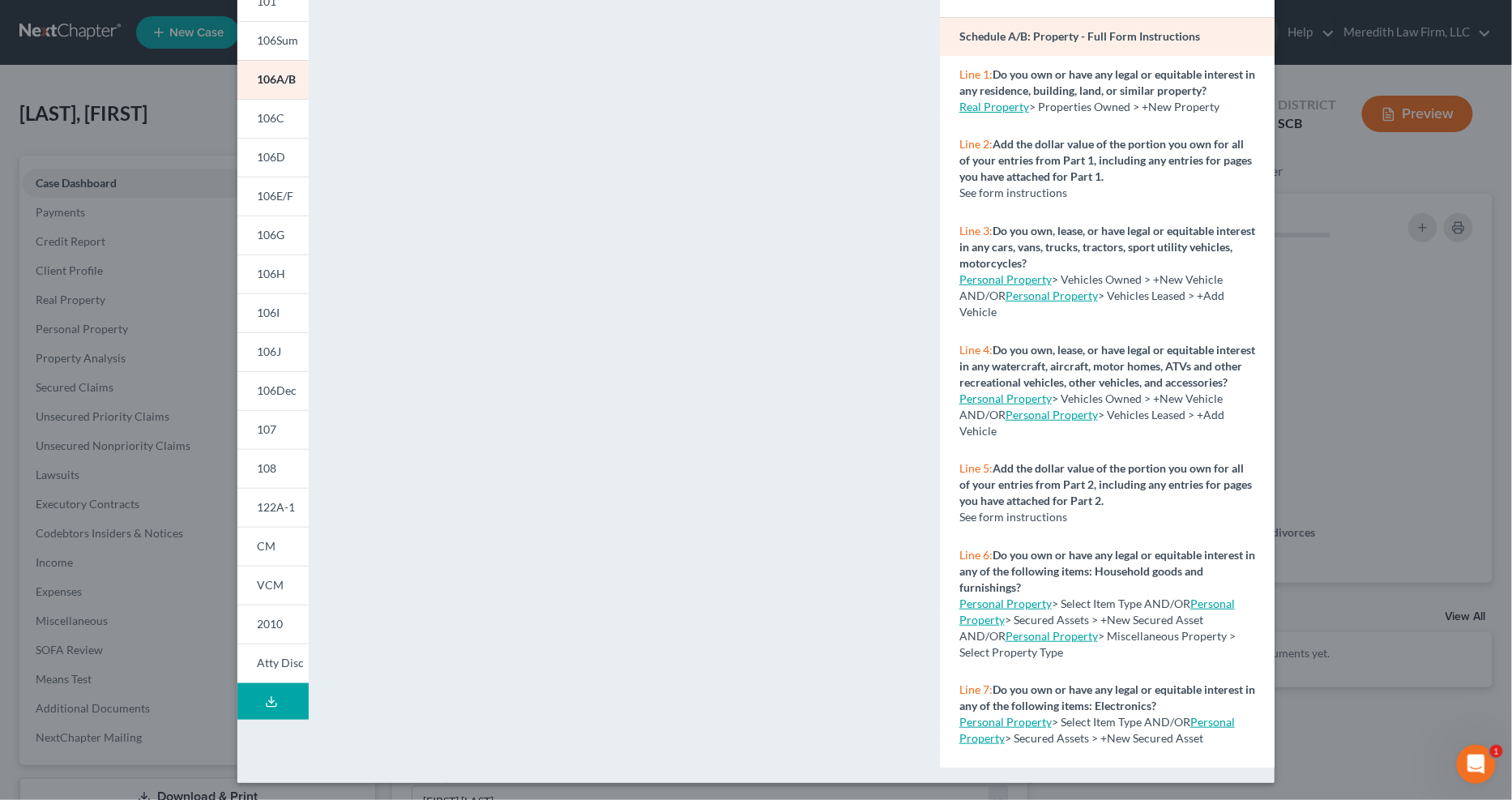 scroll, scrollTop: 114, scrollLeft: 0, axis: vertical 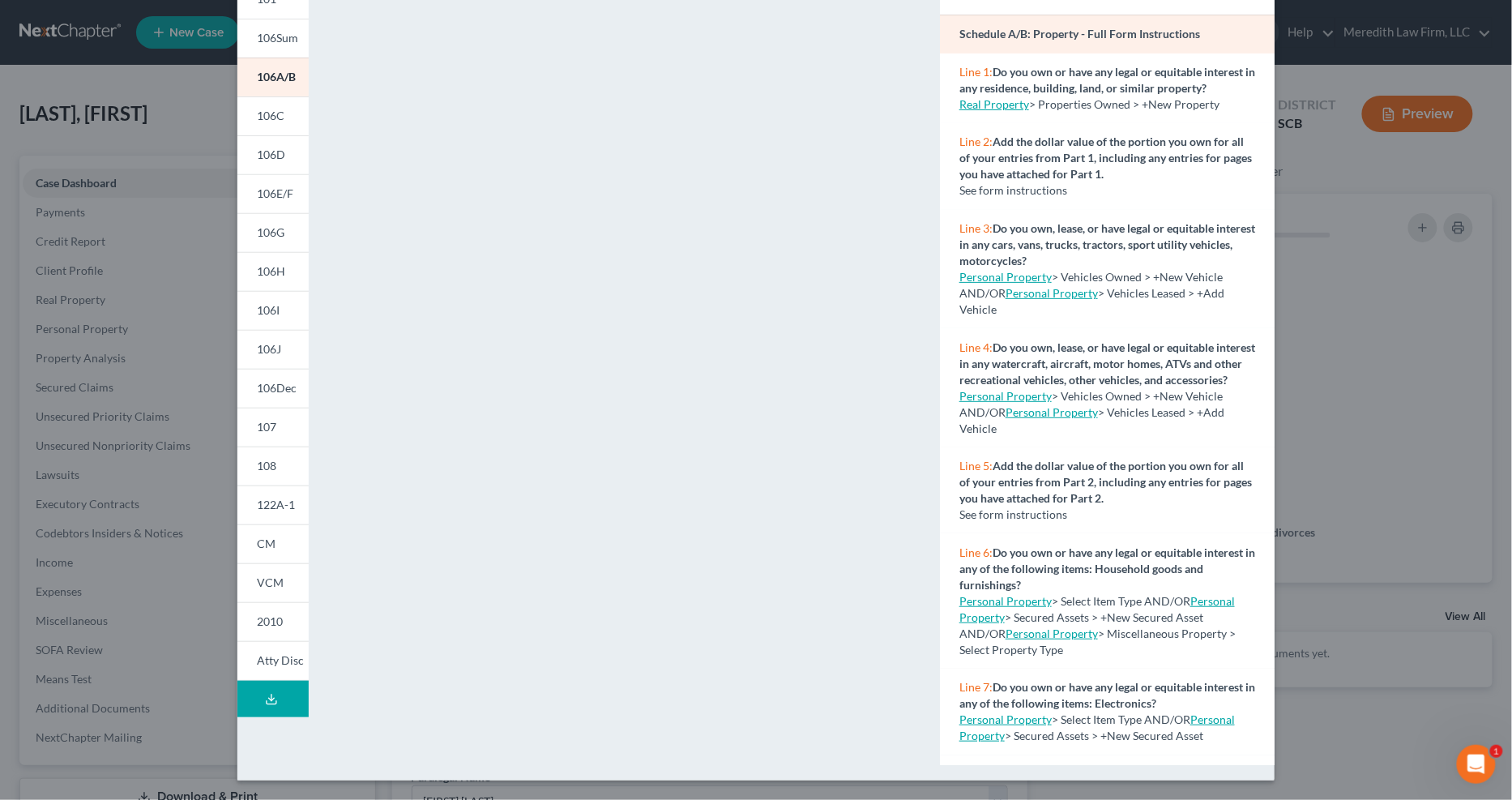 click on "106C" at bounding box center [273, 116] 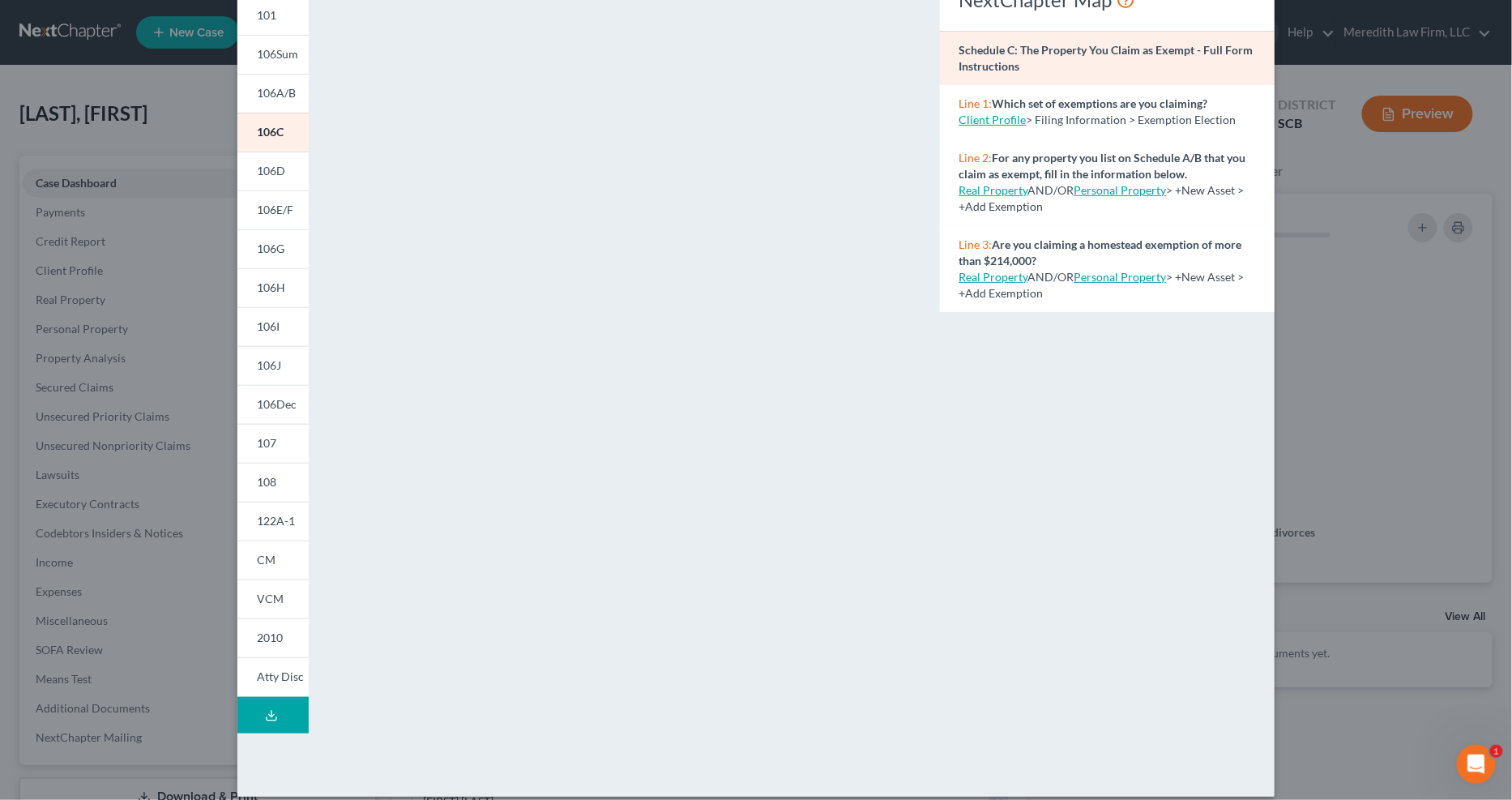 scroll, scrollTop: 114, scrollLeft: 0, axis: vertical 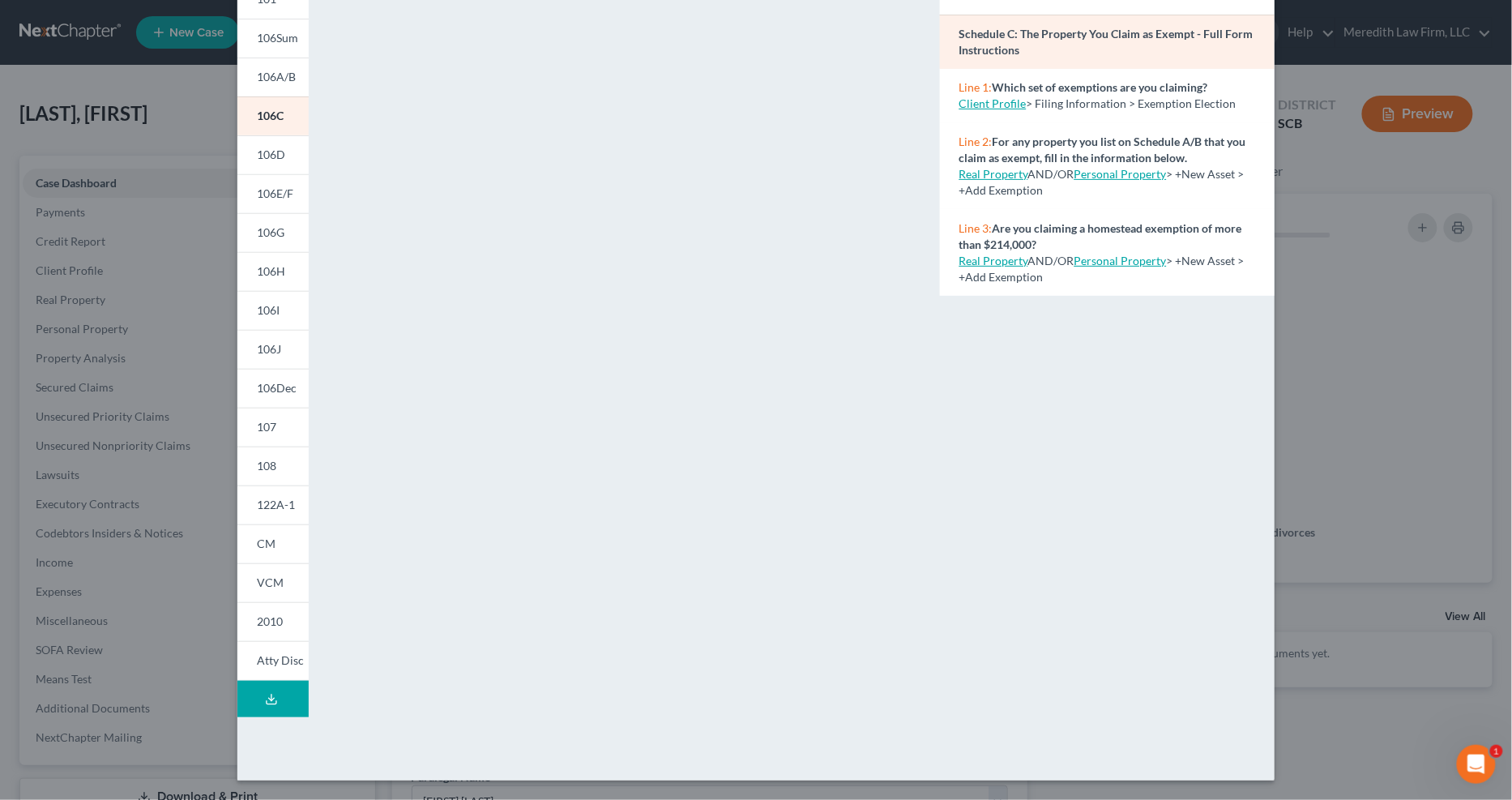 click on "106D" at bounding box center [271, 154] 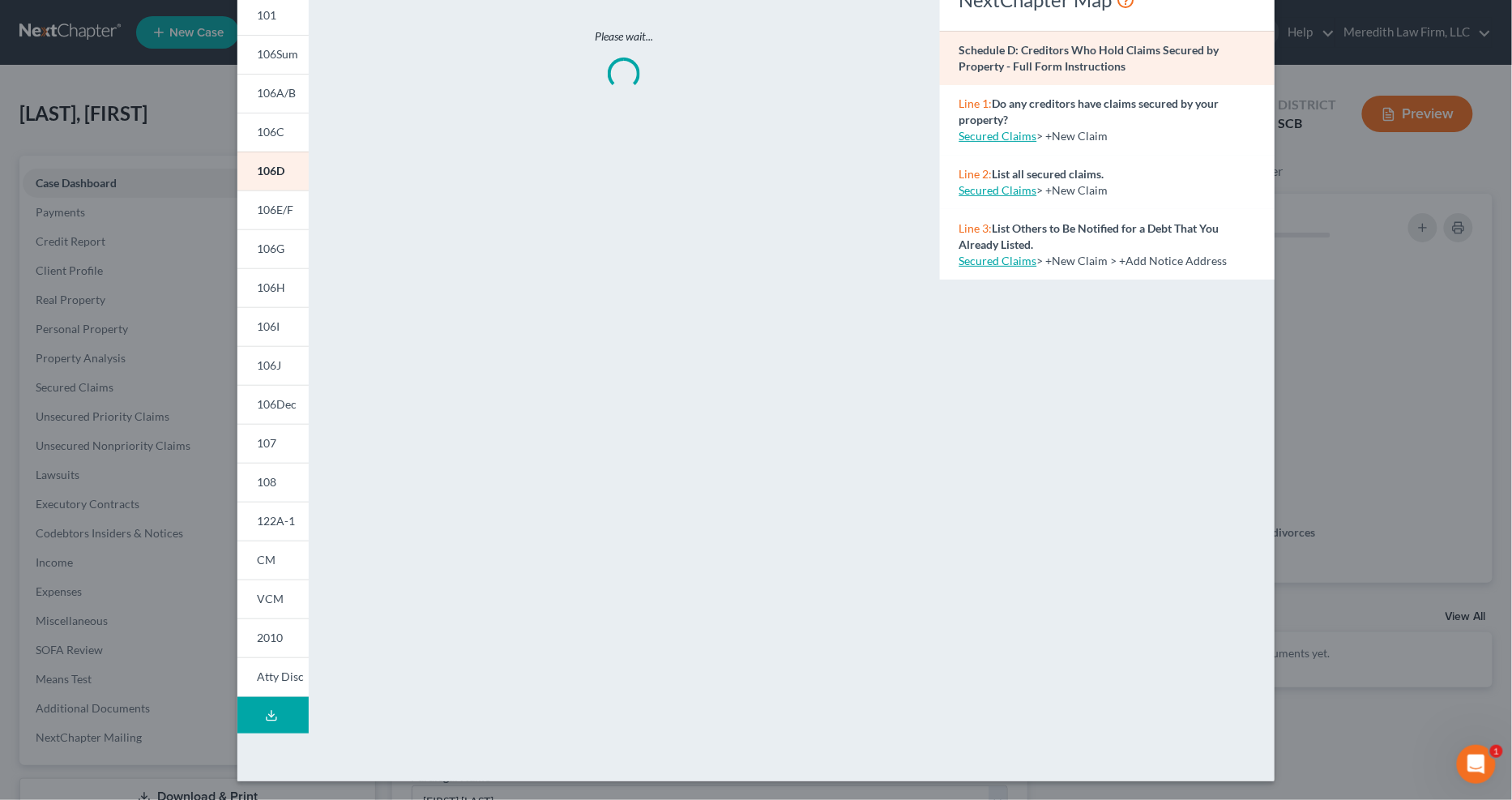 scroll, scrollTop: 114, scrollLeft: 0, axis: vertical 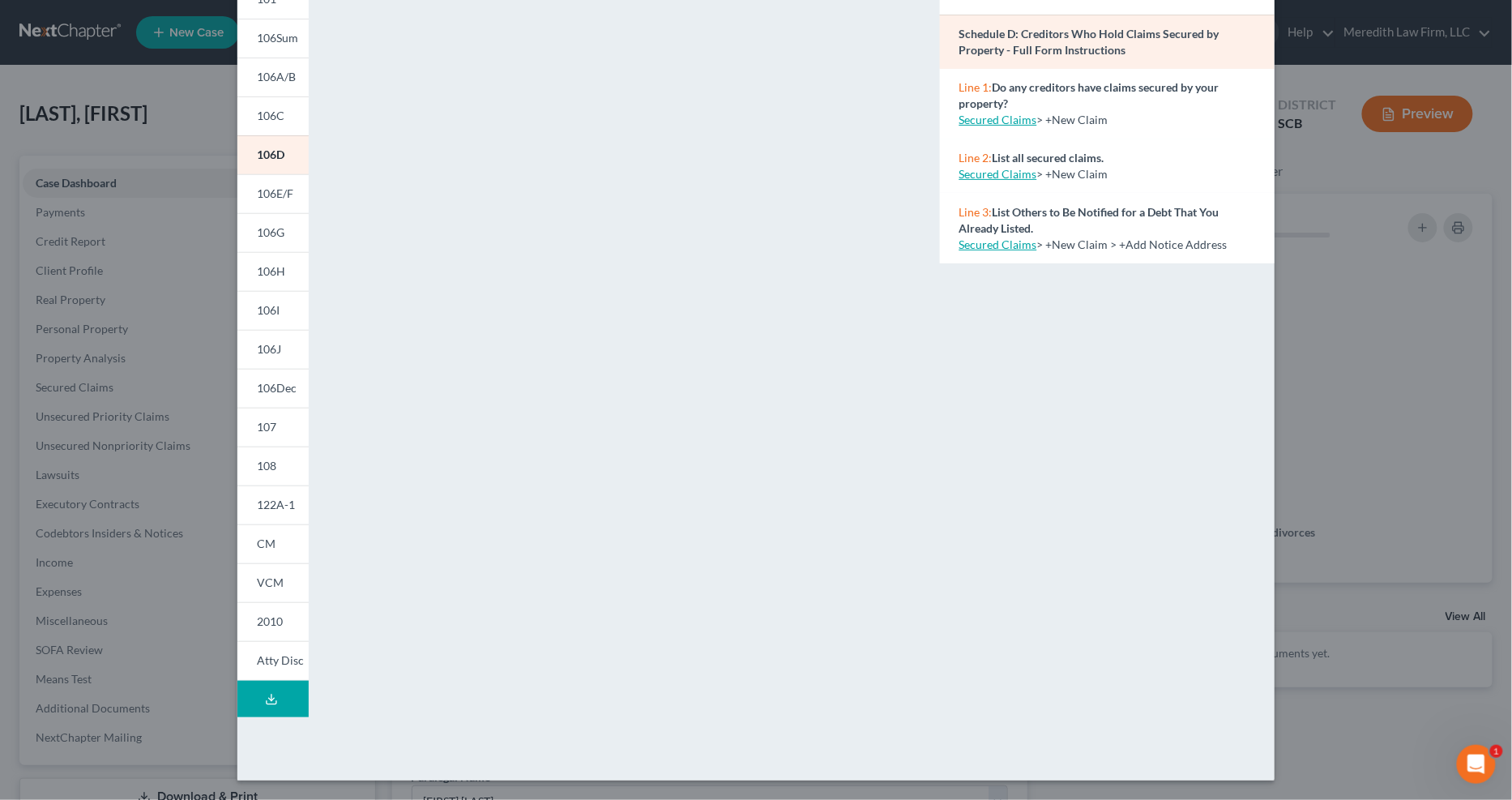 click on "106E/F" at bounding box center [273, 194] 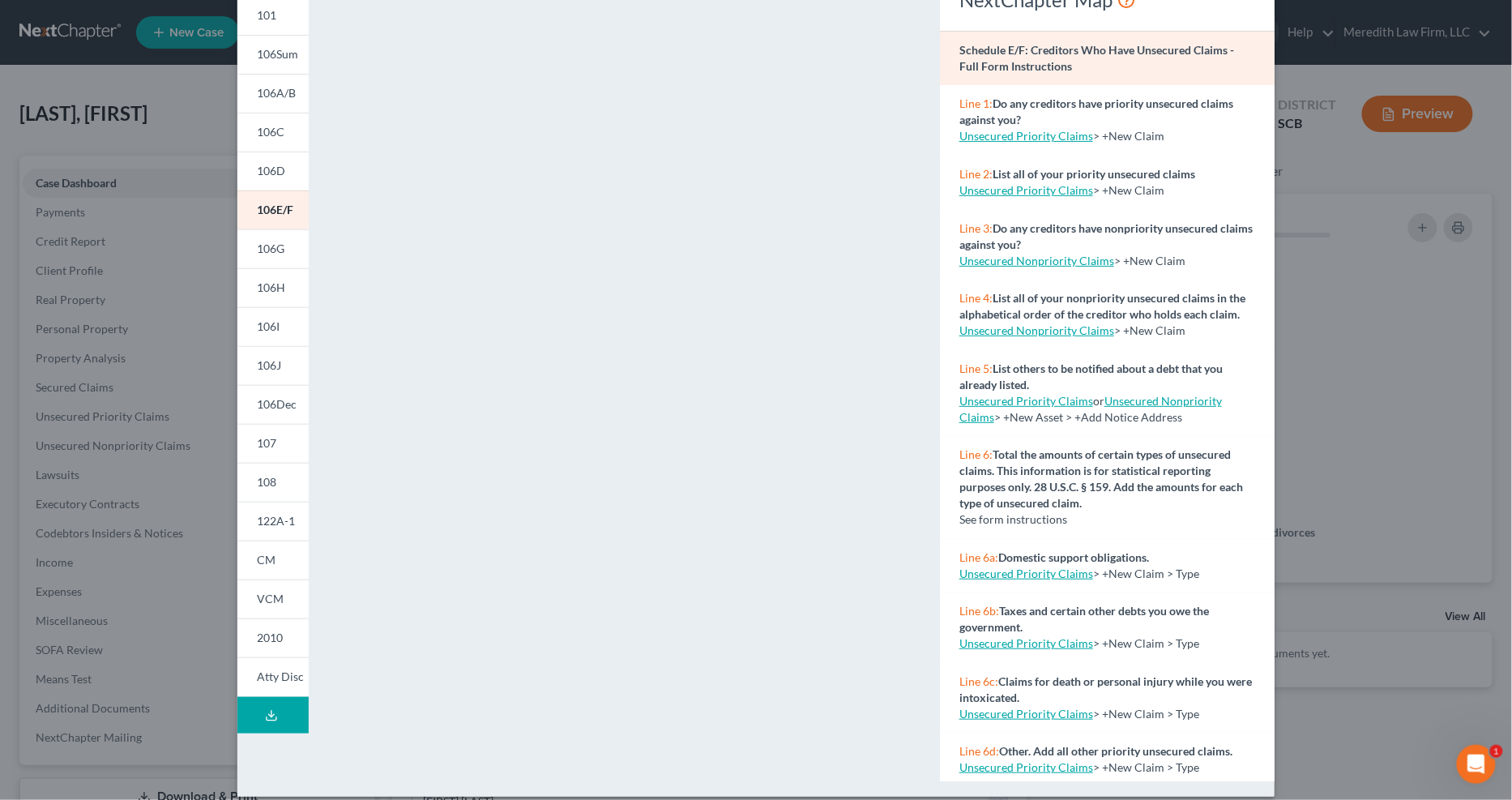 scroll, scrollTop: 114, scrollLeft: 0, axis: vertical 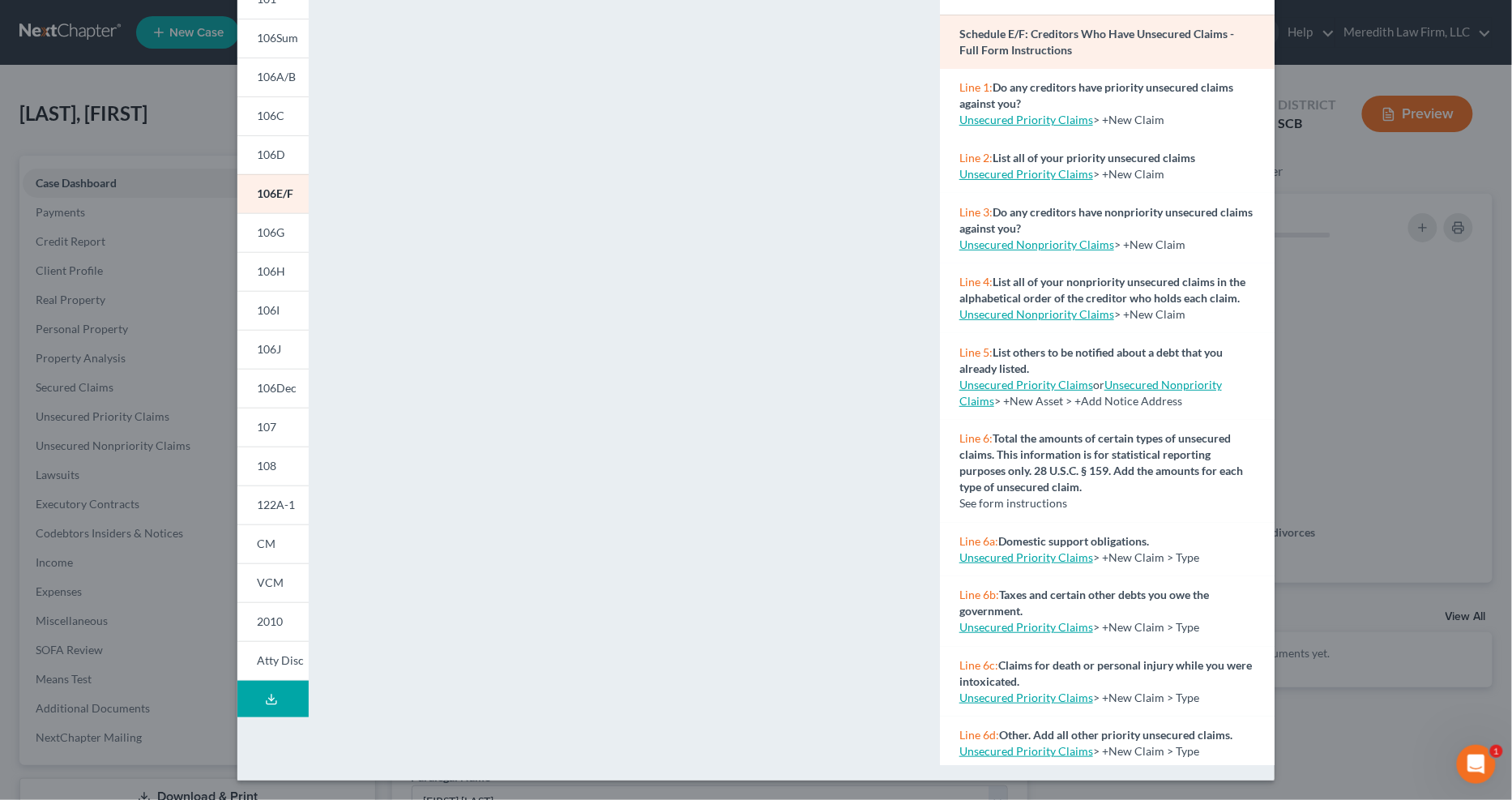 click on "106A/B" at bounding box center (273, 77) 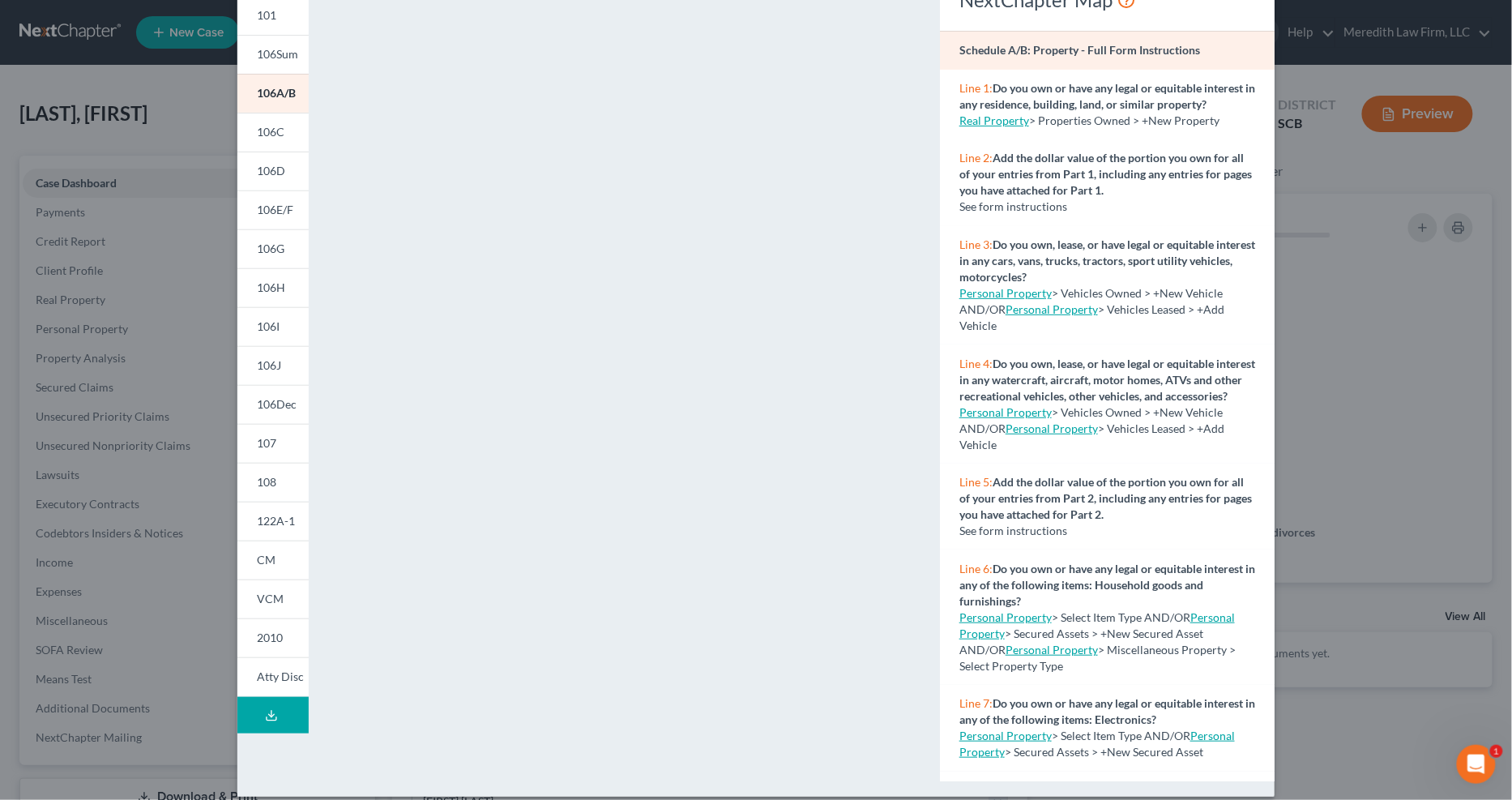 scroll, scrollTop: 114, scrollLeft: 0, axis: vertical 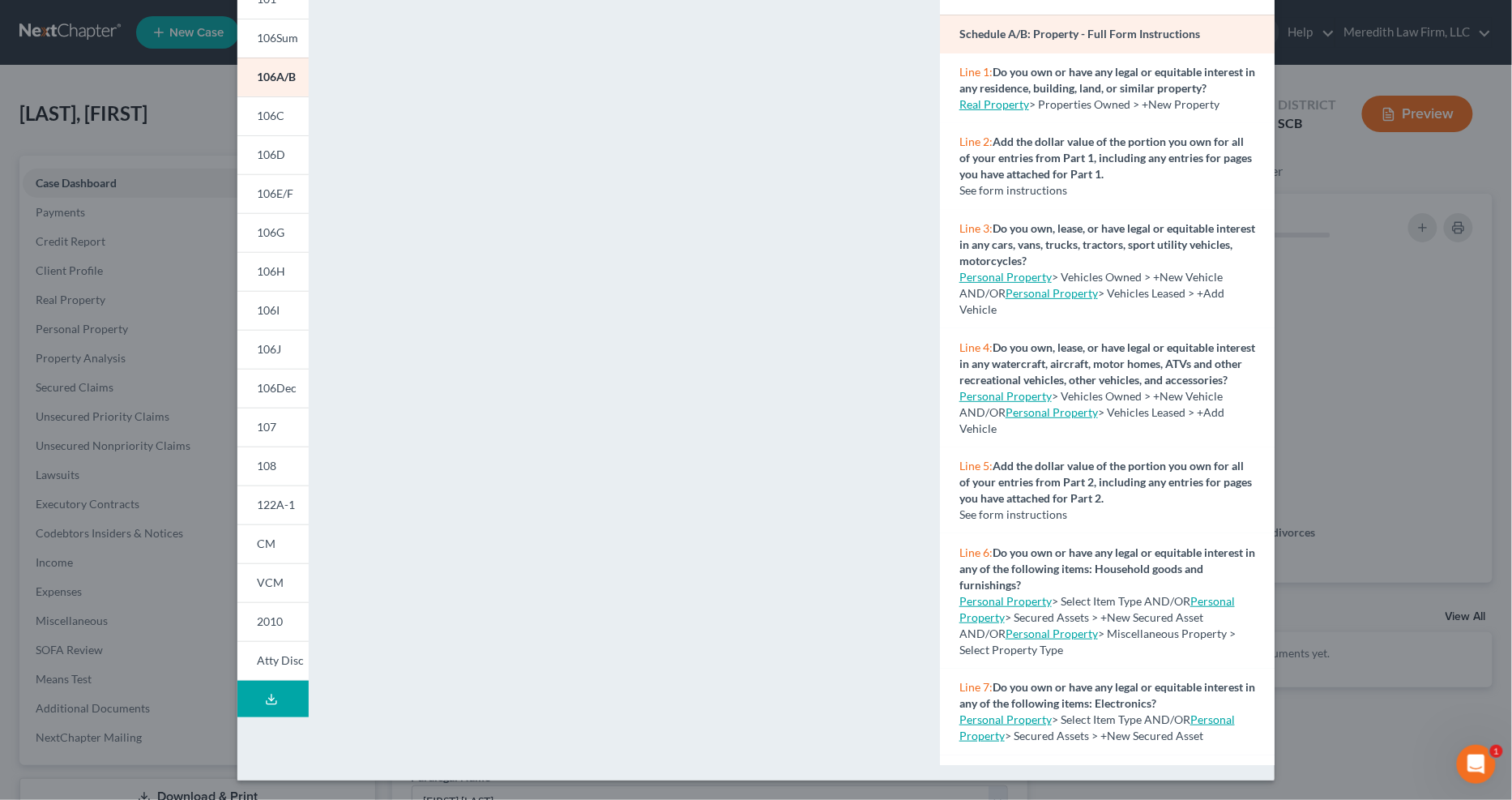 click on "106G" at bounding box center (271, 232) 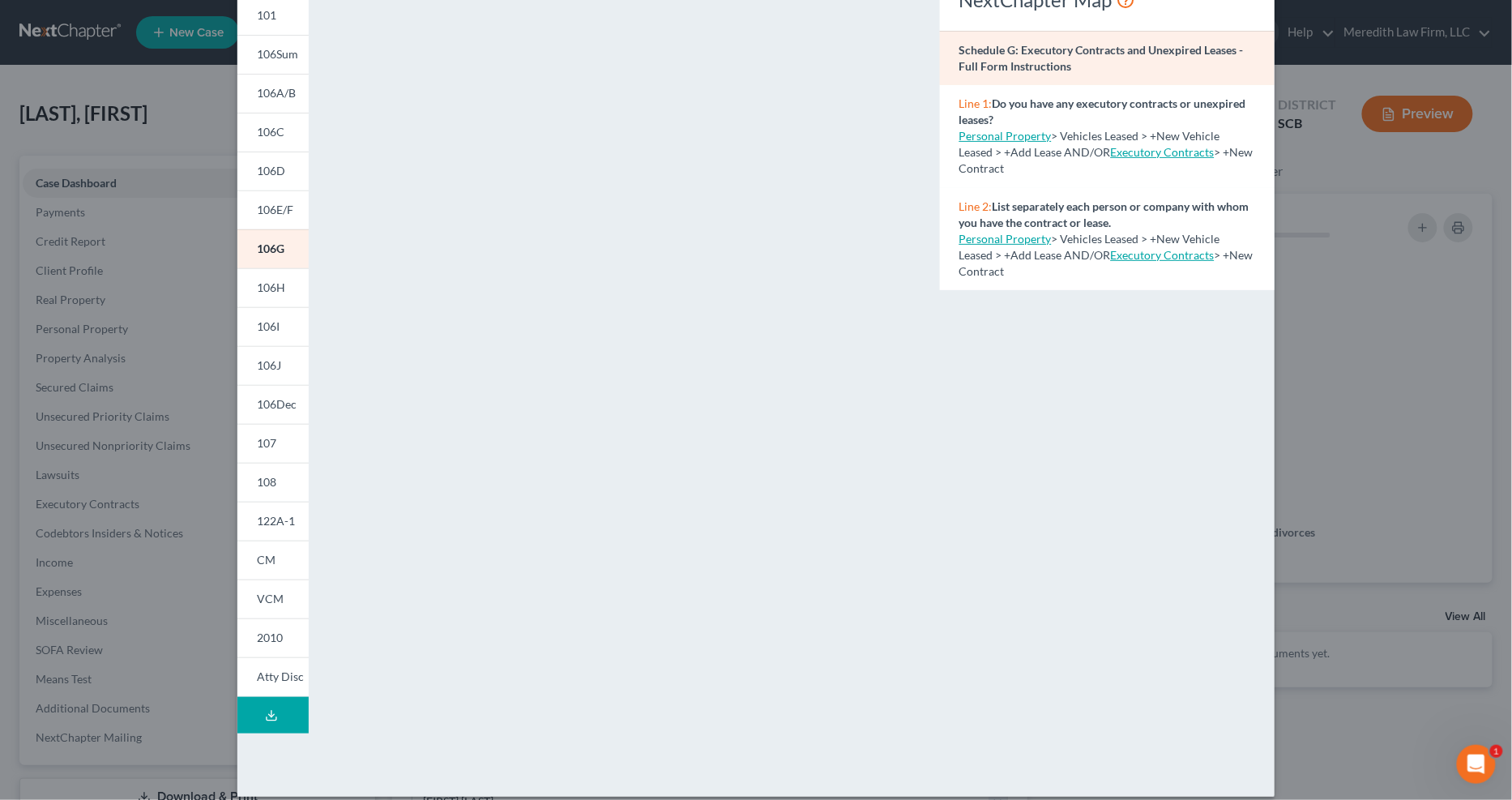 scroll, scrollTop: 114, scrollLeft: 0, axis: vertical 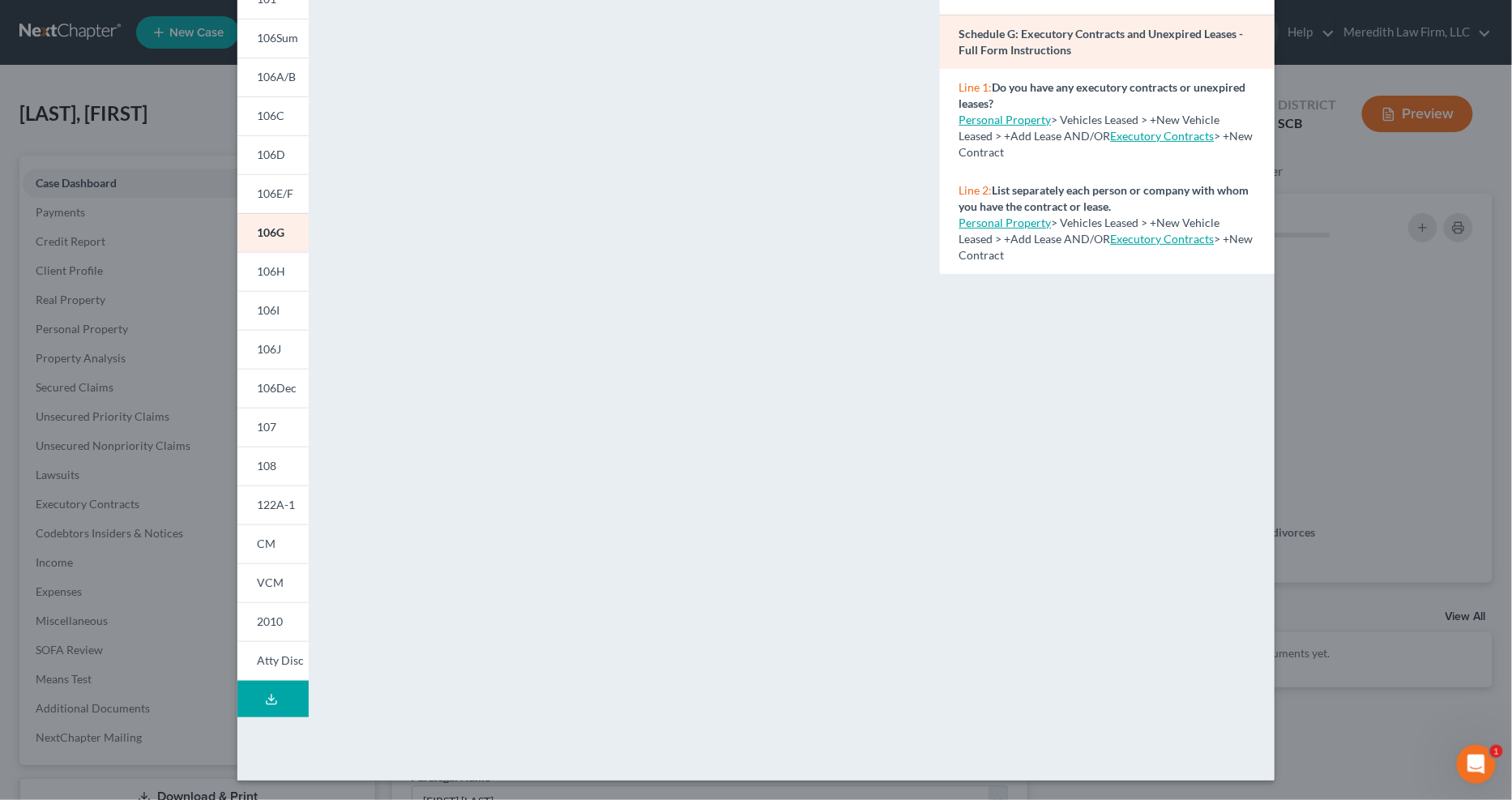 click on "106H" at bounding box center [273, 272] 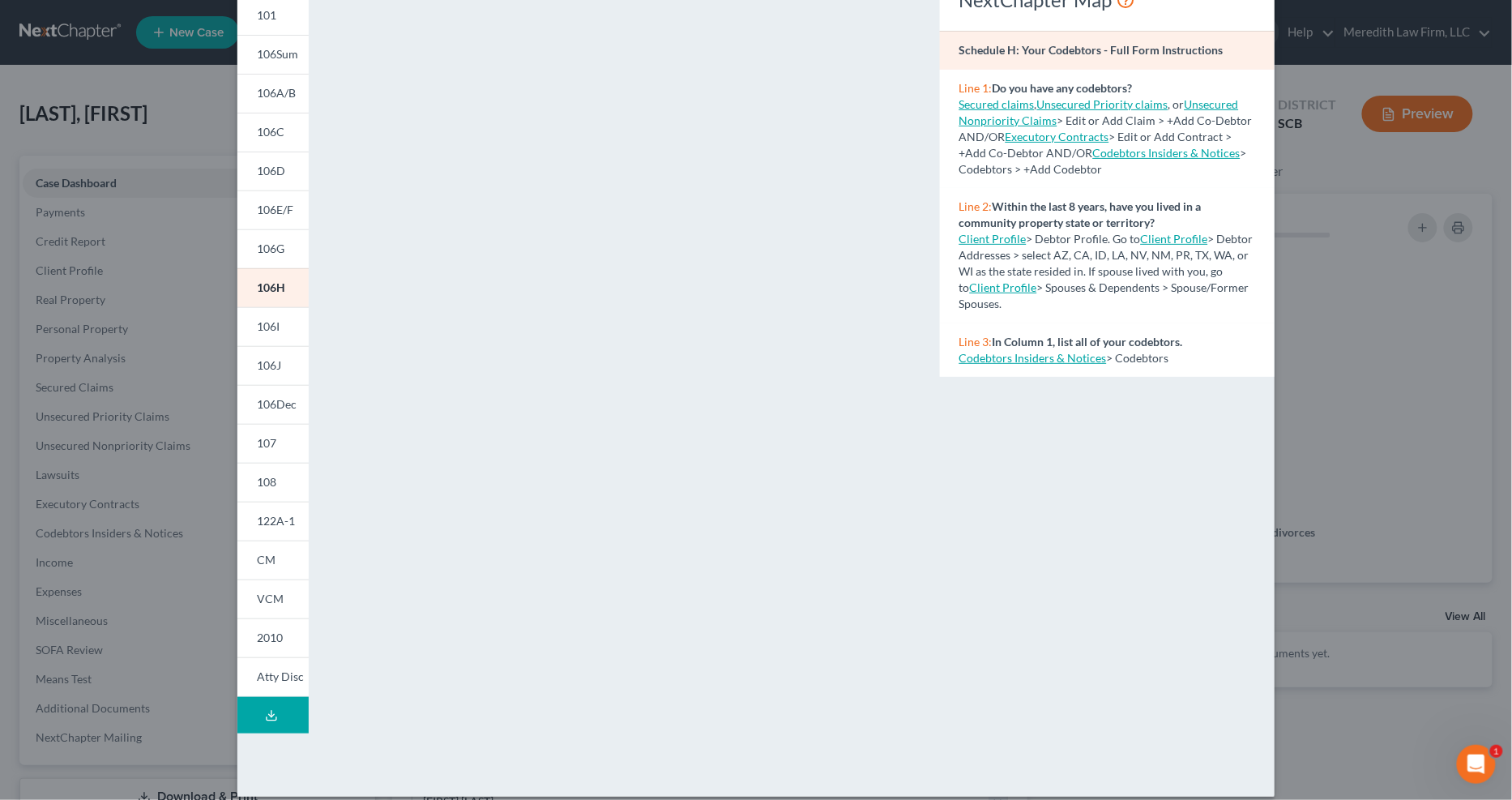 scroll, scrollTop: 114, scrollLeft: 0, axis: vertical 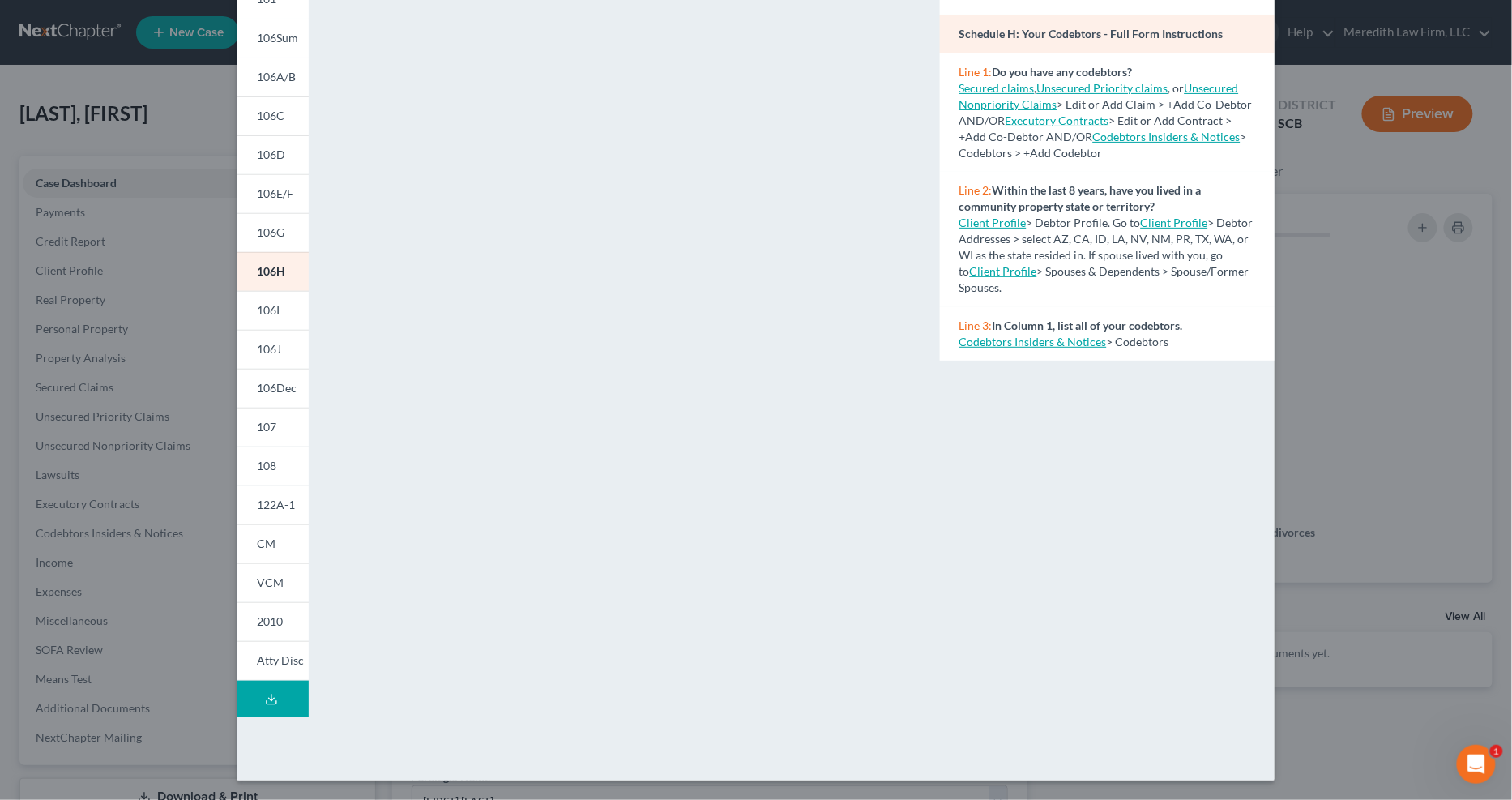 click on "106I" at bounding box center (273, 310) 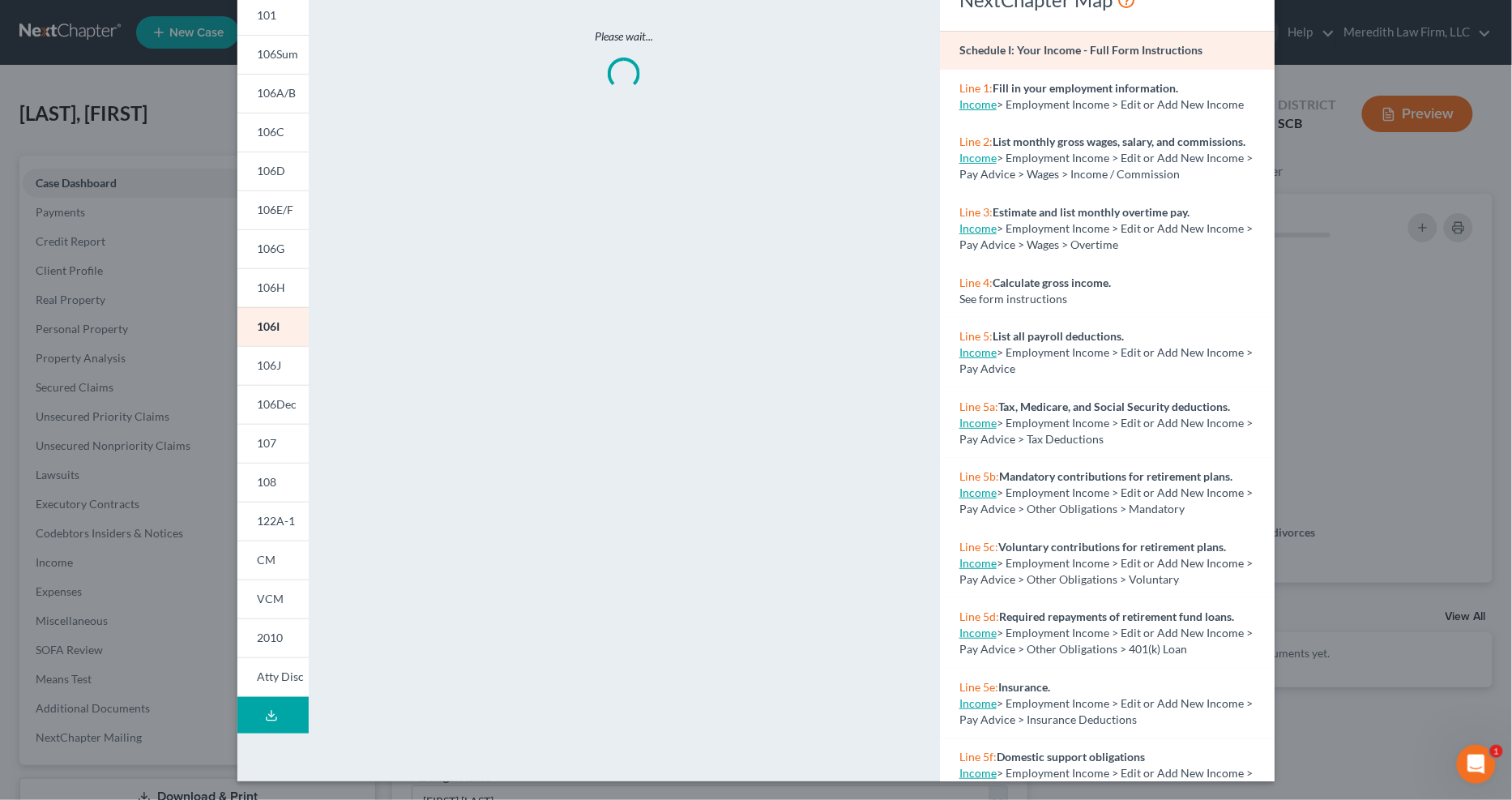 scroll, scrollTop: 114, scrollLeft: 0, axis: vertical 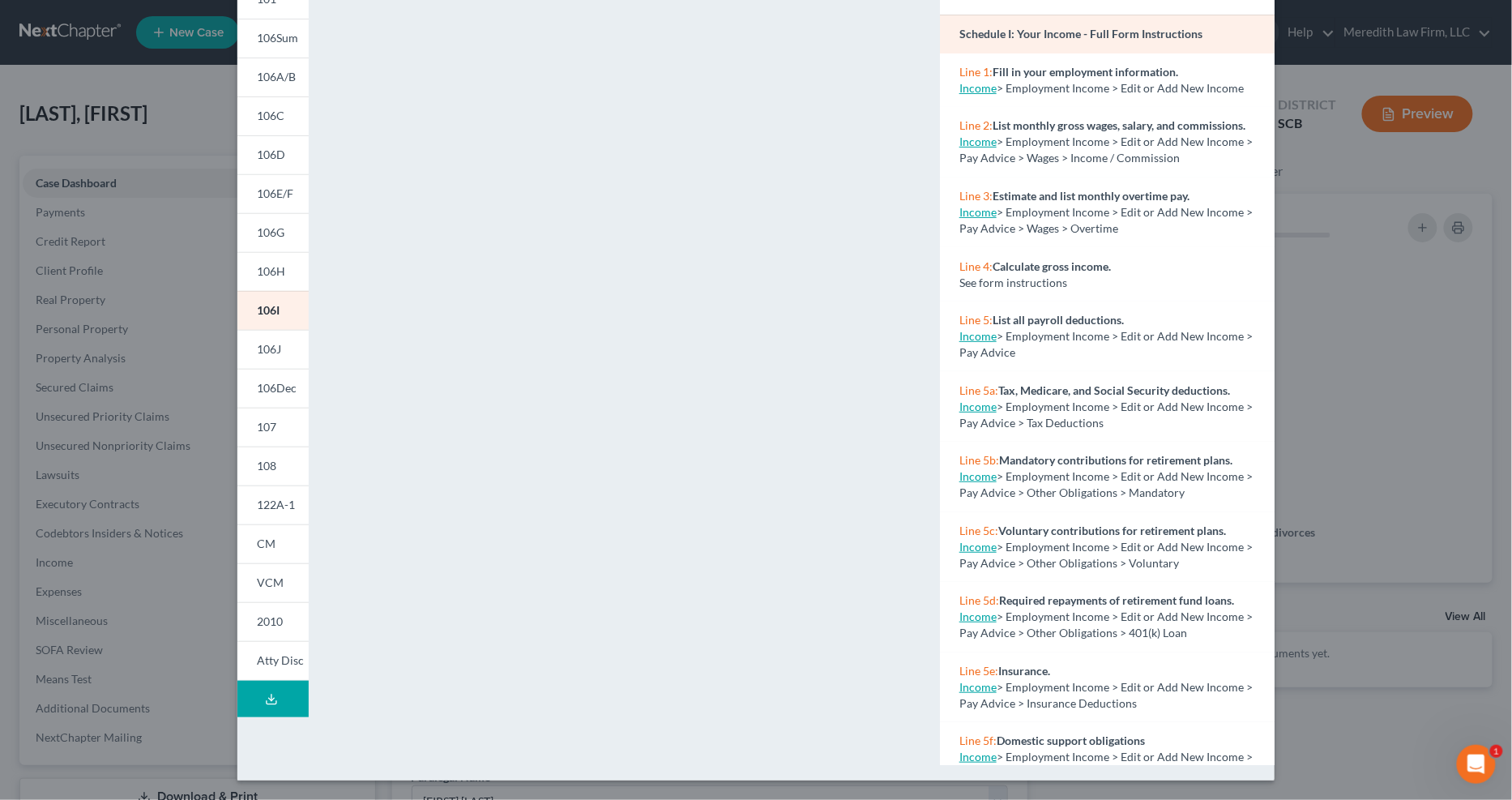 click on "106J" at bounding box center [273, 349] 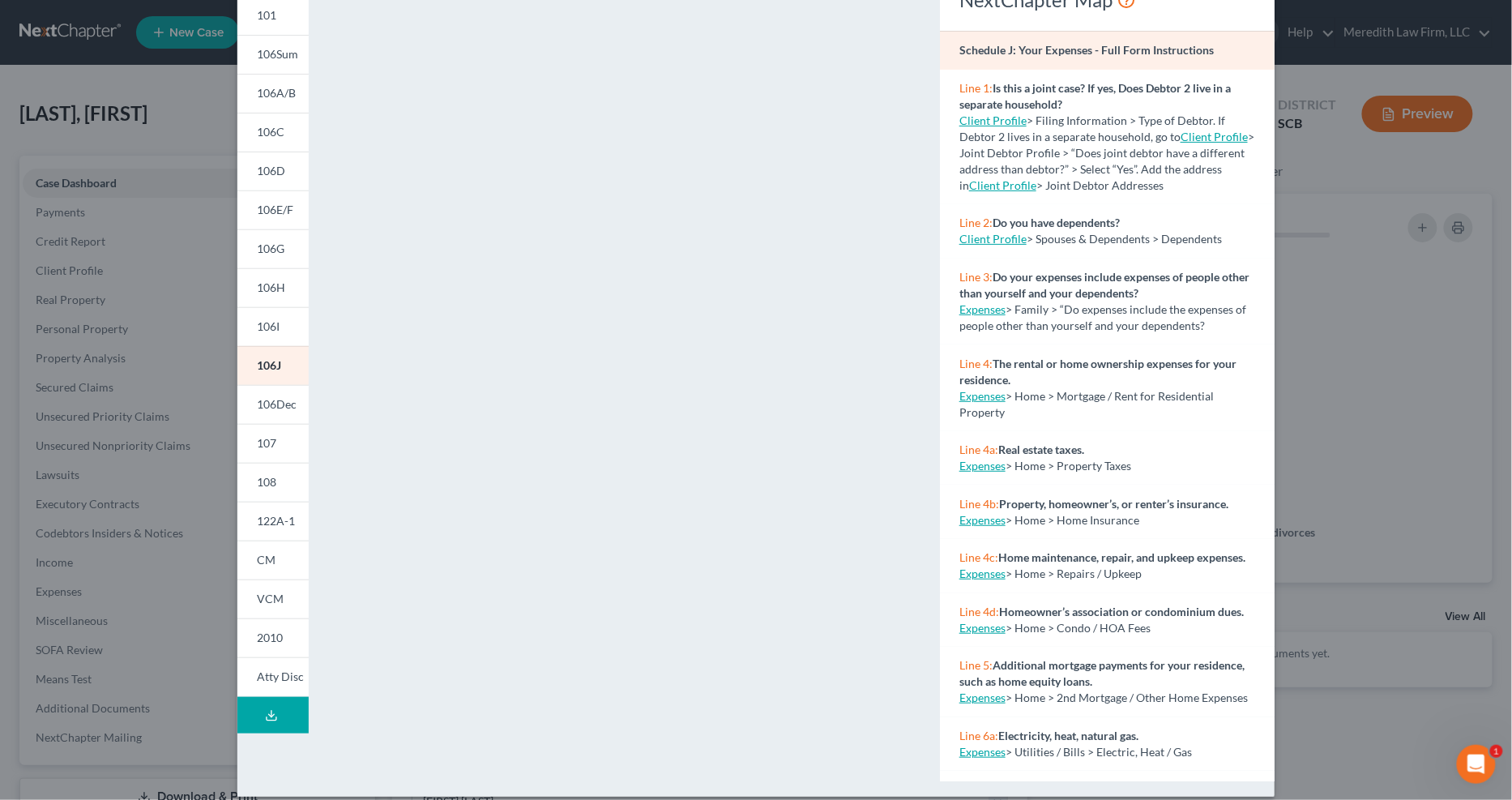 scroll, scrollTop: 114, scrollLeft: 0, axis: vertical 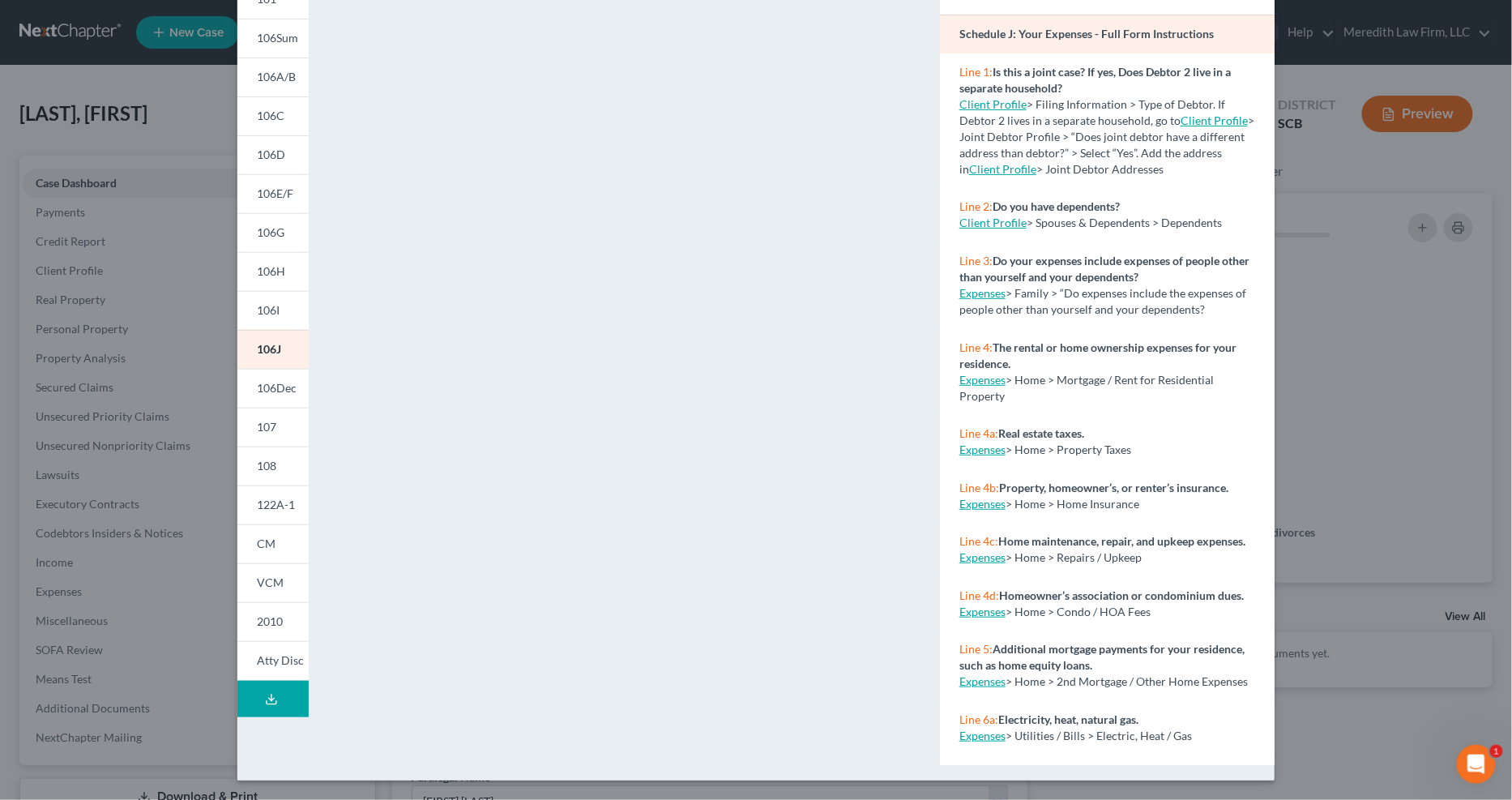 click on "106Dec" at bounding box center (273, 388) 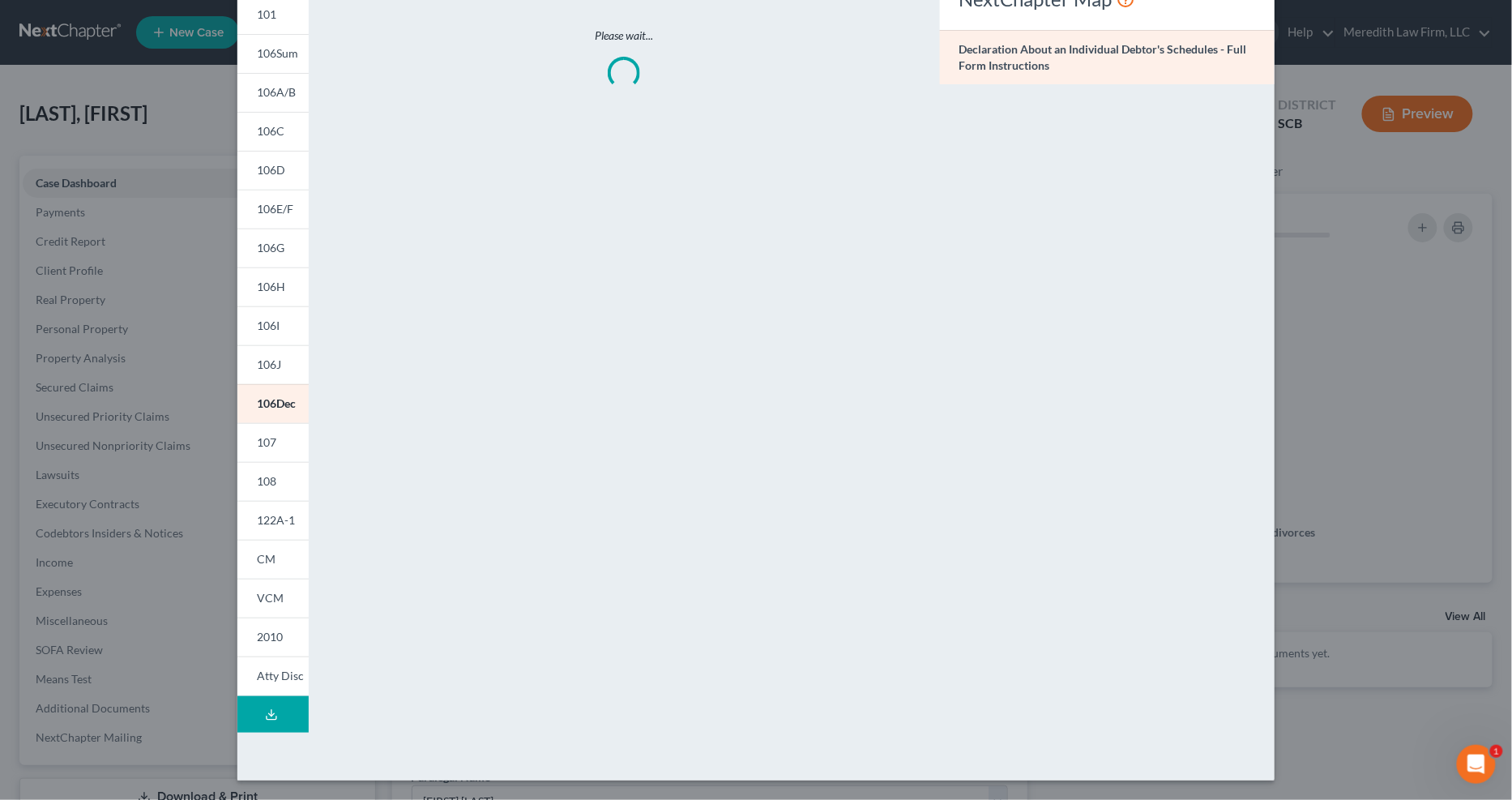 scroll, scrollTop: 98, scrollLeft: 0, axis: vertical 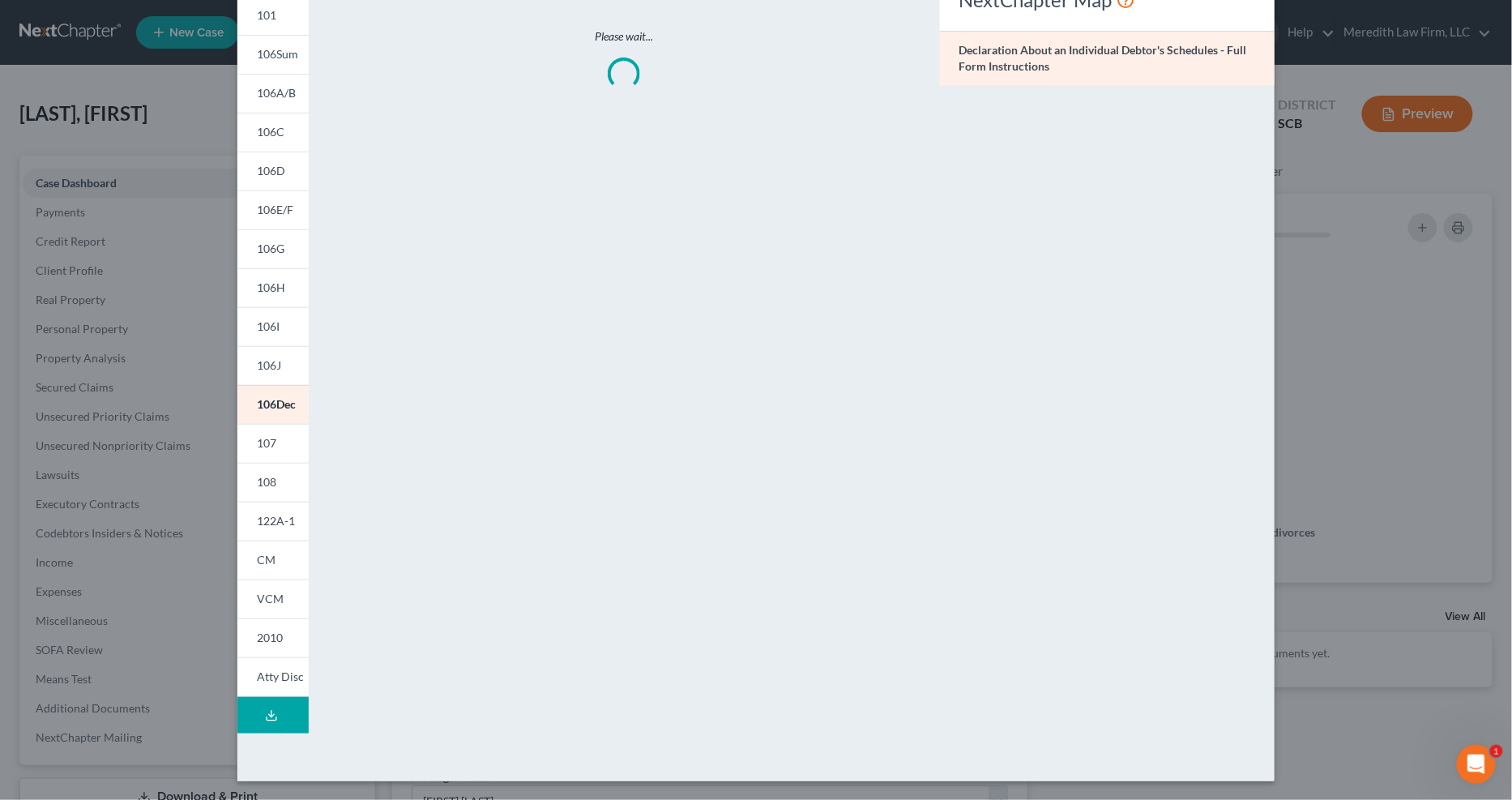 click on "107" at bounding box center [273, 443] 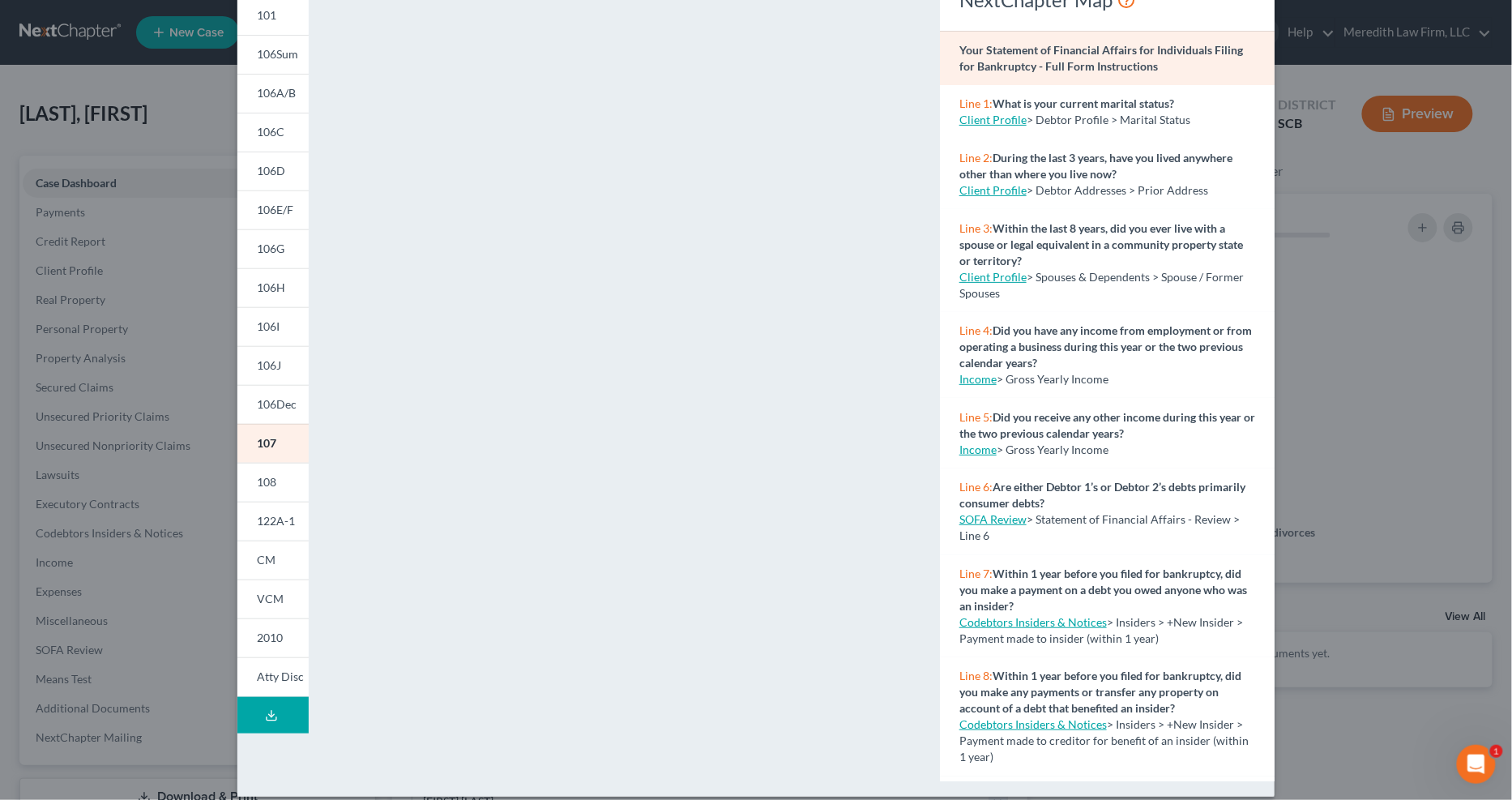 click on "108" at bounding box center [273, 482] 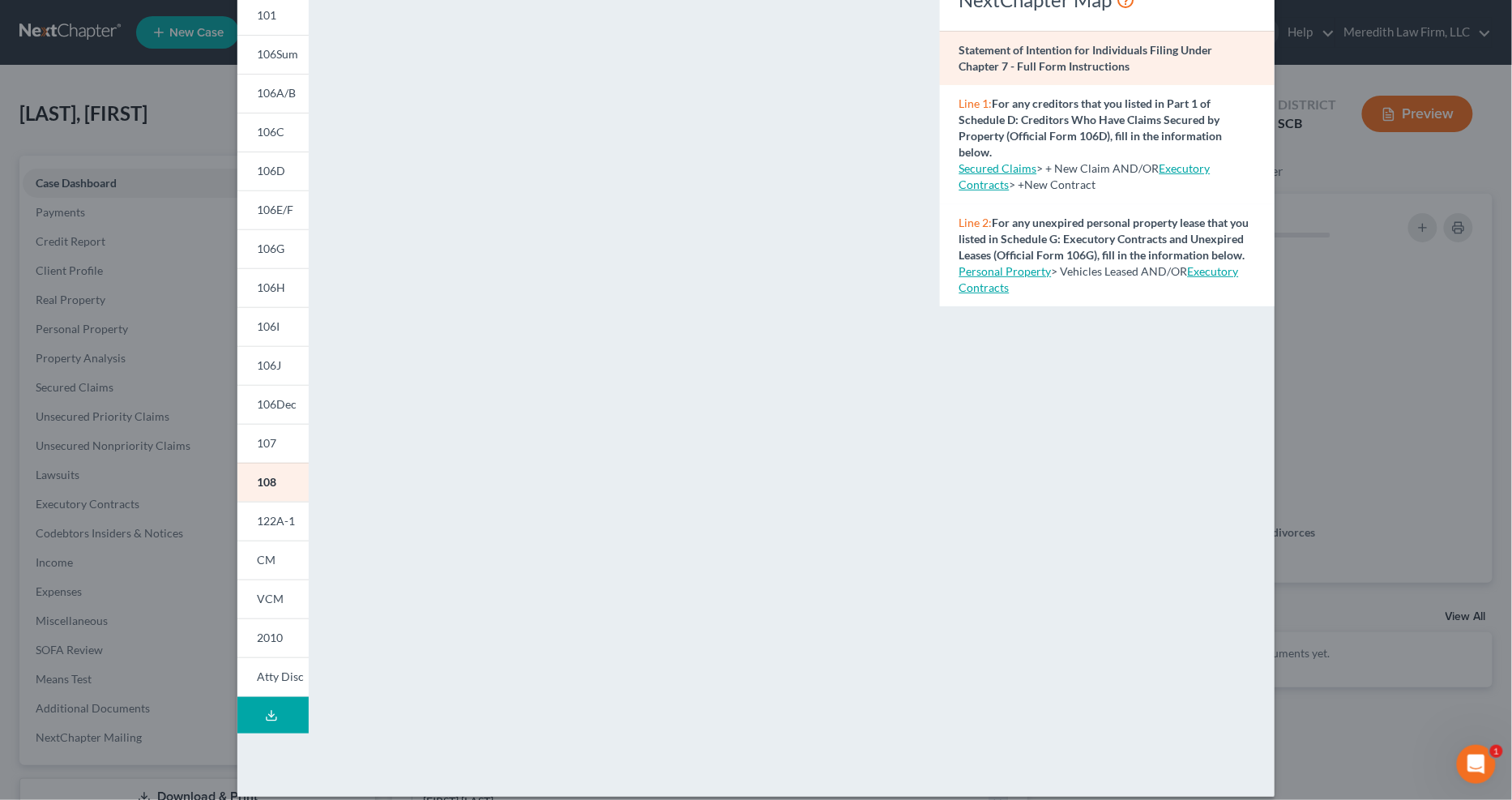 click on "122A-1" at bounding box center (273, 521) 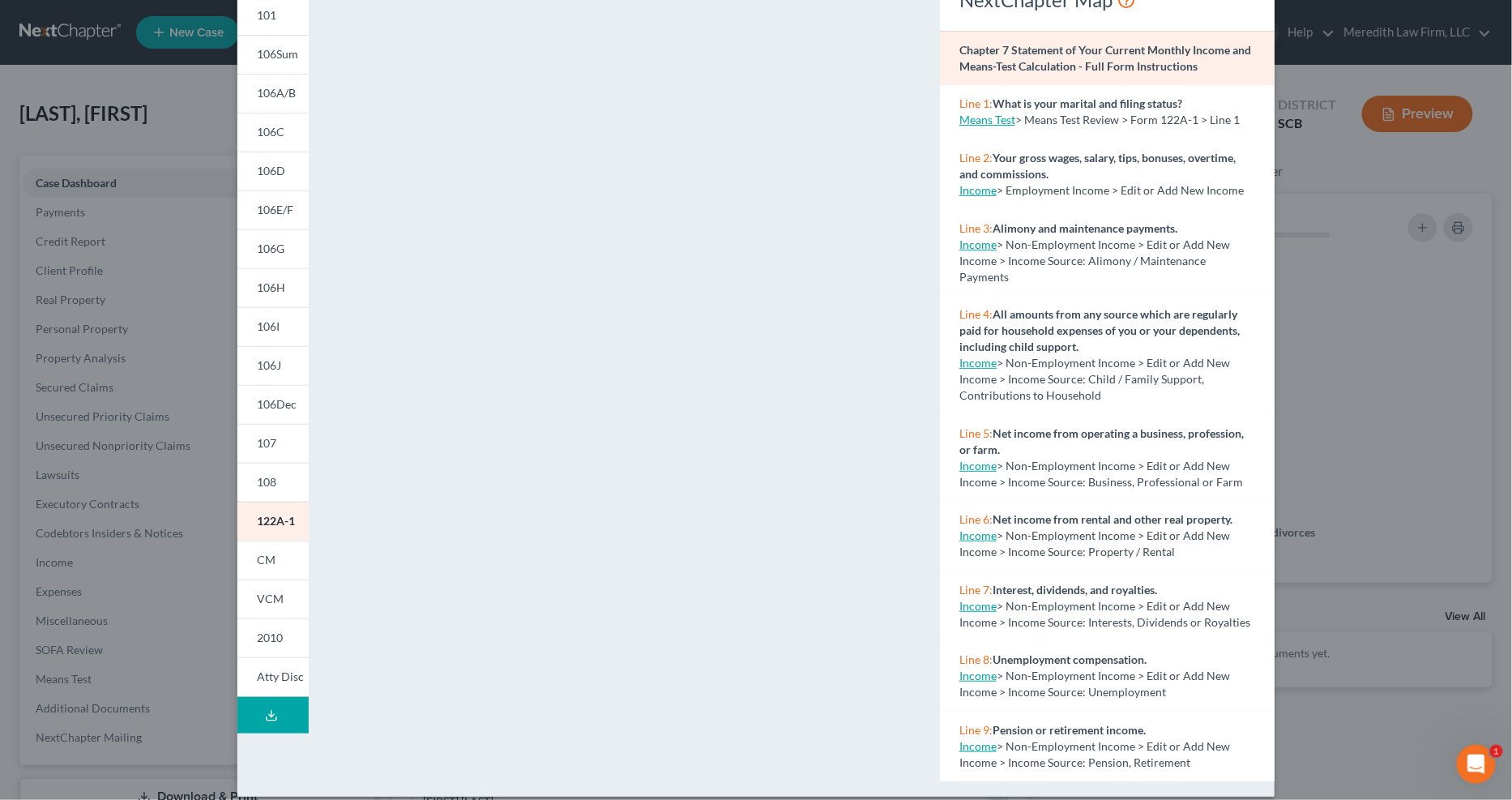 click on "CM" at bounding box center (273, 560) 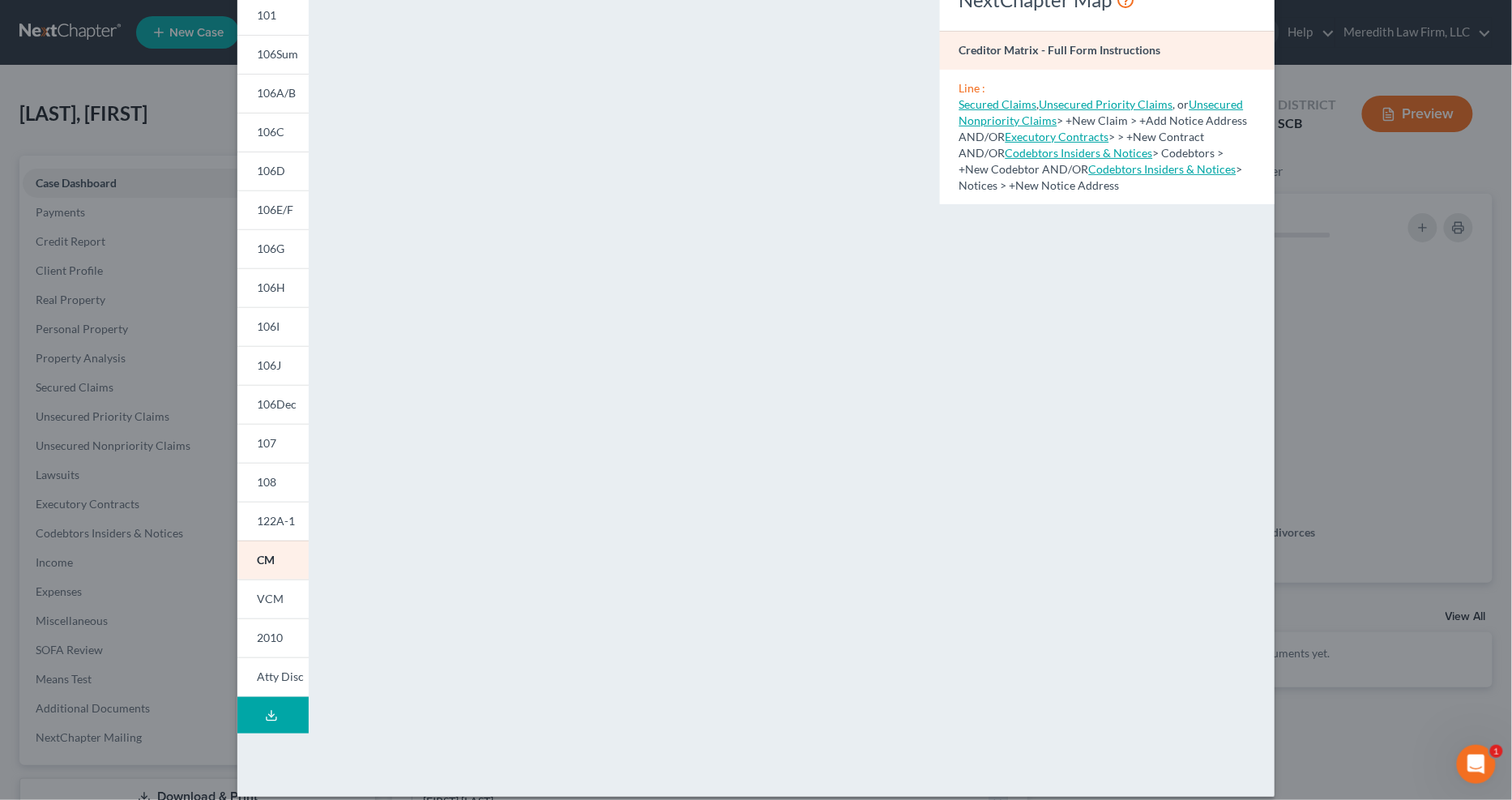 click on "Atty Disc" at bounding box center [280, 676] 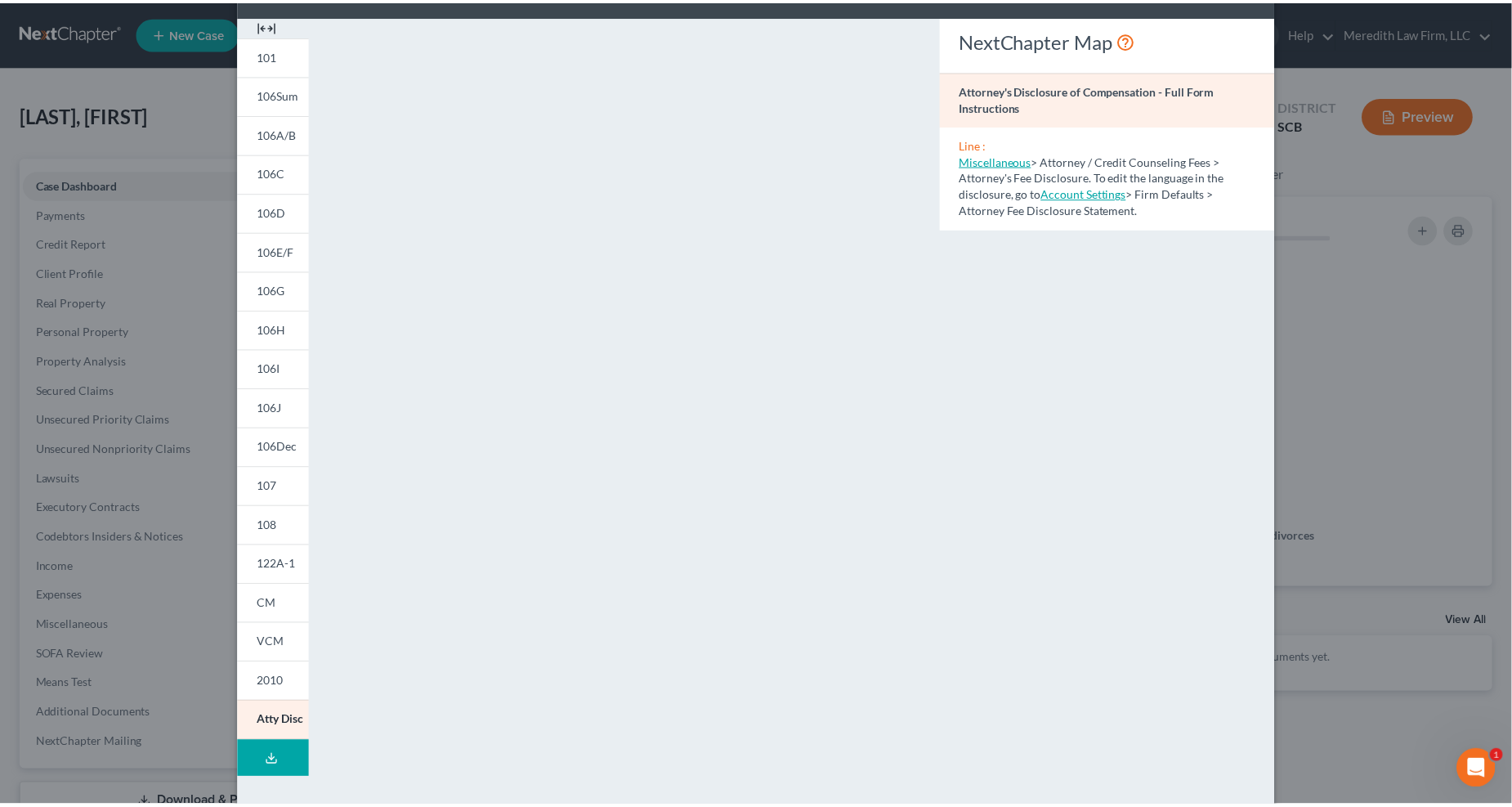 scroll, scrollTop: 0, scrollLeft: 0, axis: both 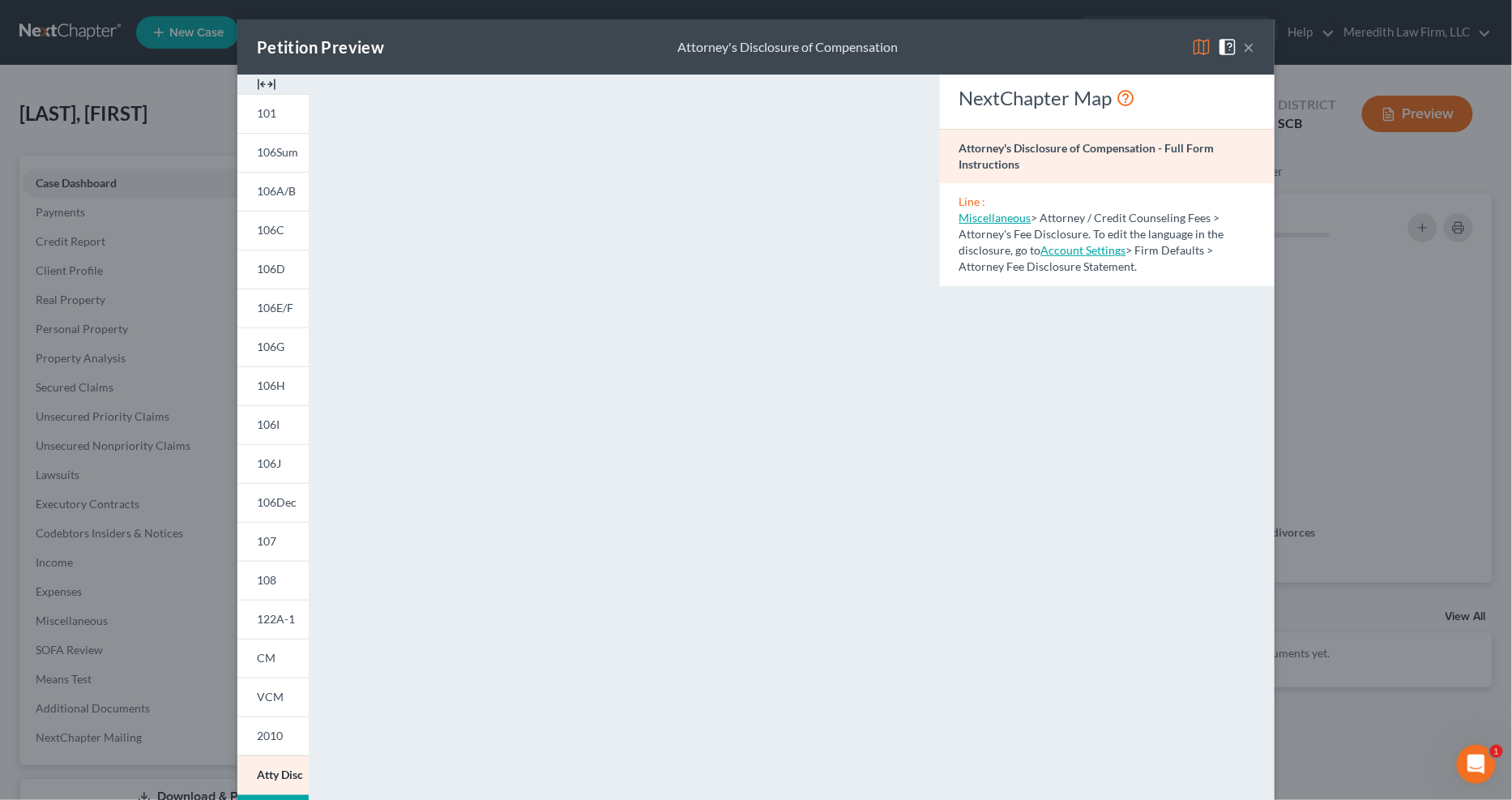 click on "×" at bounding box center (1249, 47) 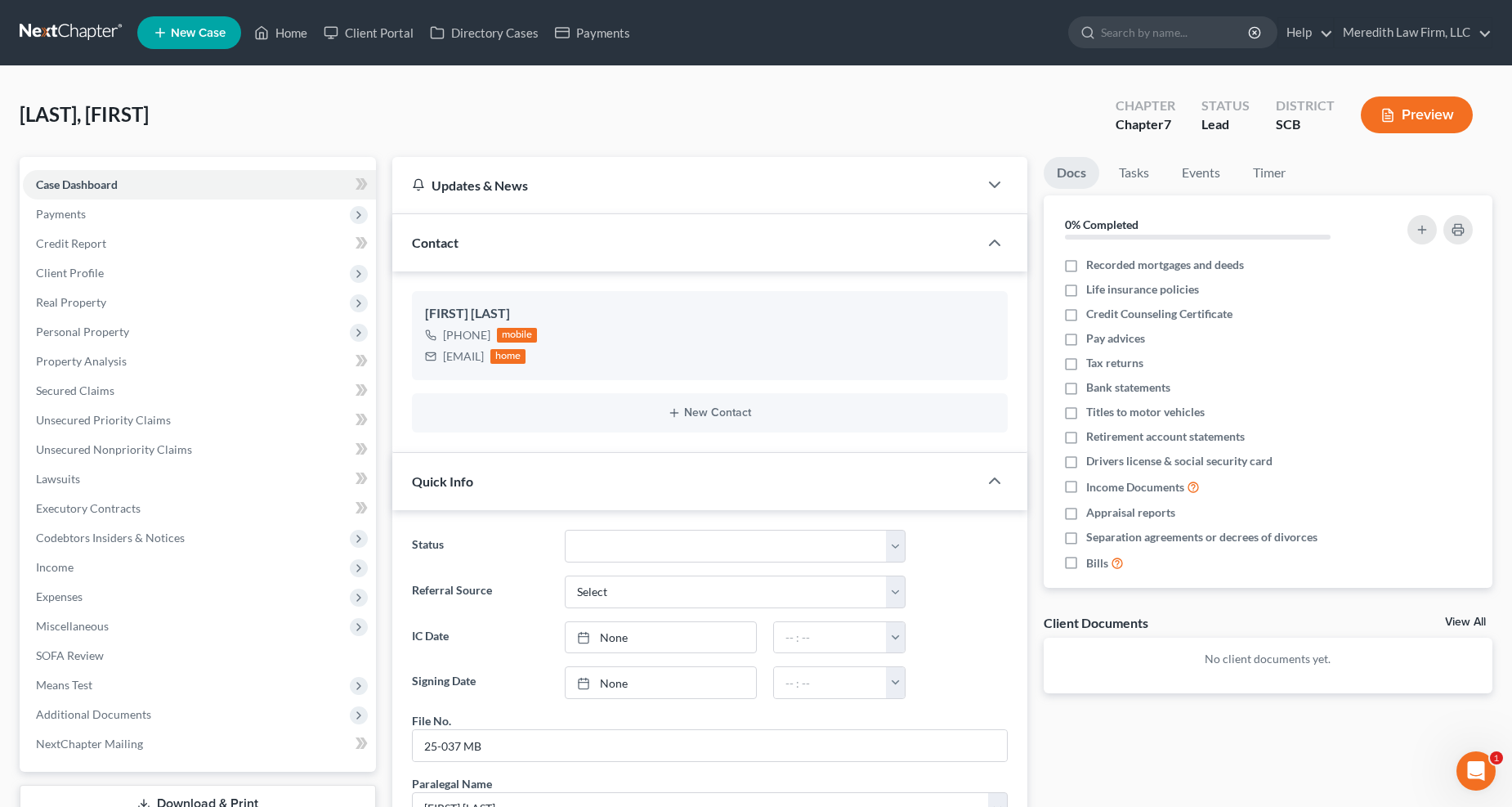 click on "Income" at bounding box center (199, 567) 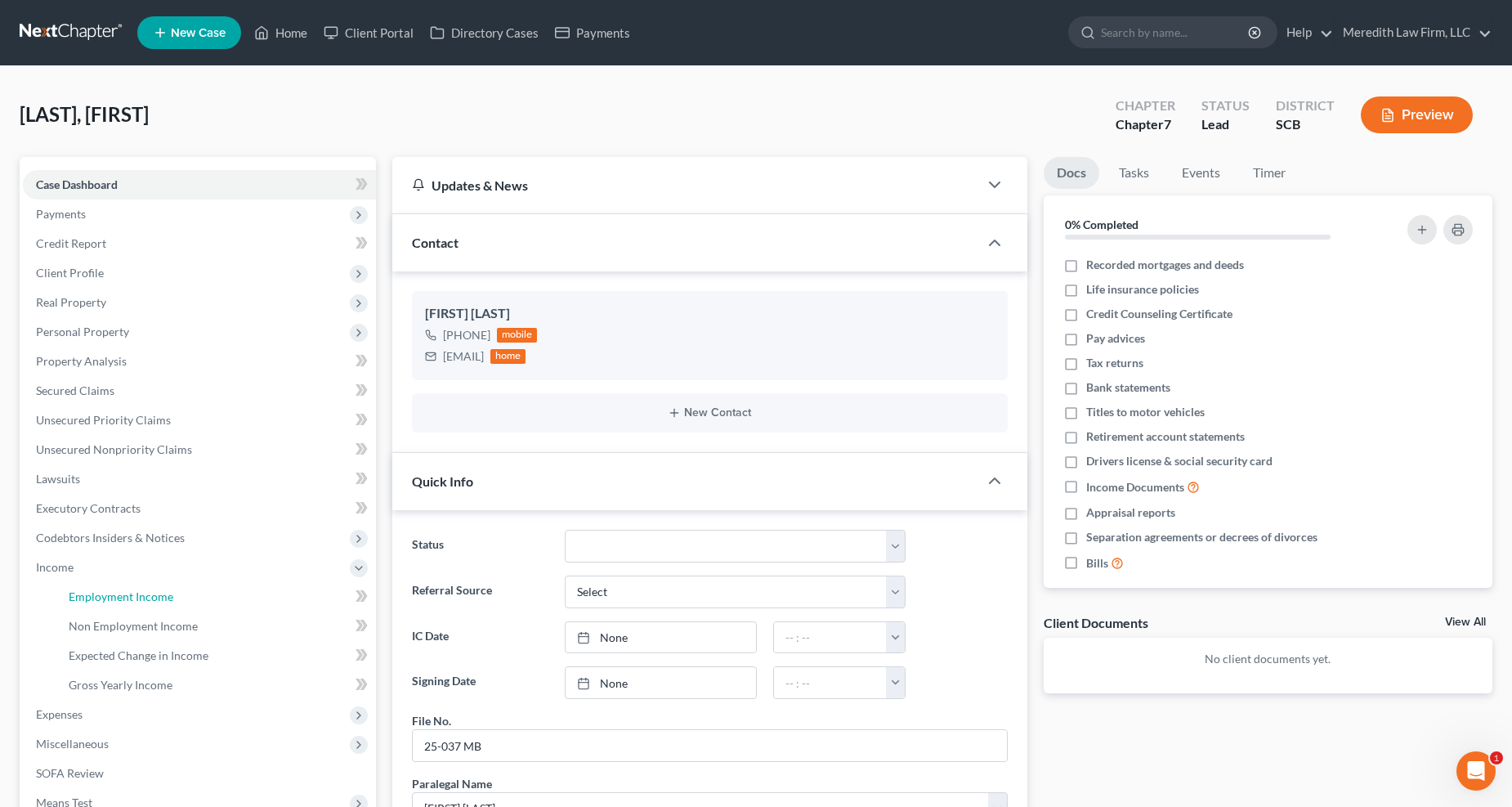 click on "Employment Income" at bounding box center (121, 596) 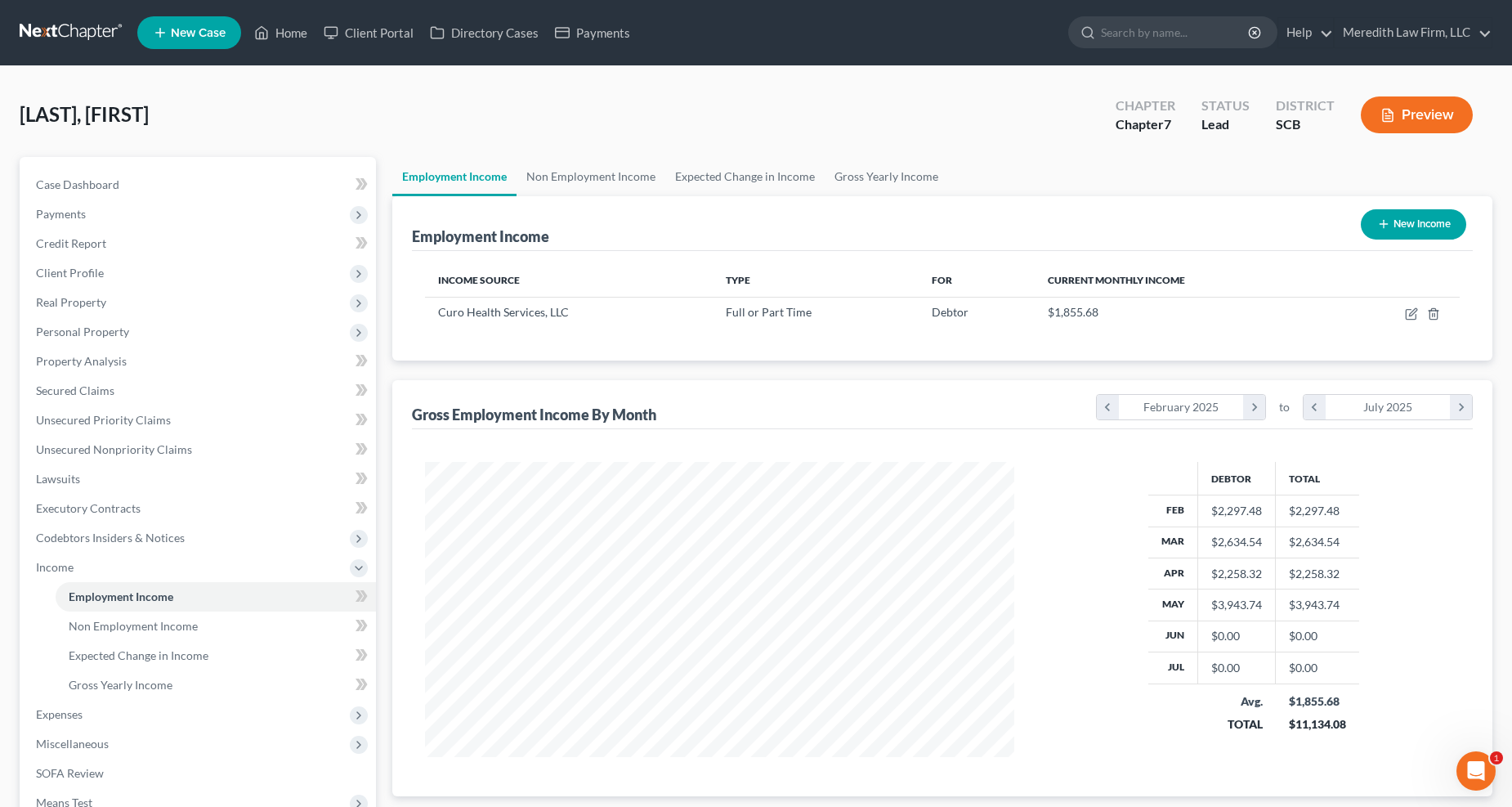 scroll, scrollTop: 817333, scrollLeft: 816674, axis: both 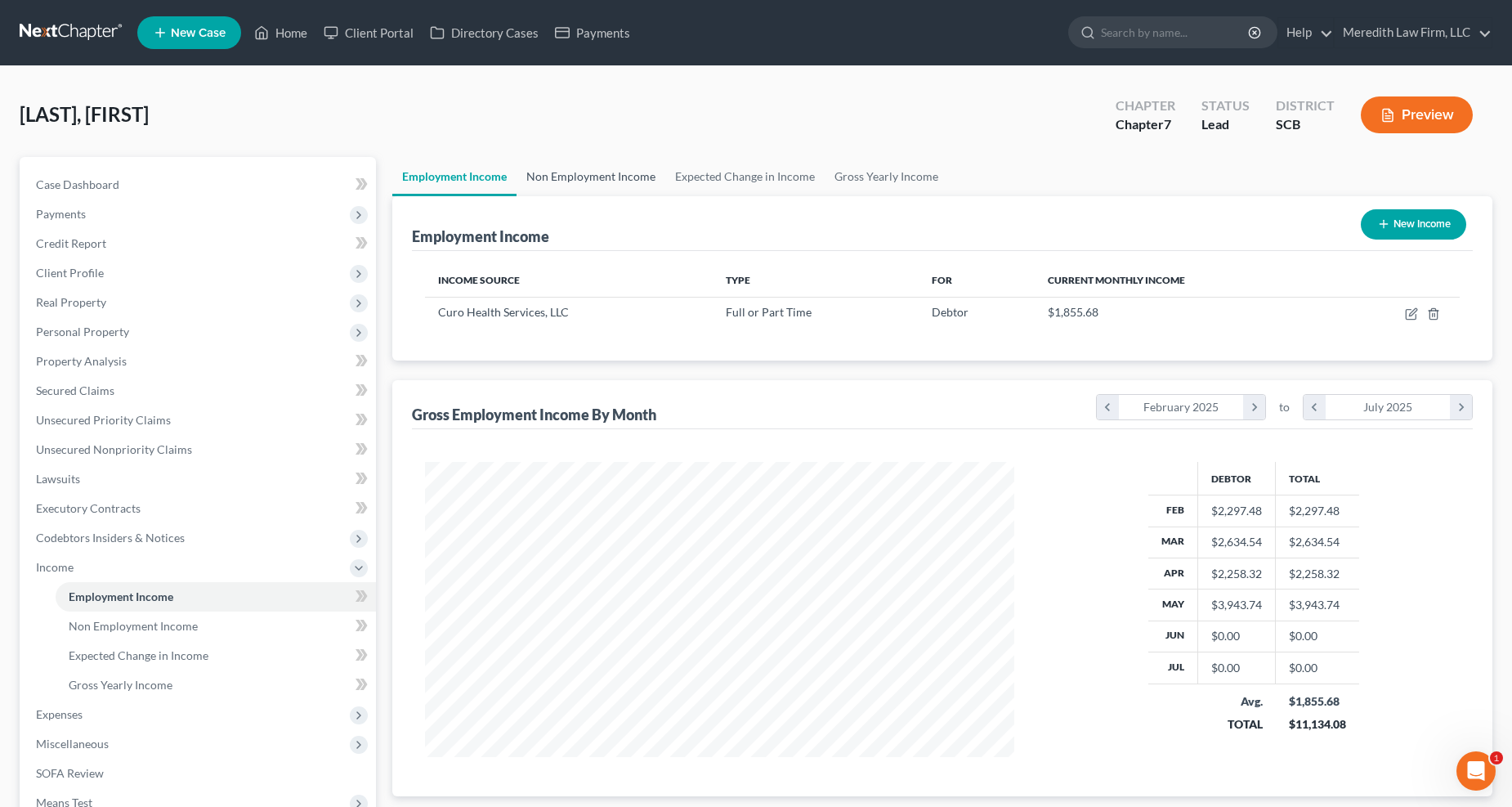 click on "Non Employment Income" at bounding box center [591, 177] 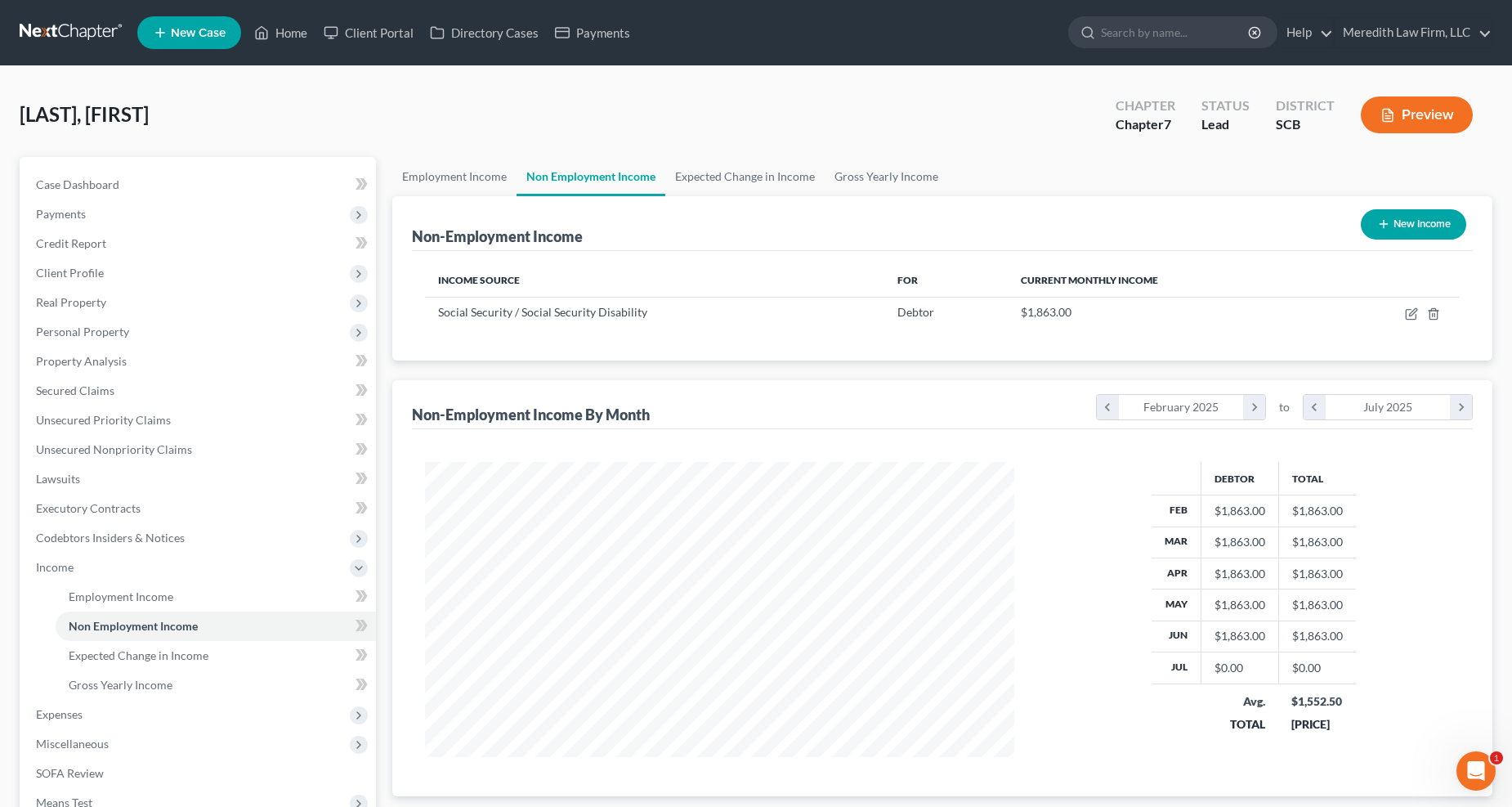 scroll, scrollTop: 817333, scrollLeft: 816674, axis: both 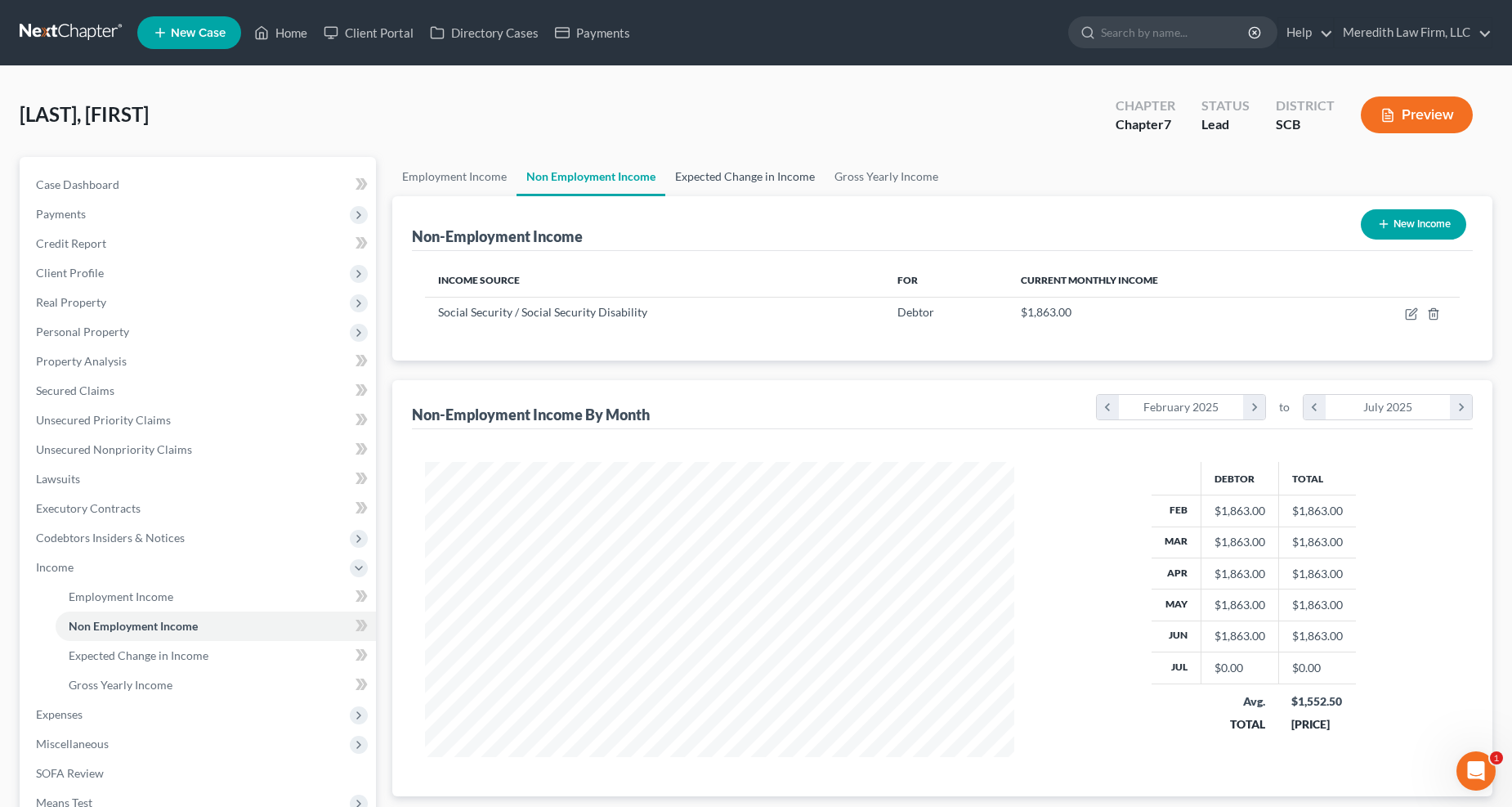 click on "Expected Change in Income" at bounding box center [745, 177] 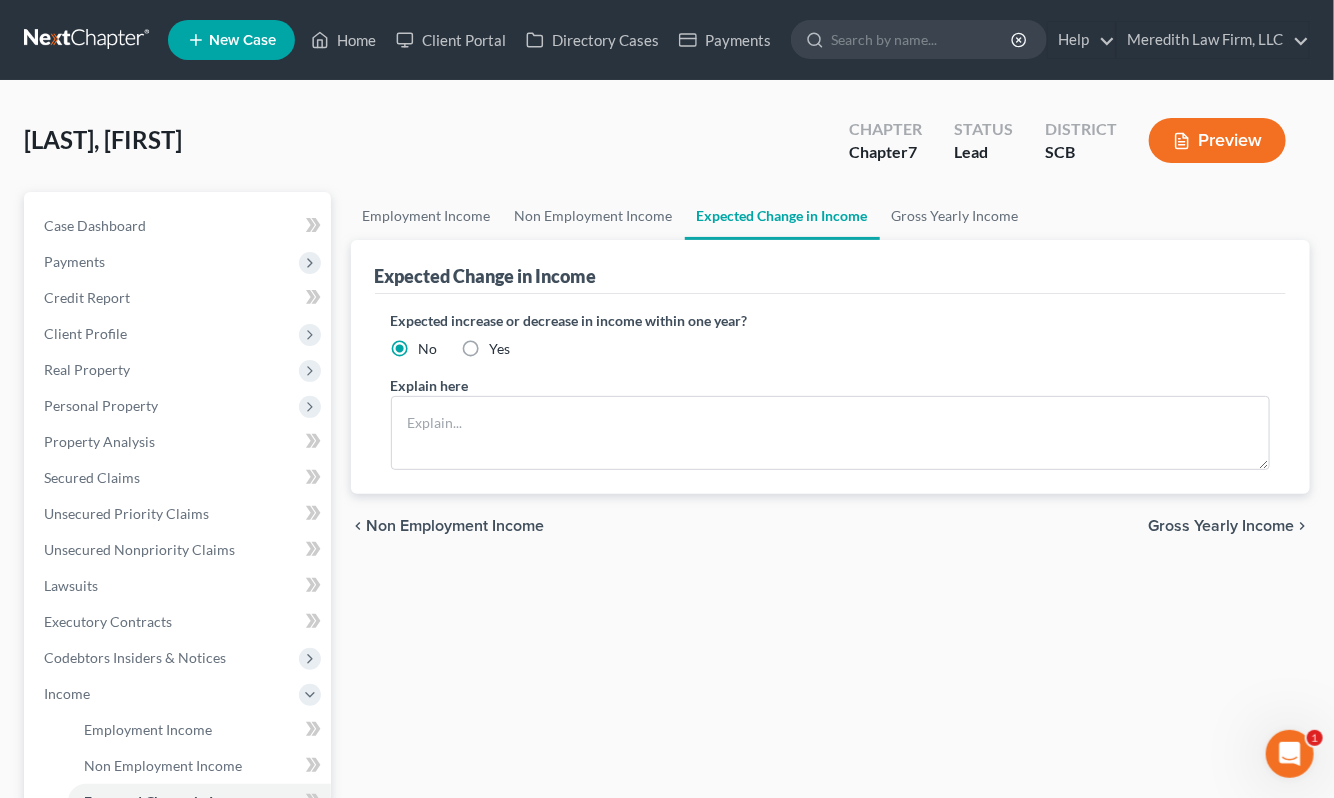 click at bounding box center (88, 40) 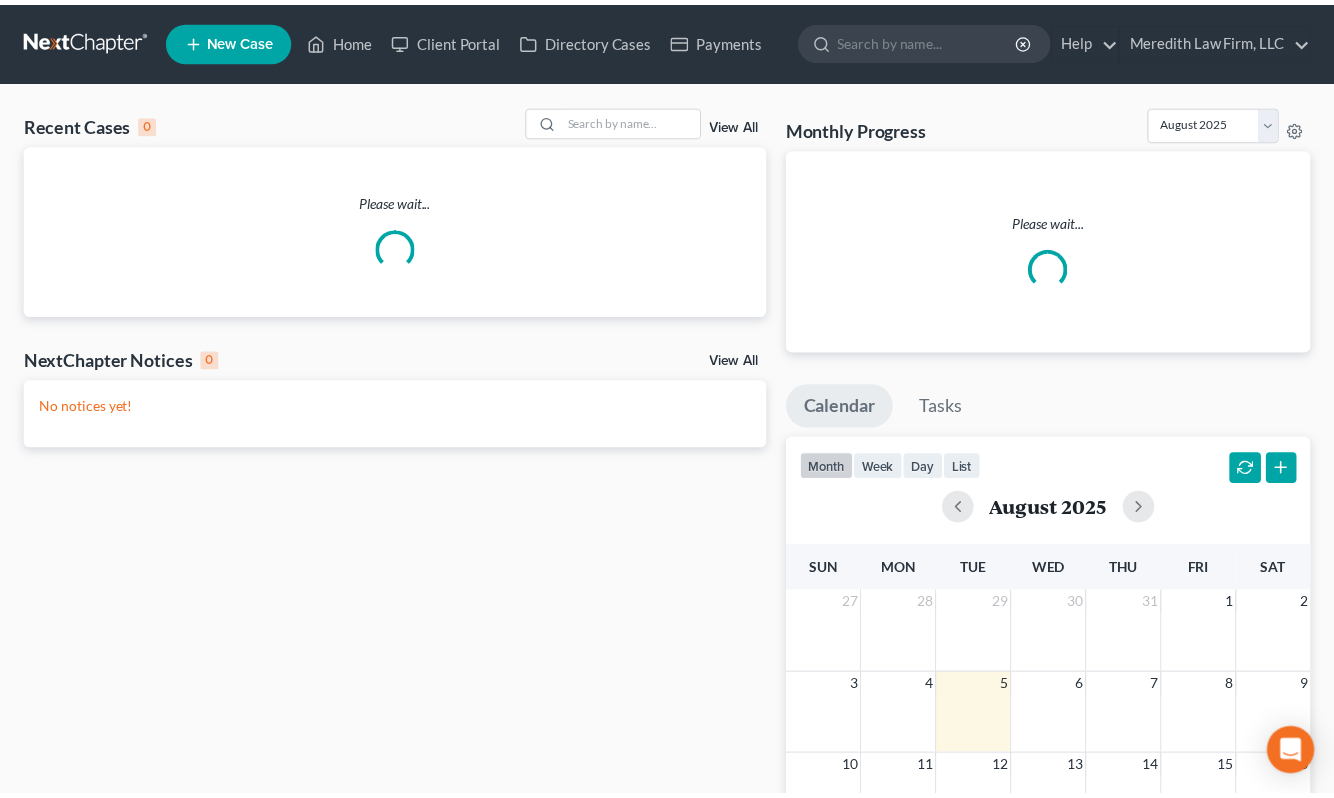 scroll, scrollTop: 0, scrollLeft: 0, axis: both 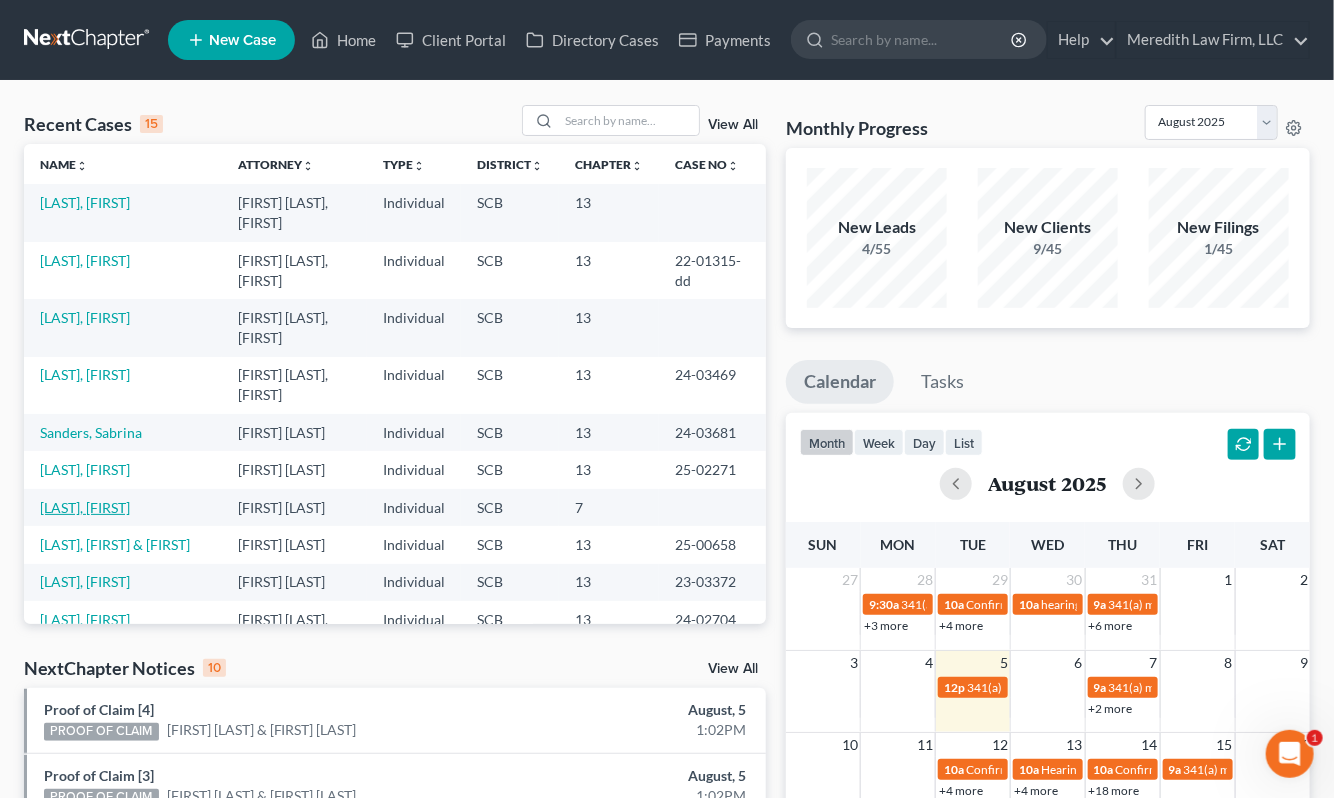 click on "[LAST], [FIRST]" at bounding box center [85, 507] 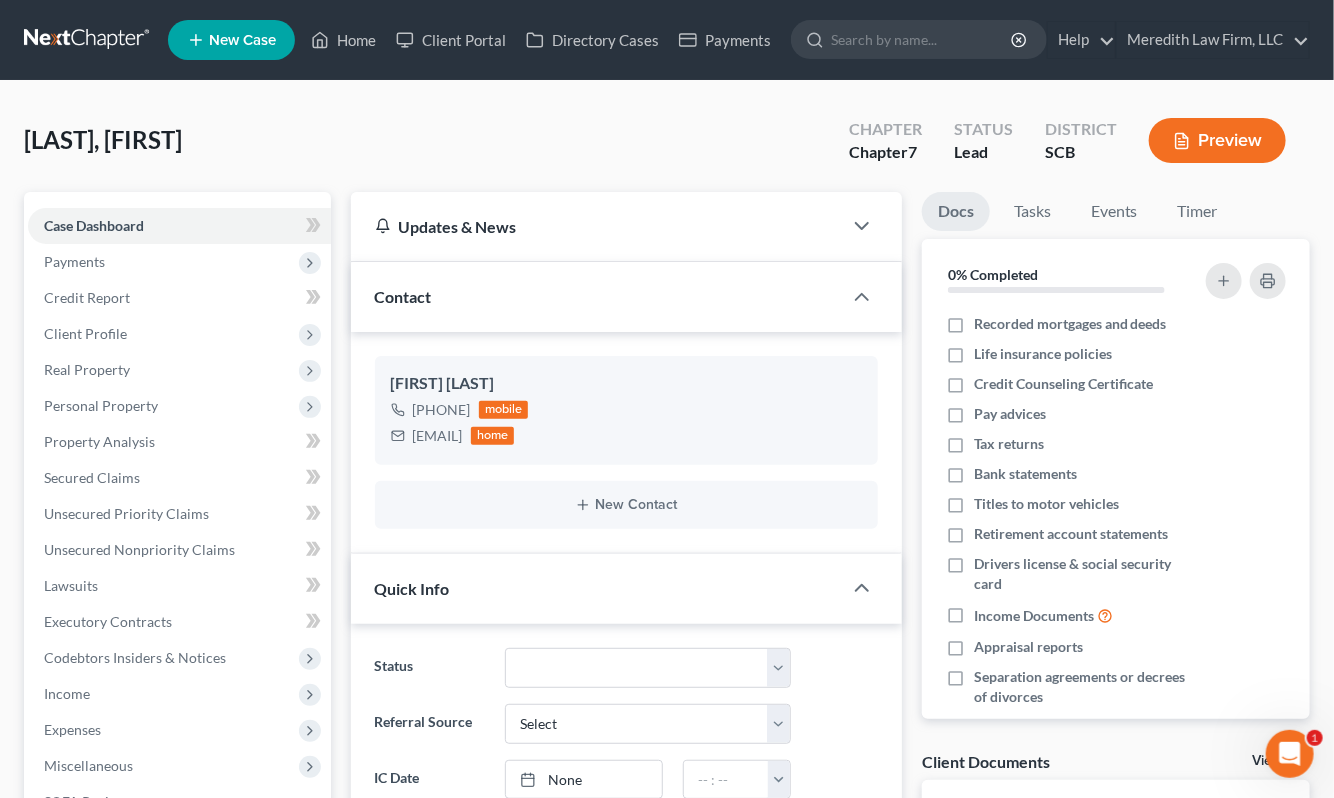 select on "2" 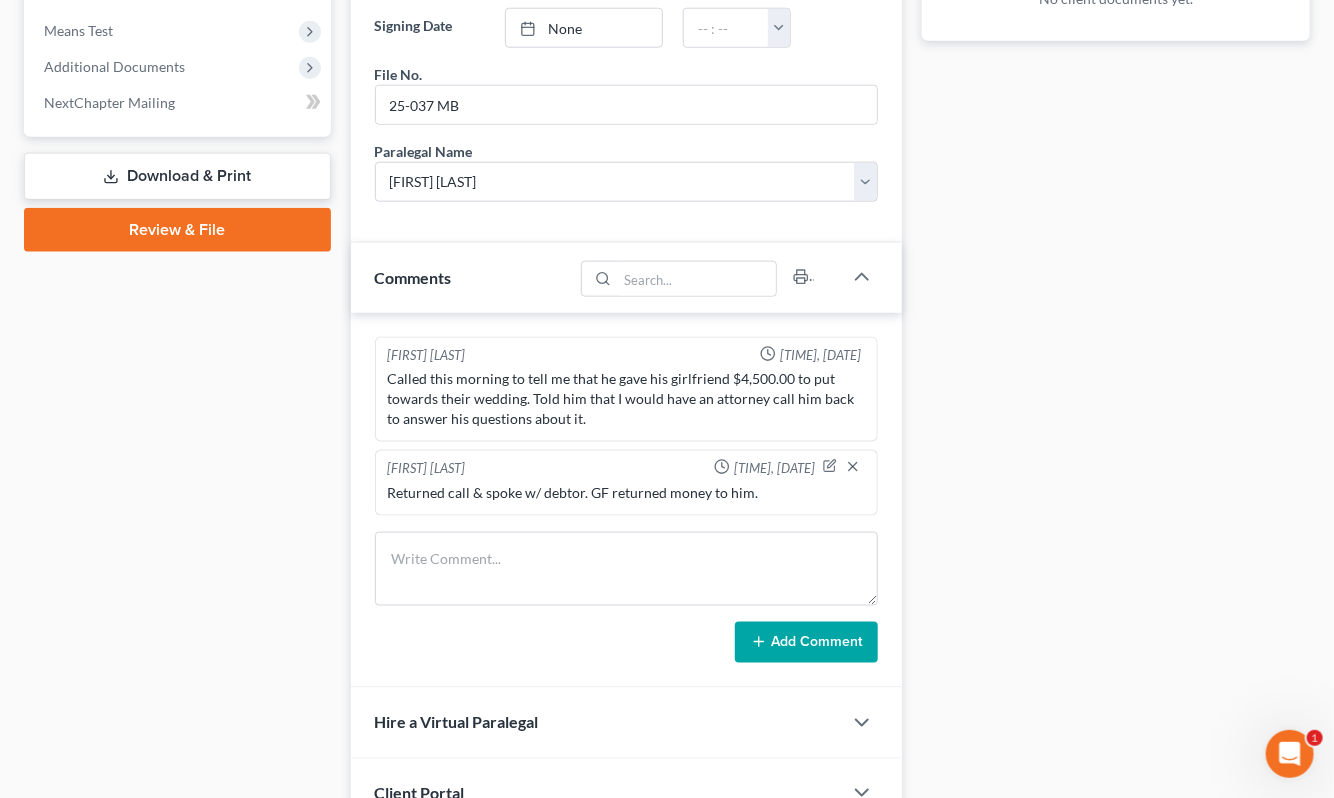 scroll, scrollTop: 763, scrollLeft: 0, axis: vertical 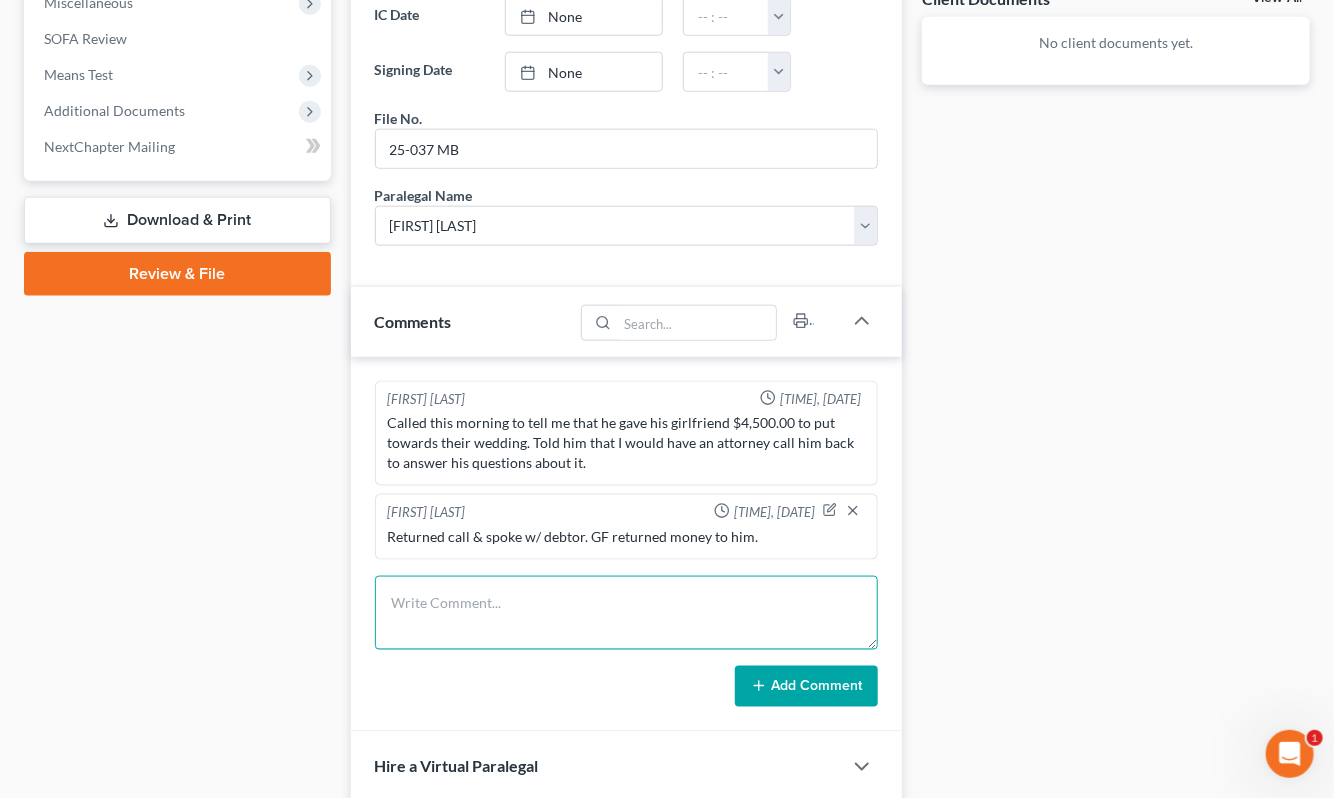 click at bounding box center [626, 613] 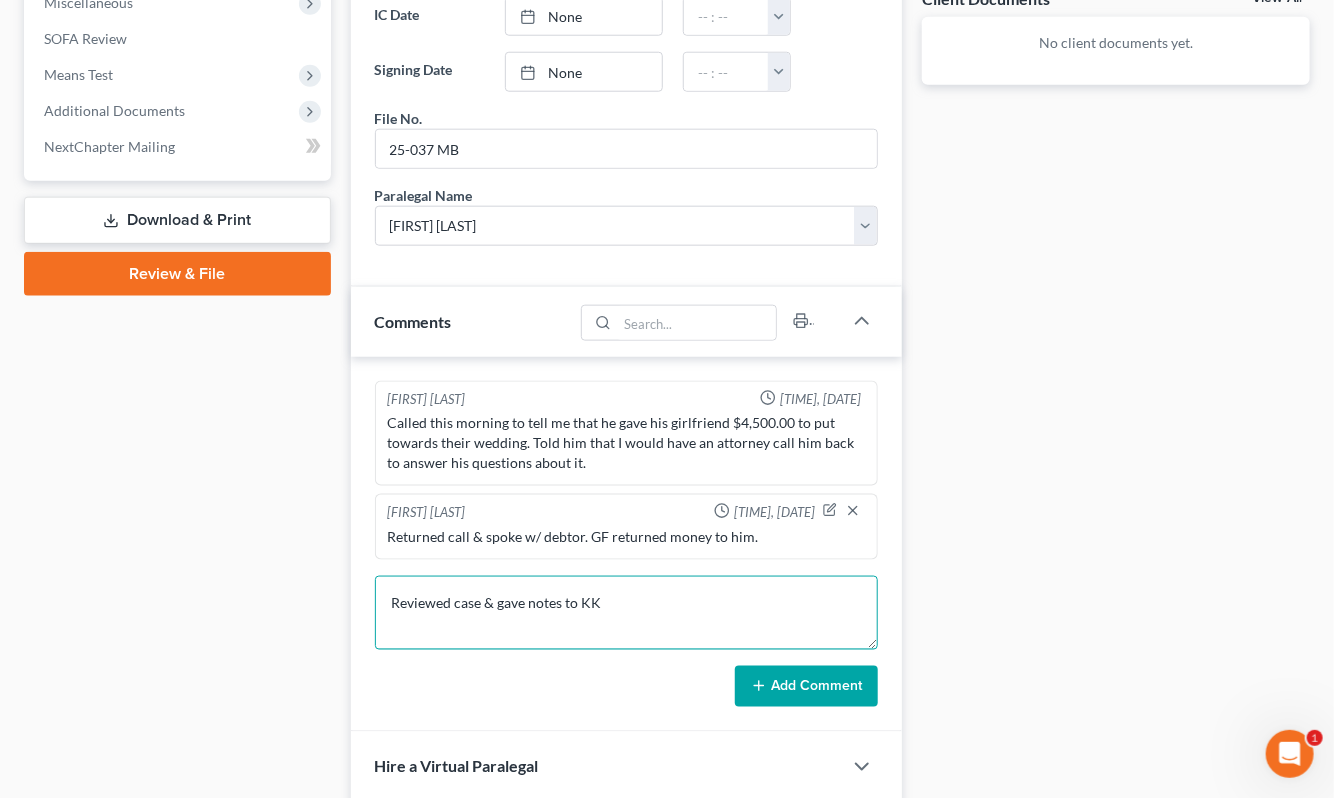 type on "Reviewed case & gave notes to KK" 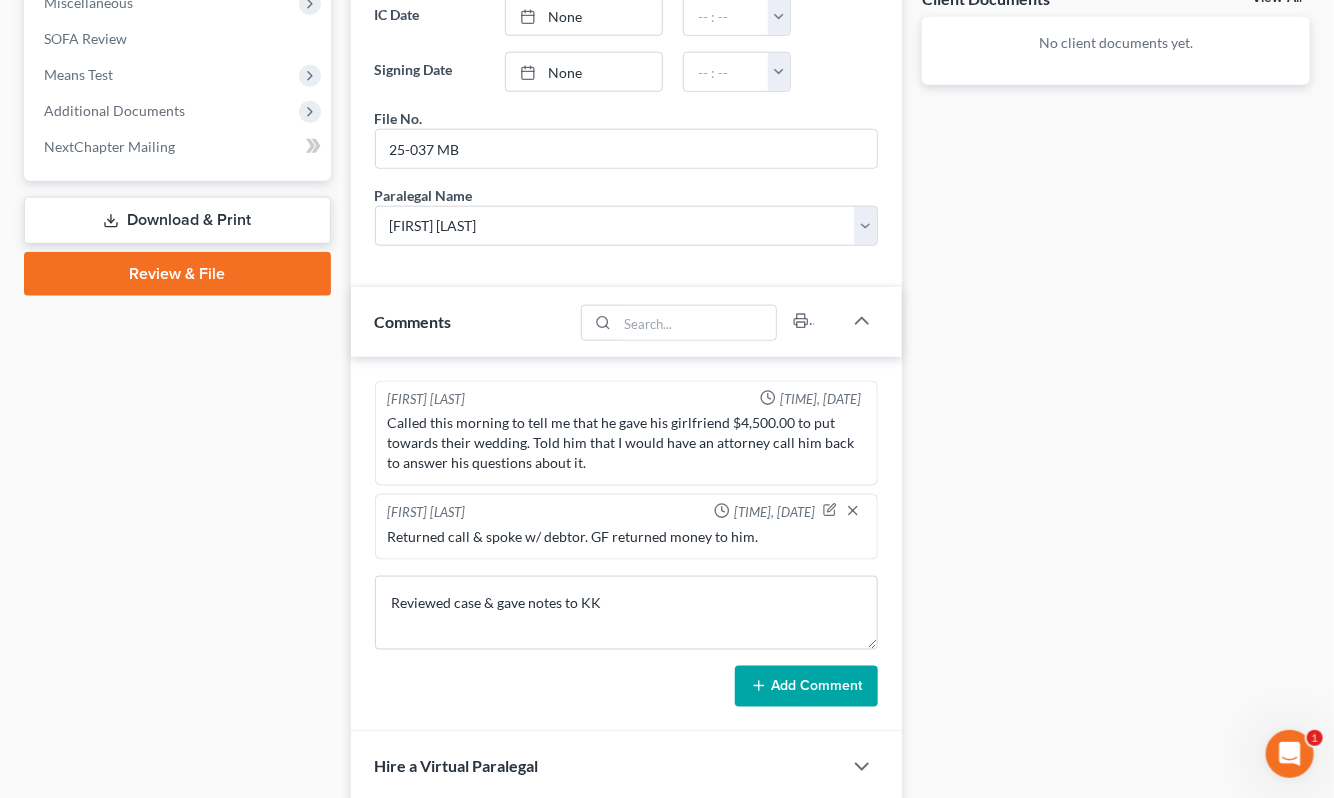 click on "Add Comment" at bounding box center (806, 687) 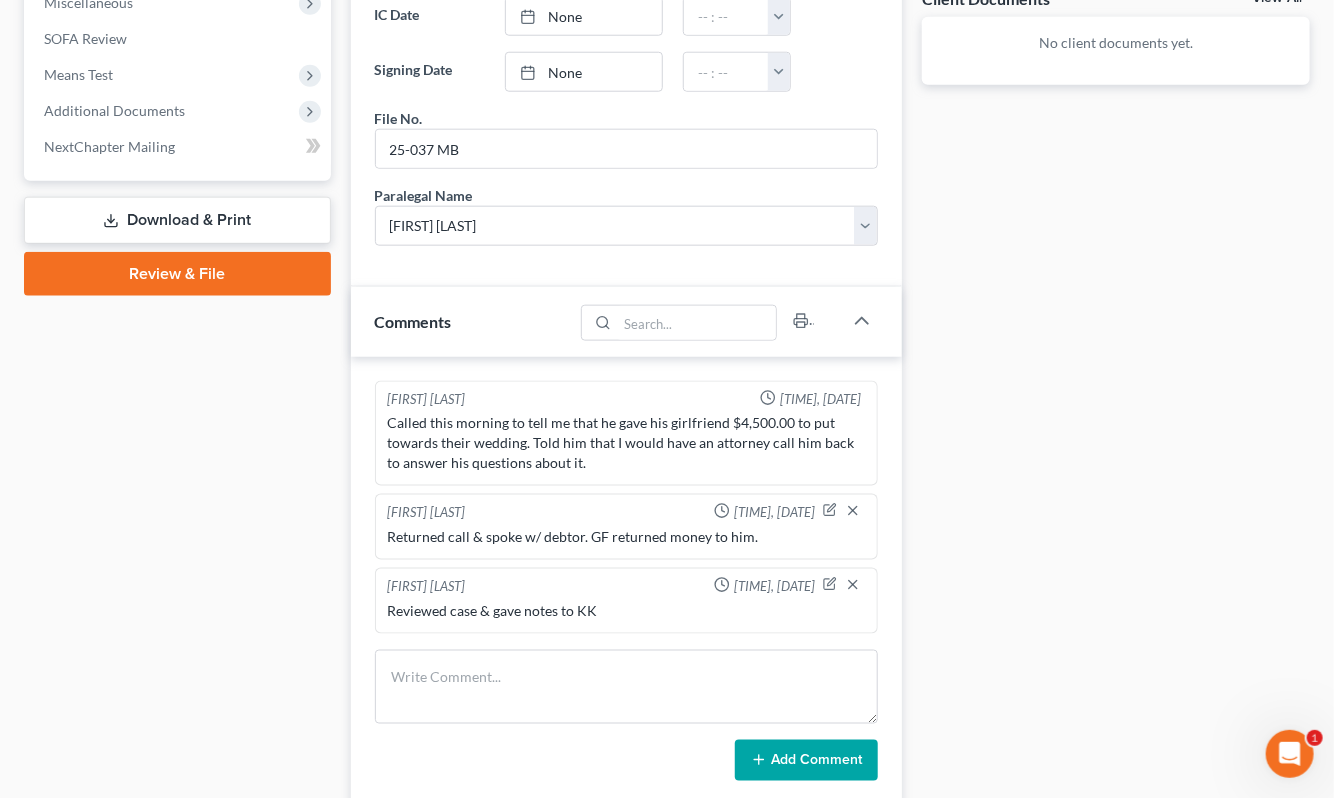 click on "Docs
Tasks
Events
Timer
0% Completed
Nothing here yet! Recorded mortgages and deeds   Life insurance policies   Credit Counseling Certificate   Pay advices   Tax returns   Bank statements   Titles to motor vehicles   Retirement account statements   Drivers license & social security card   Income Documents   Appraisal reports   Separation agreements or decrees of divorces   Bills
Hide Completed Tasks
Initial consultation Receive documents Follow up appointment Review petition Signing appointment File petition Email pay stubs to trustee Calendar 341 Hearing and send notice to debtor(s) Send notice of Bankruptcy to parties File post petition counseling course (Form 23) File reaffirmation agreements Send Notice of Discharge to debtor(s) Close file
Hide Past Events
Nothing here yet!
3h 57m Total Time Tracked Filter All stop Robert Meredith, Jr. stop Elizabeth Heilig stop Kristi Keen stop Mercedes  Sawyer stop stop stop" at bounding box center [1116, 223] 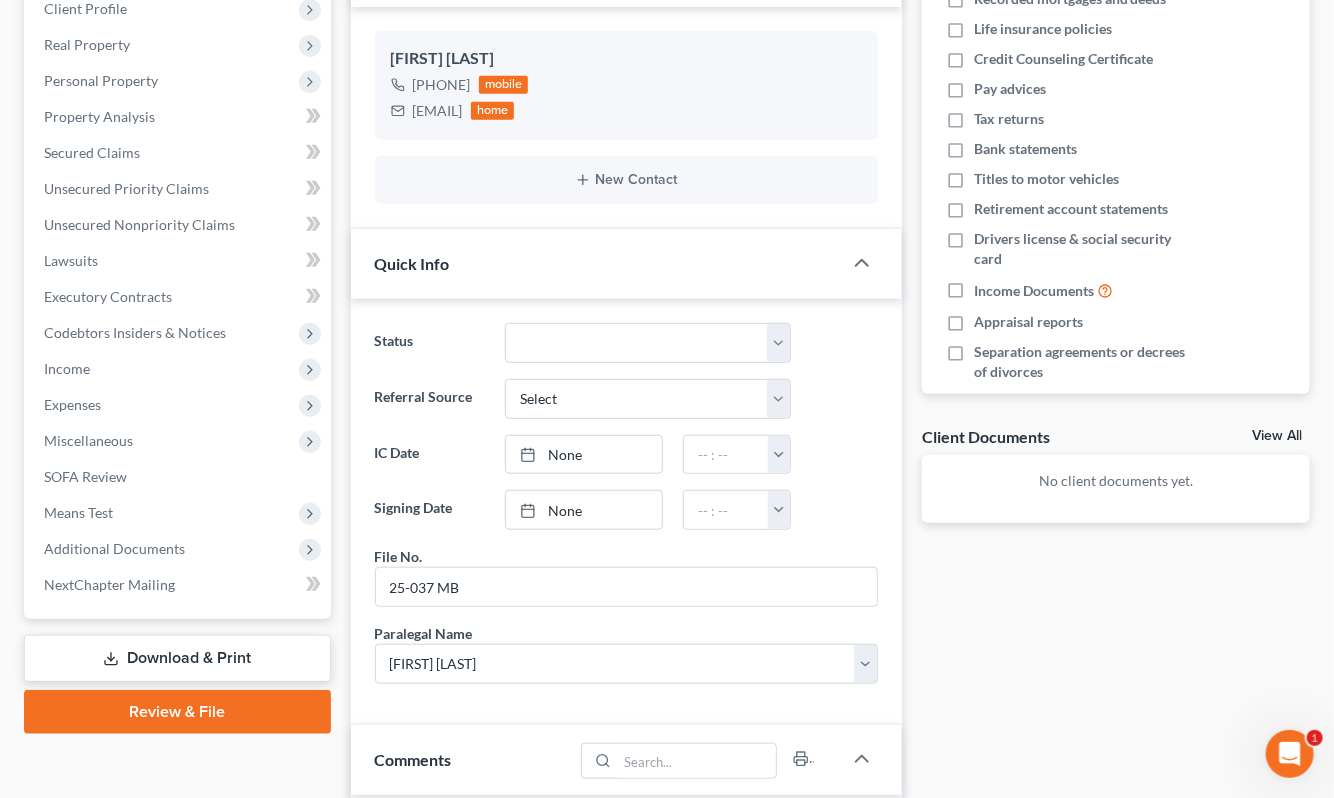 scroll, scrollTop: 0, scrollLeft: 0, axis: both 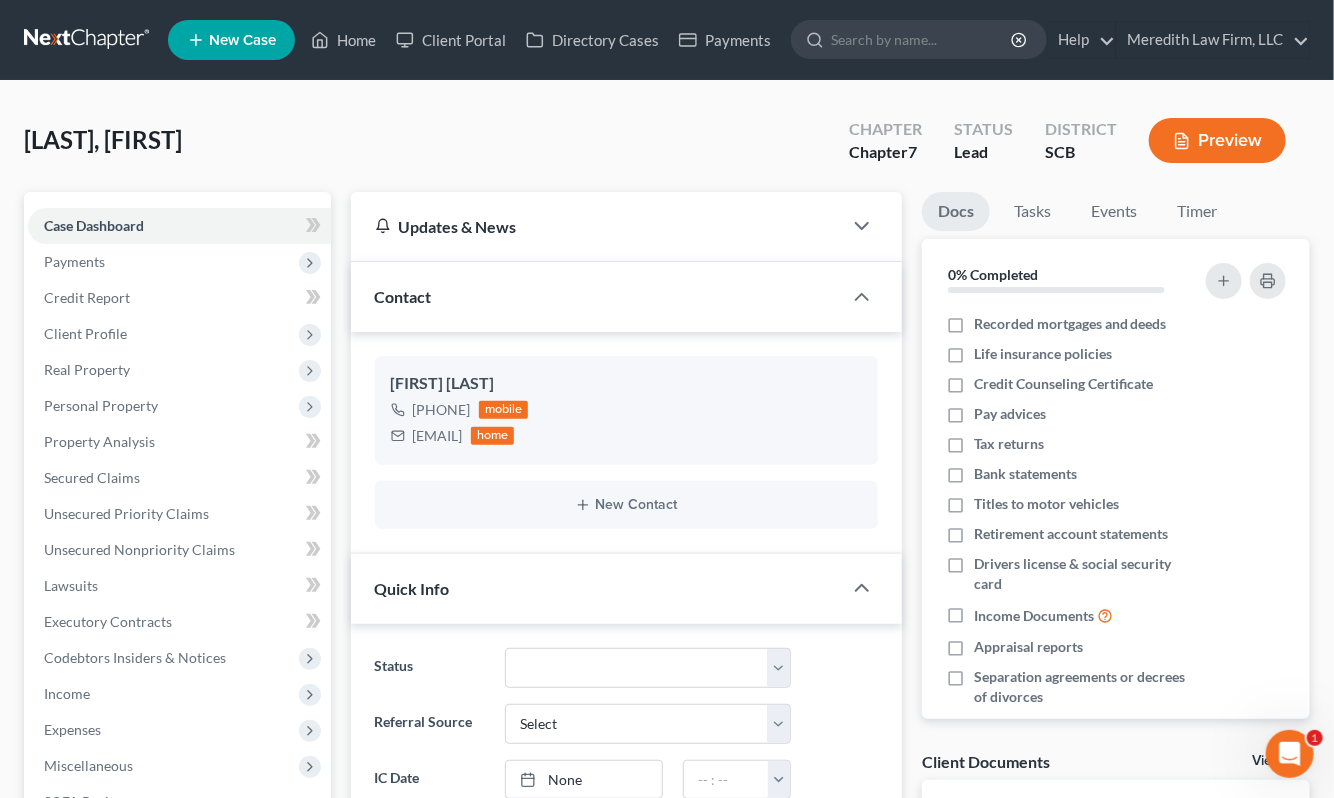 click at bounding box center [88, 40] 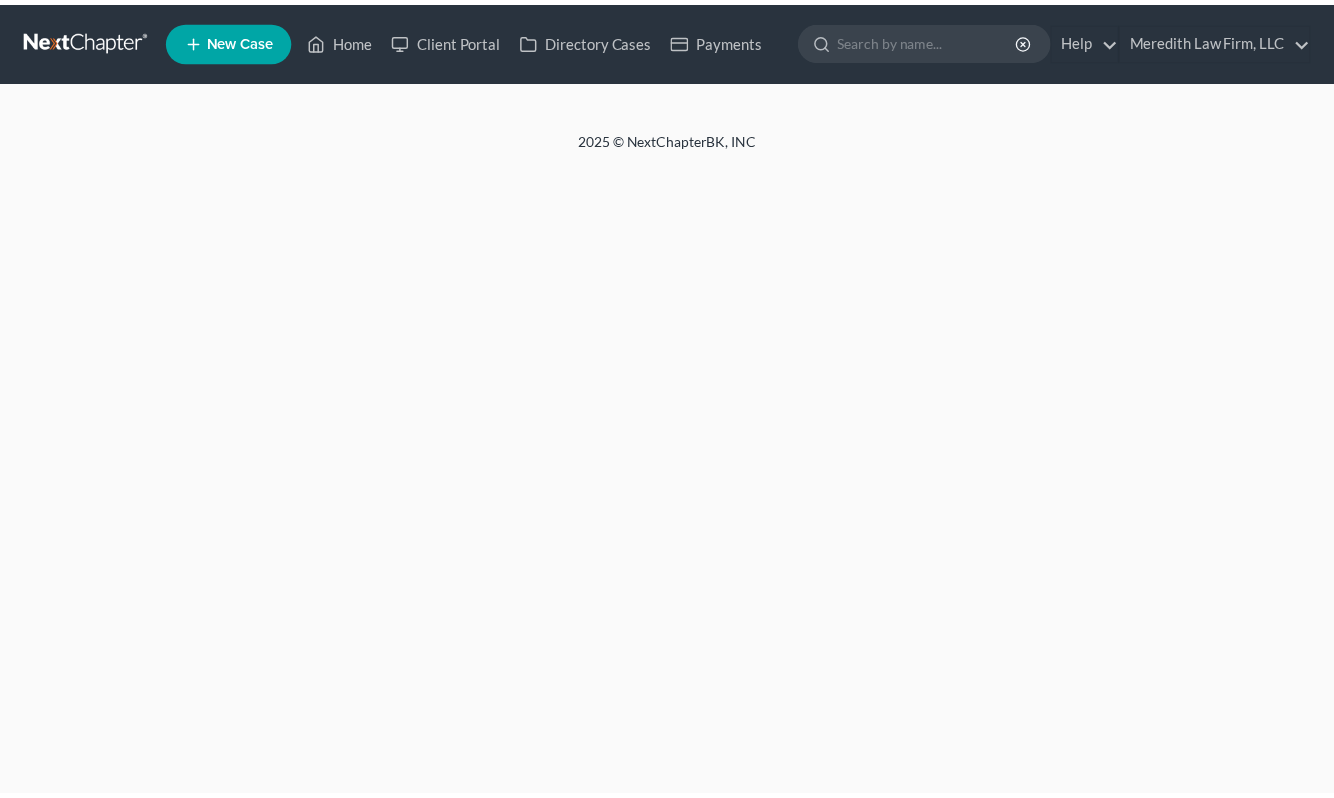 scroll, scrollTop: 0, scrollLeft: 0, axis: both 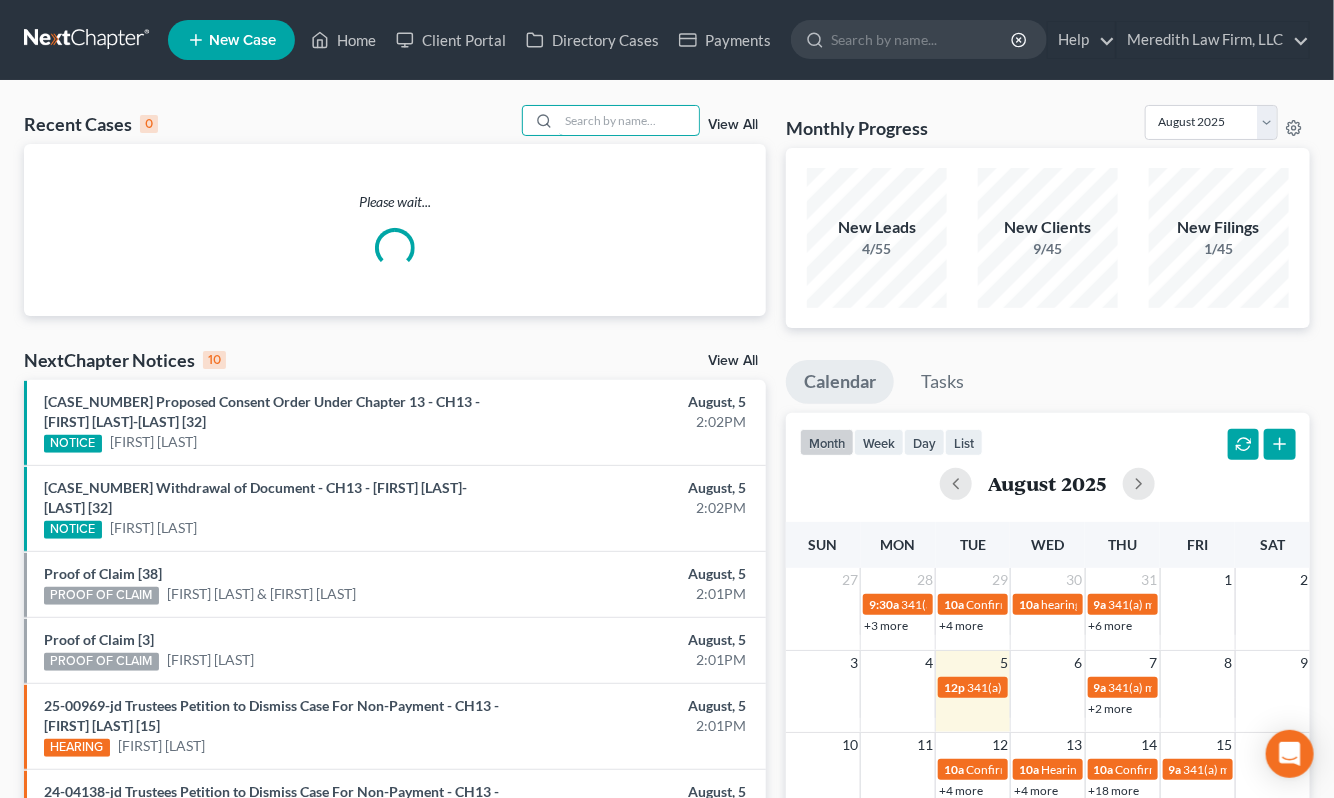 click at bounding box center [629, 120] 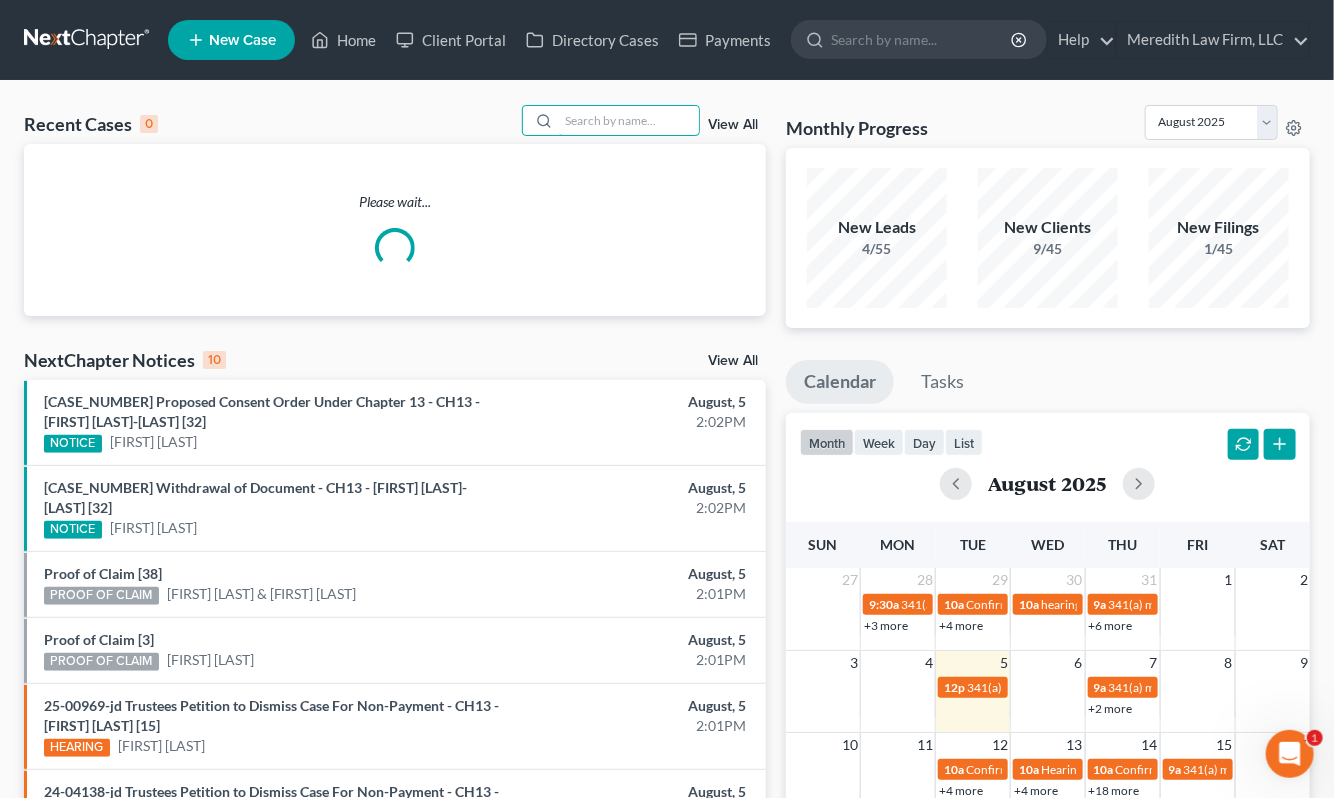 scroll, scrollTop: 0, scrollLeft: 0, axis: both 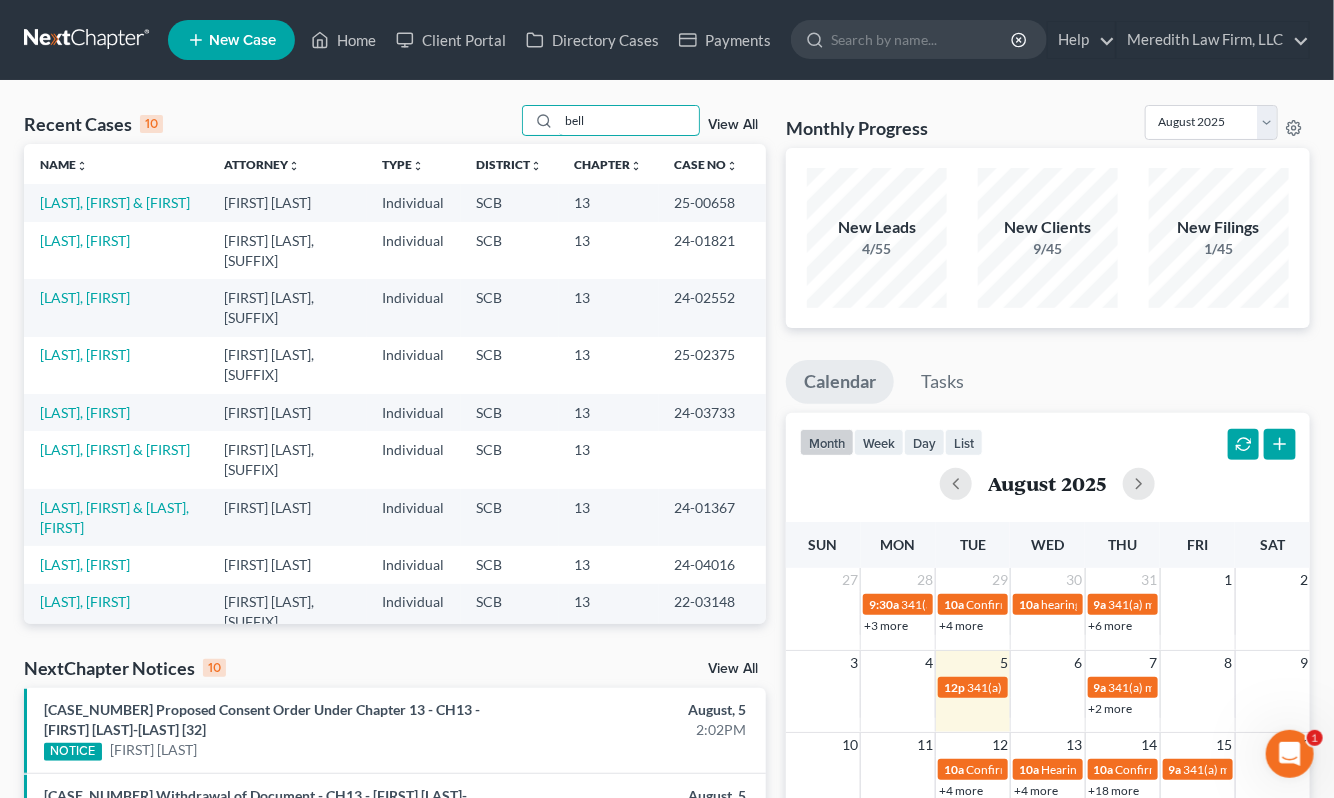 type on "bell" 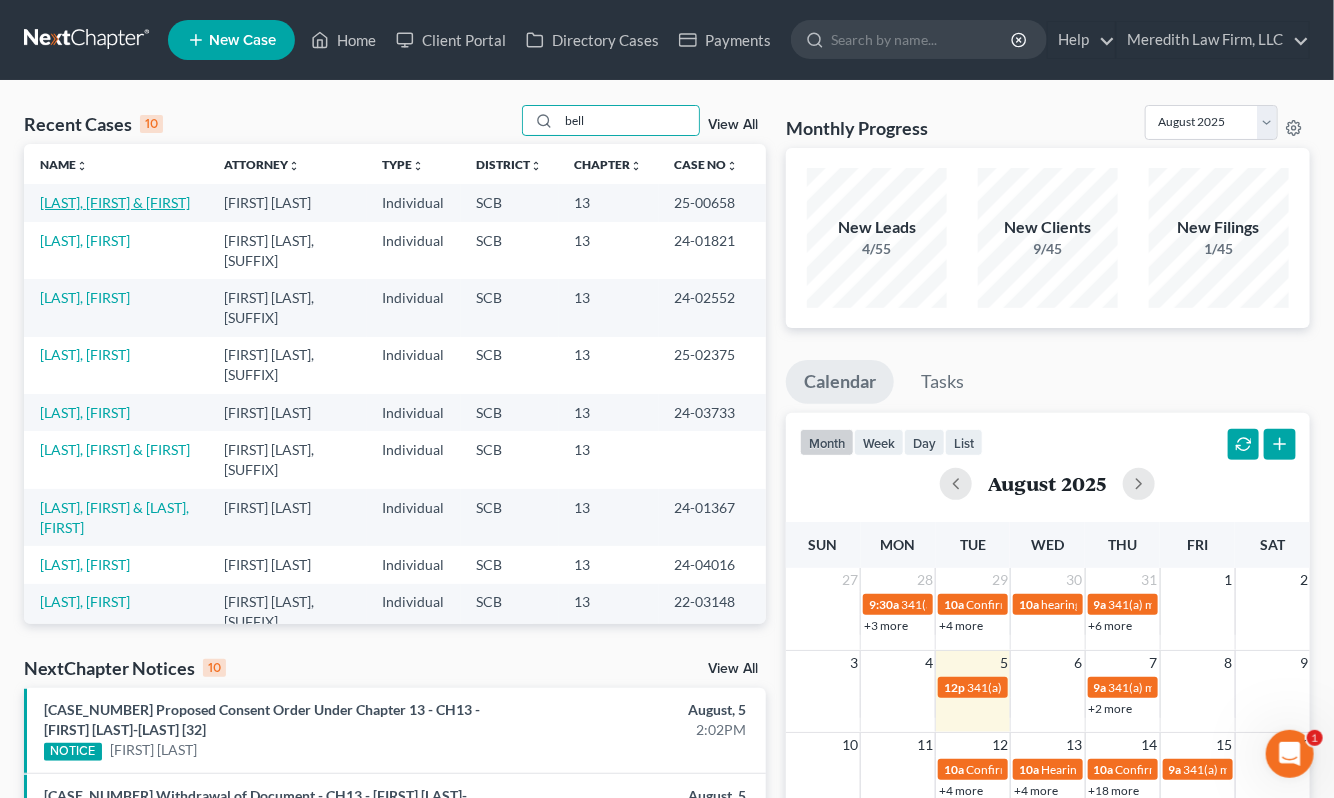 click on "[LAST], [FIRST] & [FIRST]" at bounding box center (115, 202) 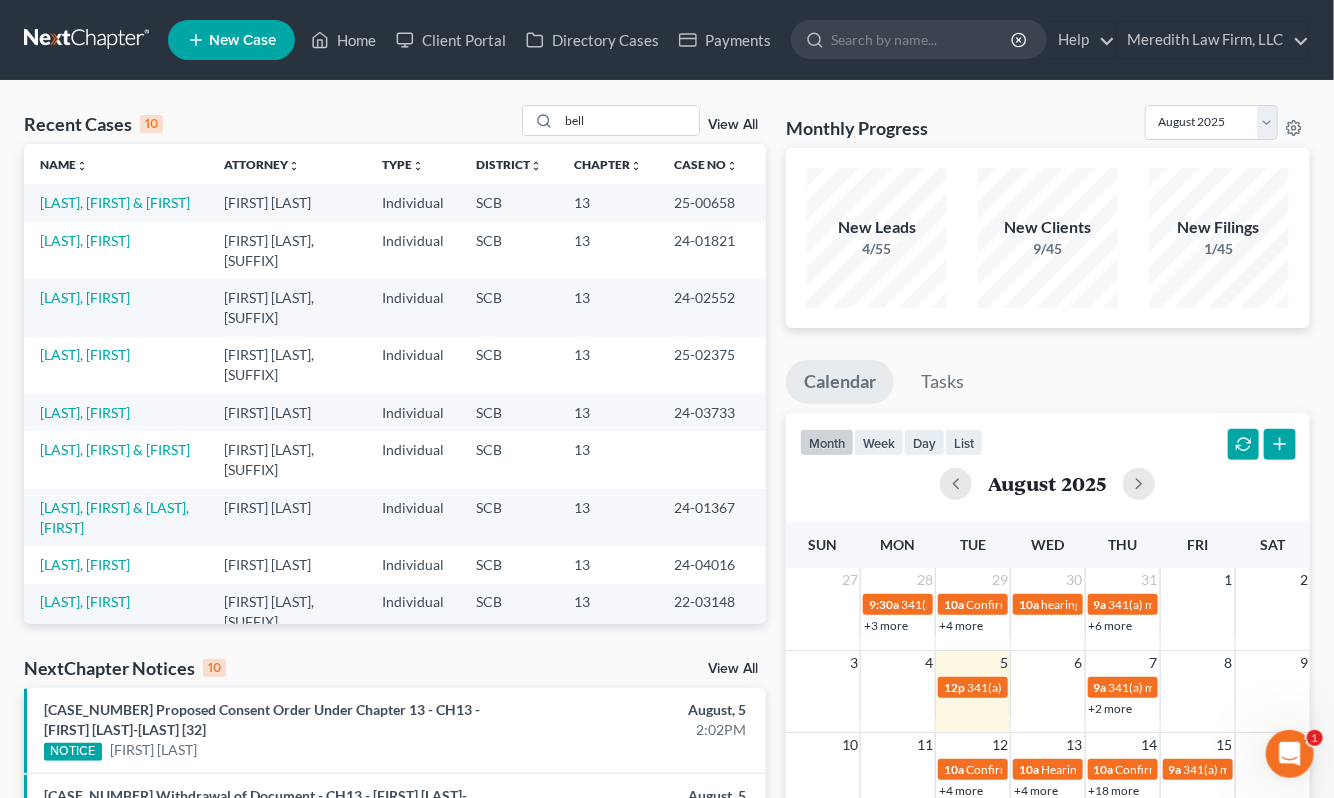 select on "0" 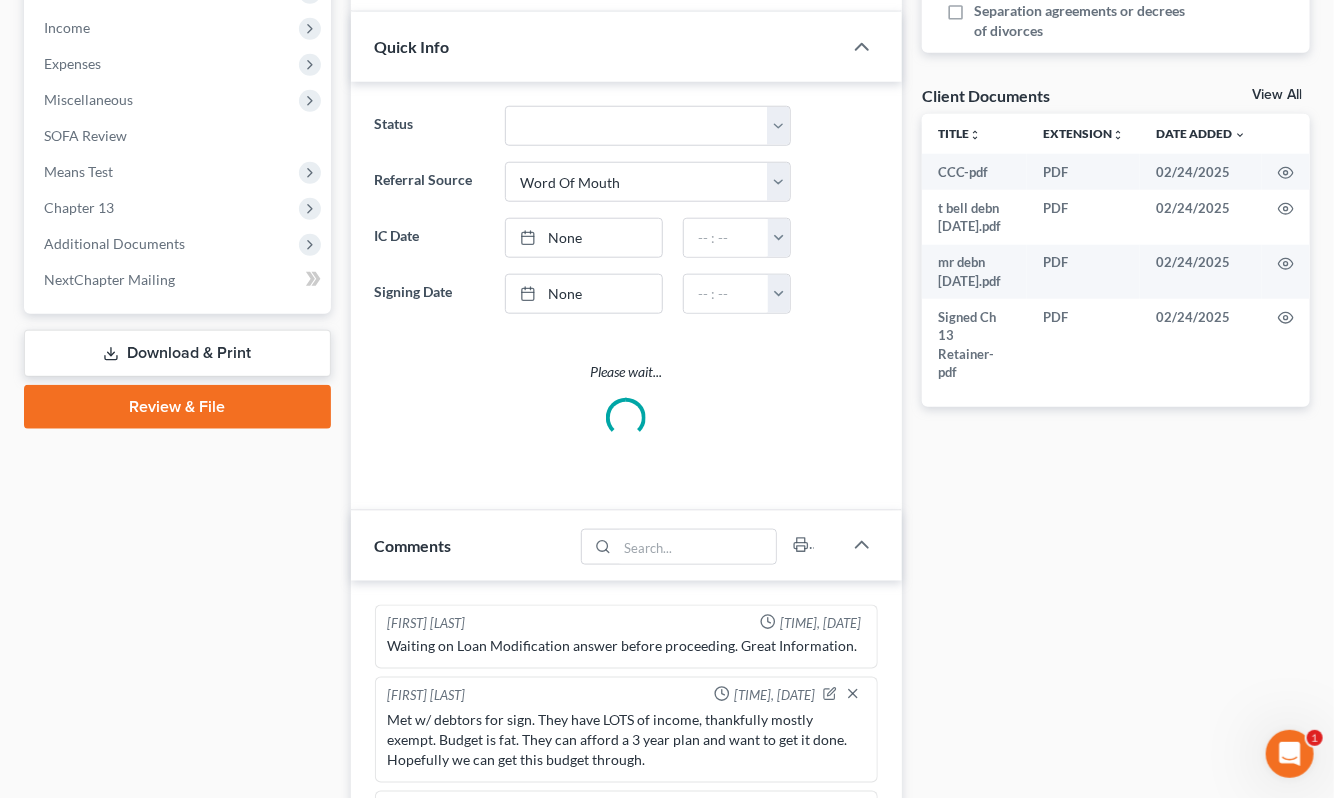 select on "0" 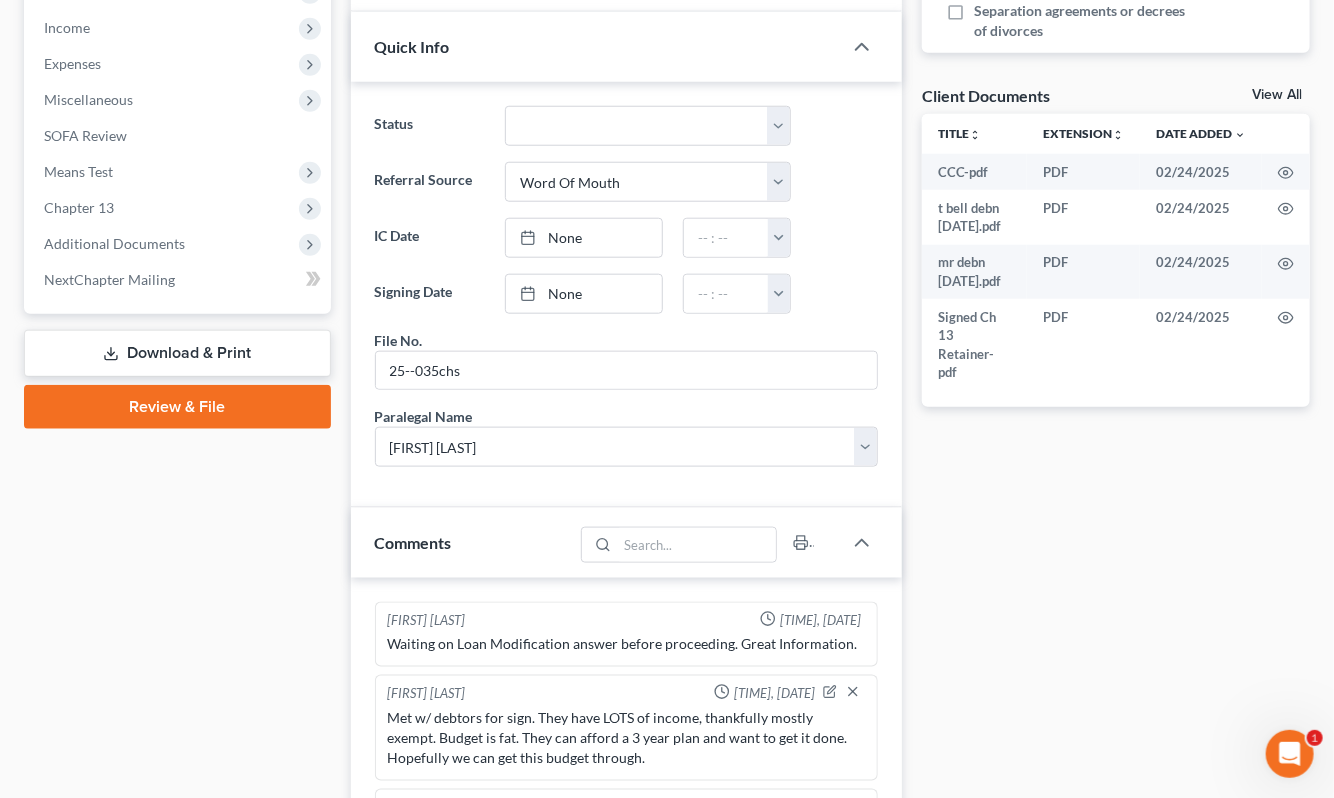 scroll, scrollTop: 1423, scrollLeft: 0, axis: vertical 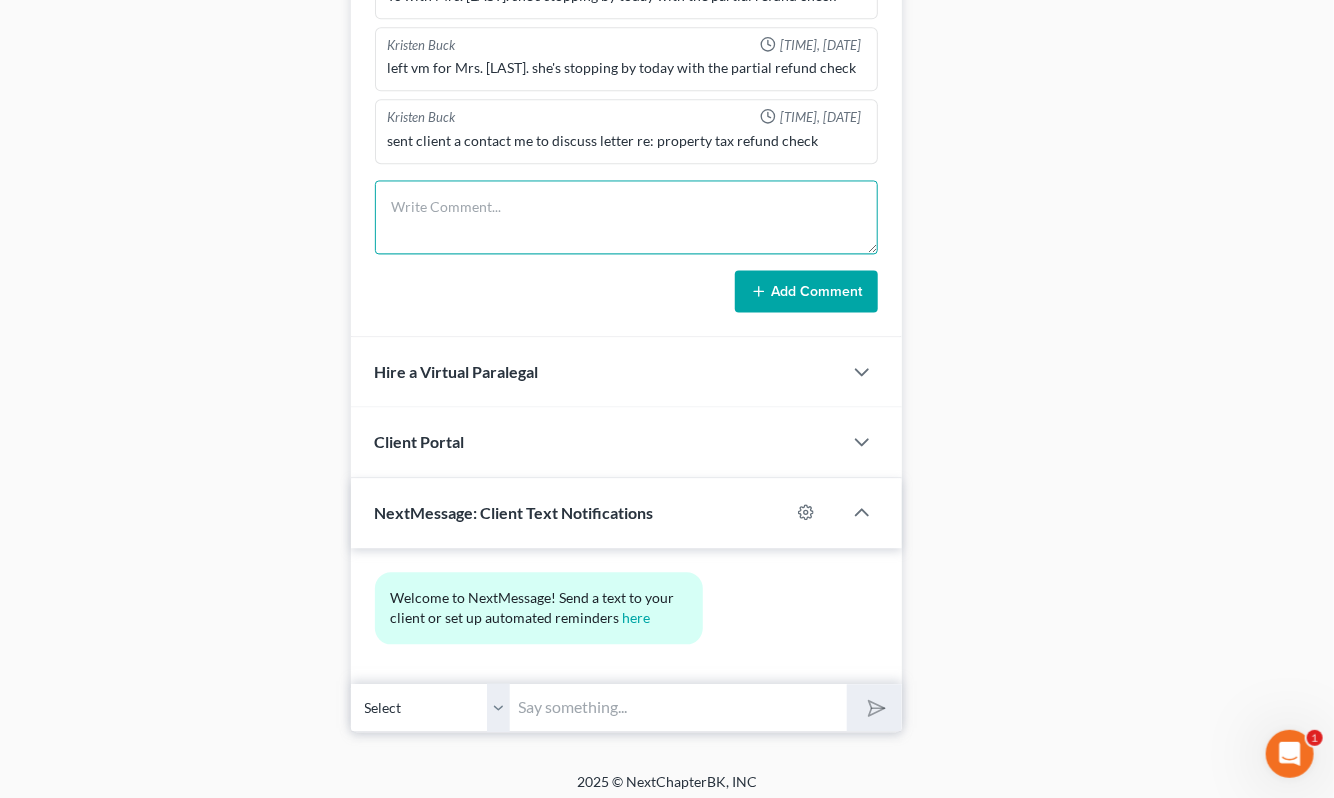 click at bounding box center [626, 218] 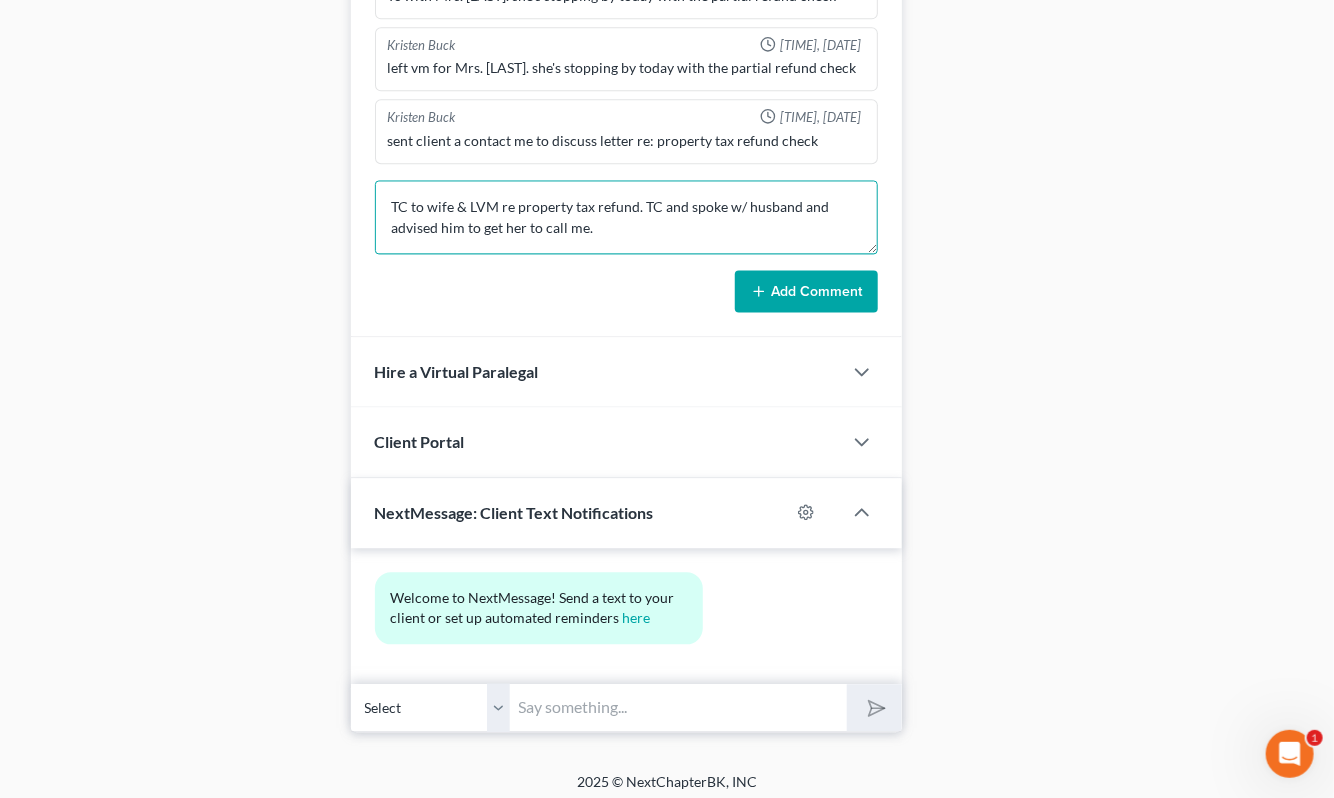 type on "TC to wife & LVM re property tax refund. TC and spoke w/ husband and advised him to get her to call me." 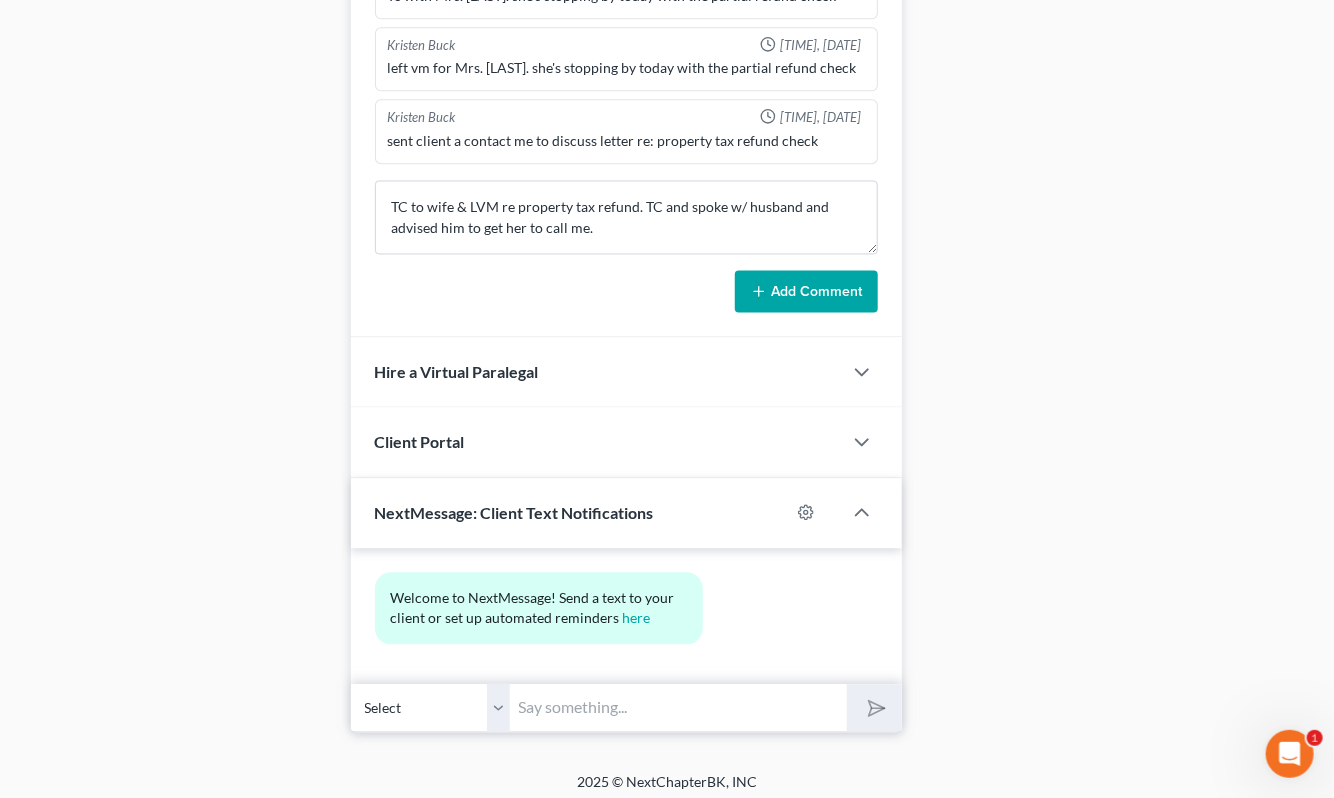 click on "Add Comment" at bounding box center (806, 292) 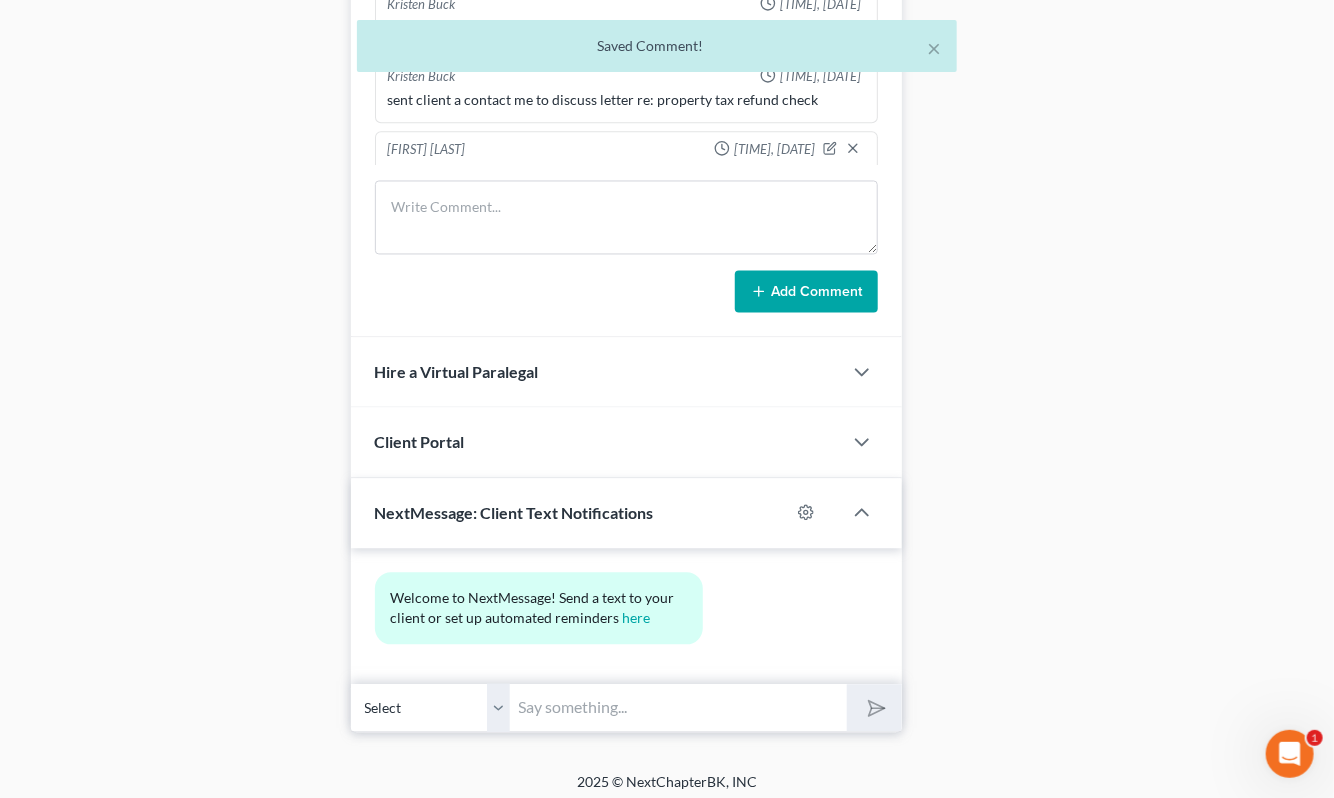 scroll, scrollTop: 1863, scrollLeft: 0, axis: vertical 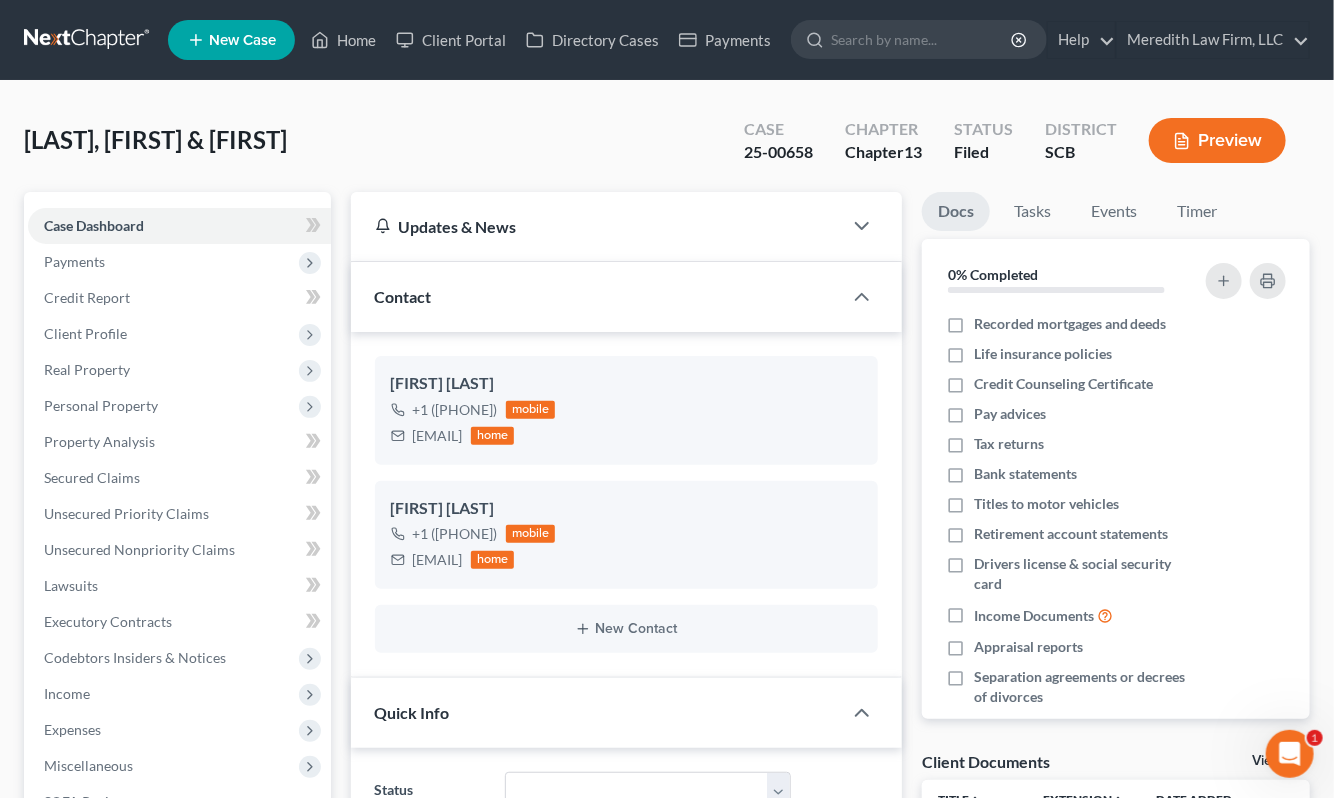 click at bounding box center [88, 40] 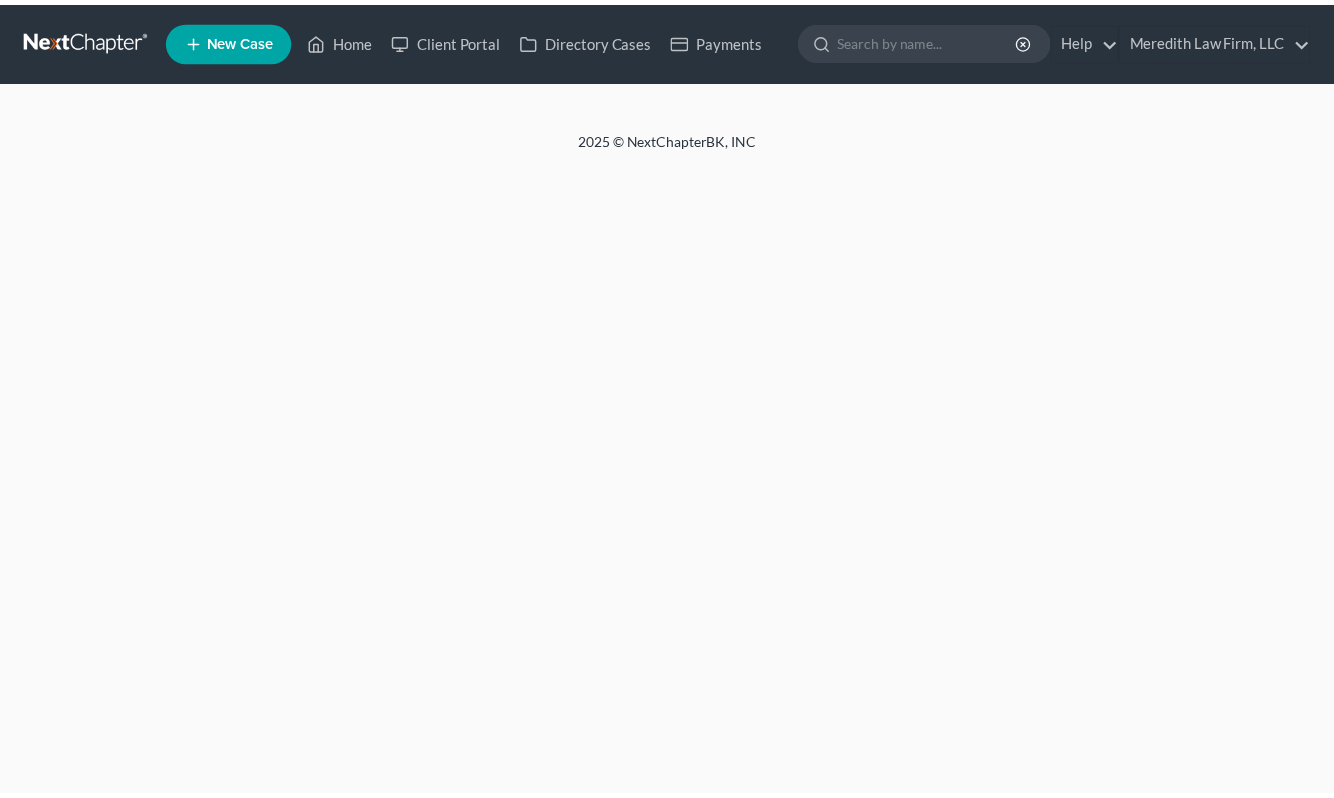 scroll, scrollTop: 0, scrollLeft: 0, axis: both 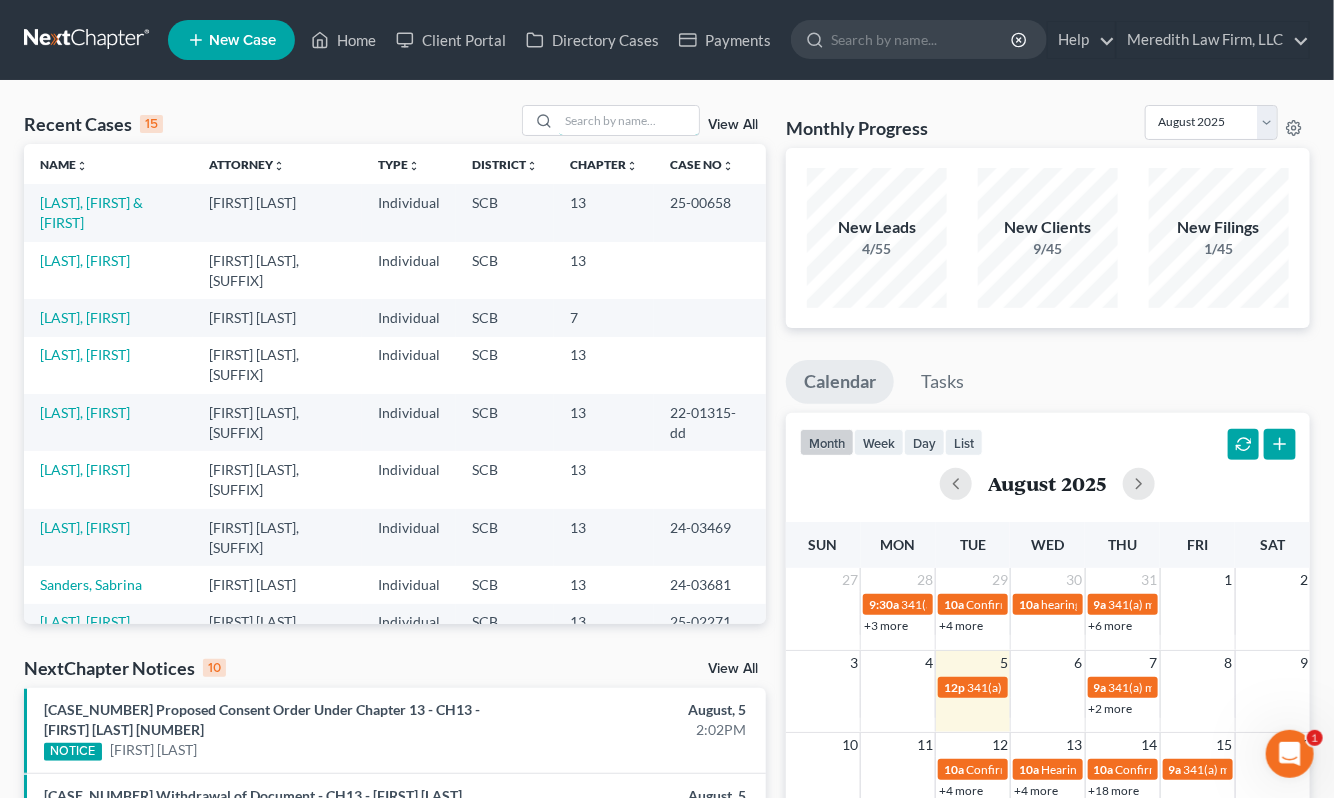 click at bounding box center (629, 120) 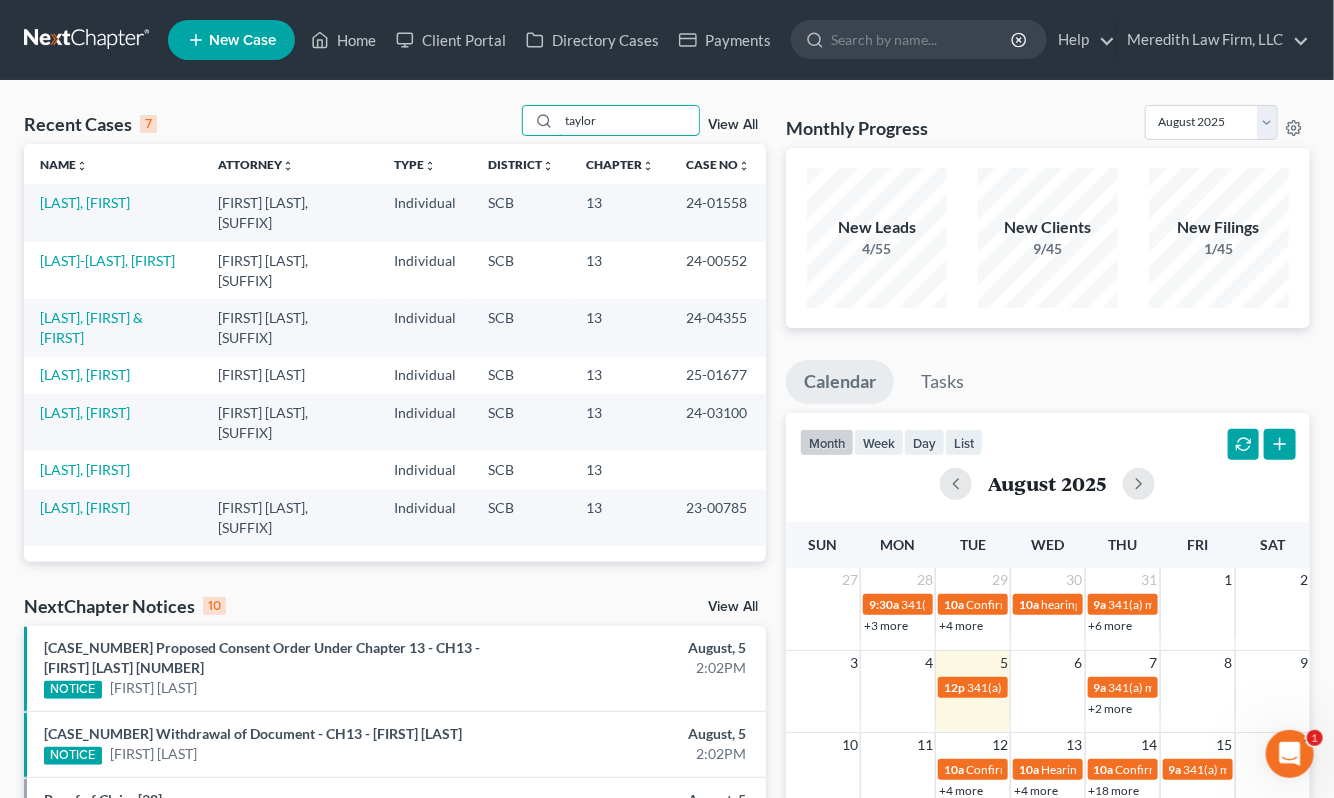 type on "taylor" 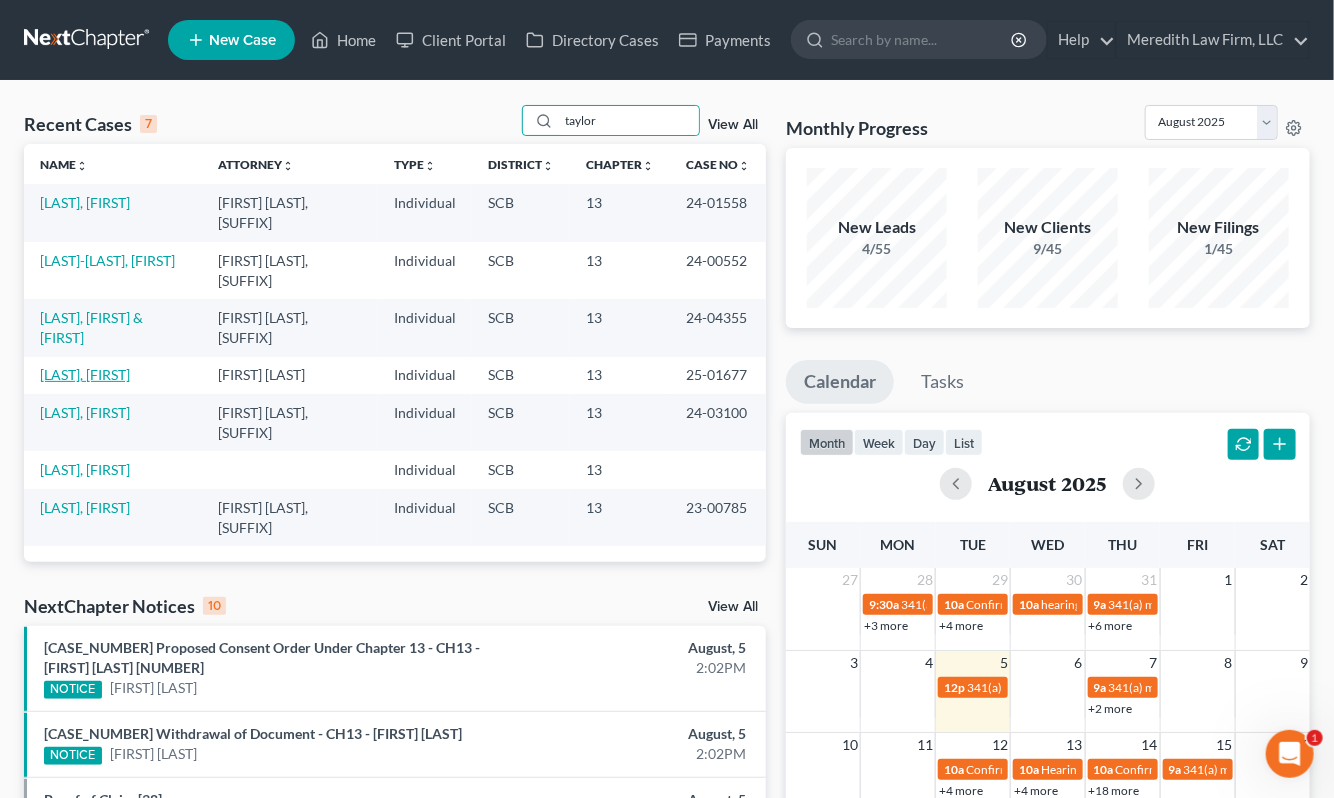 click on "[LAST], [FIRST]" at bounding box center [85, 374] 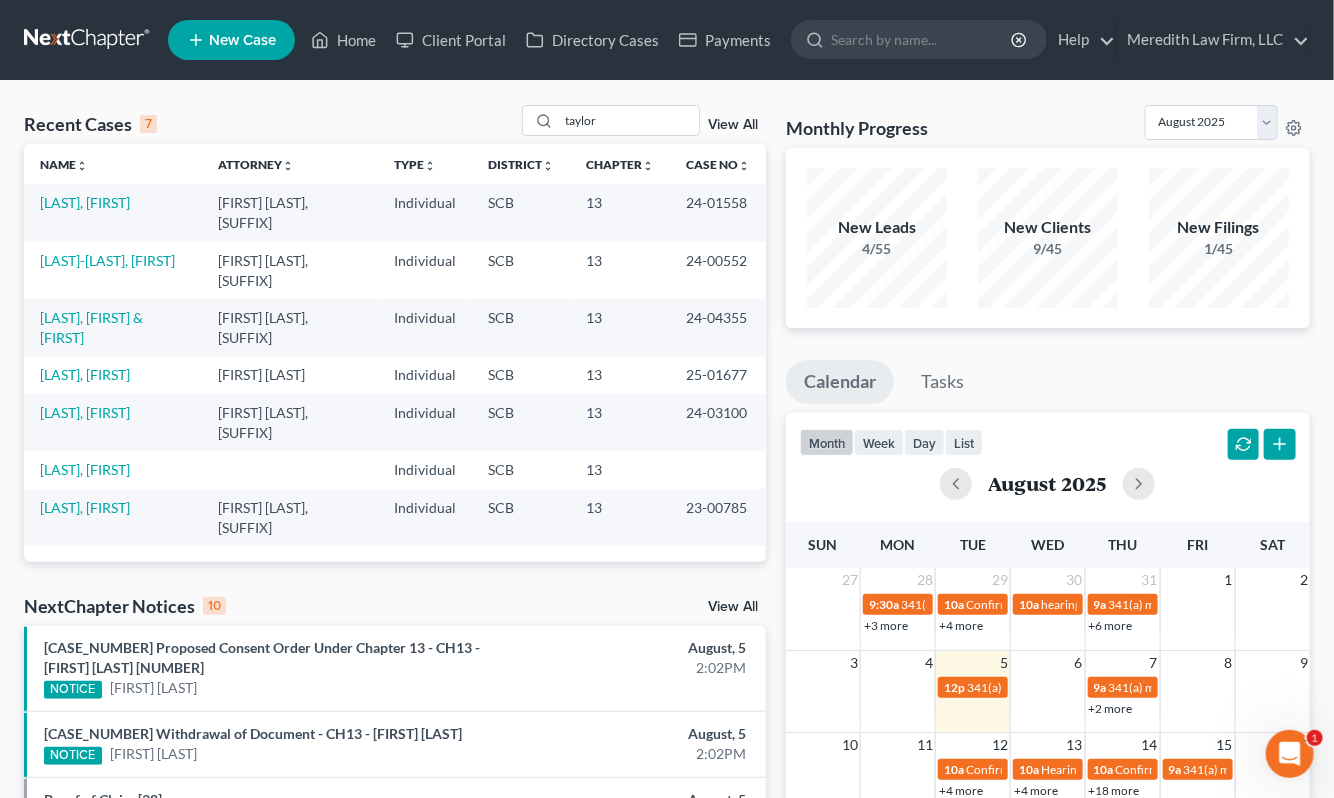 select on "0" 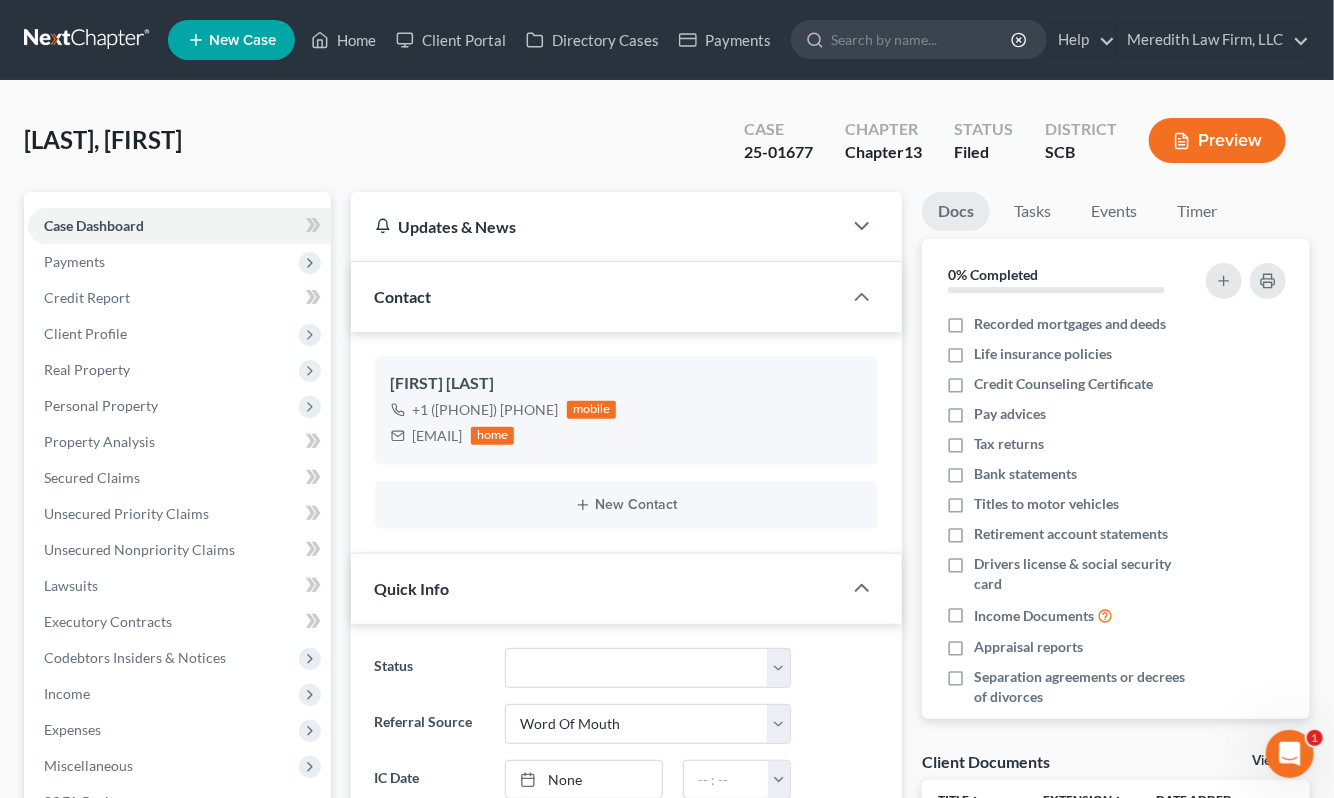 select on "0" 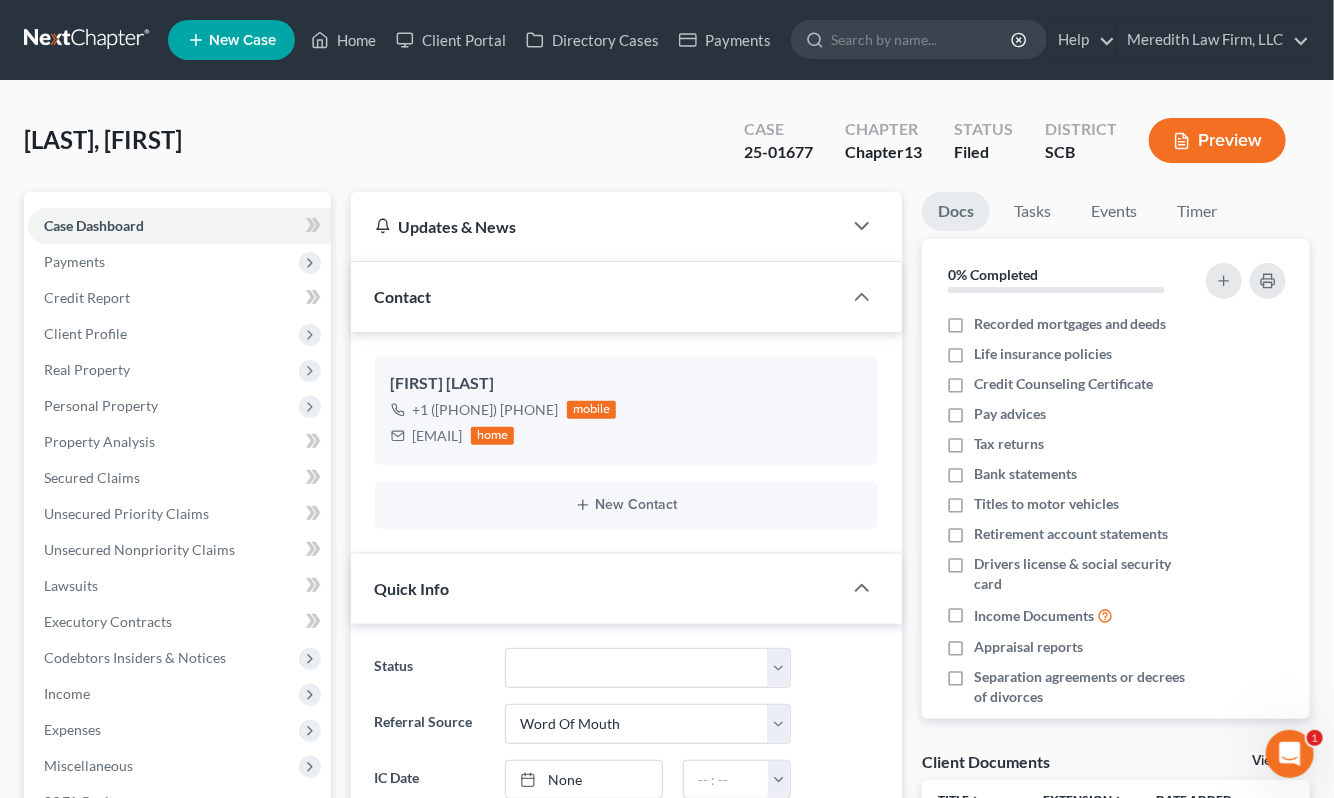 scroll, scrollTop: 322, scrollLeft: 0, axis: vertical 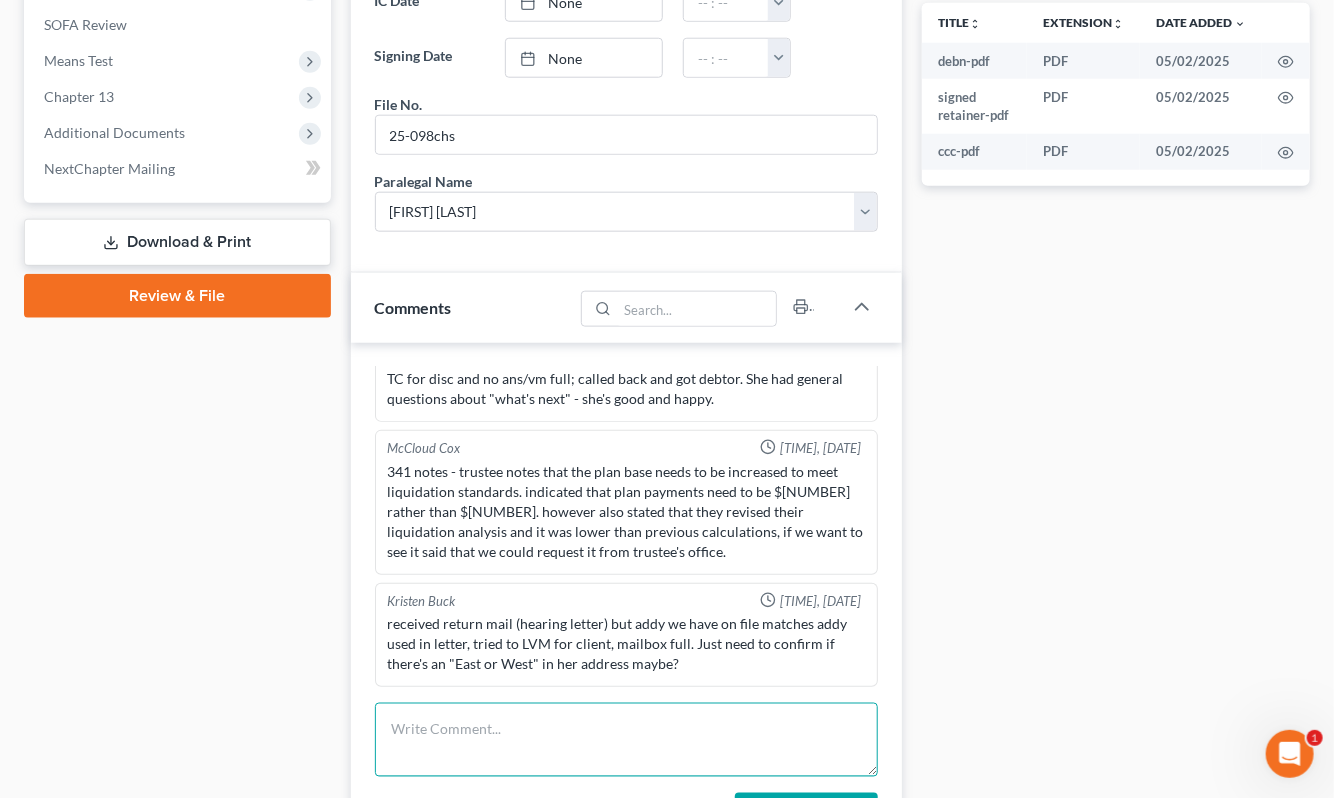 click at bounding box center (626, 740) 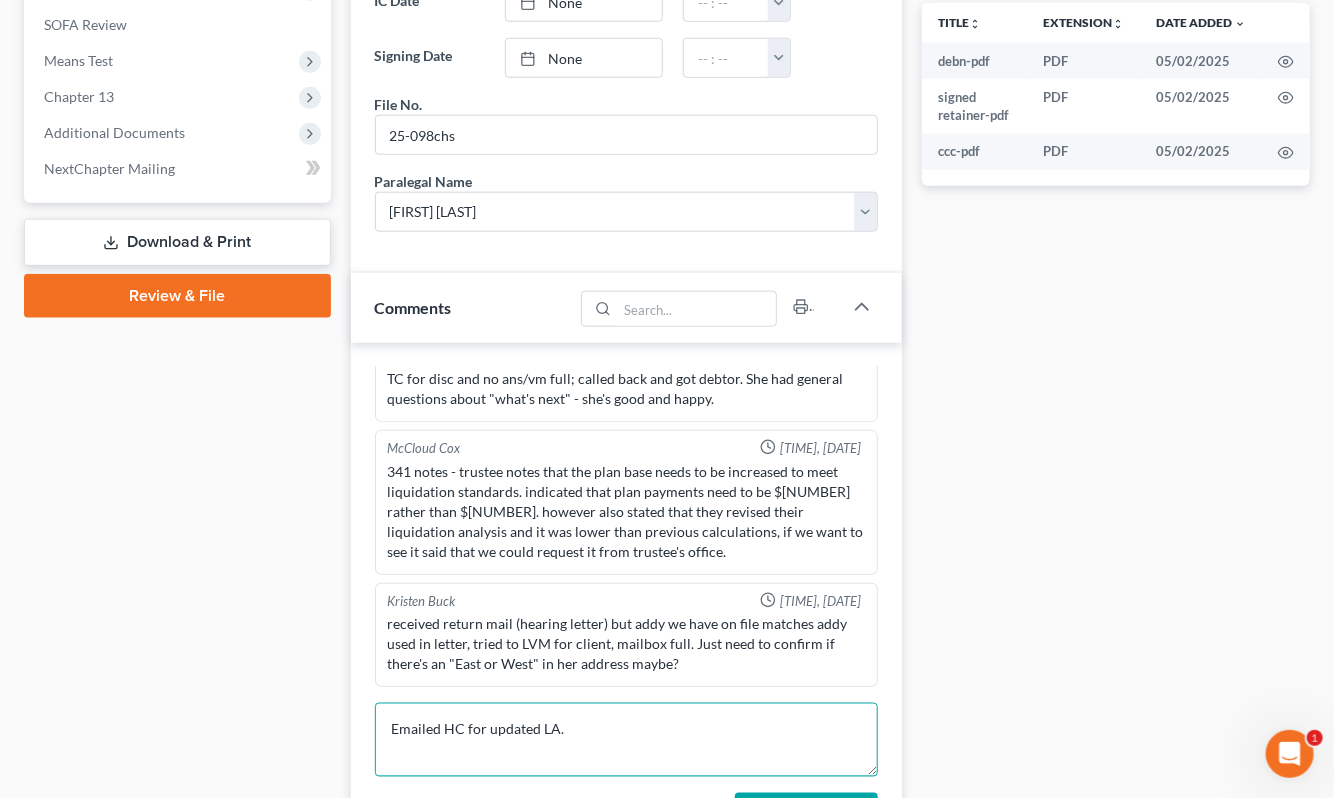 scroll, scrollTop: 1333, scrollLeft: 0, axis: vertical 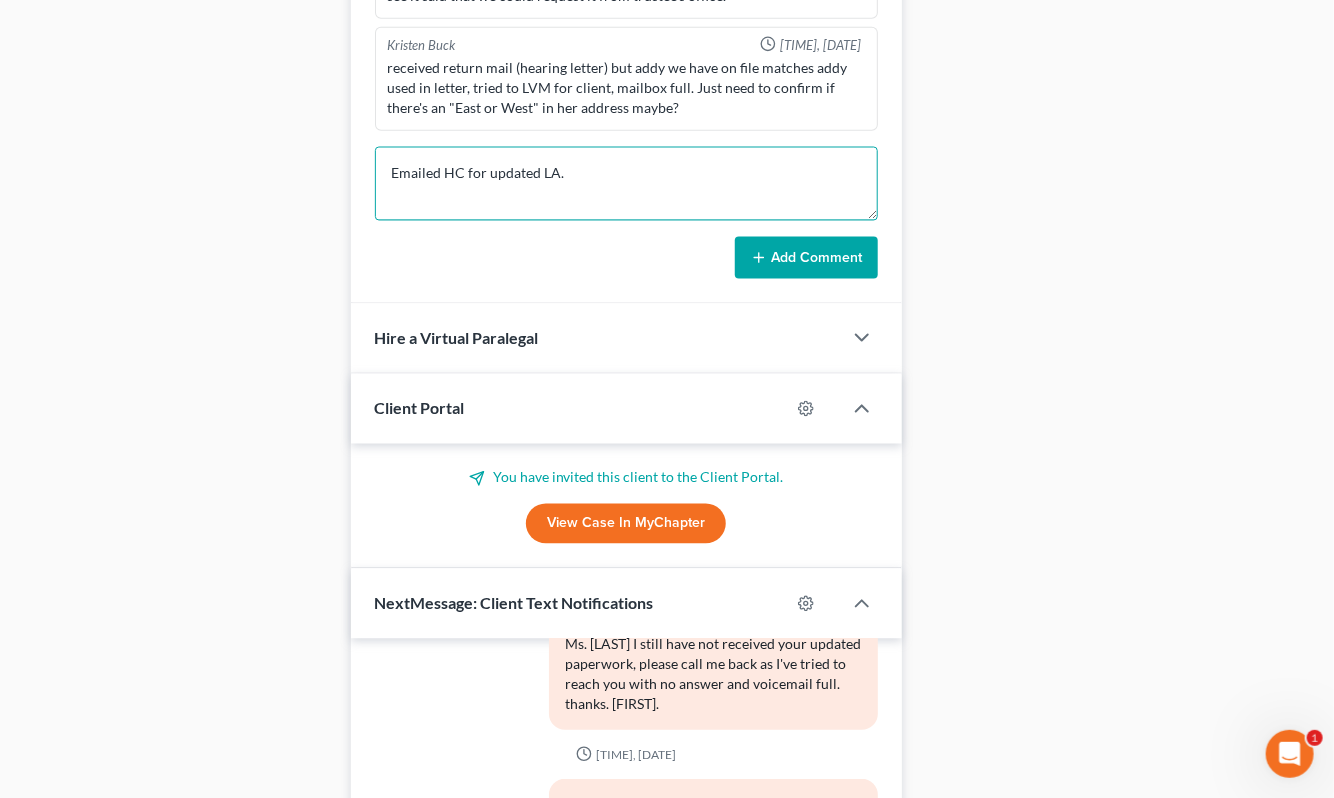 type on "Emailed HC for updated LA." 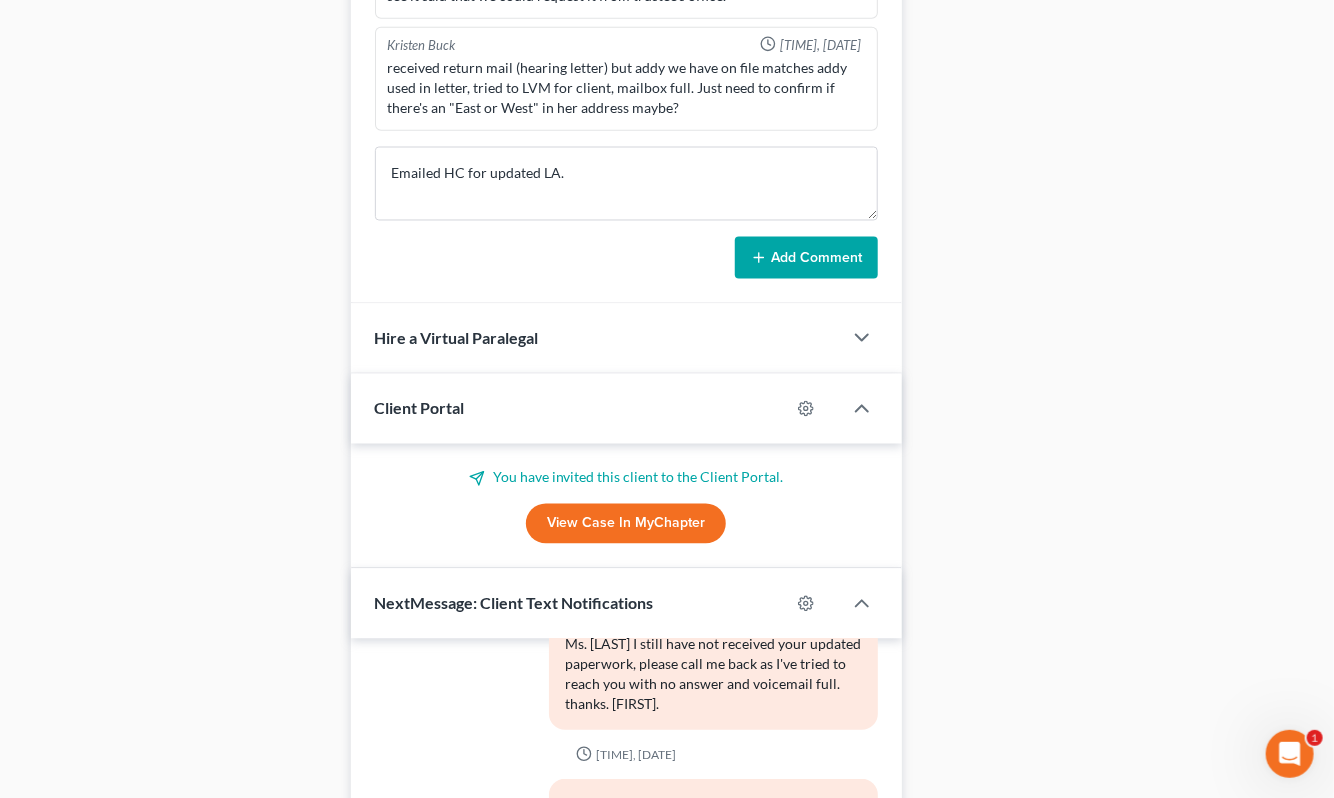 click on "Add Comment" at bounding box center (806, 258) 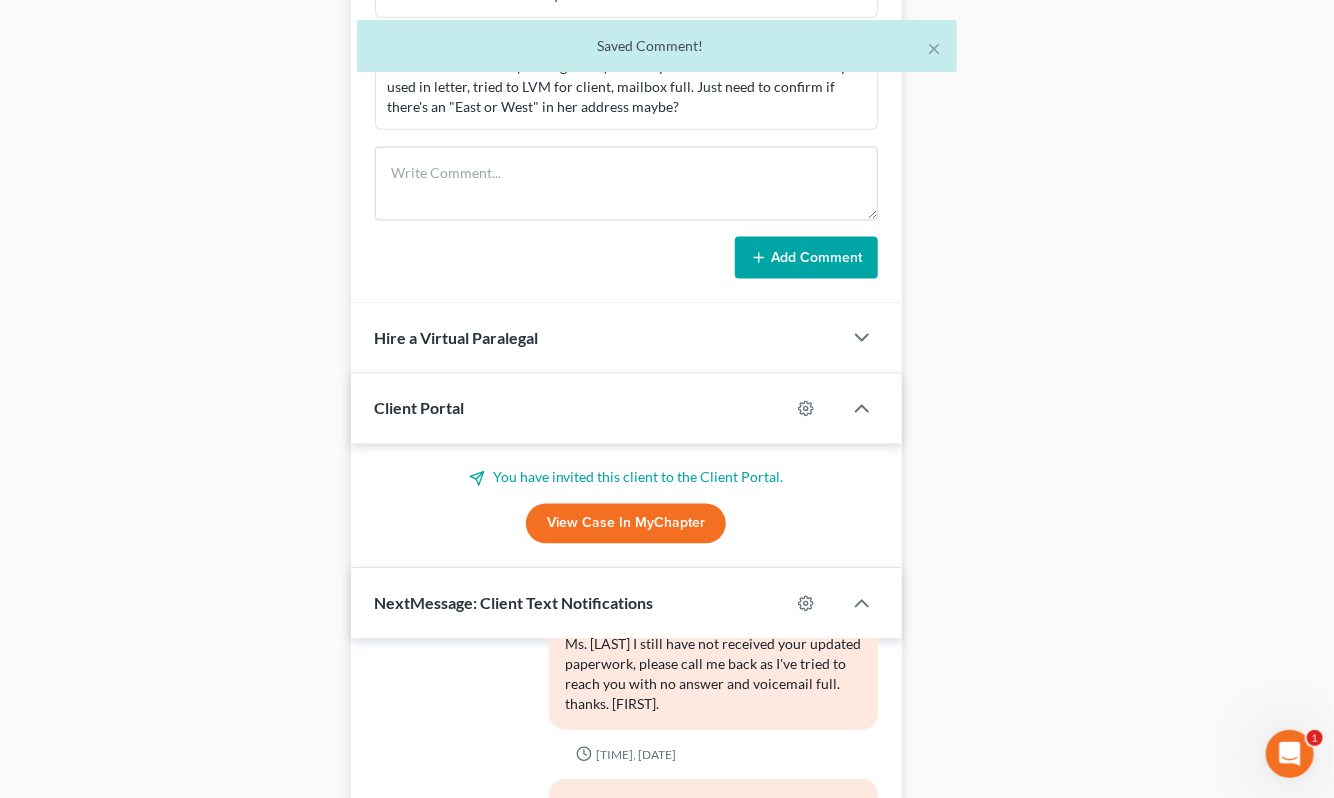 scroll, scrollTop: 396, scrollLeft: 0, axis: vertical 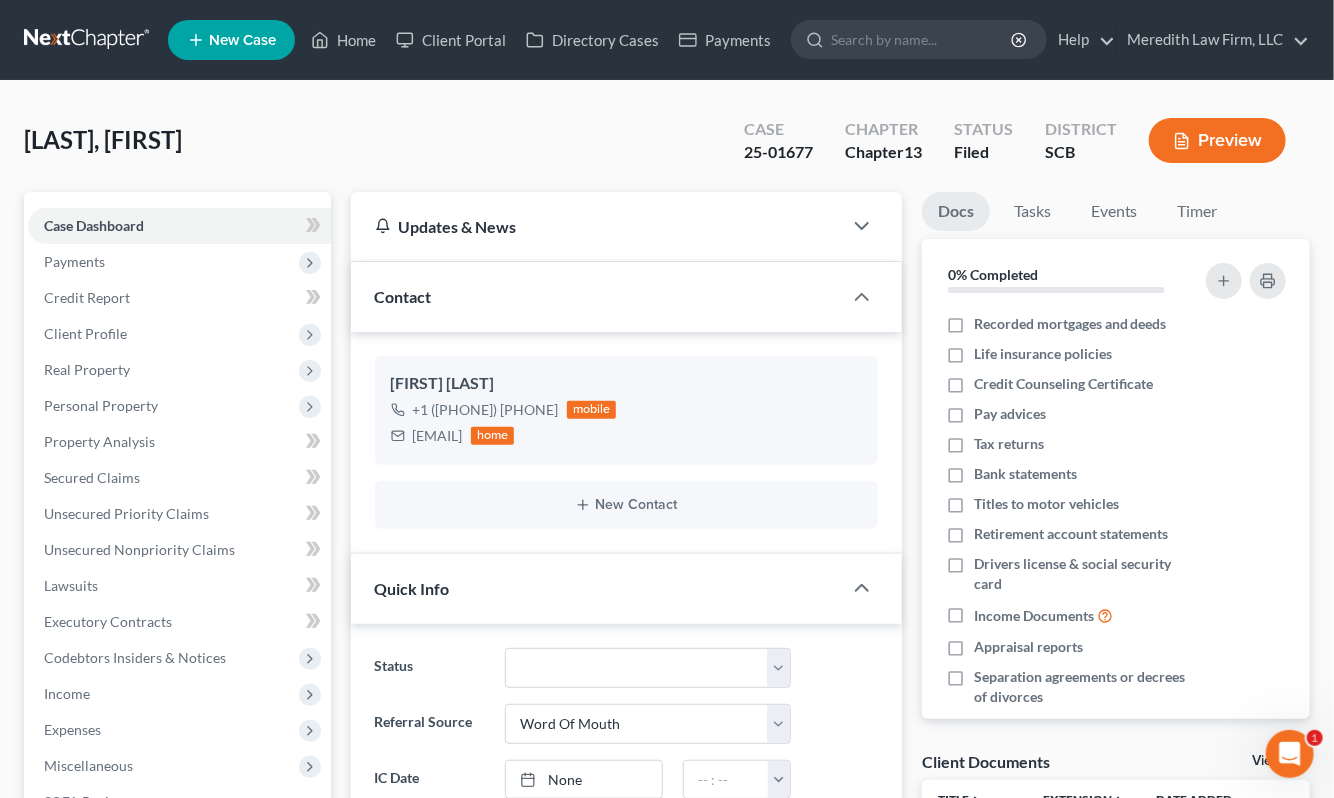 click at bounding box center (88, 40) 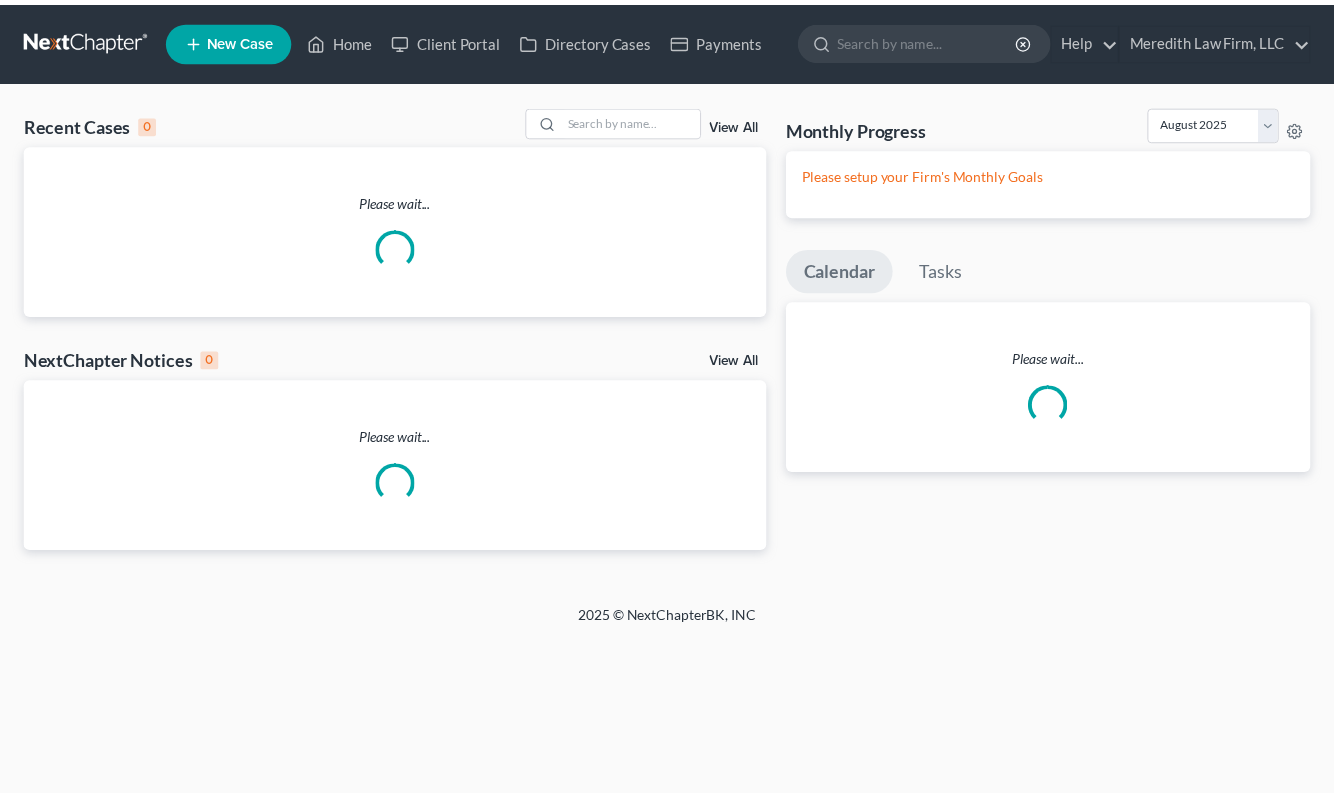 scroll, scrollTop: 0, scrollLeft: 0, axis: both 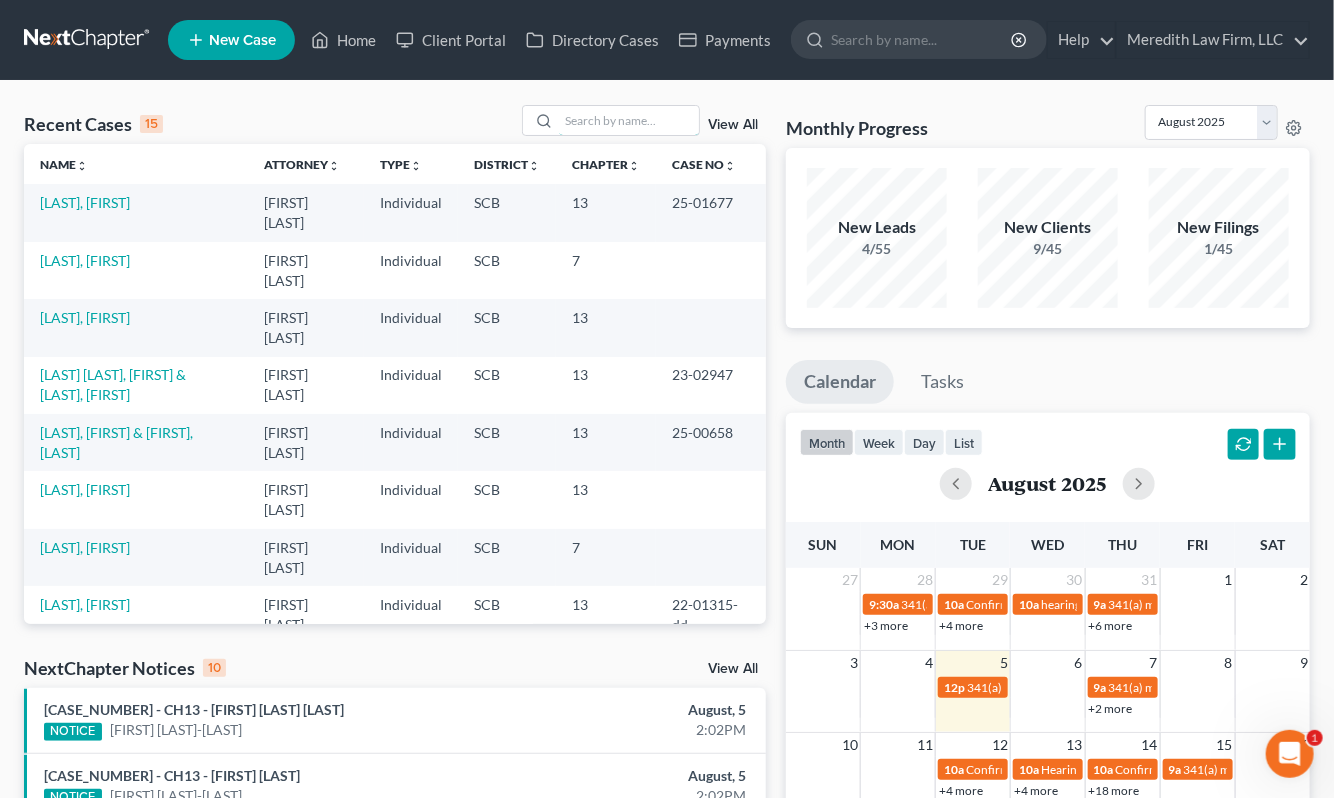 click at bounding box center (629, 120) 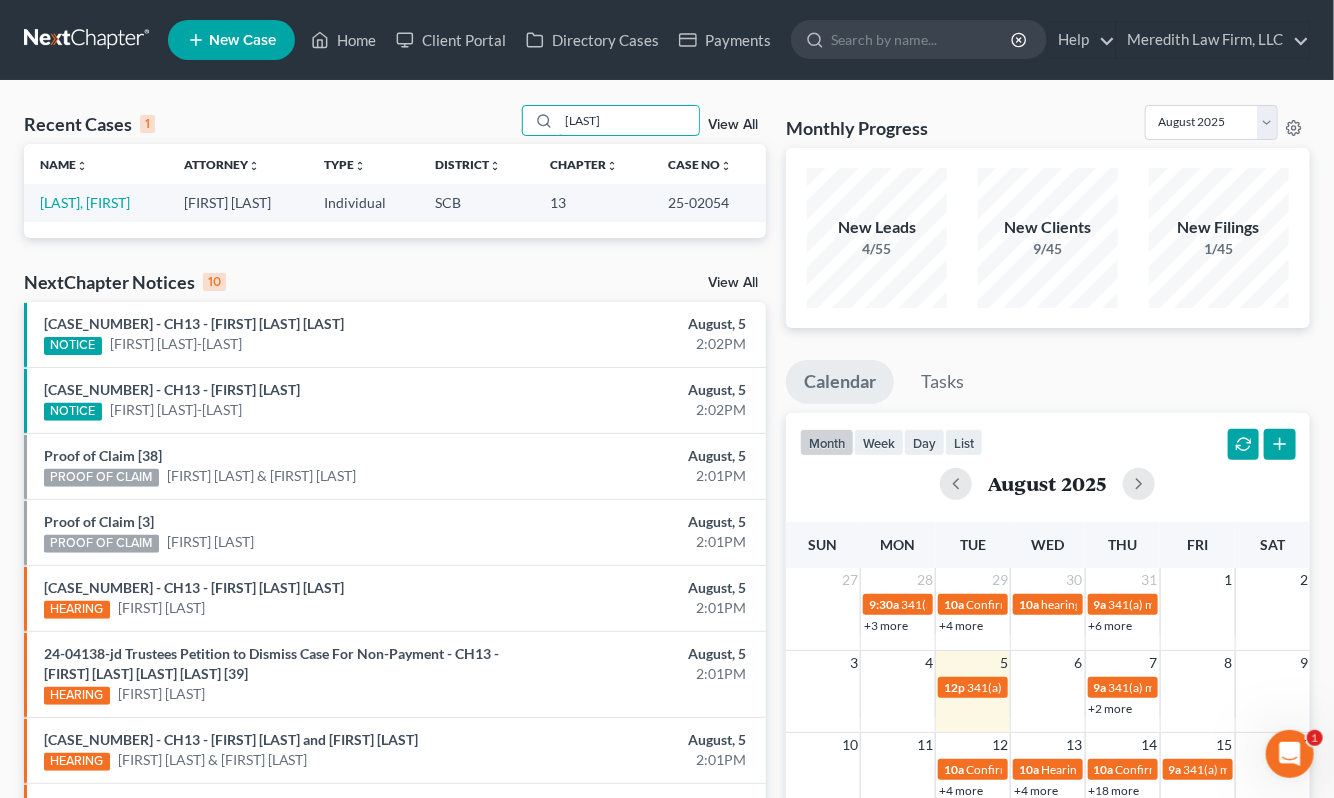 type on "[LAST]" 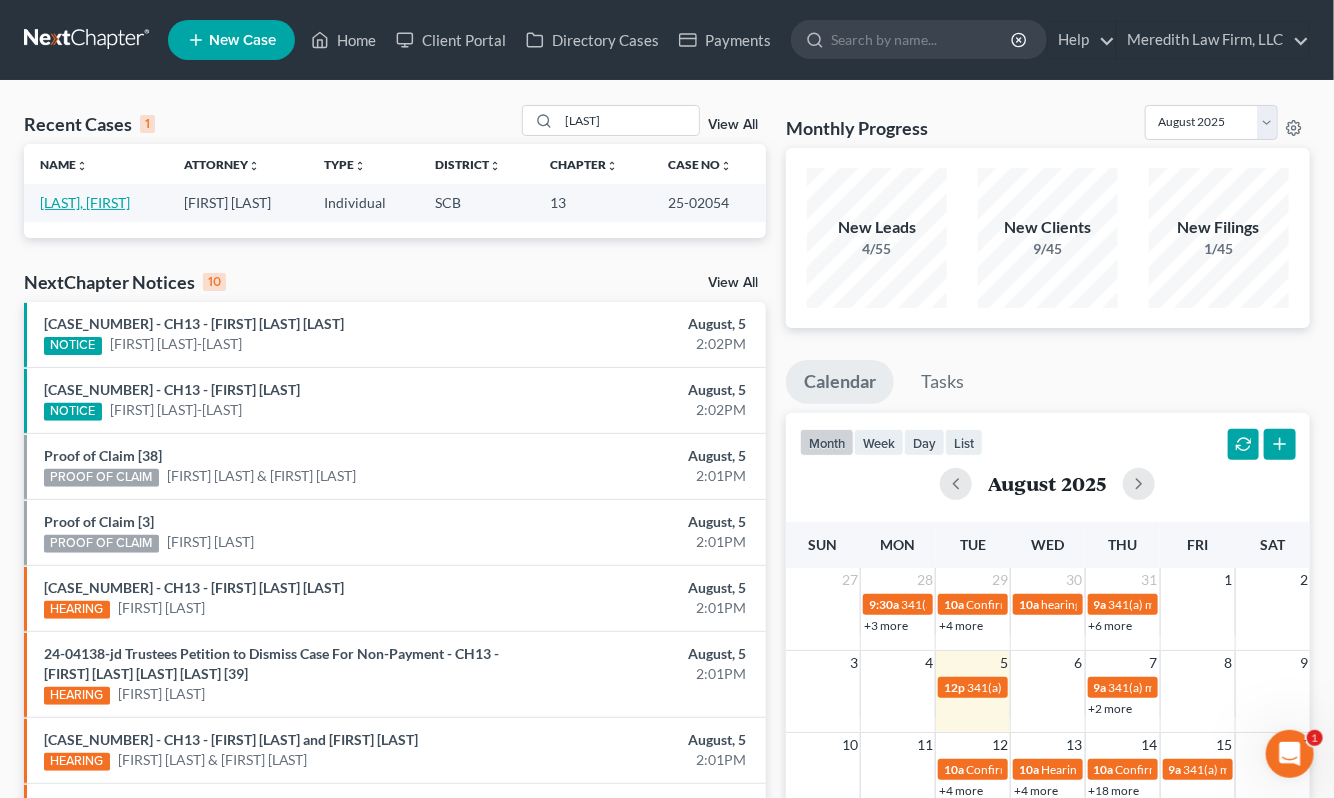 click on "[LAST], [FIRST]" at bounding box center (85, 202) 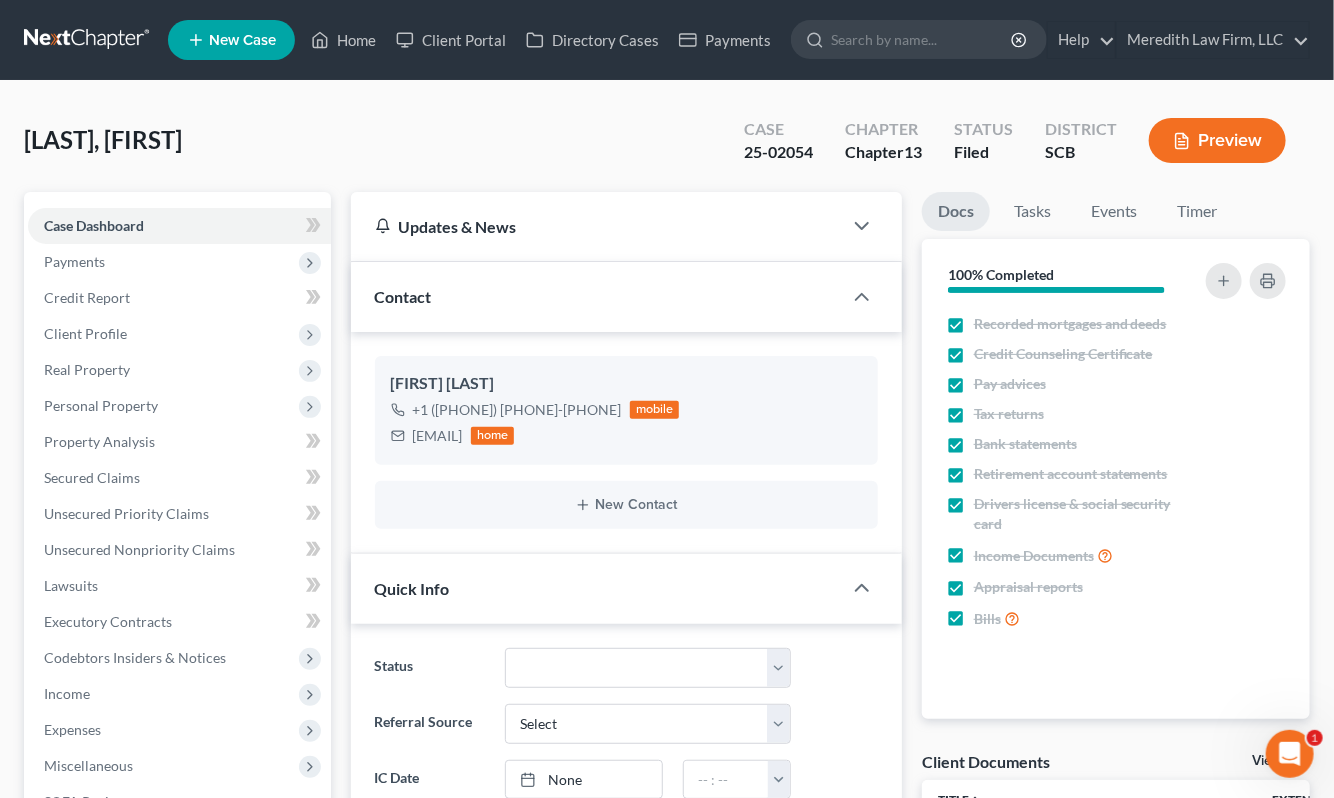 select on "1" 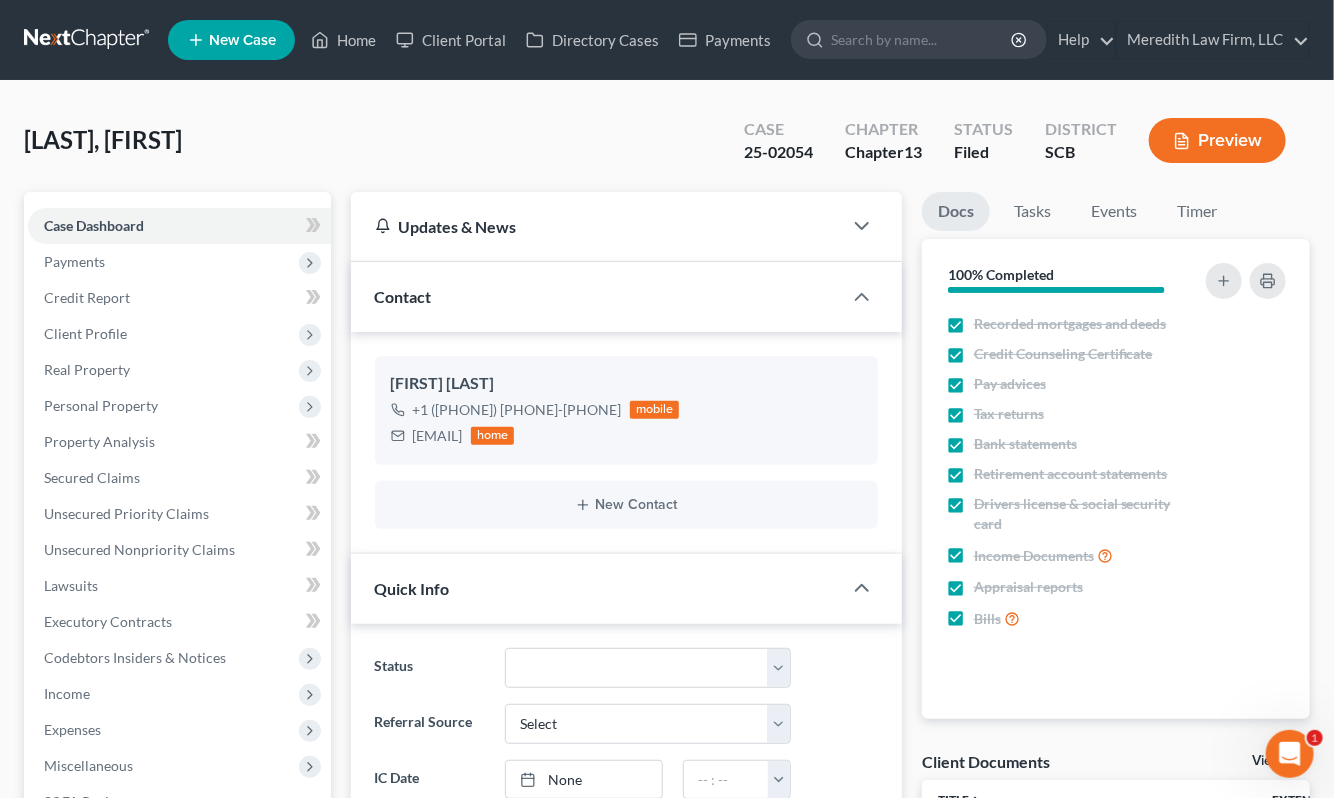 scroll, scrollTop: 1164, scrollLeft: 0, axis: vertical 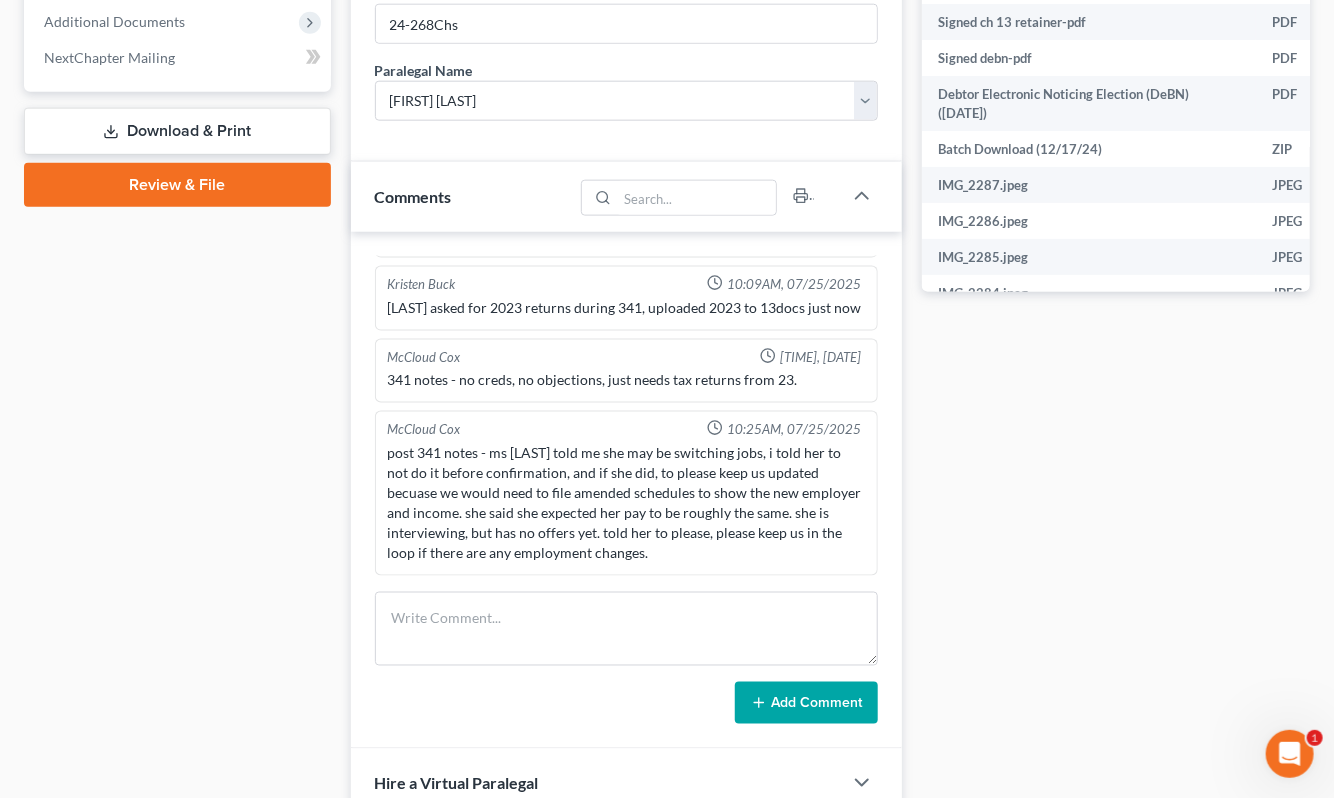 click on "Docs
Tasks
Events
Timer
100% Completed
Nothing here yet! Recorded mortgages and deeds   Credit Counseling Certificate   Pay advices   Tax returns   Bank statements   Retirement account statements   Drivers license & social security card   Income Documents   Appraisal reports   Bills
Hide Completed Tasks
Initial consultation Receive documents Follow up appointment Review petition Signing appointment File petition Email pay stubs to trustee Calendar 341 Hearing and send notice to debtor(s) Send notice of Bankruptcy to parties File post petition counseling course (Form 23) File reaffirmation agreements Send Notice of Discharge to debtor(s) Close file
Hide Past Events
Nothing here yet! 341(a) meeting for [FIRST] [LAST] Jul 25, 2025 10:00 AM Confirmation Hearing for [FIRST] [LAST] Aug 20, 2025 10:00 AM
17h 37m Total Time Tracked Filter All stop [FIRST] [LAST], [SUFFIX] stop [FIRST] [LAST] stop [FIRST] [LAST] stop stop stop" at bounding box center [1116, 194] 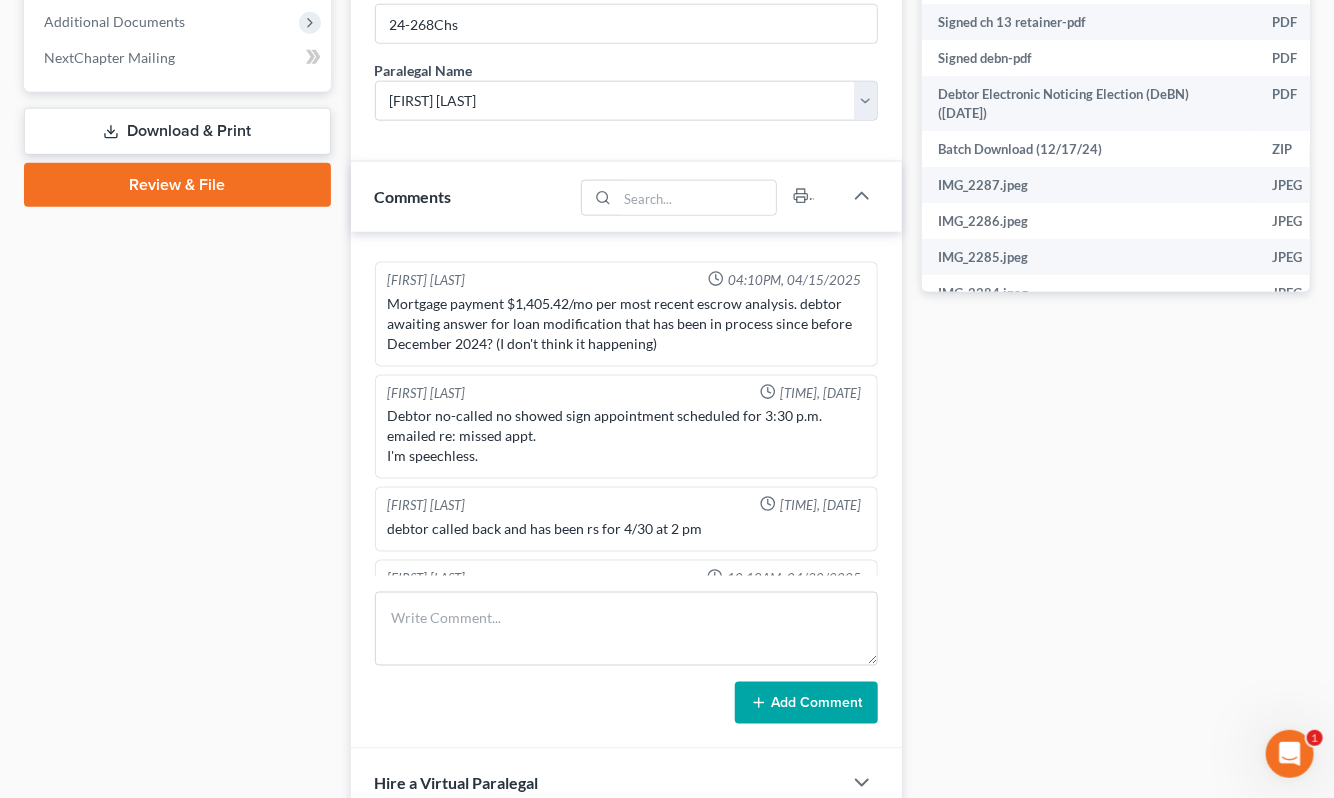 scroll, scrollTop: 52, scrollLeft: 0, axis: vertical 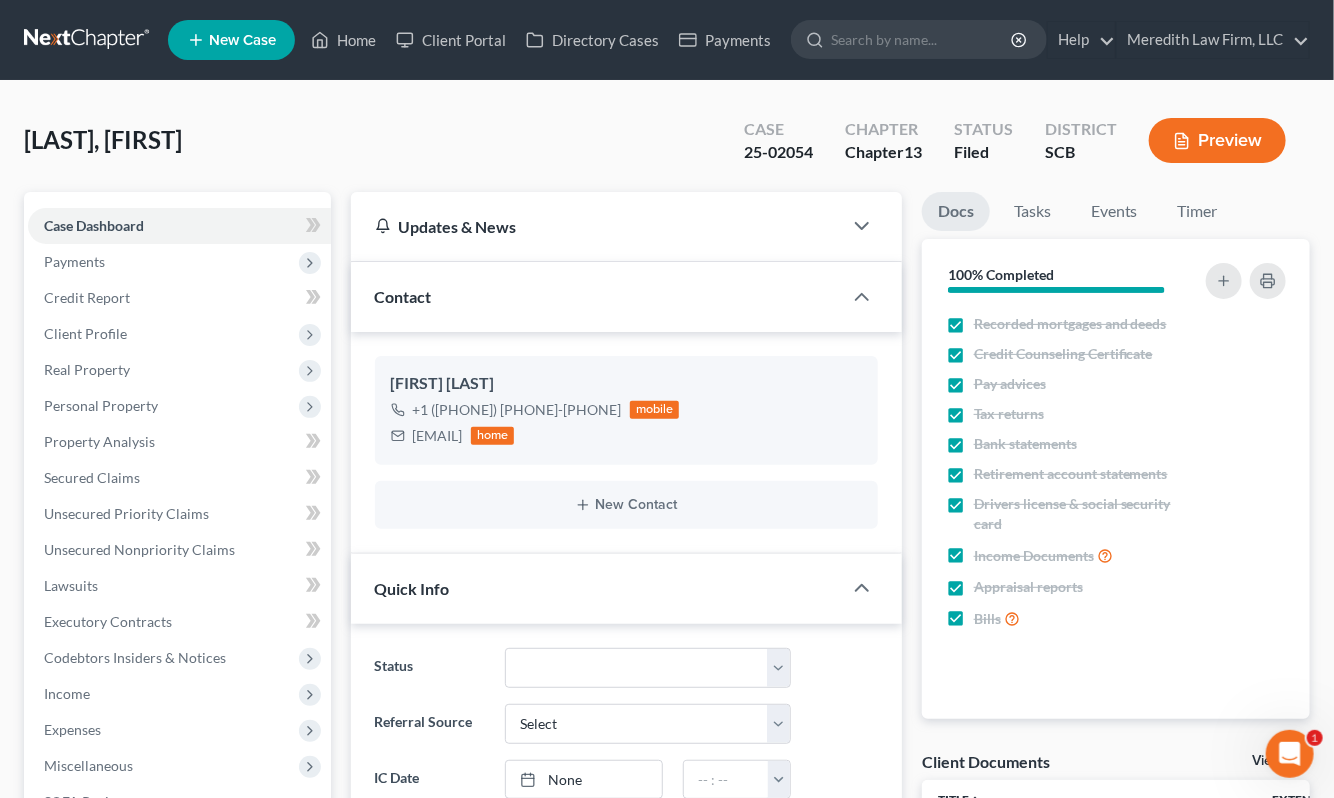 click at bounding box center (88, 40) 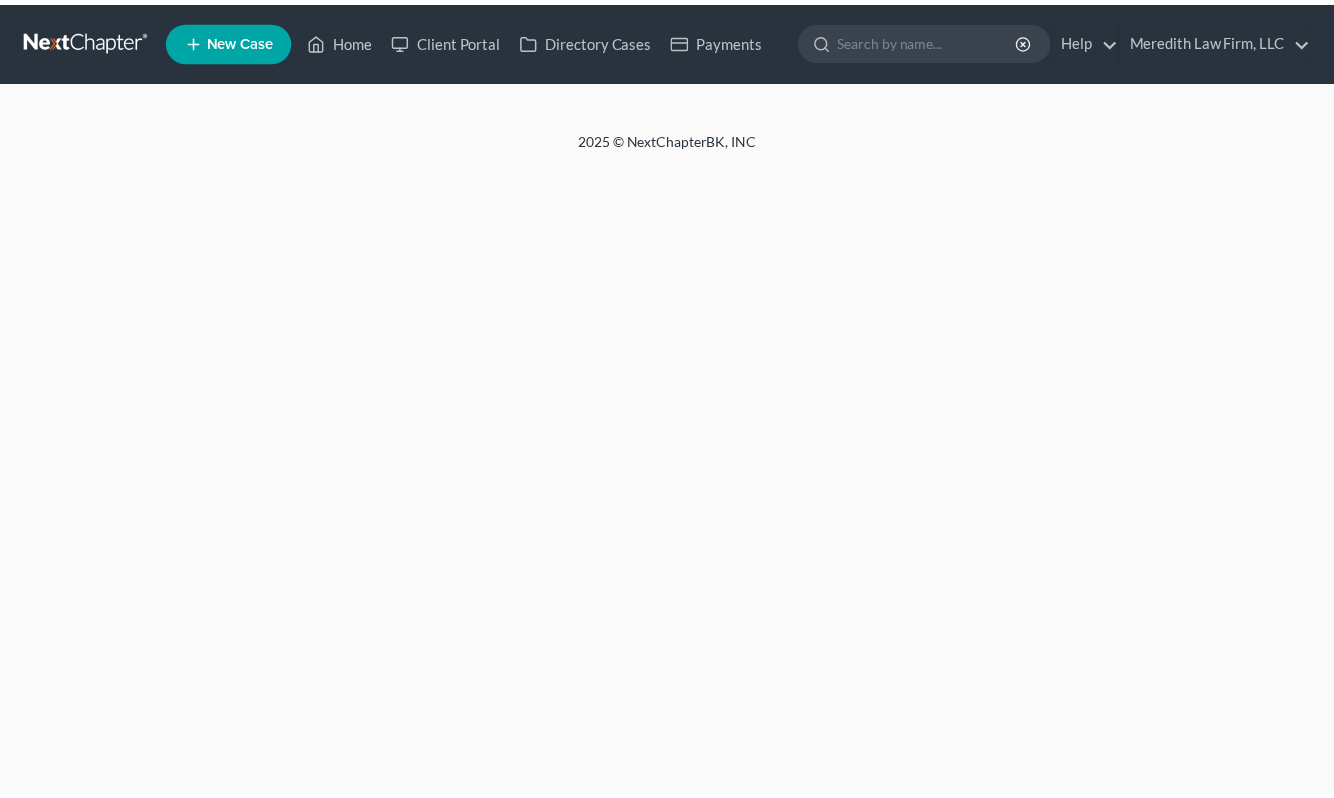 scroll, scrollTop: 0, scrollLeft: 0, axis: both 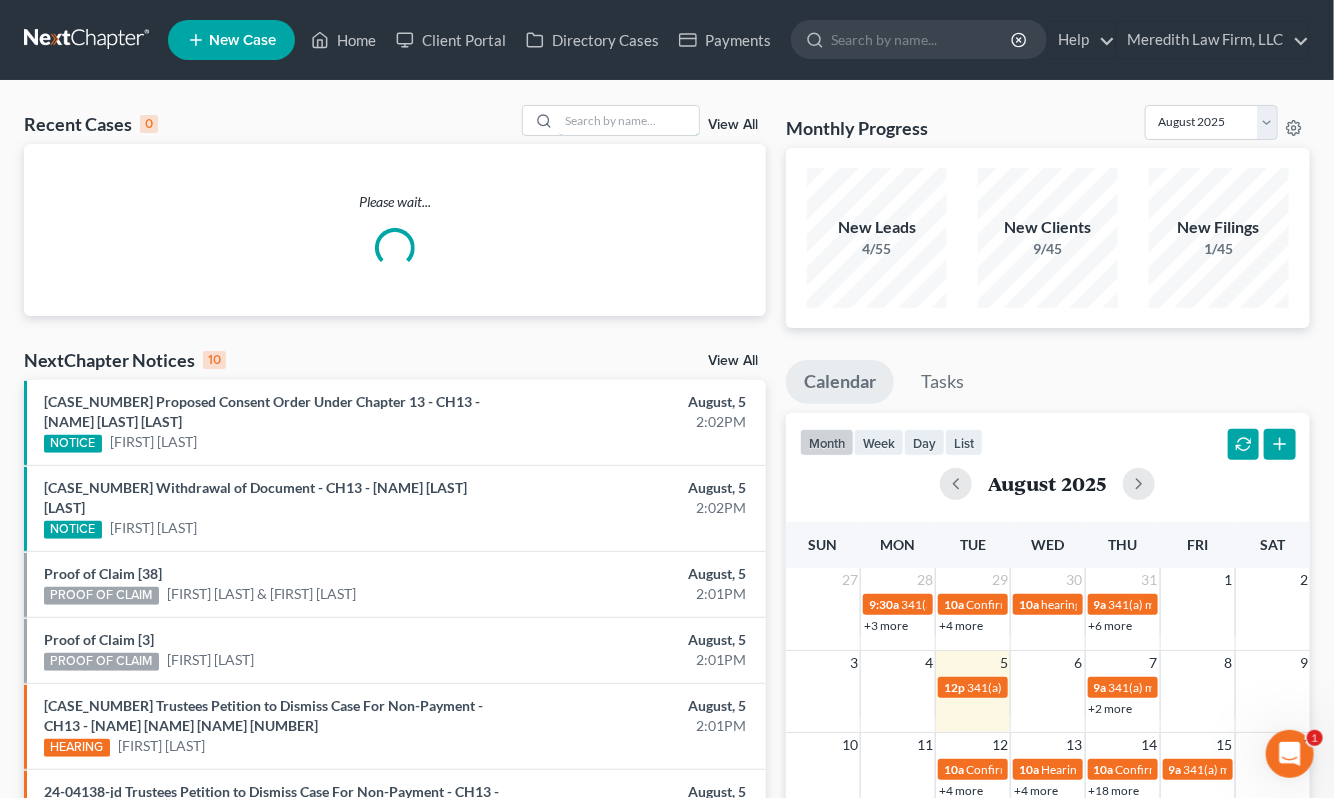 click at bounding box center [629, 120] 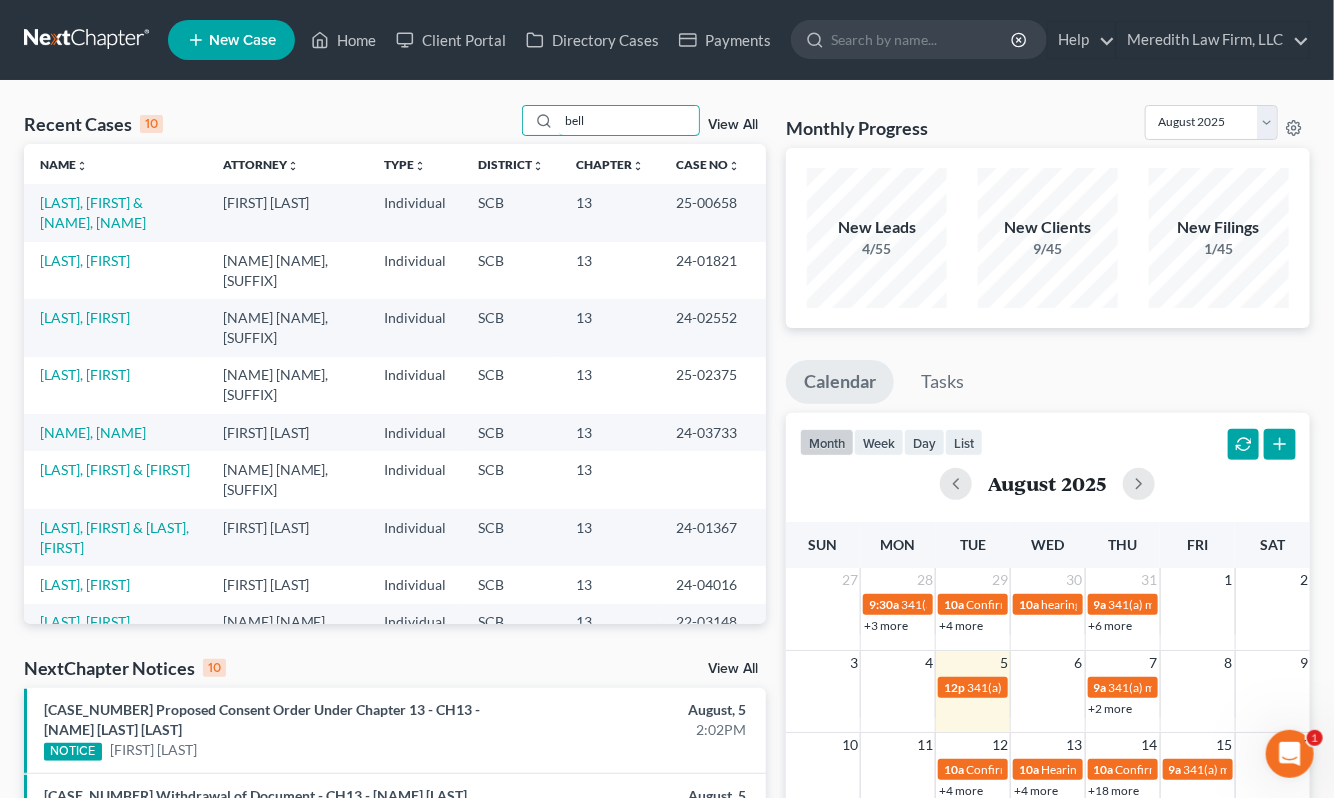 type on "bell" 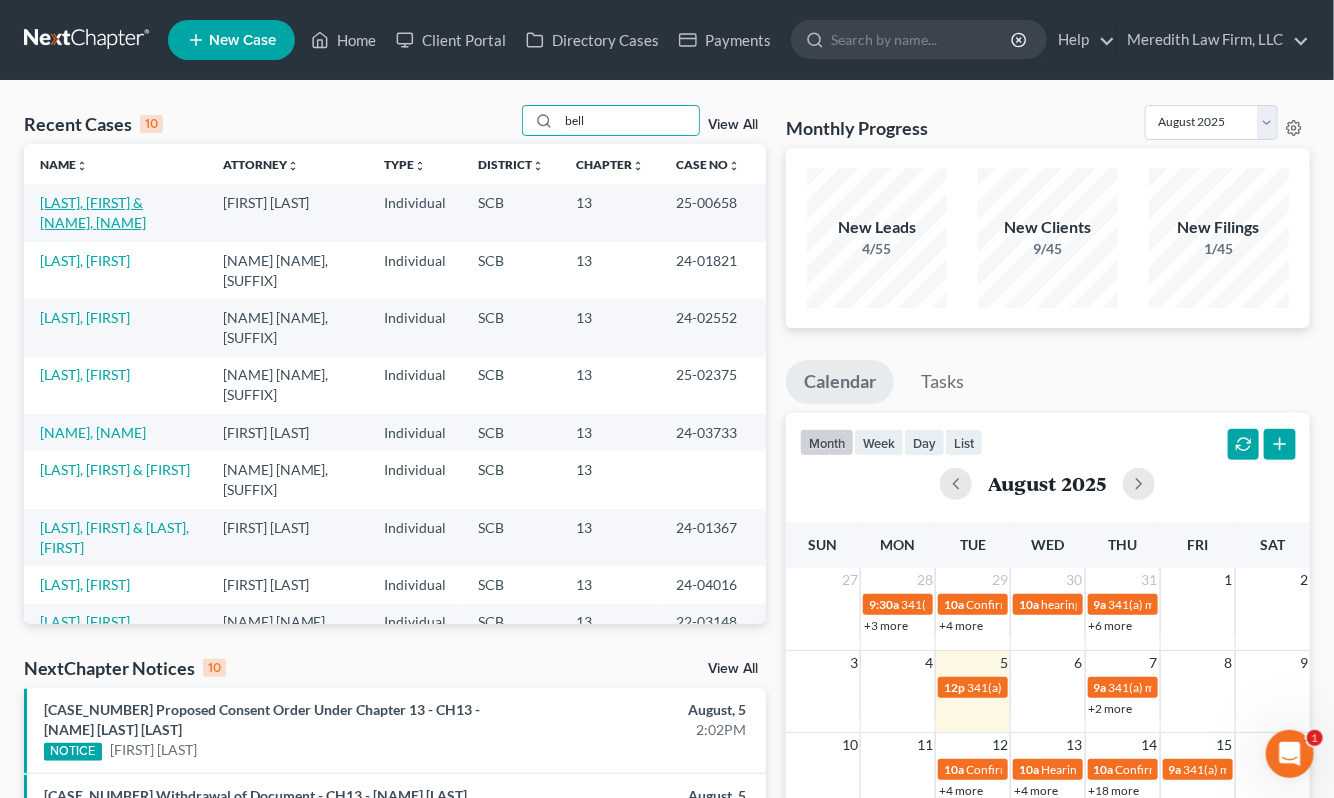 click on "[LAST], [FIRST] & [NAME], [NAME]" at bounding box center [93, 212] 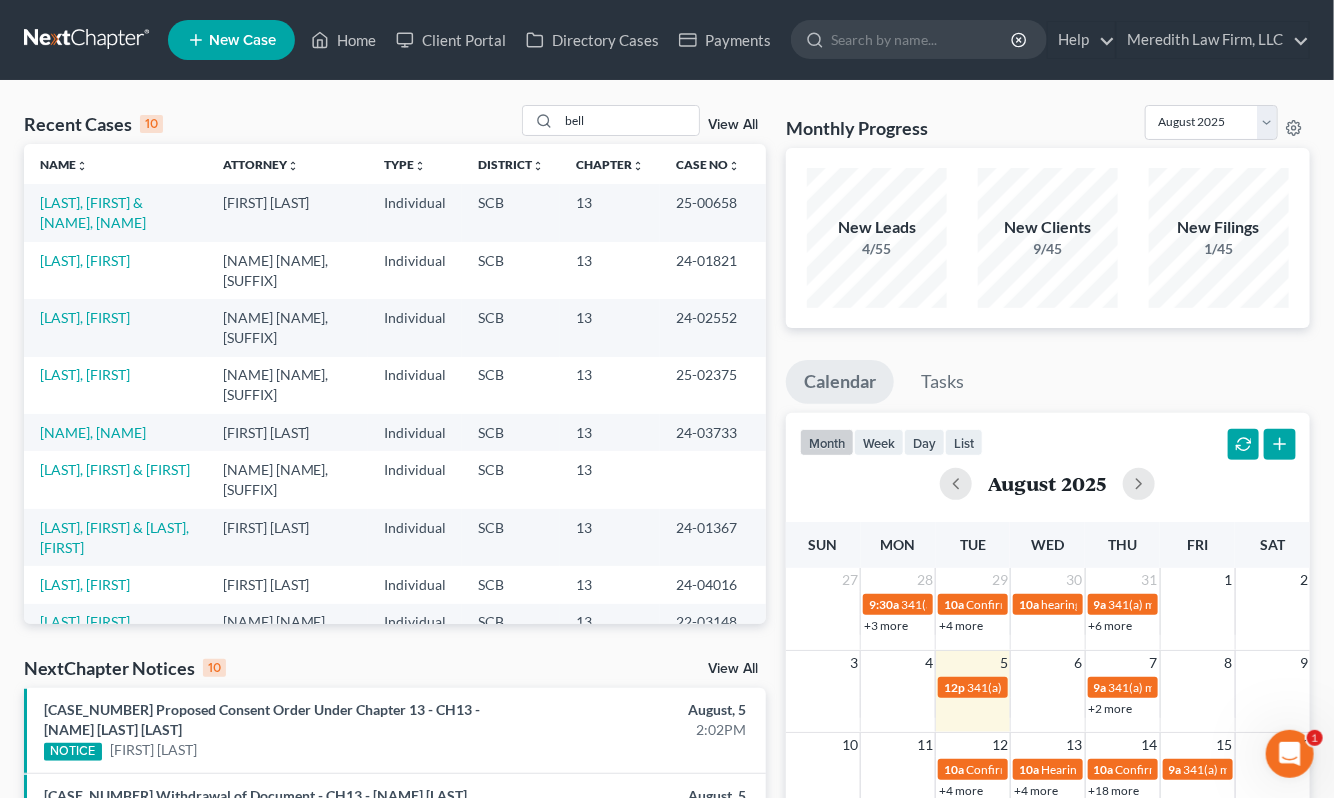 select on "0" 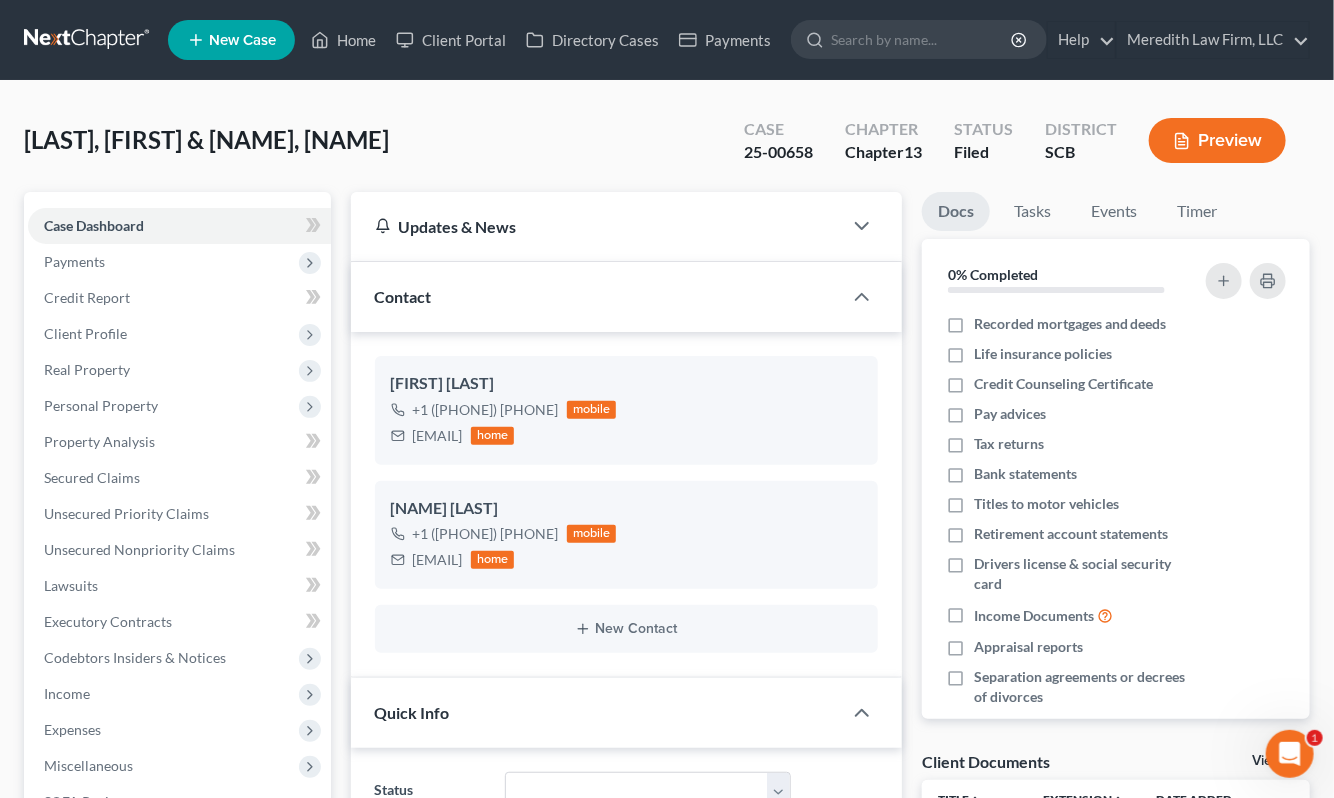select on "0" 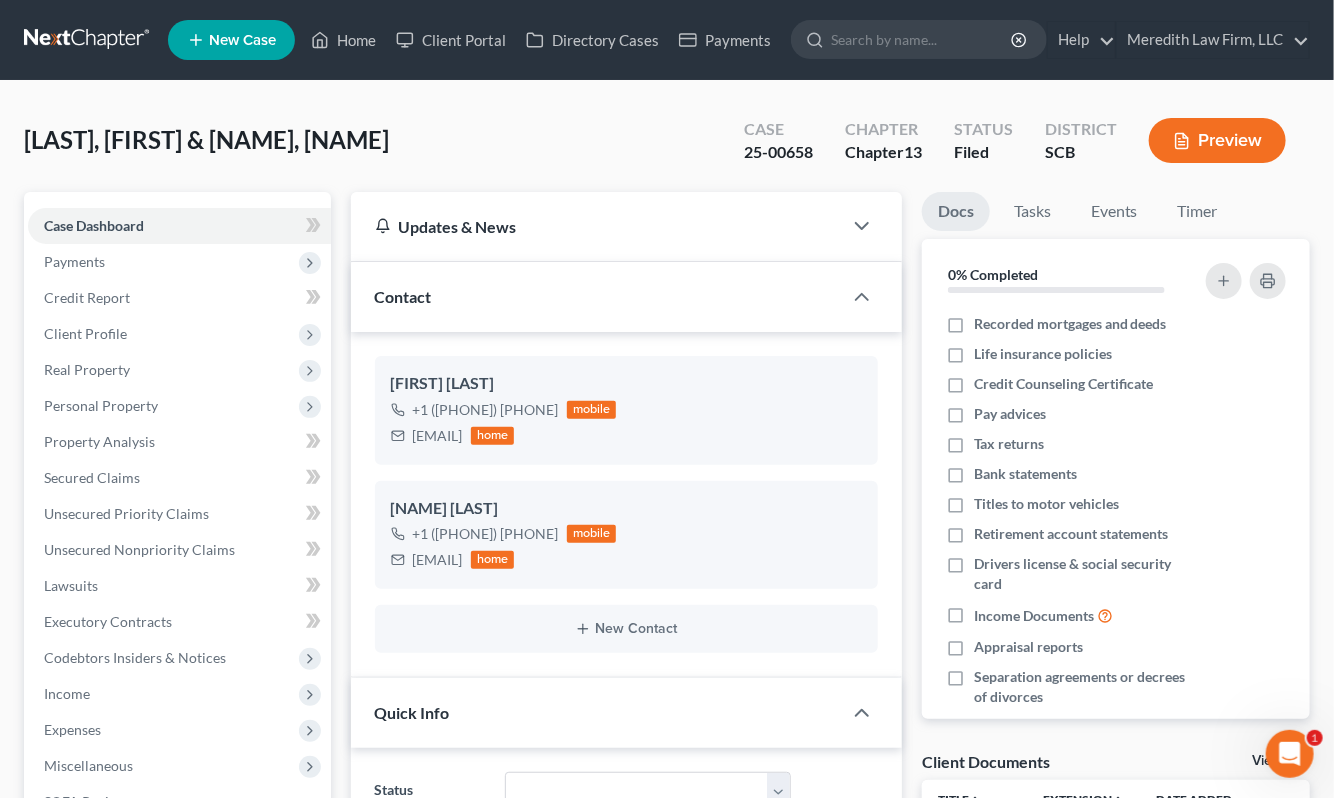 scroll, scrollTop: 1863, scrollLeft: 0, axis: vertical 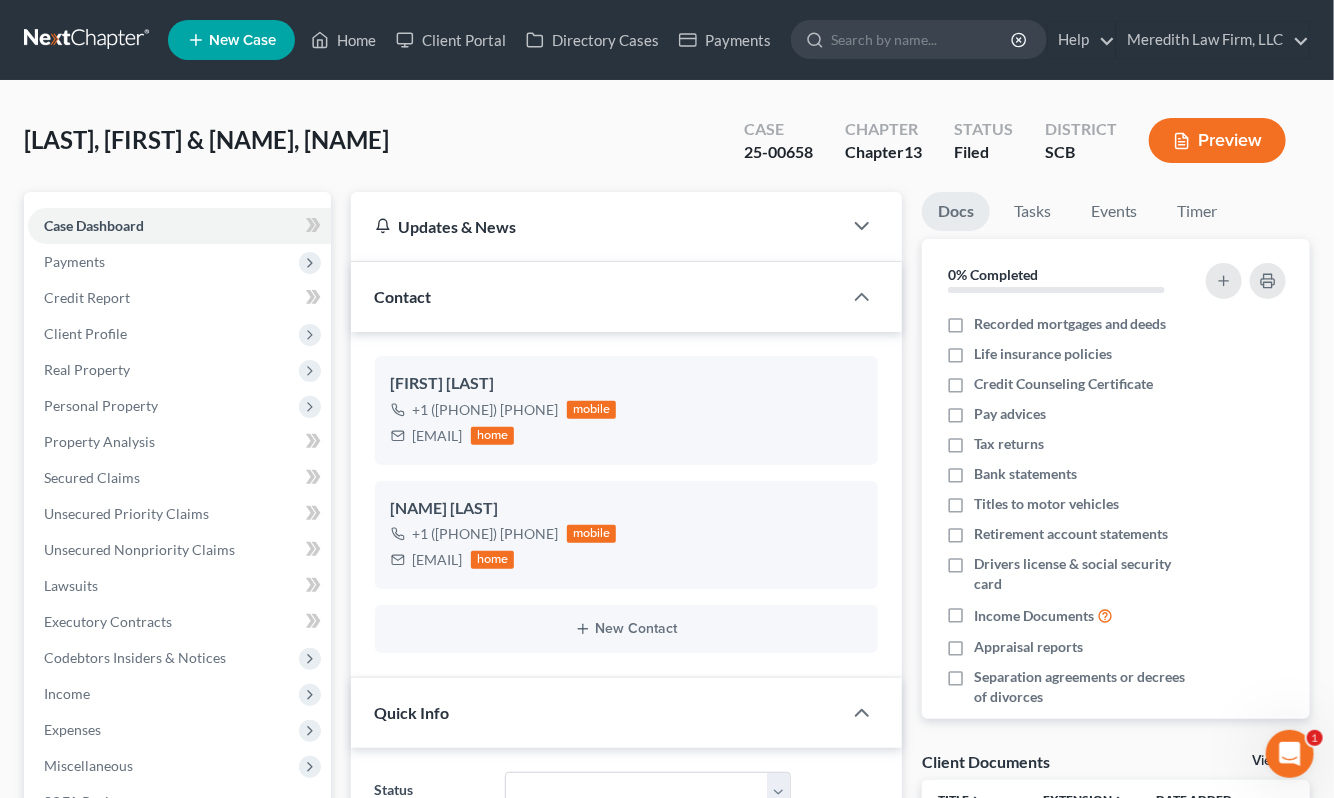 click on "Bell, Mark & Tamara Upgraded Case 25-00658 Chapter Chapter  13 Status Filed District SCB Preview Petition Navigation
Case Dashboard
Payments
Invoices
Payments
Payments
Credit Report" at bounding box center [667, 1138] 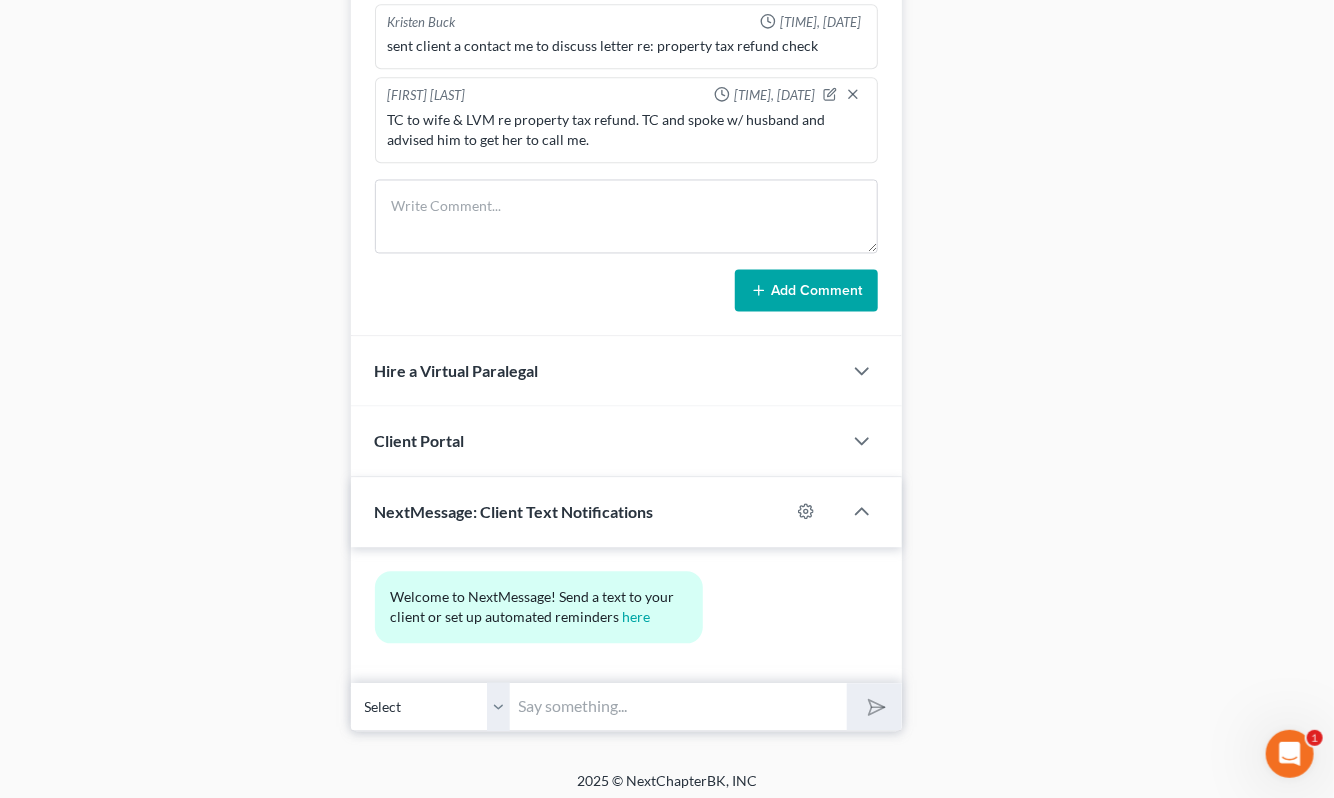 scroll, scrollTop: 1434, scrollLeft: 0, axis: vertical 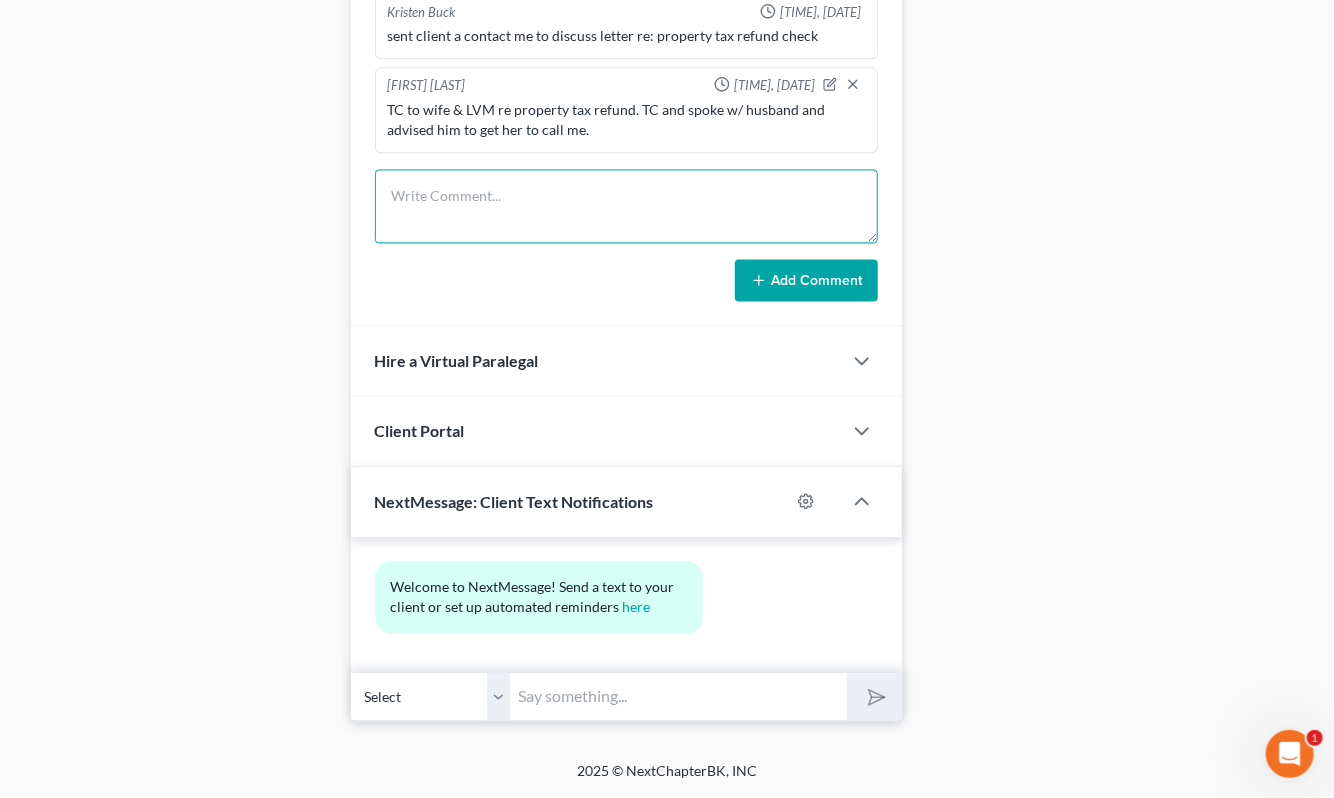 click at bounding box center [626, 207] 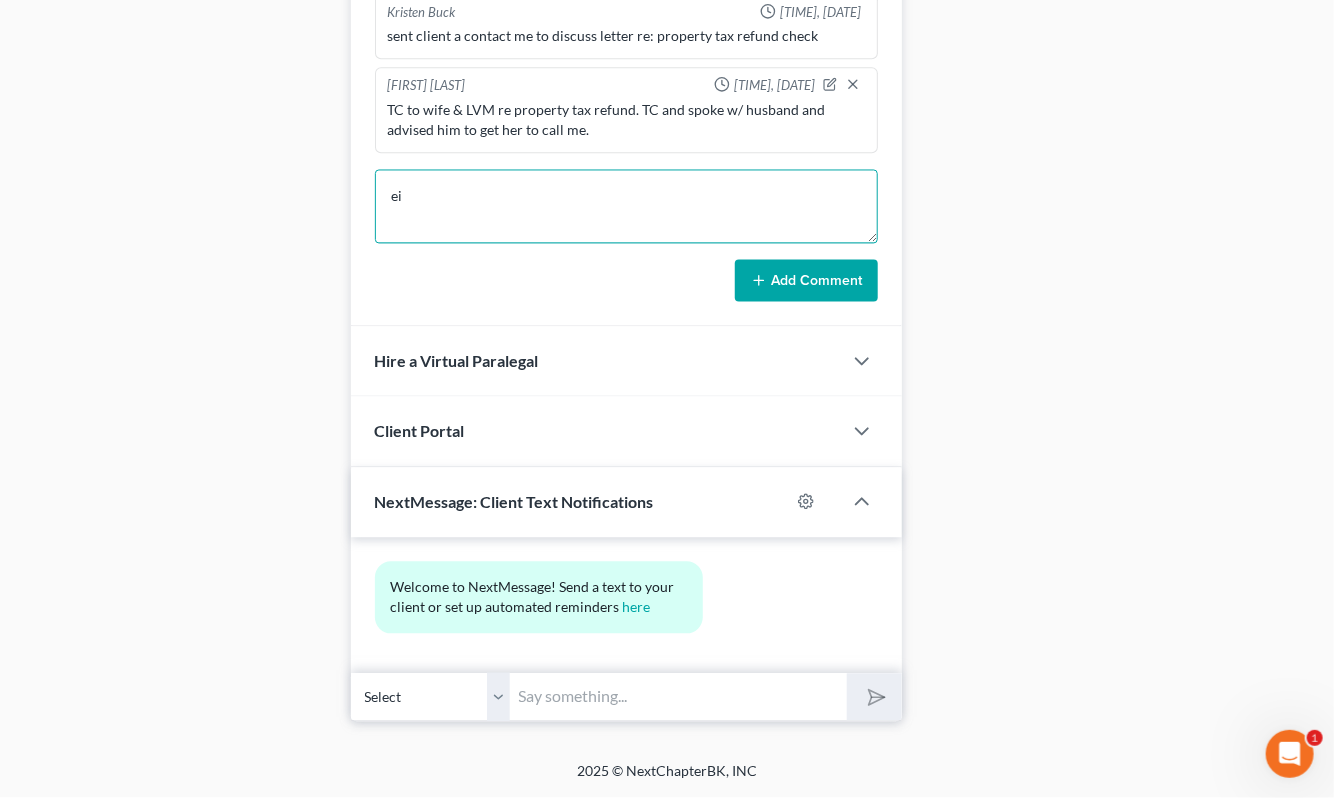 type on "e" 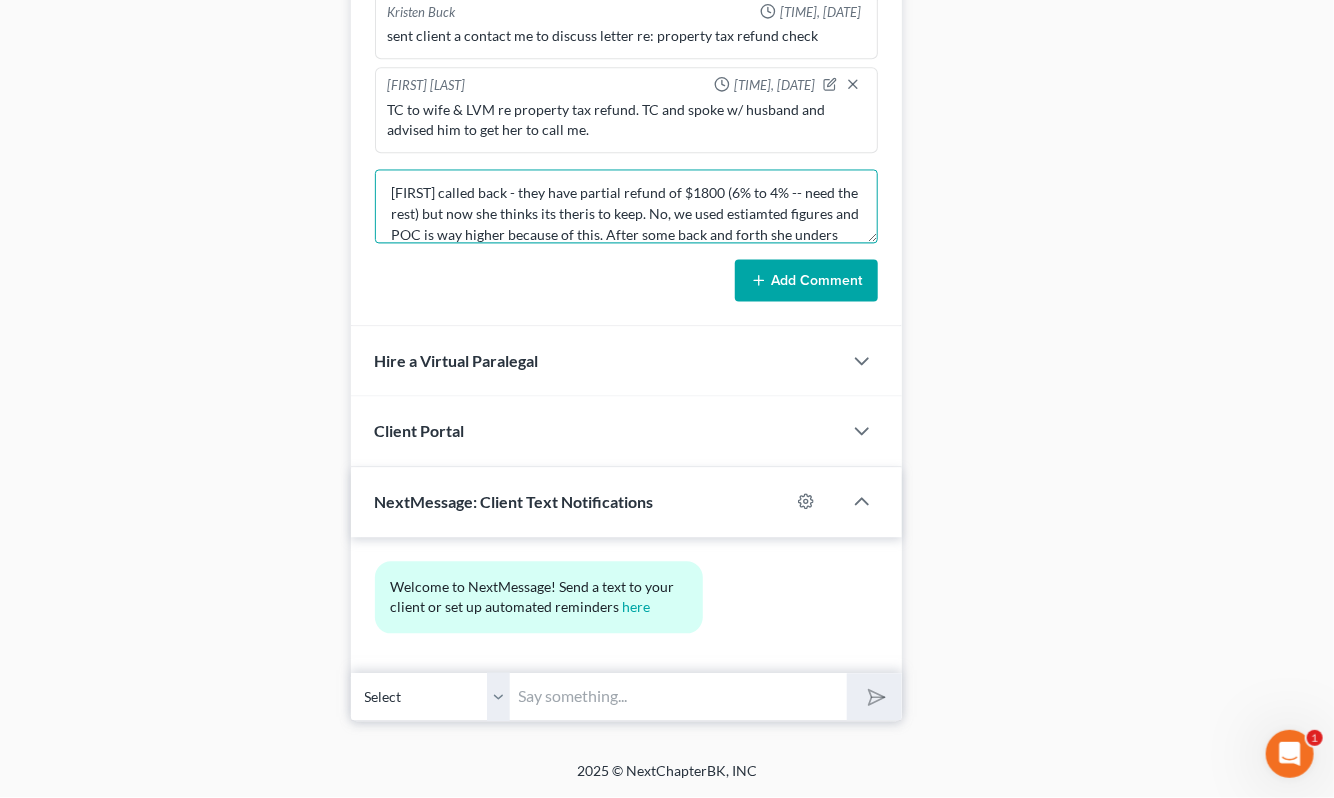 scroll, scrollTop: 23, scrollLeft: 0, axis: vertical 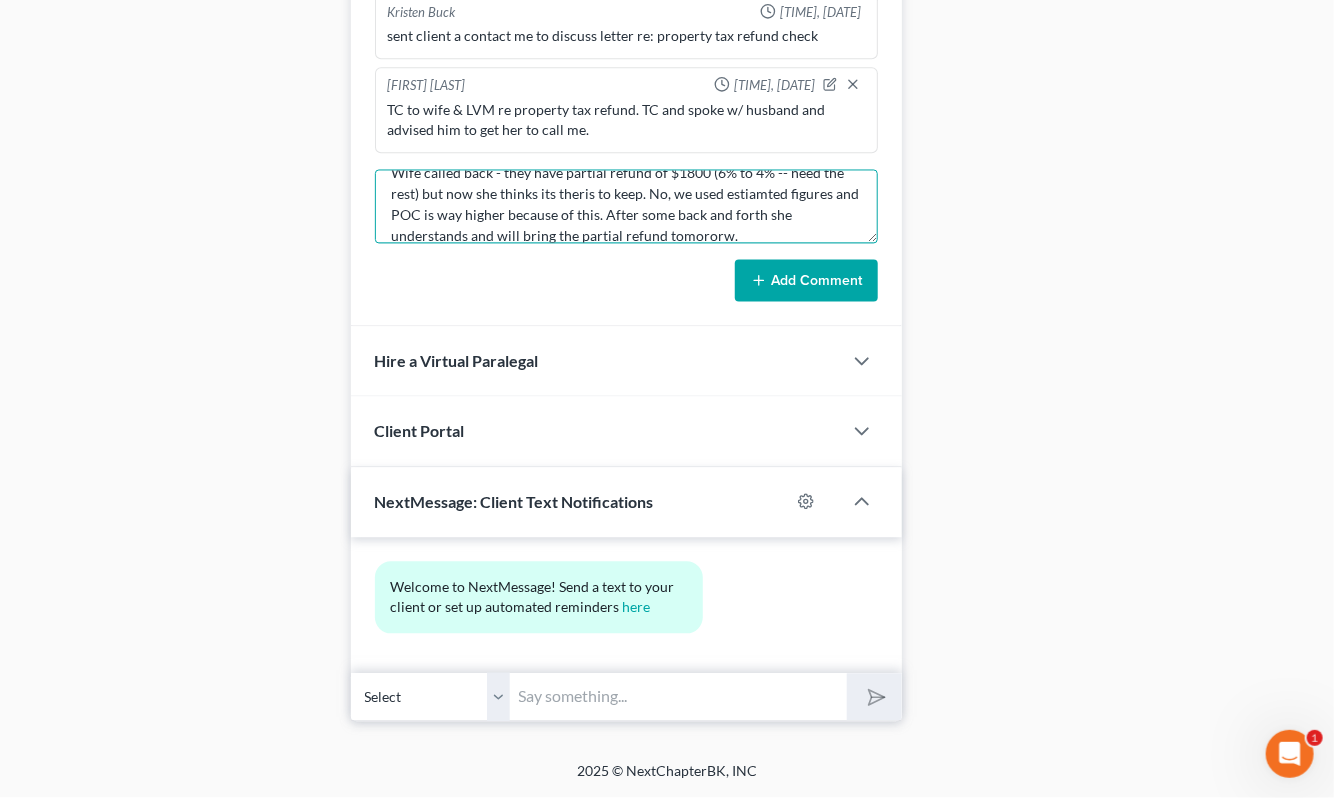 type on "Wife called back - they have partial refund of $1800 (6% to 4% -- need the rest) but now she thinks its theris to keep. No, we used estiamted figures and POC is way higher because of this. After some back and forth she understands and will bring the partial refund tomororw." 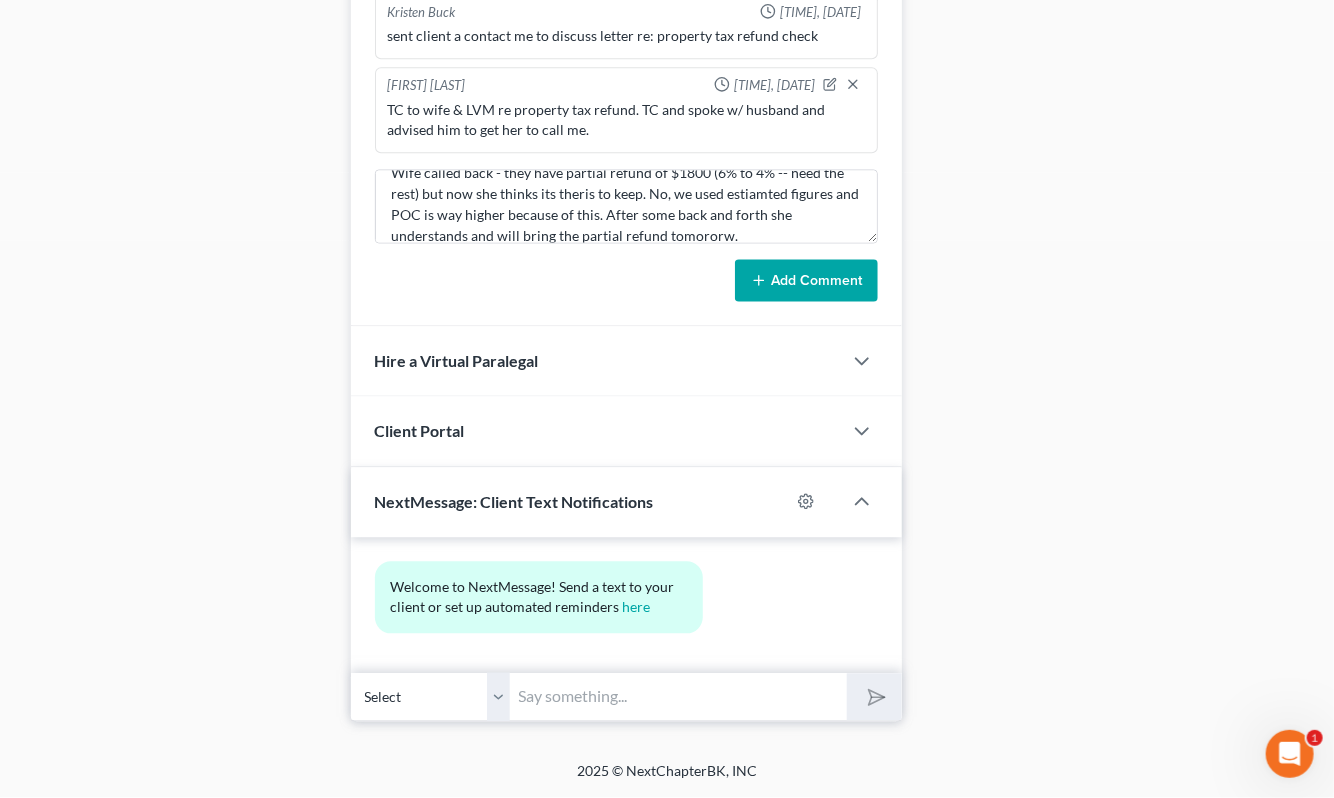 click on "Add Comment" at bounding box center (806, 281) 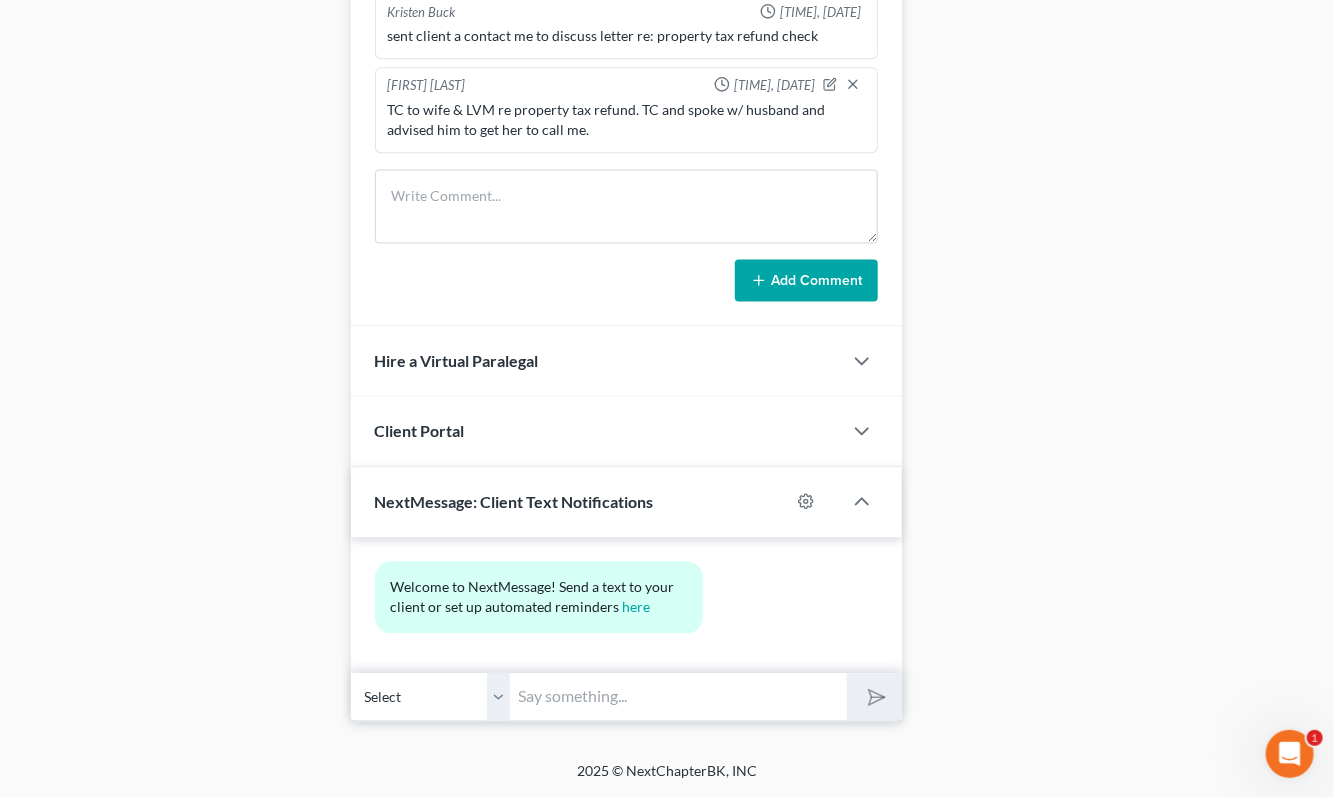 scroll, scrollTop: 0, scrollLeft: 0, axis: both 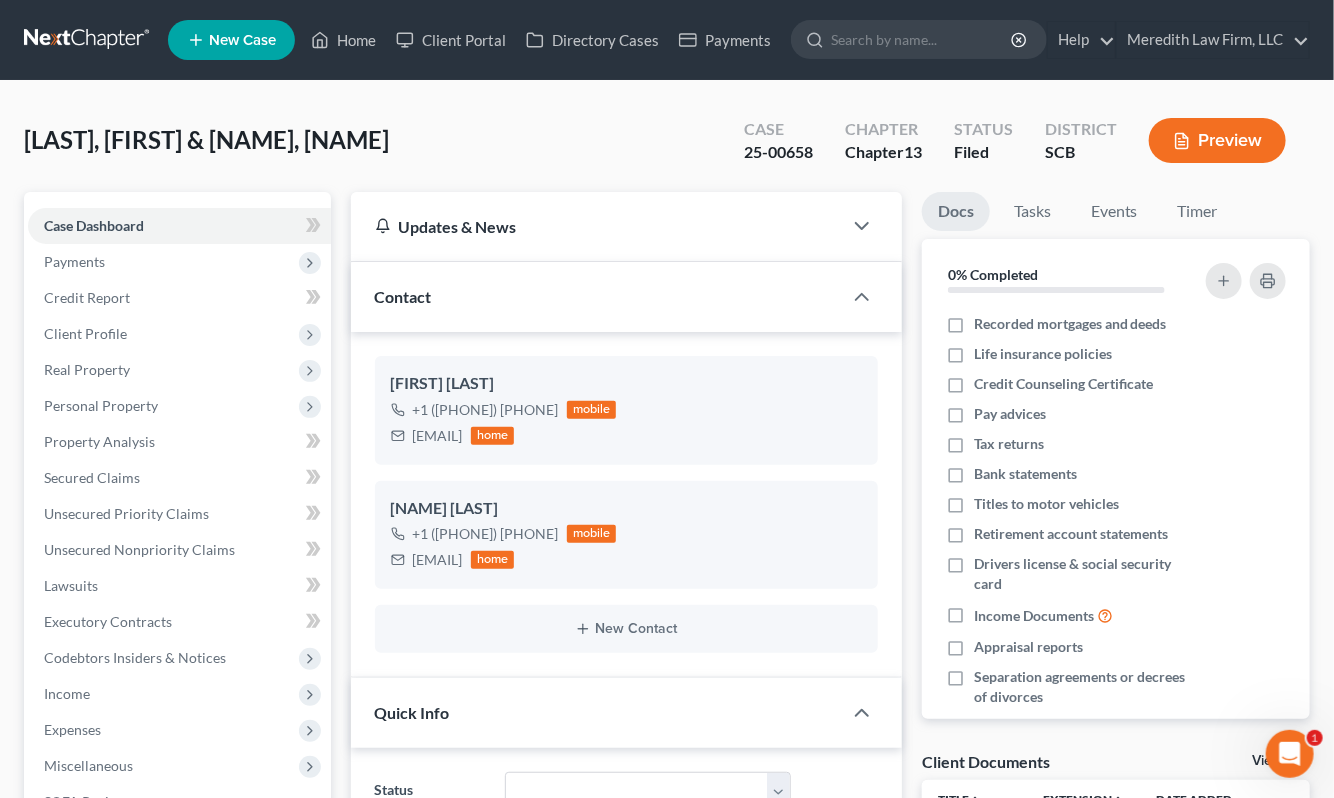 click at bounding box center [88, 40] 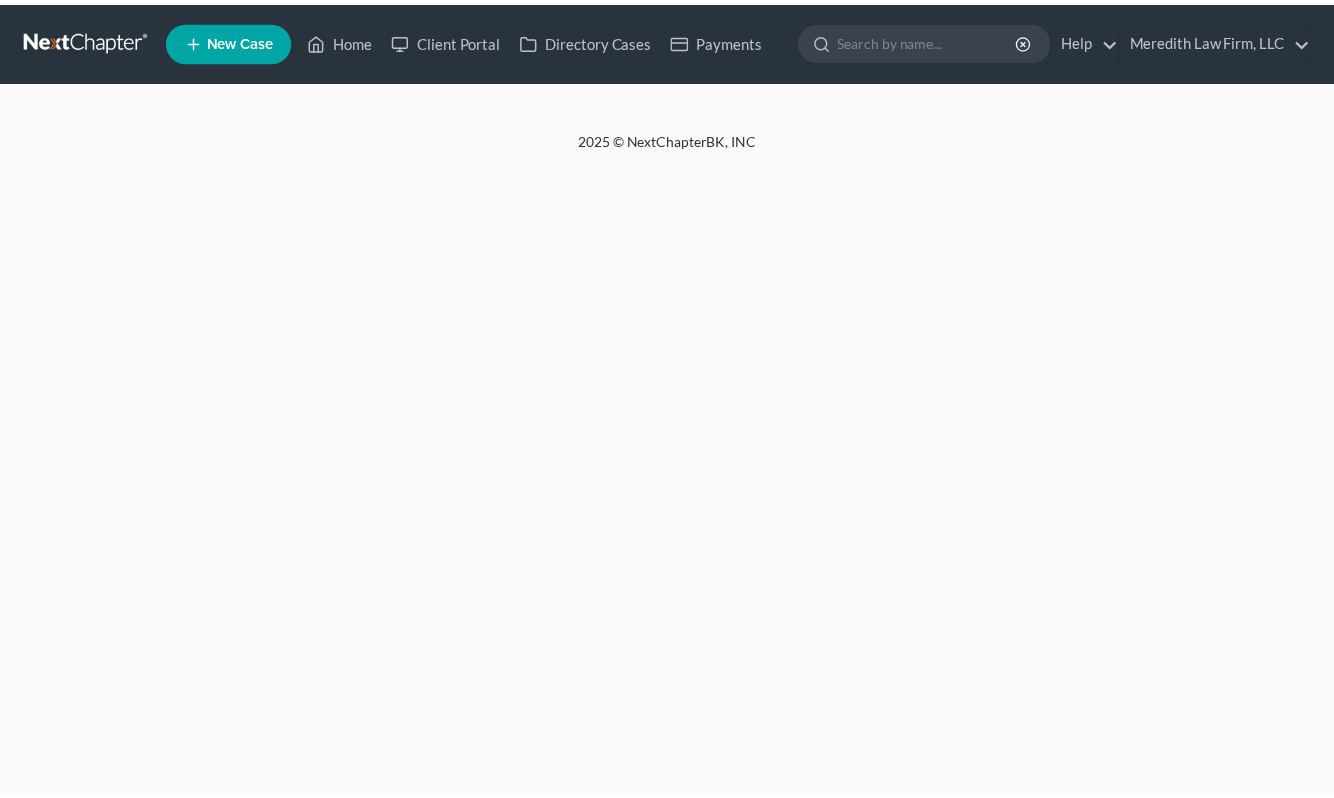 scroll, scrollTop: 0, scrollLeft: 0, axis: both 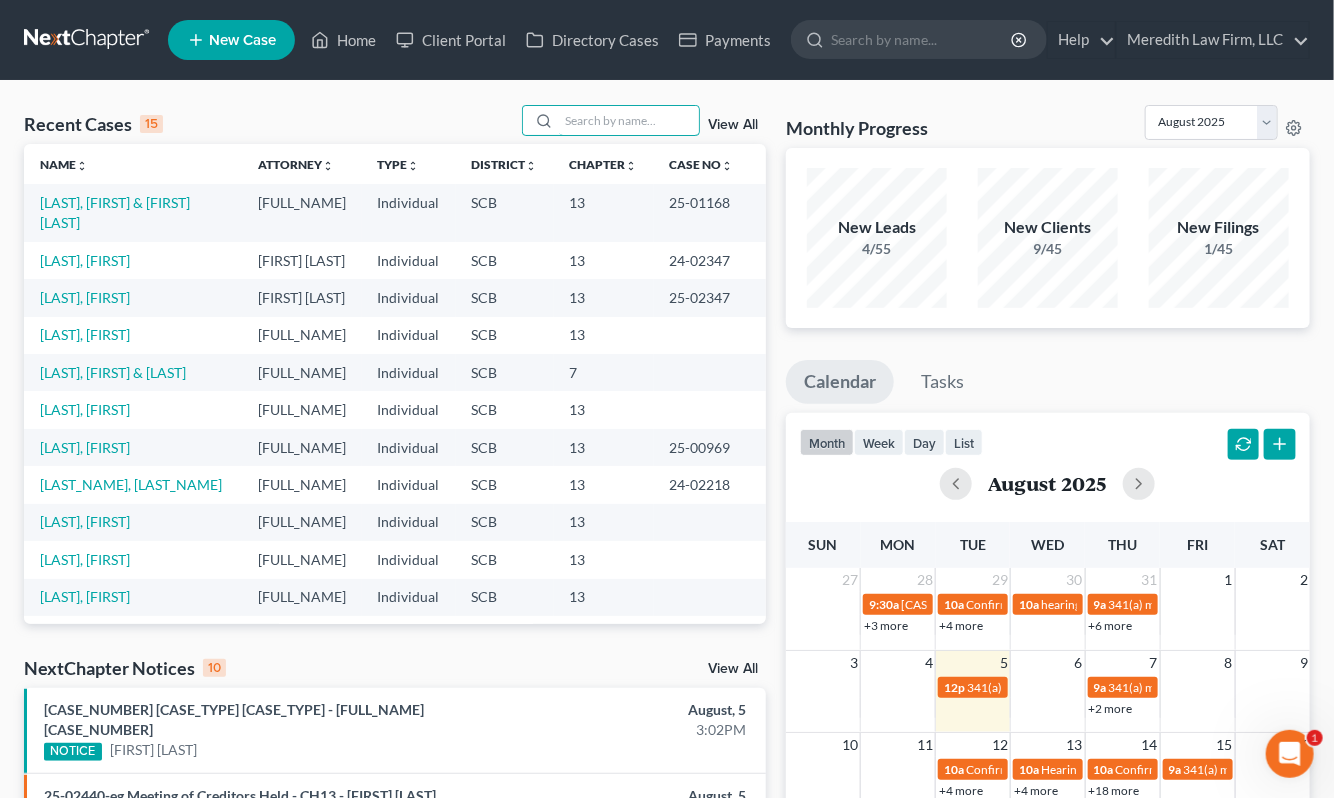 click at bounding box center (629, 120) 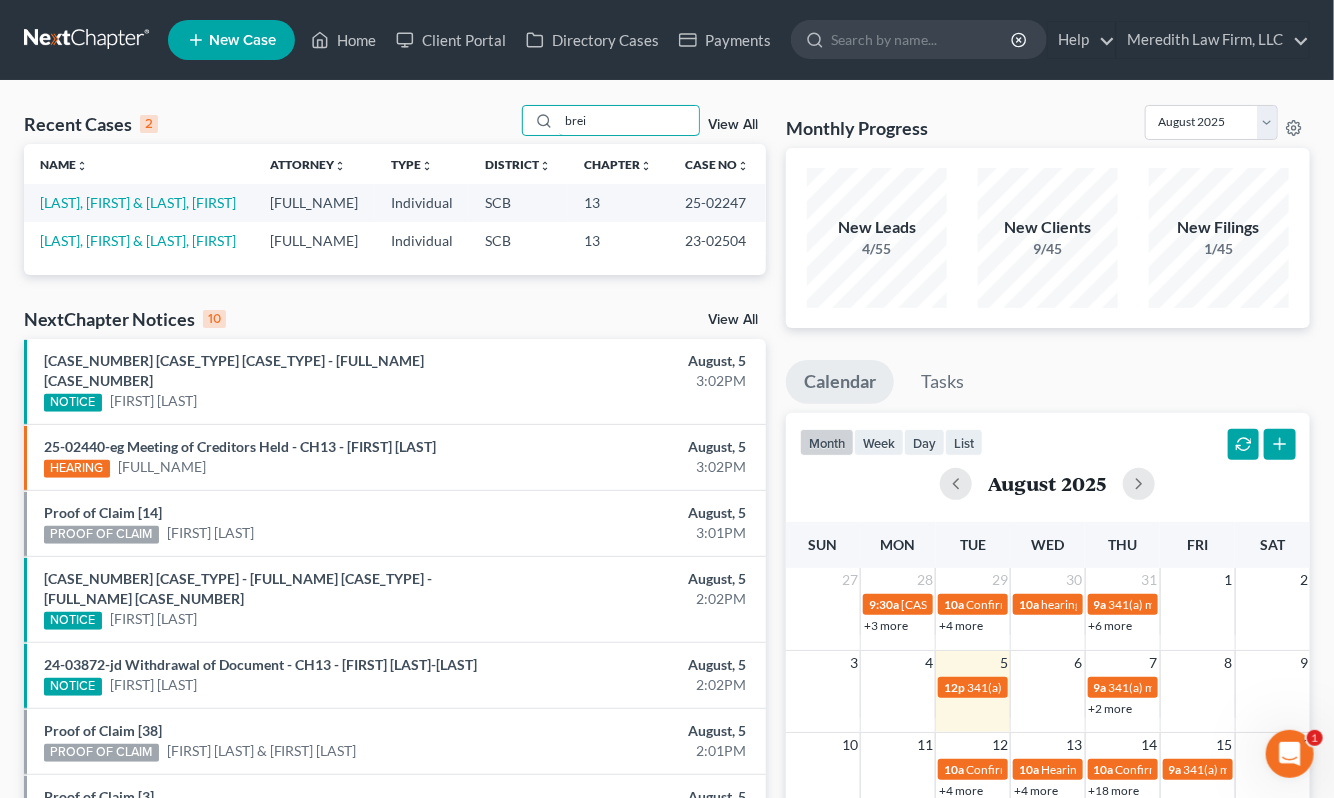 type on "brei" 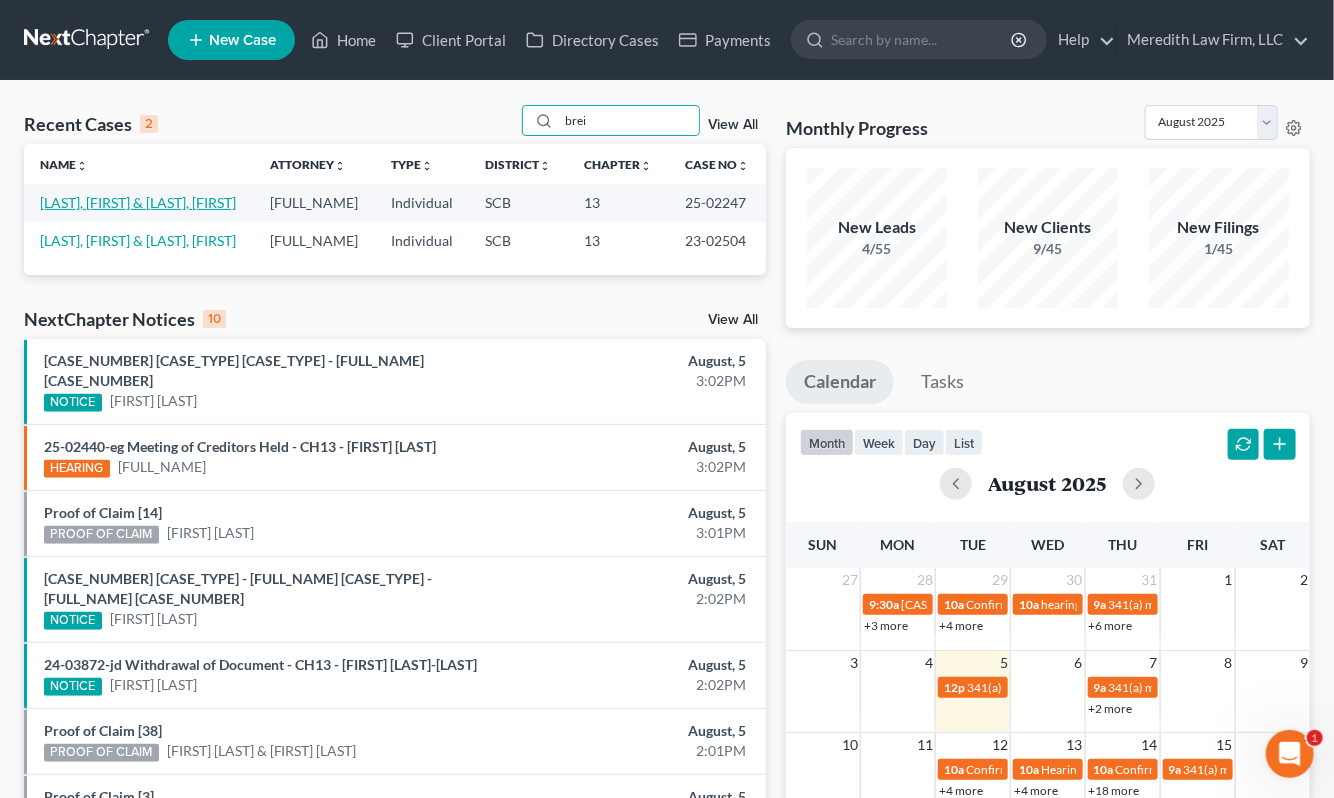 click on "[LAST], [FIRST] & [LAST], [FIRST]" at bounding box center [138, 202] 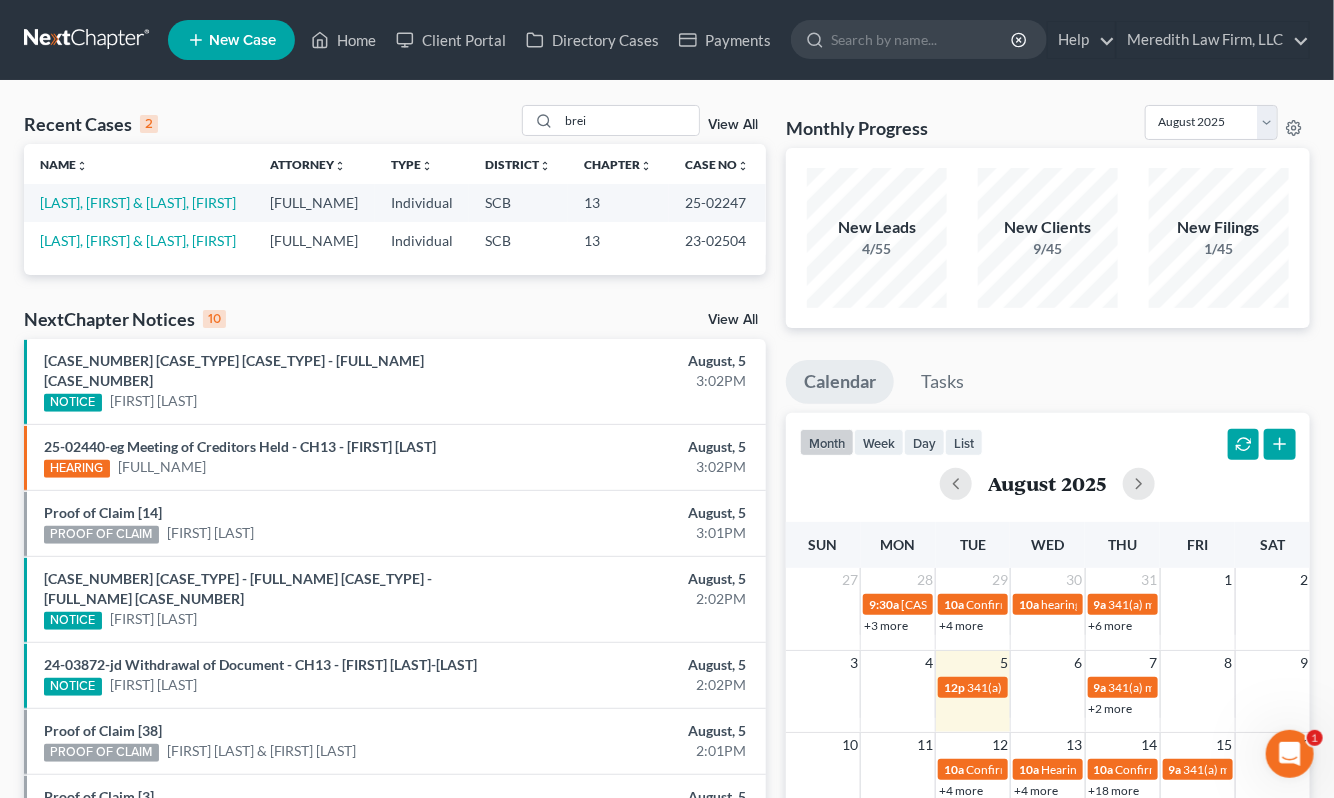 select on "2" 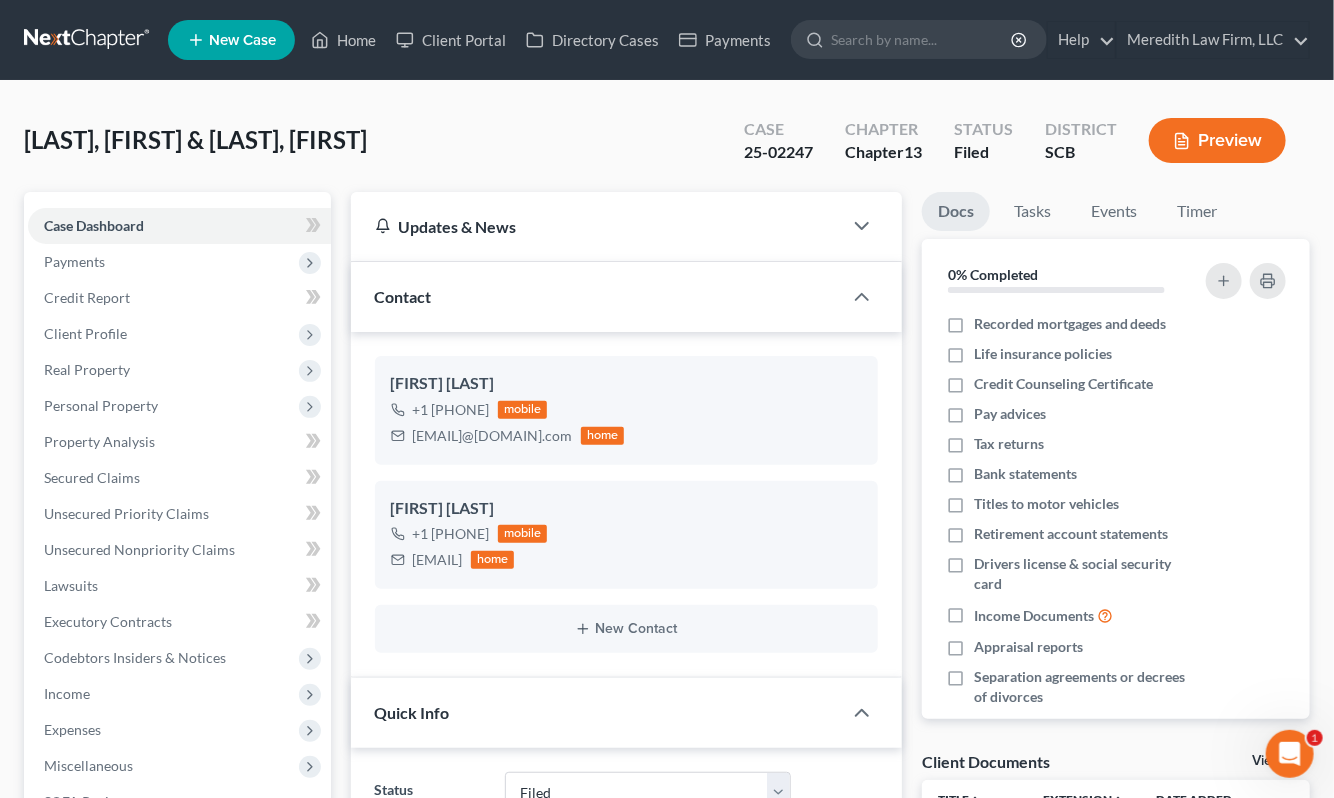 select on "0" 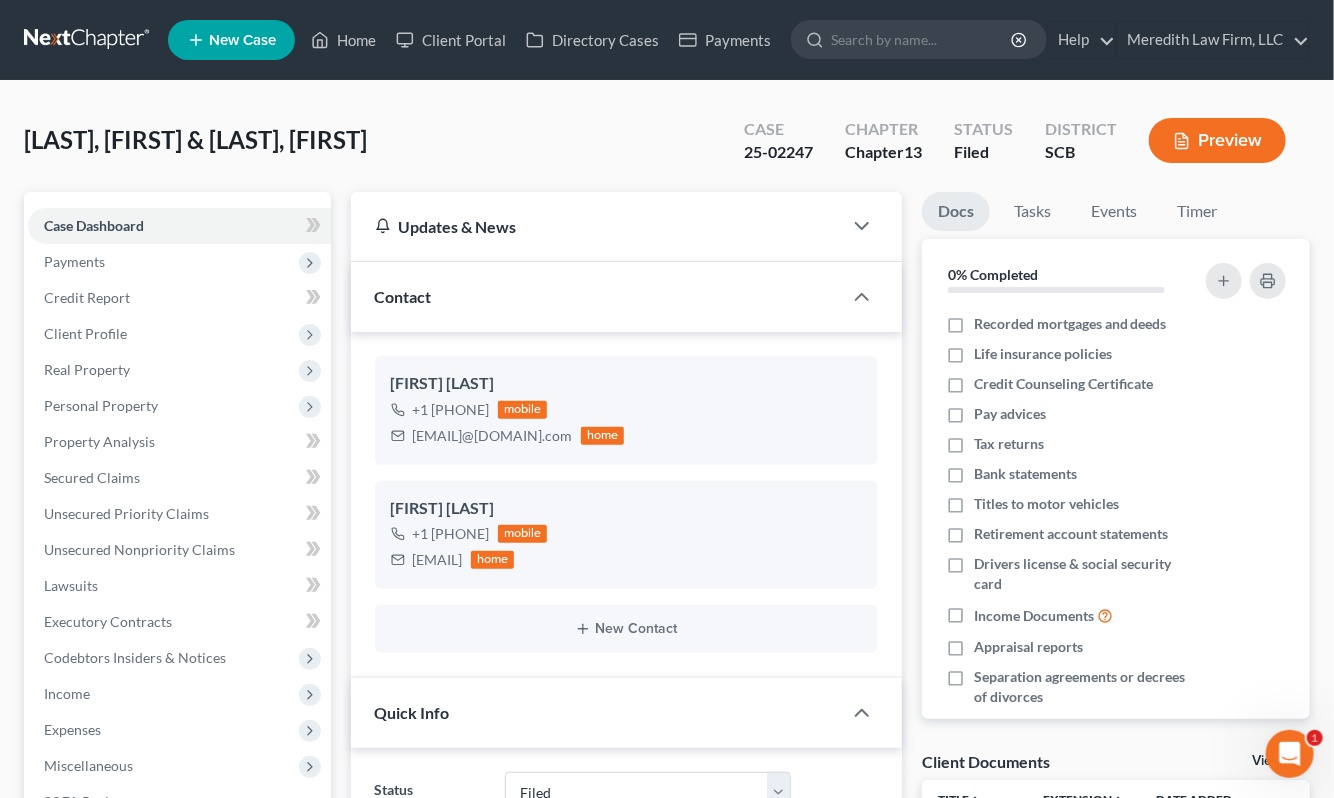 scroll, scrollTop: 868, scrollLeft: 0, axis: vertical 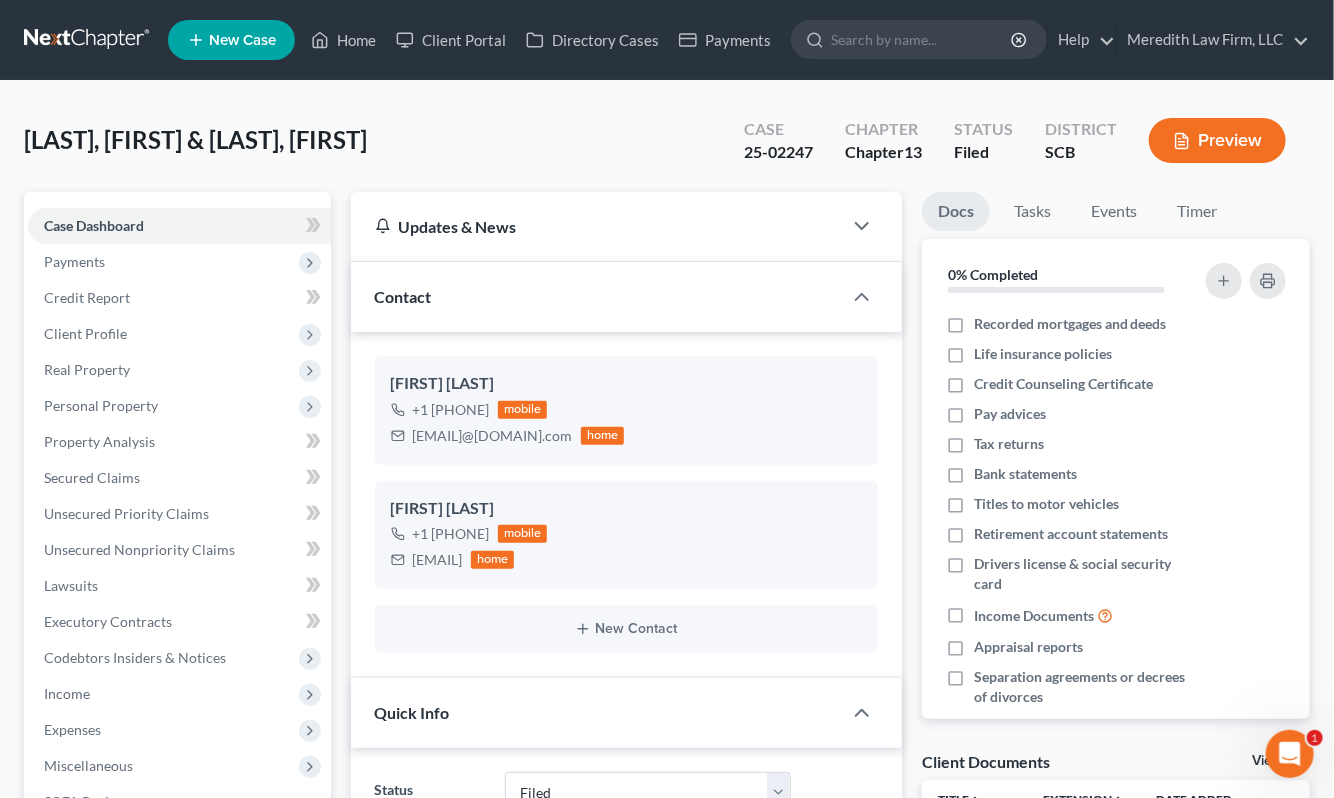 click on "Real Property" at bounding box center [87, 369] 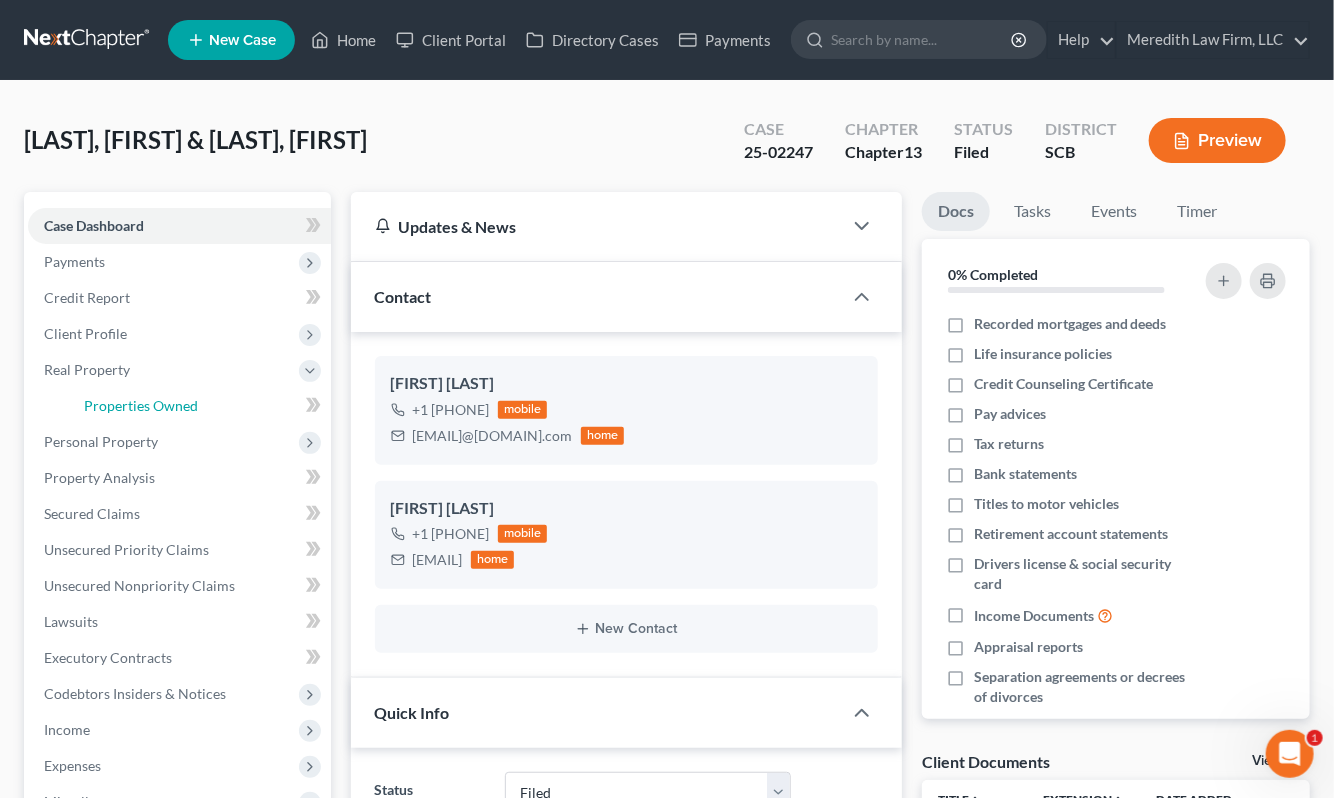 click on "Properties Owned" at bounding box center [141, 405] 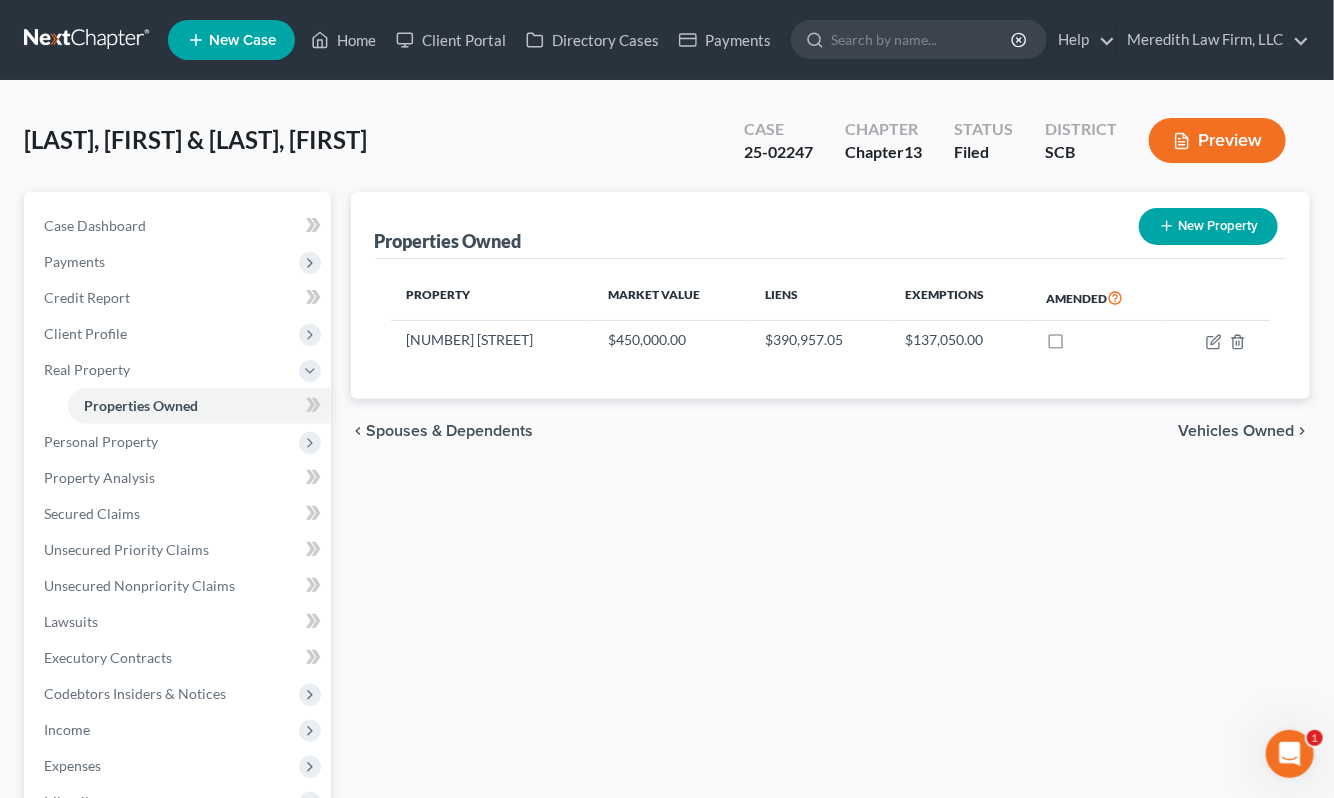 click on "$137,050.00" at bounding box center [959, 340] 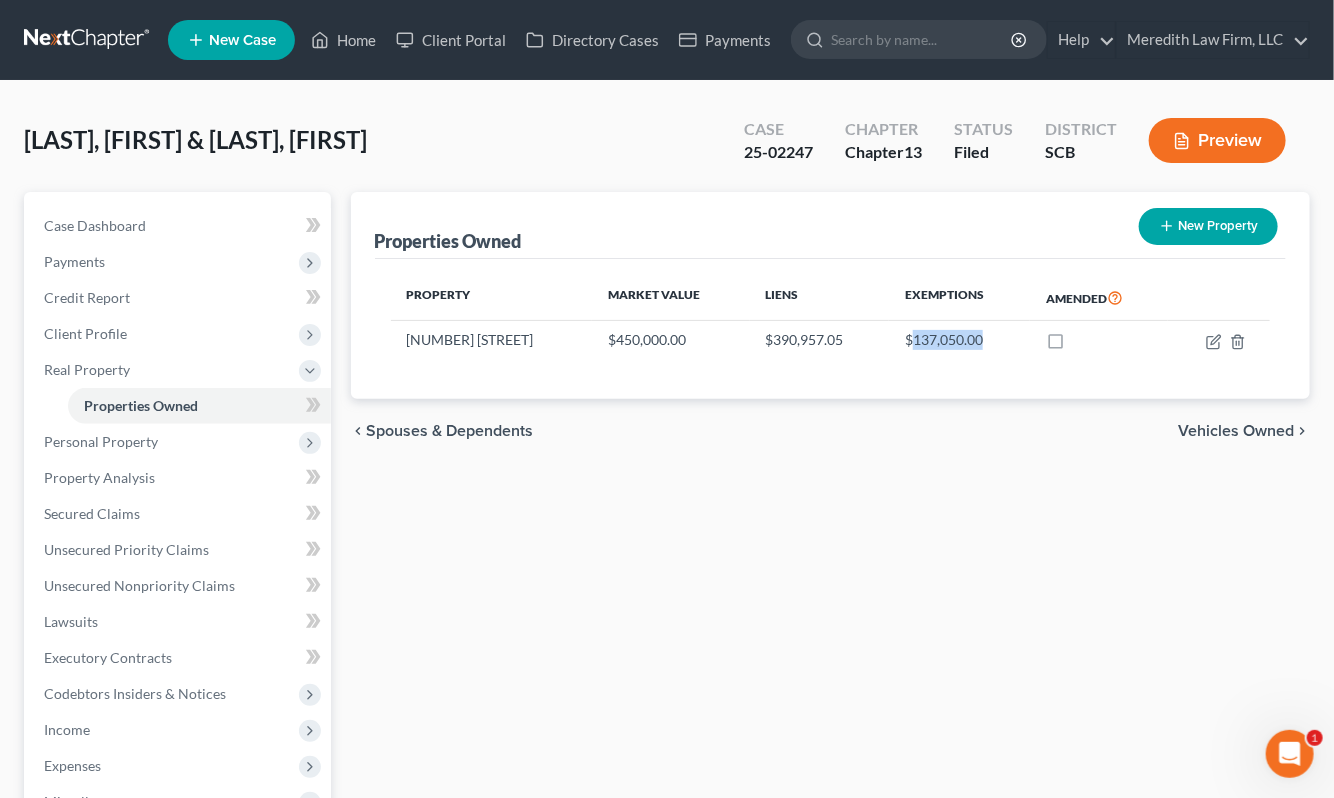 click on "$137,050.00" at bounding box center (959, 340) 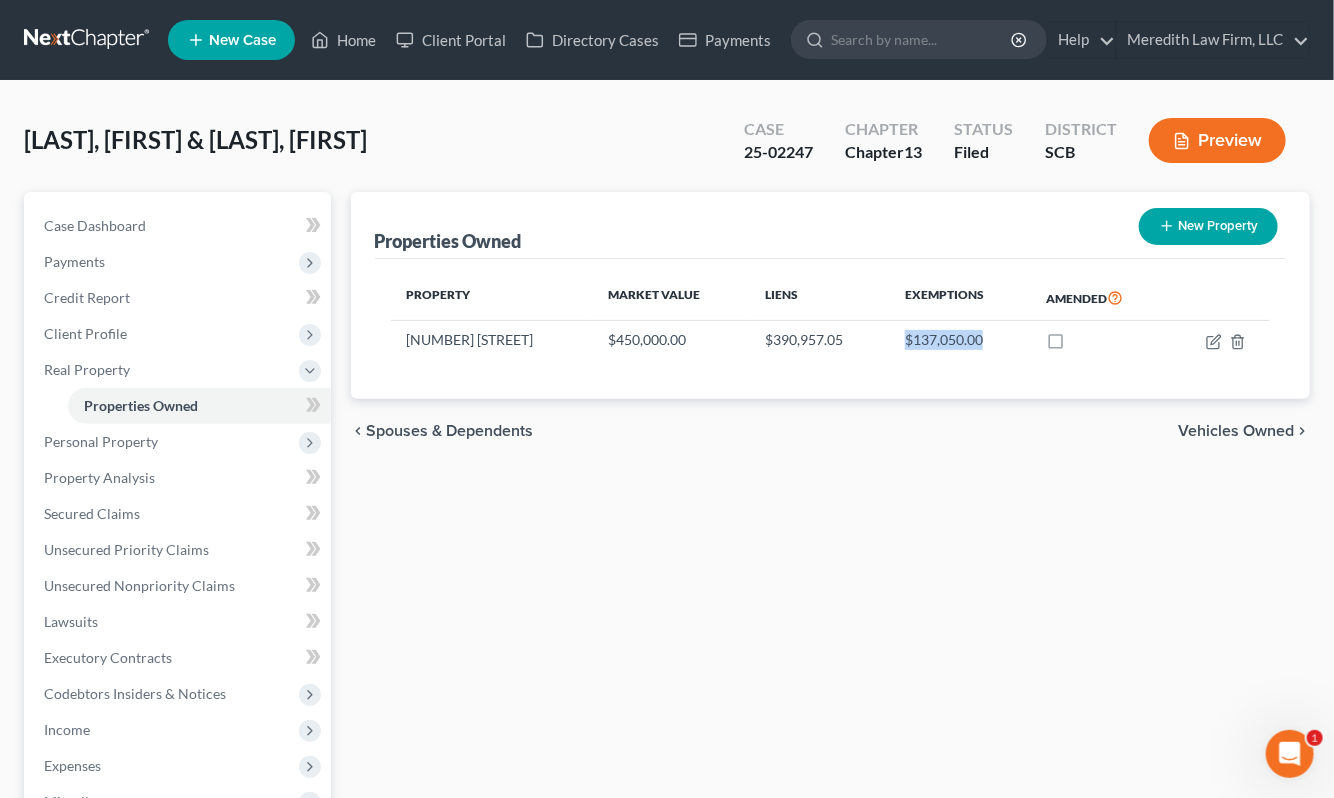 click on "$137,050.00" at bounding box center [959, 340] 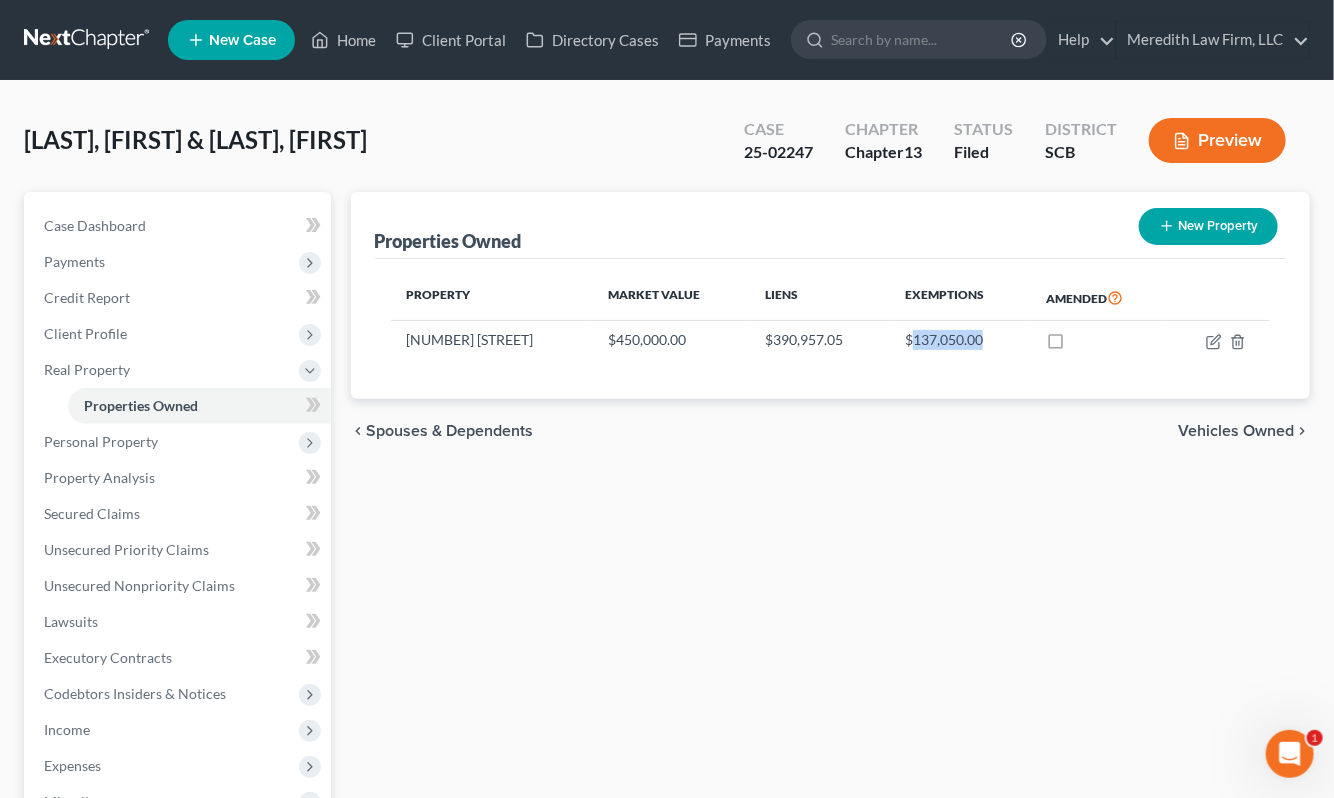 click on "$137,050.00" at bounding box center (959, 340) 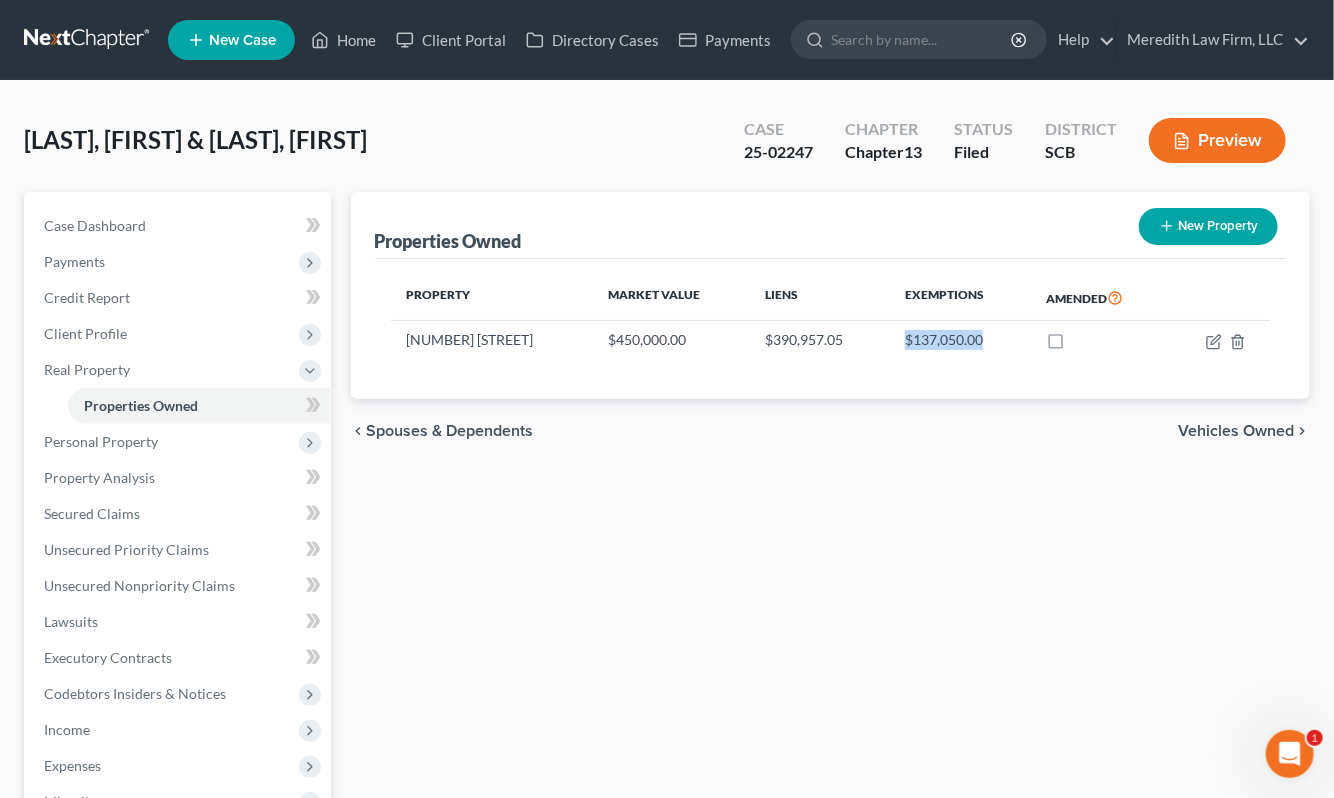 click on "$137,050.00" at bounding box center (959, 340) 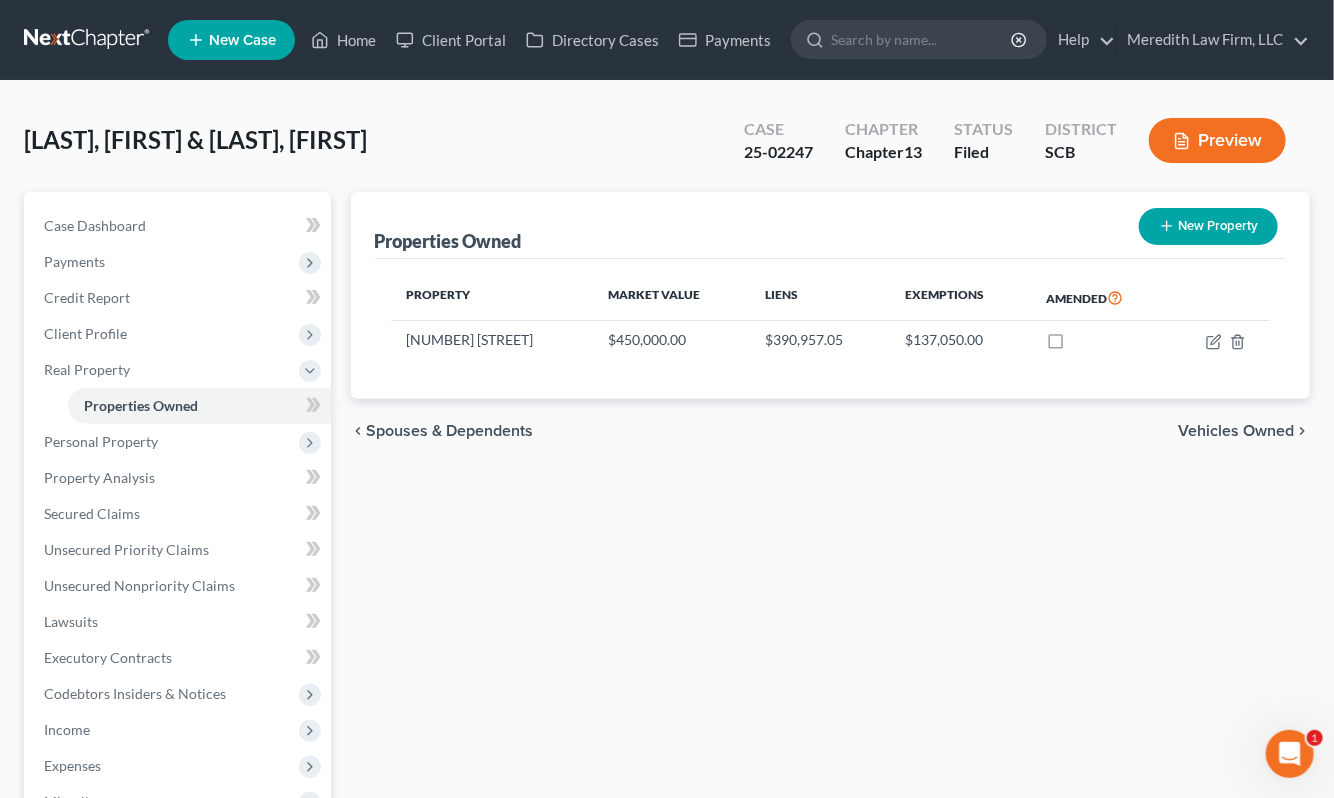 click on "$450,000.00" at bounding box center [670, 340] 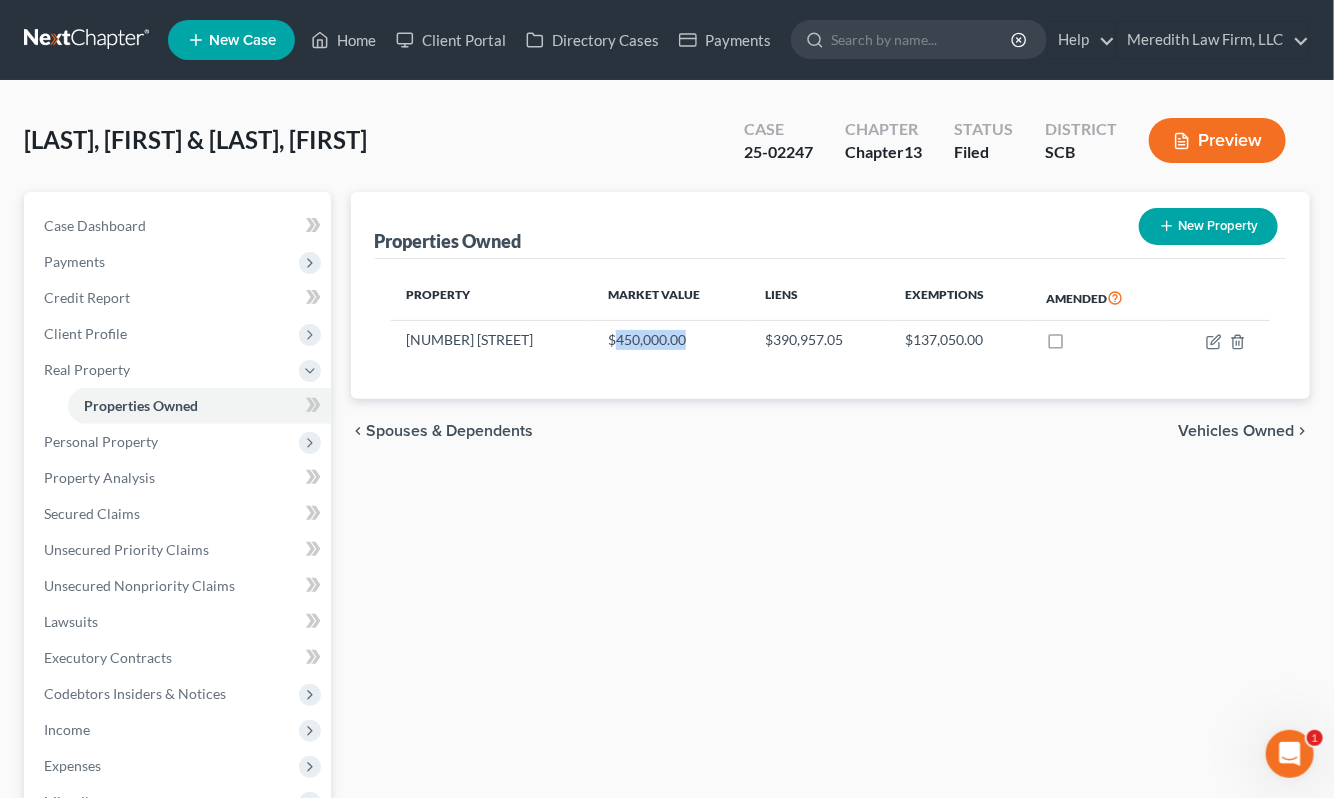 click on "$450,000.00" at bounding box center [670, 340] 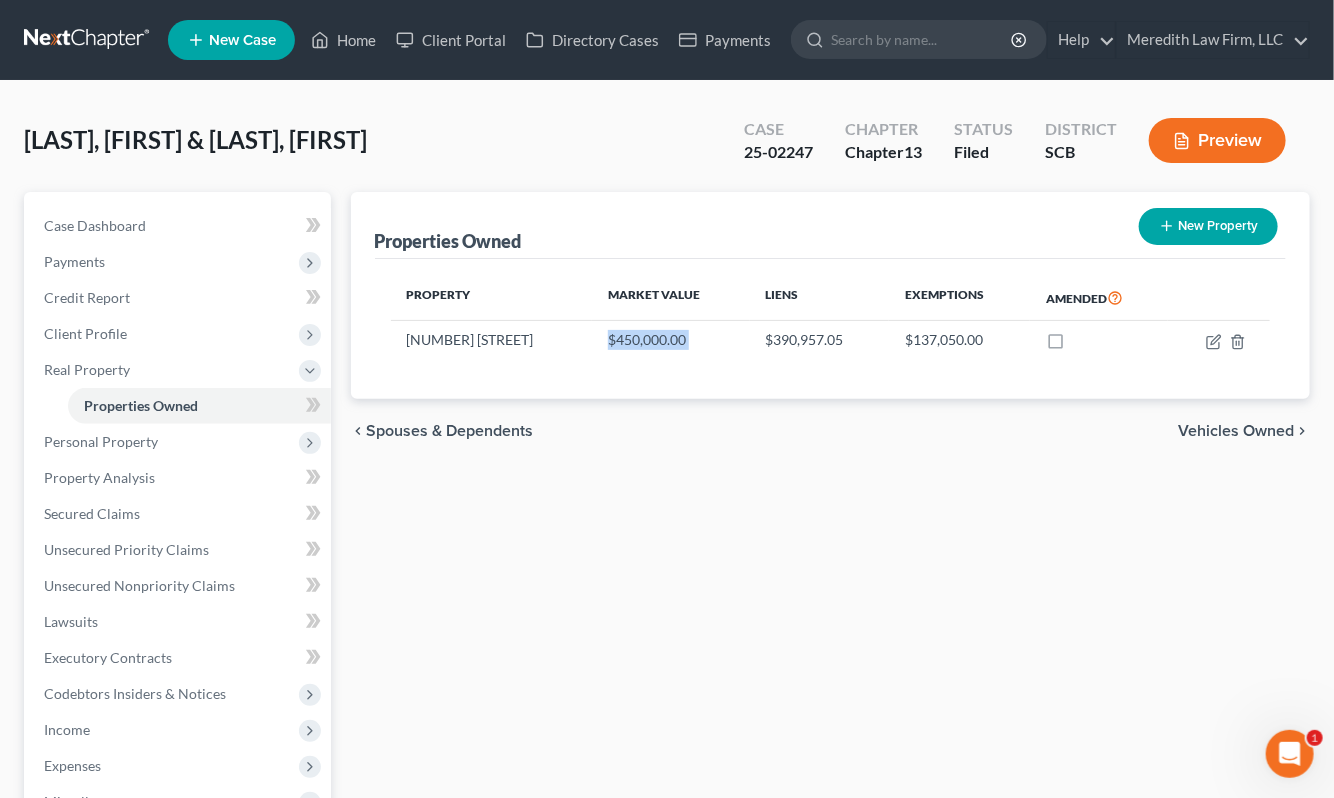 click on "$450,000.00" at bounding box center (670, 340) 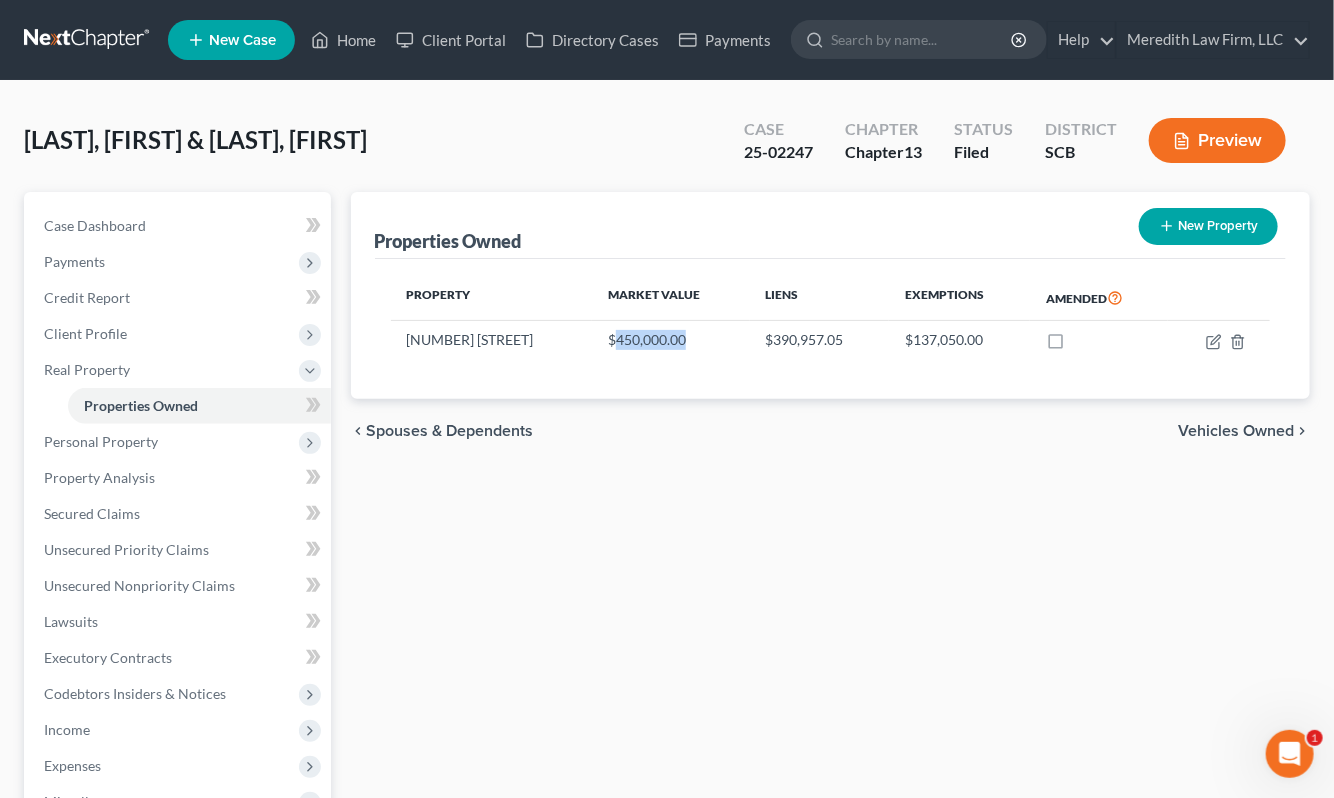 click on "$450,000.00" at bounding box center [670, 340] 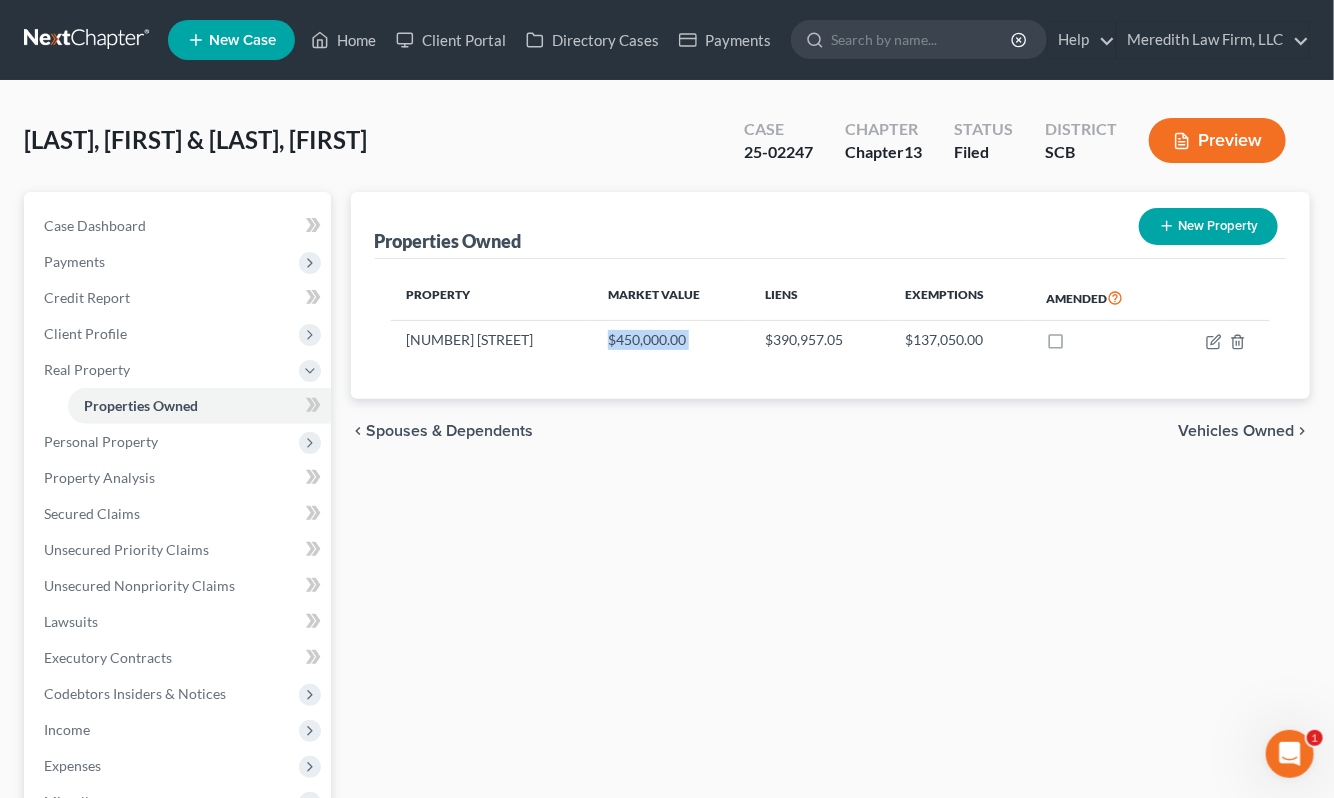 click on "$450,000.00" at bounding box center [670, 340] 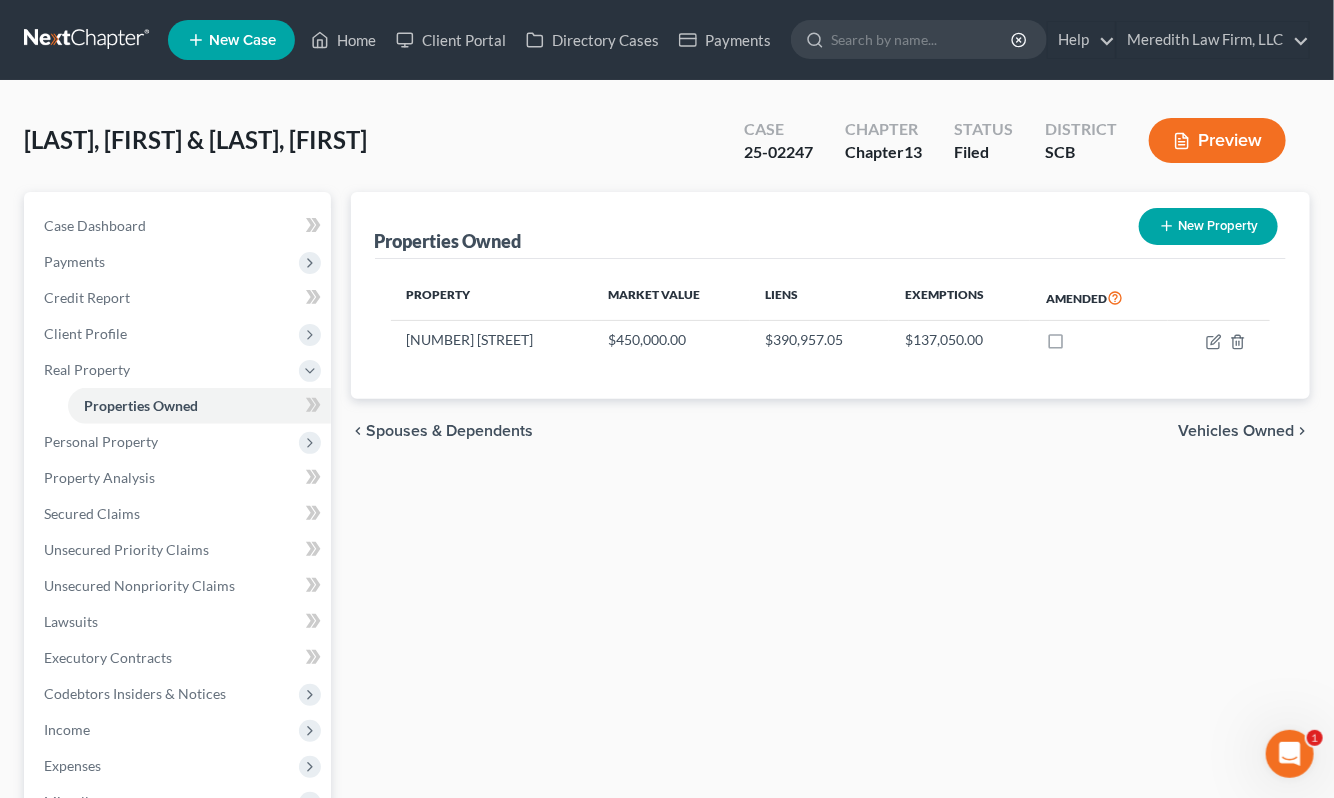 click on "$390,957.05" at bounding box center (820, 340) 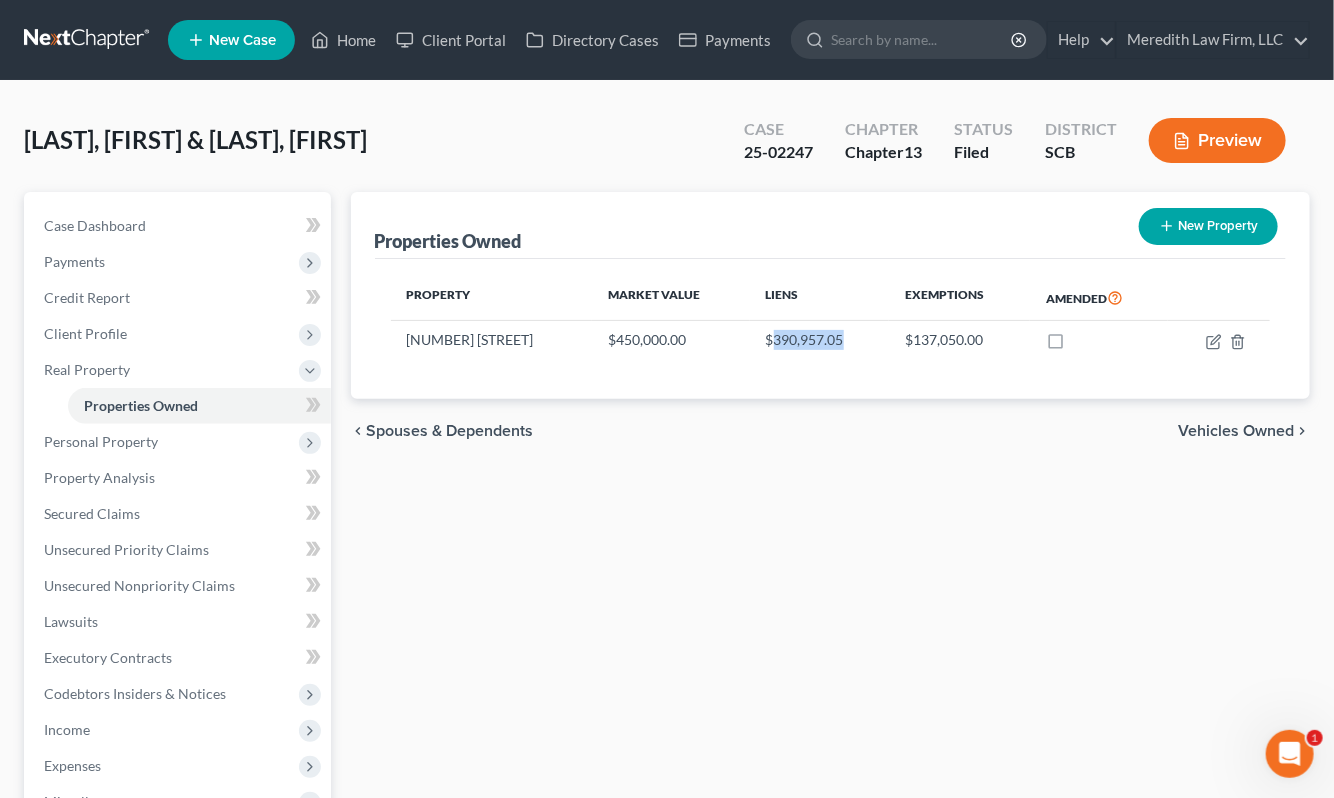 click on "$390,957.05" at bounding box center (820, 340) 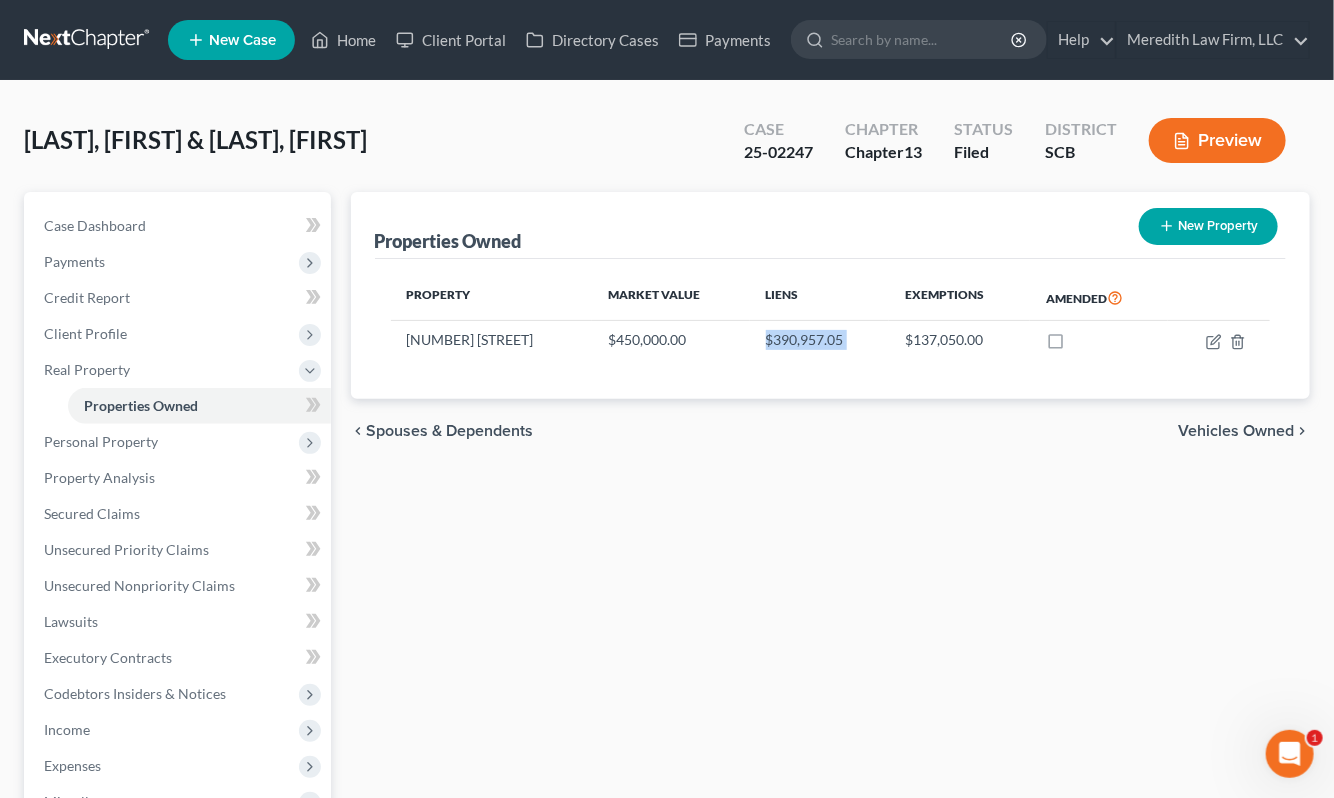 click on "$390,957.05" at bounding box center (820, 340) 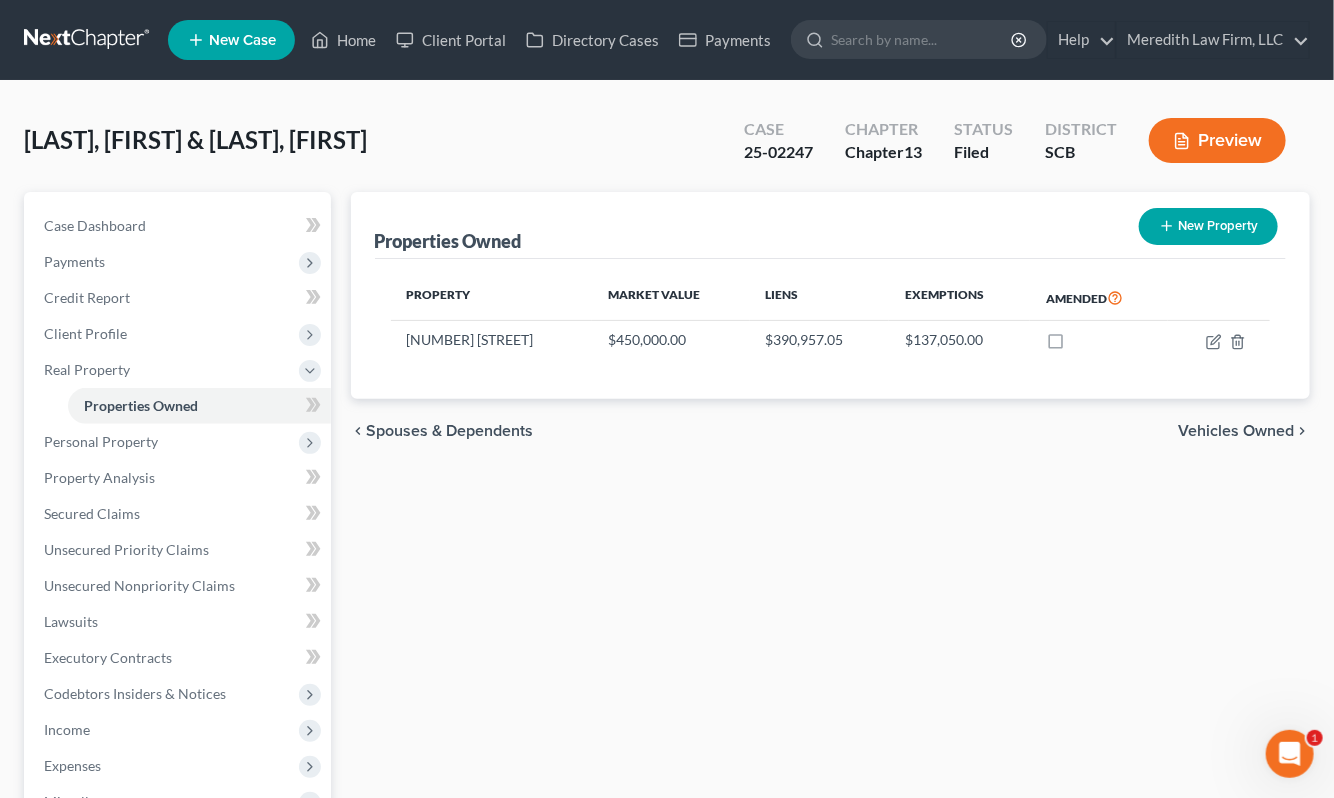 click on "$137,050.00" at bounding box center [959, 340] 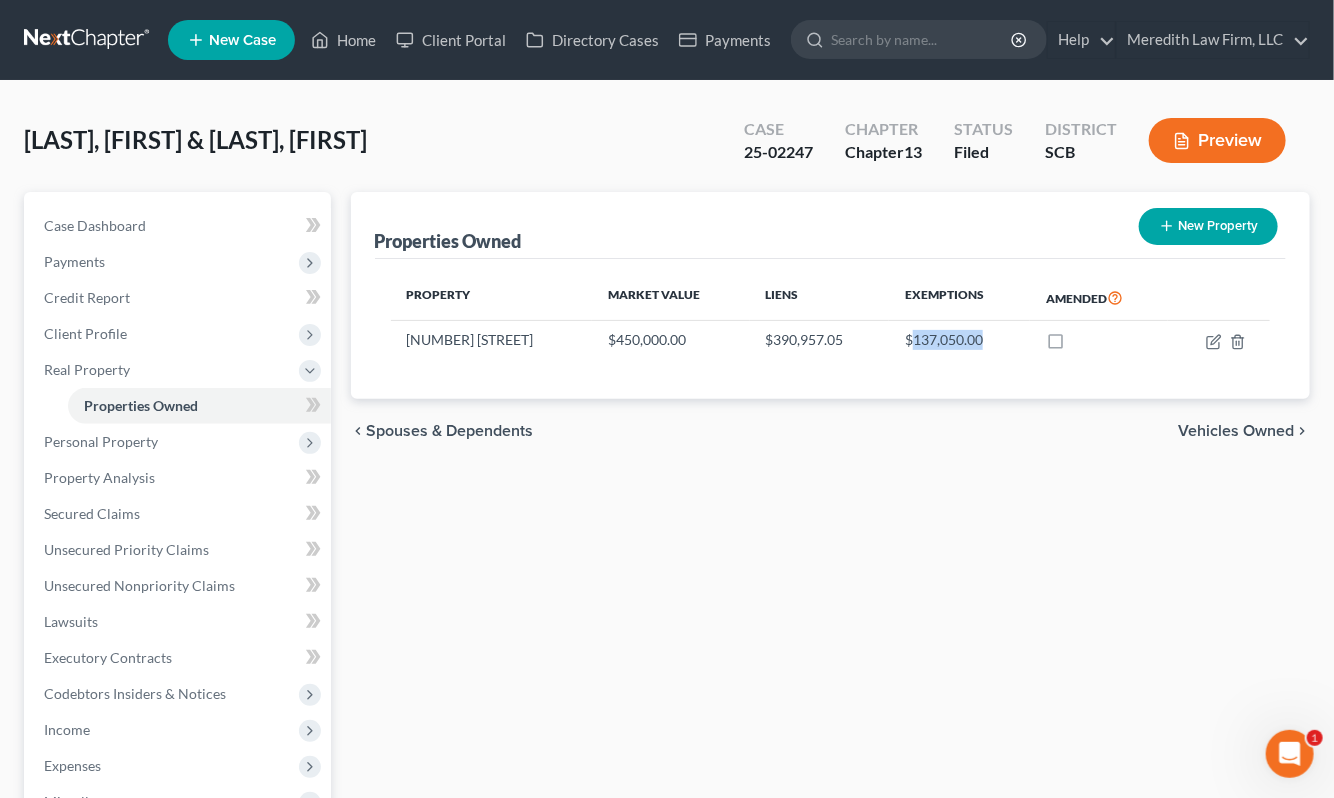 click on "$137,050.00" at bounding box center [959, 340] 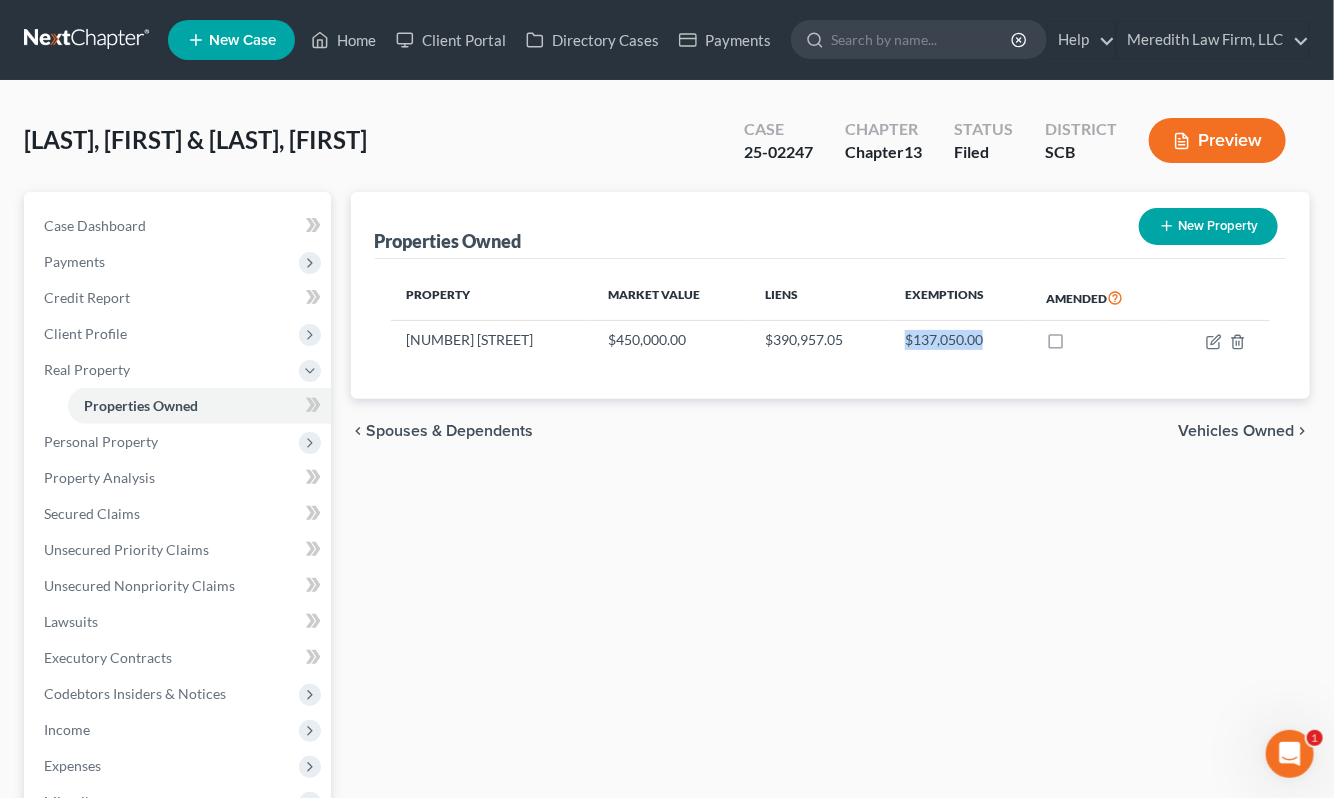 click on "$137,050.00" at bounding box center [959, 340] 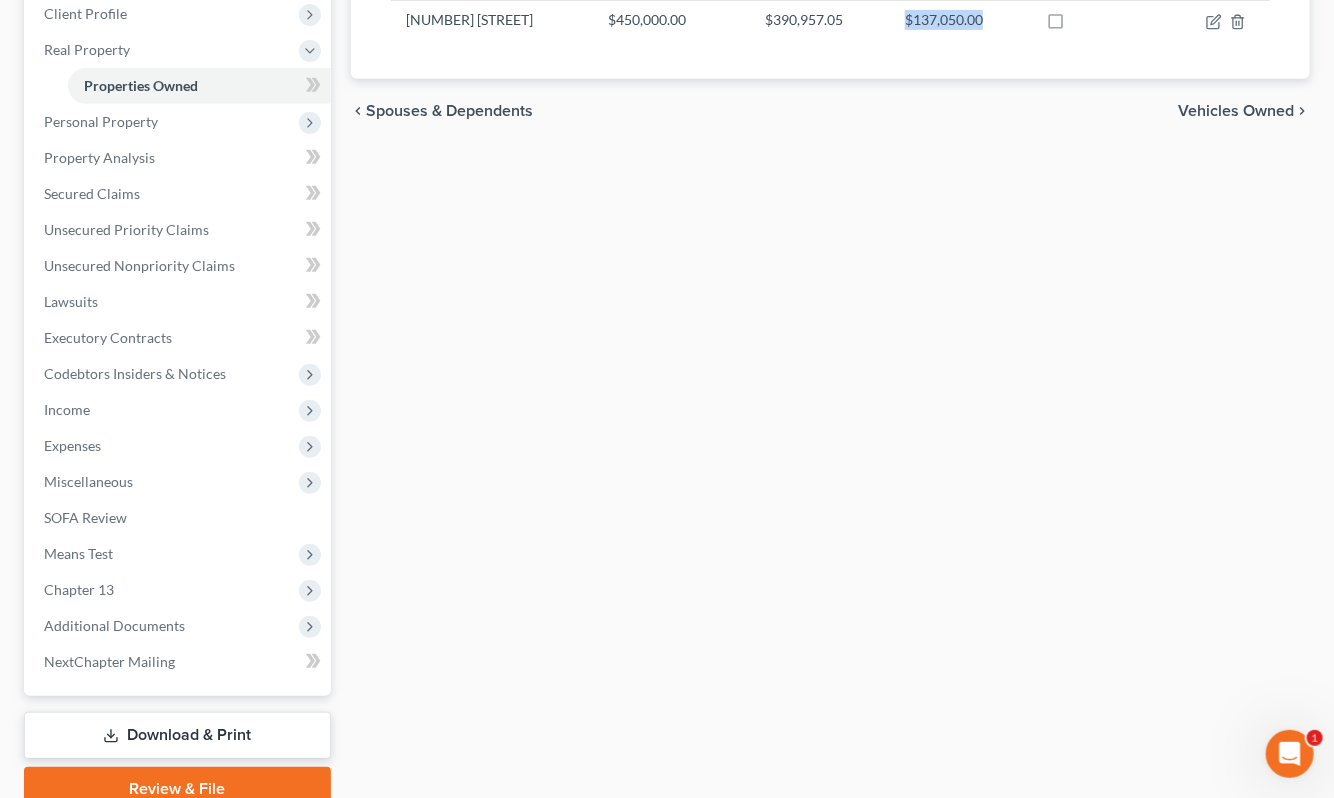 scroll, scrollTop: 405, scrollLeft: 0, axis: vertical 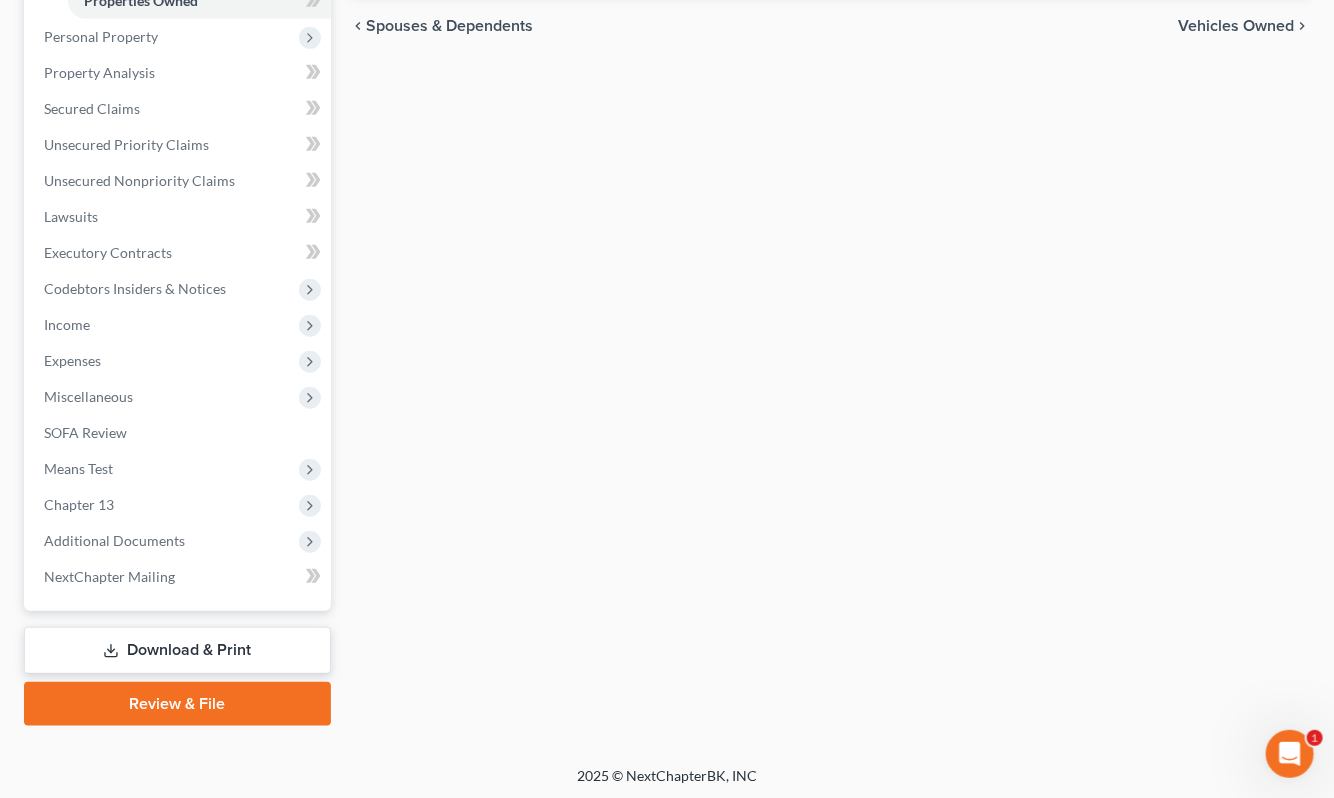 click on "Income" at bounding box center (179, 325) 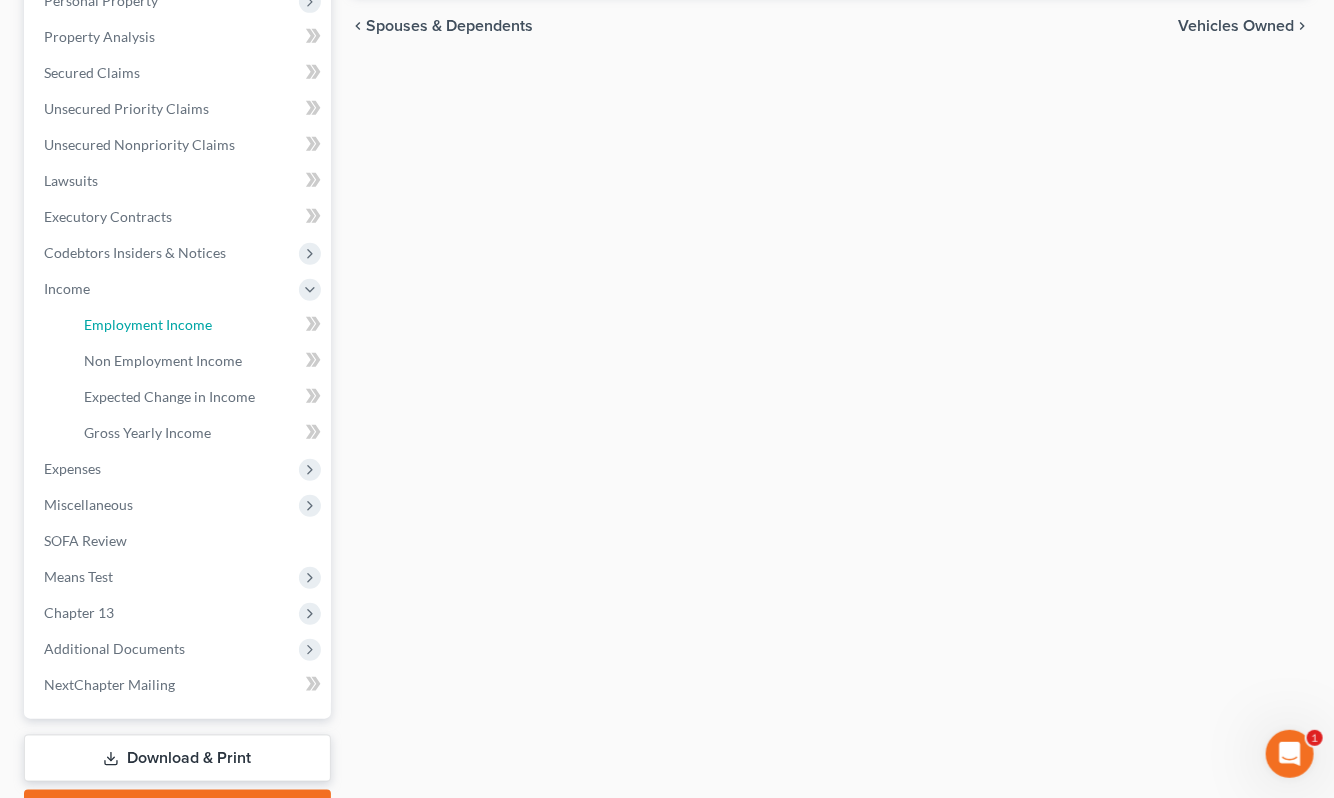 click on "Employment Income" at bounding box center [199, 325] 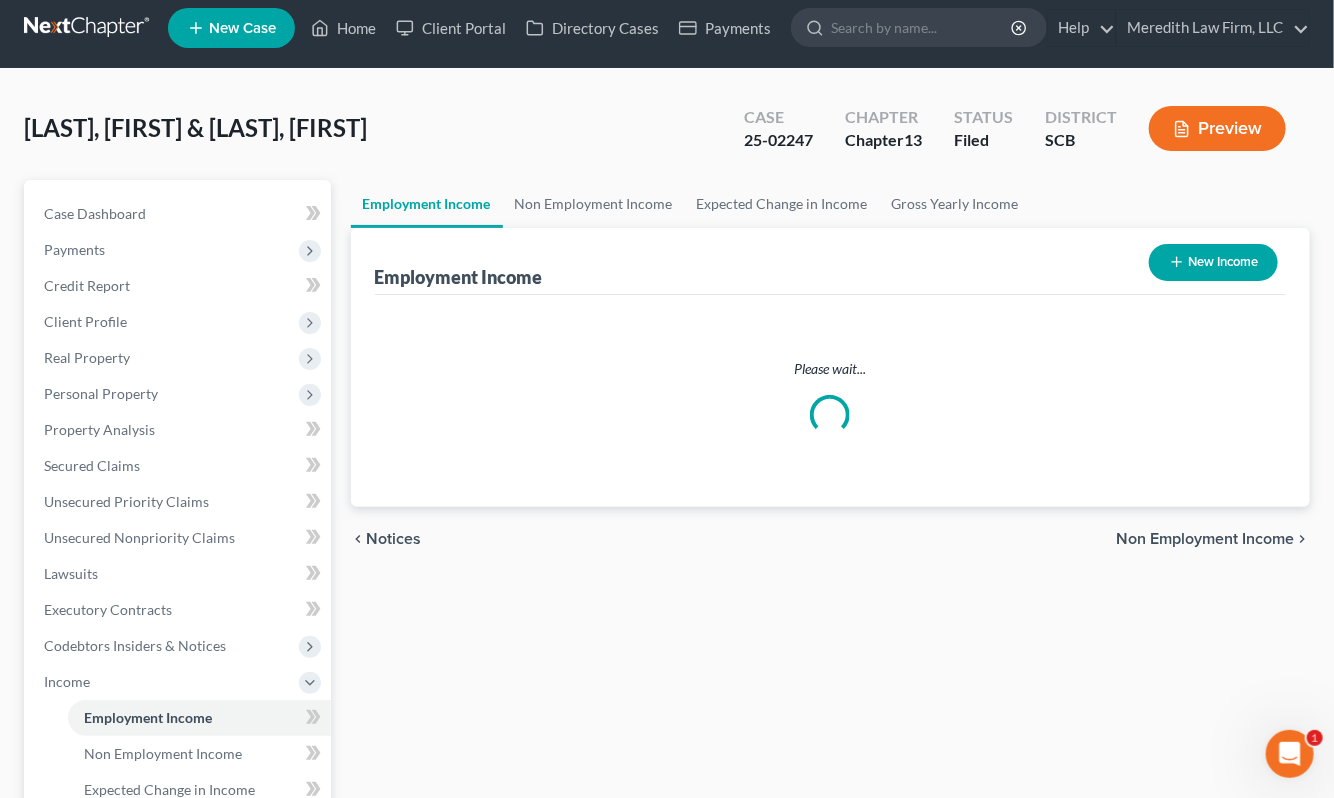 scroll, scrollTop: 0, scrollLeft: 0, axis: both 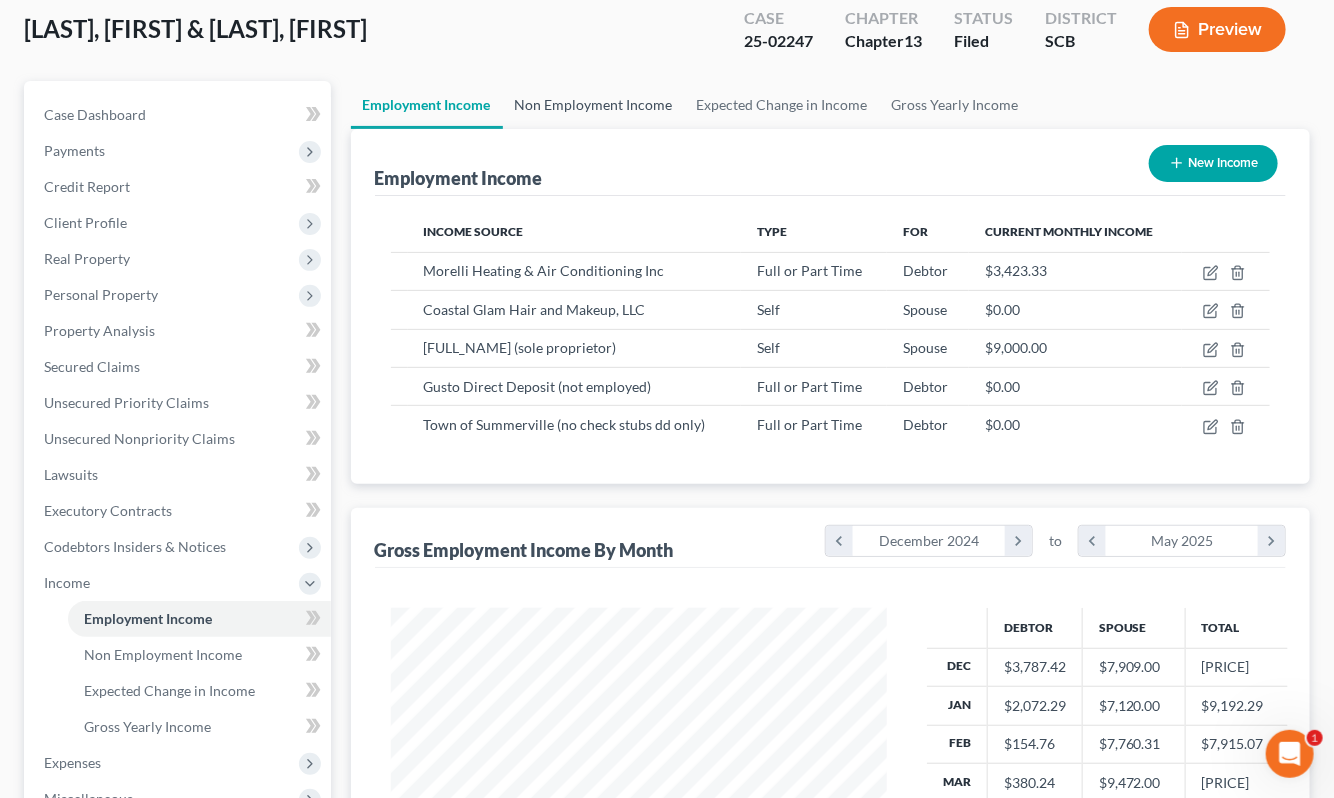 click on "Non Employment Income" at bounding box center [594, 105] 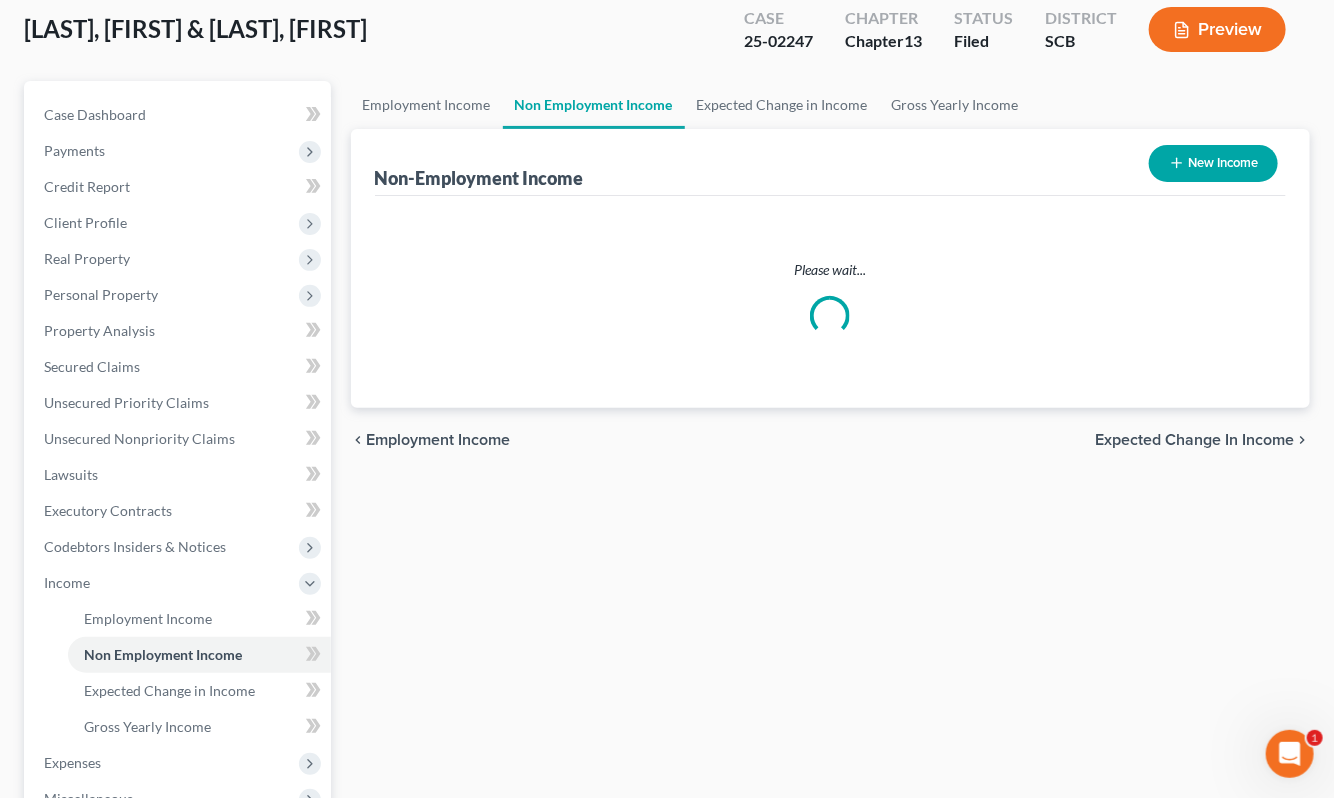 scroll, scrollTop: 0, scrollLeft: 0, axis: both 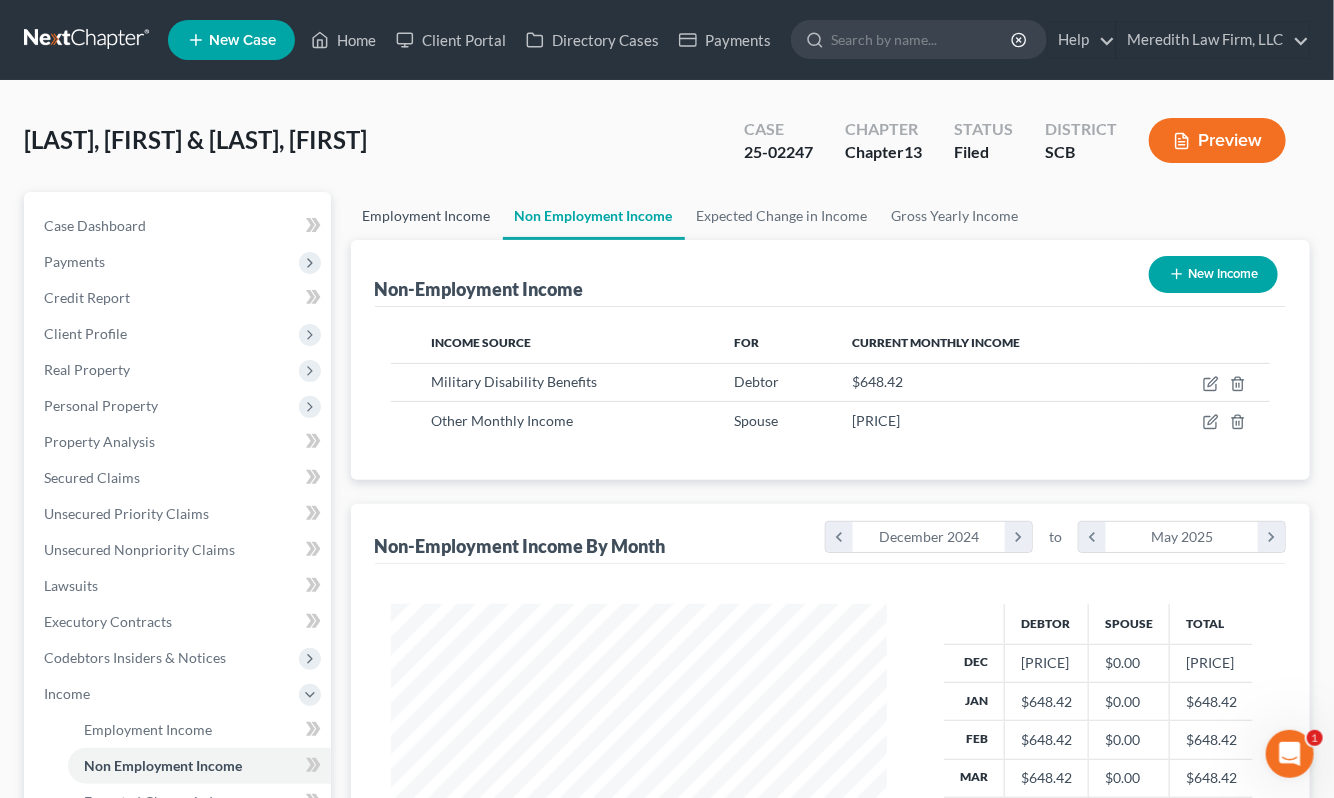 click on "Employment Income" at bounding box center (427, 216) 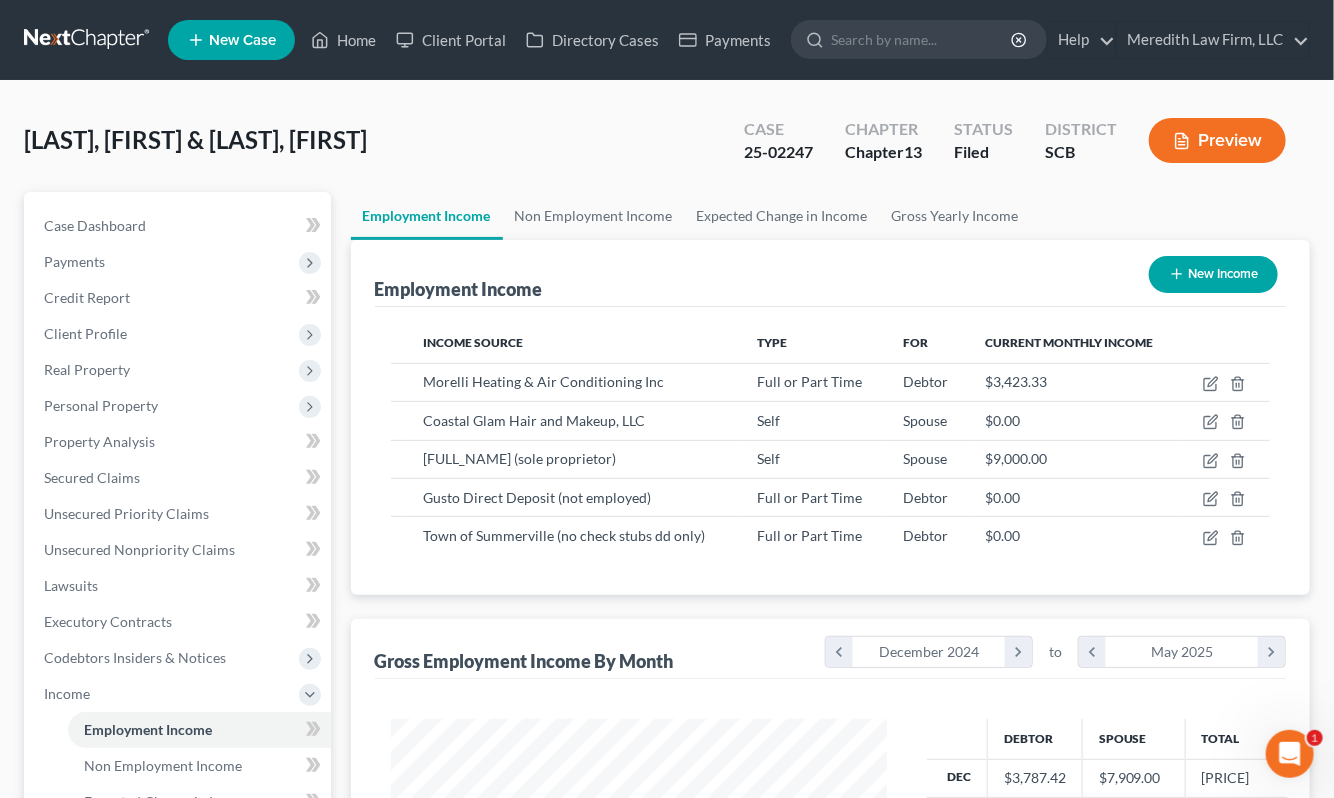 scroll, scrollTop: 999641, scrollLeft: 999463, axis: both 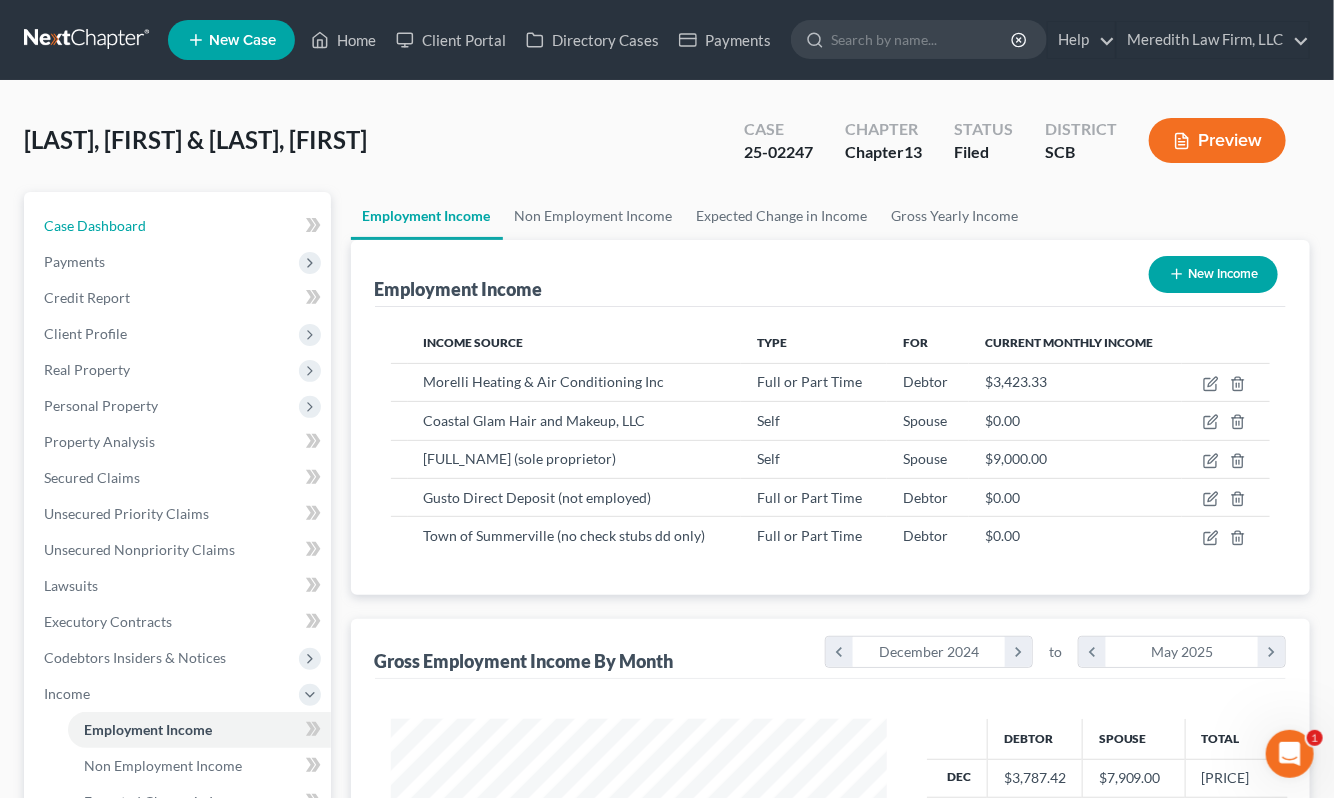 click on "Case Dashboard" at bounding box center (179, 226) 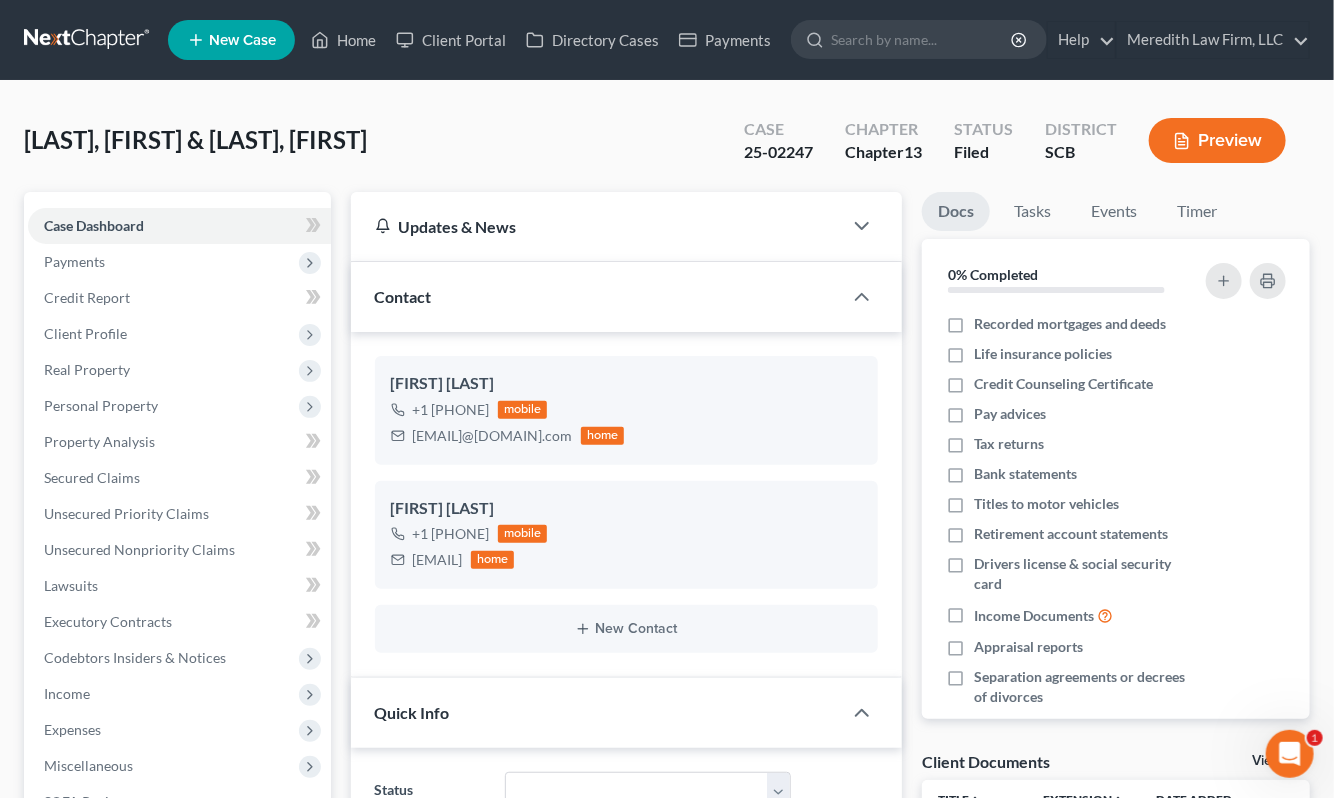 scroll, scrollTop: 868, scrollLeft: 0, axis: vertical 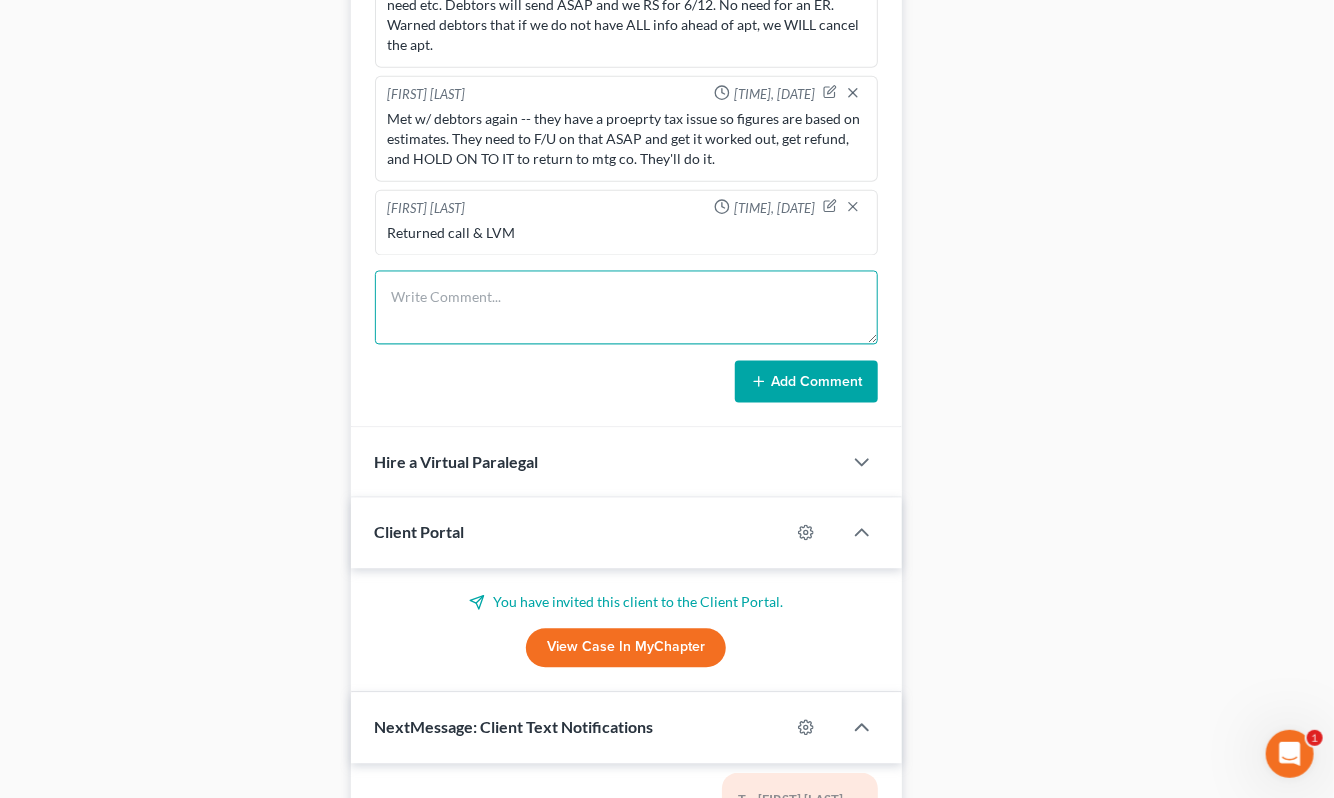 click at bounding box center [626, 308] 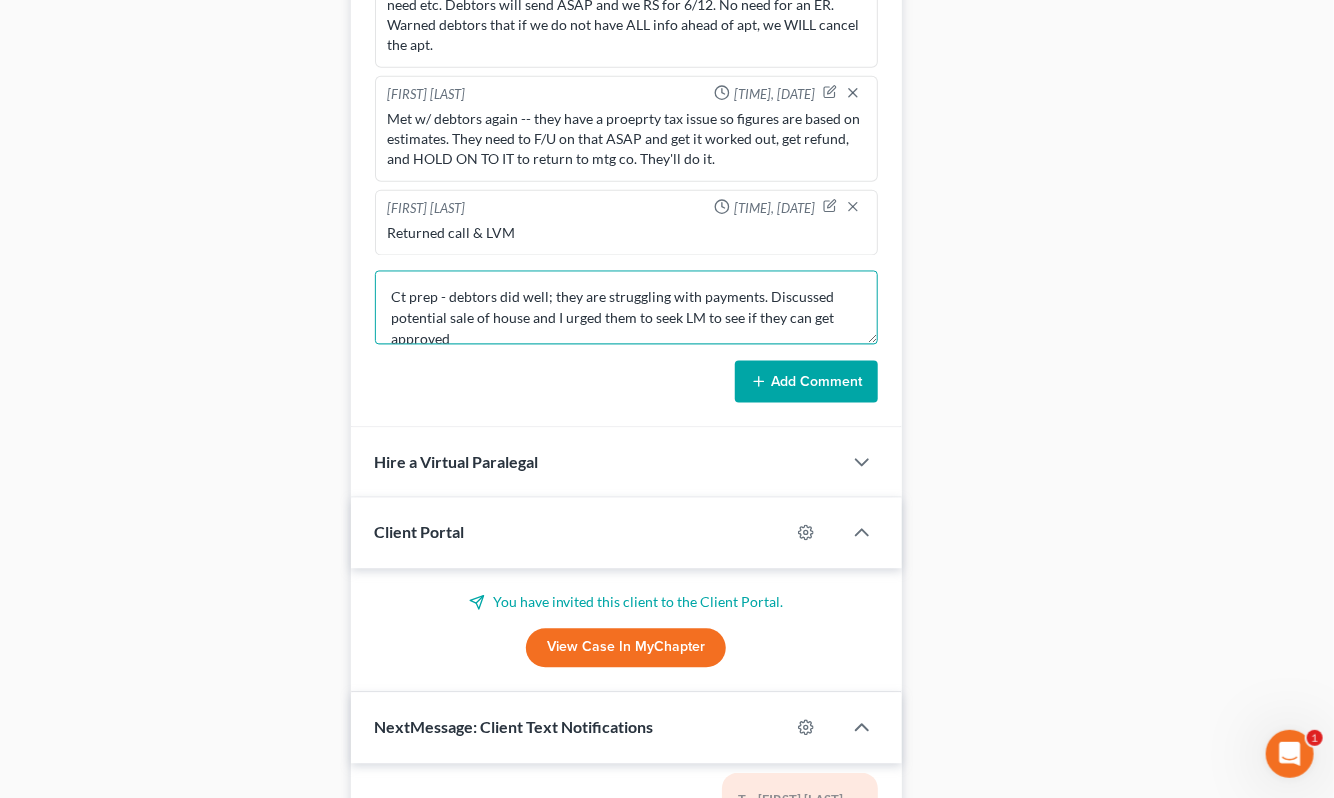 scroll, scrollTop: 3, scrollLeft: 0, axis: vertical 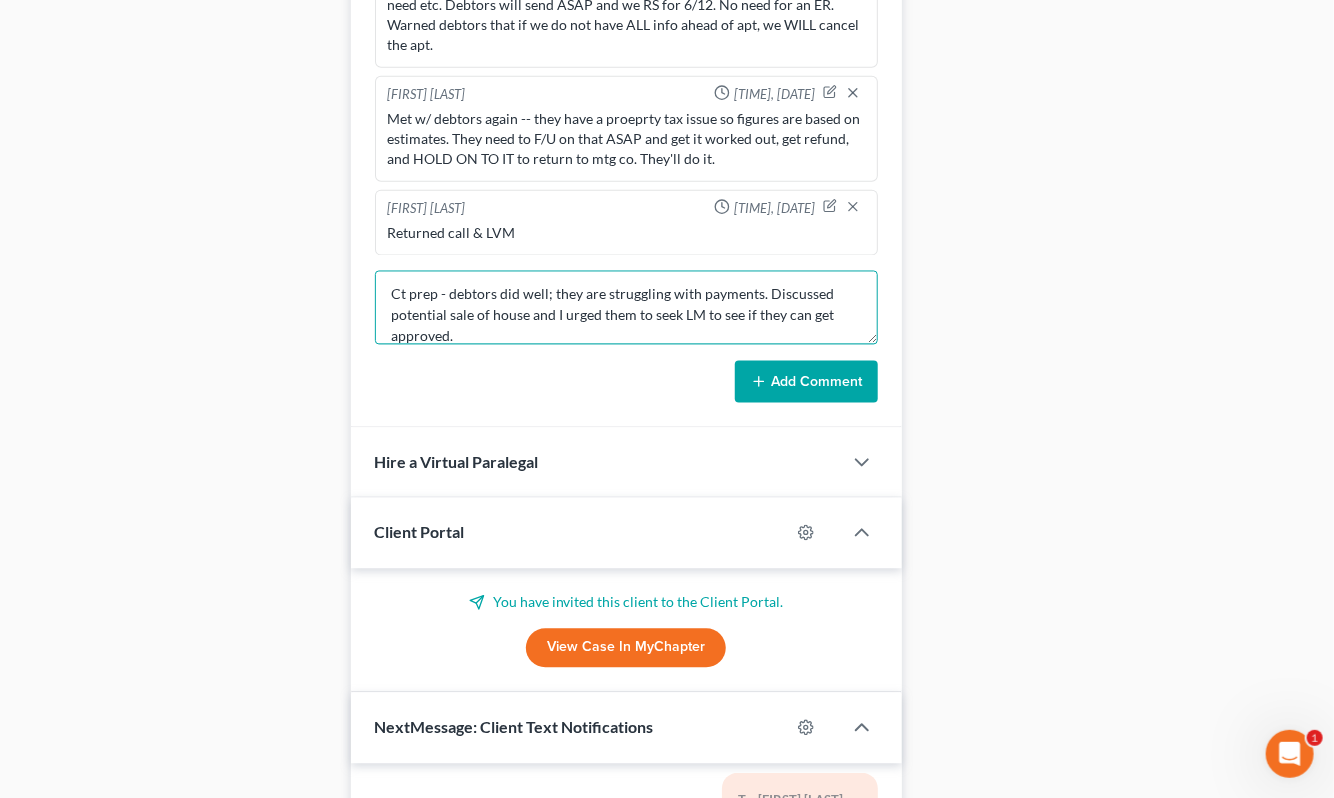 type on "Ct prep - debtors did well; they are struggling with payments. Discussed potential sale of house and I urged them to seek LM to see if they can get approved." 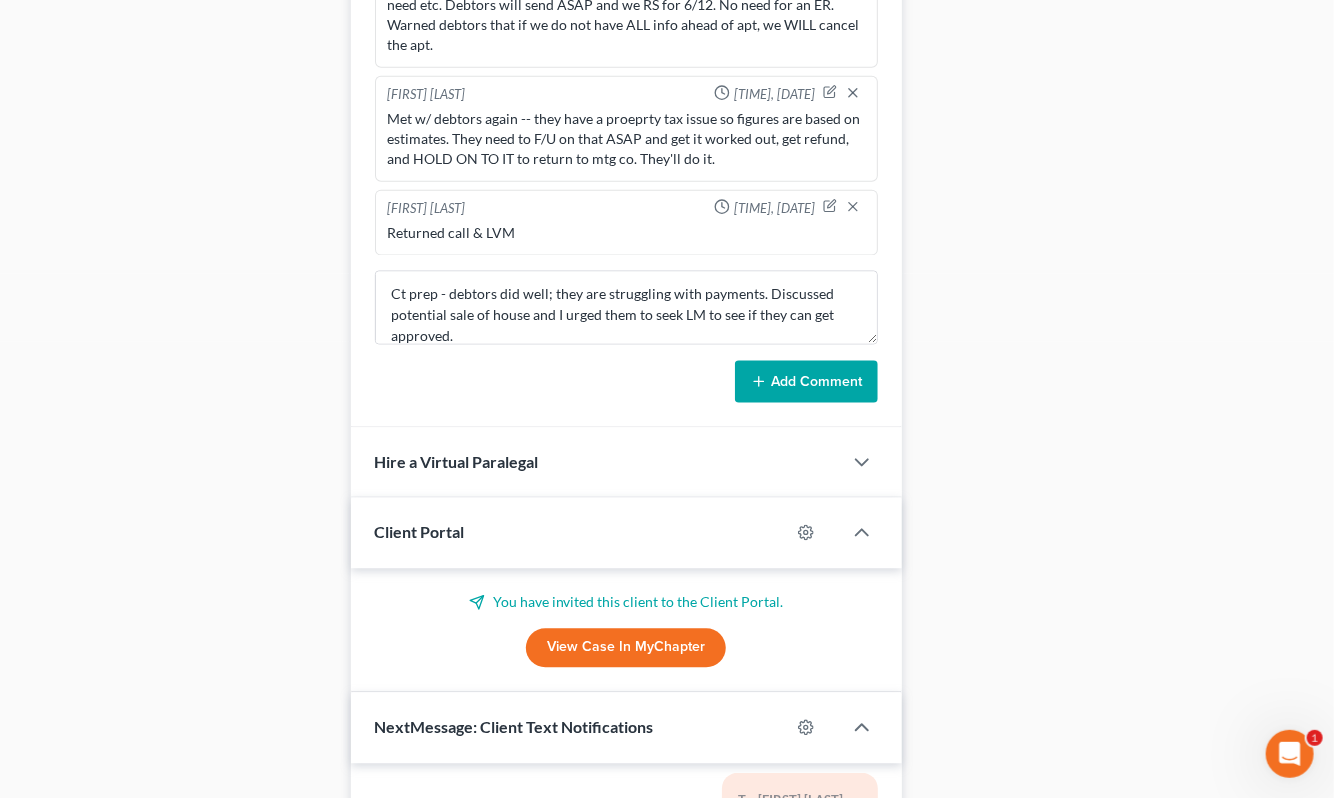 click on "Add Comment" at bounding box center [806, 382] 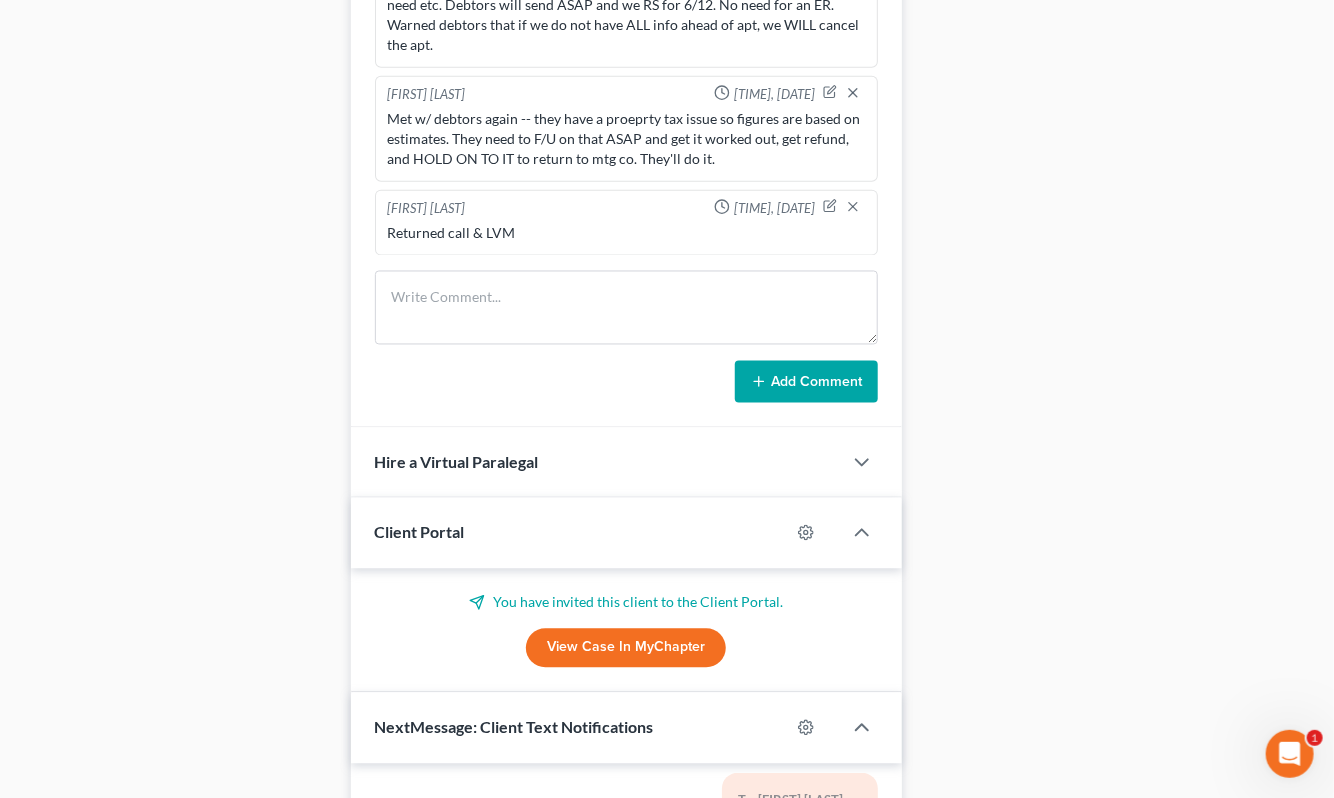 scroll, scrollTop: 0, scrollLeft: 0, axis: both 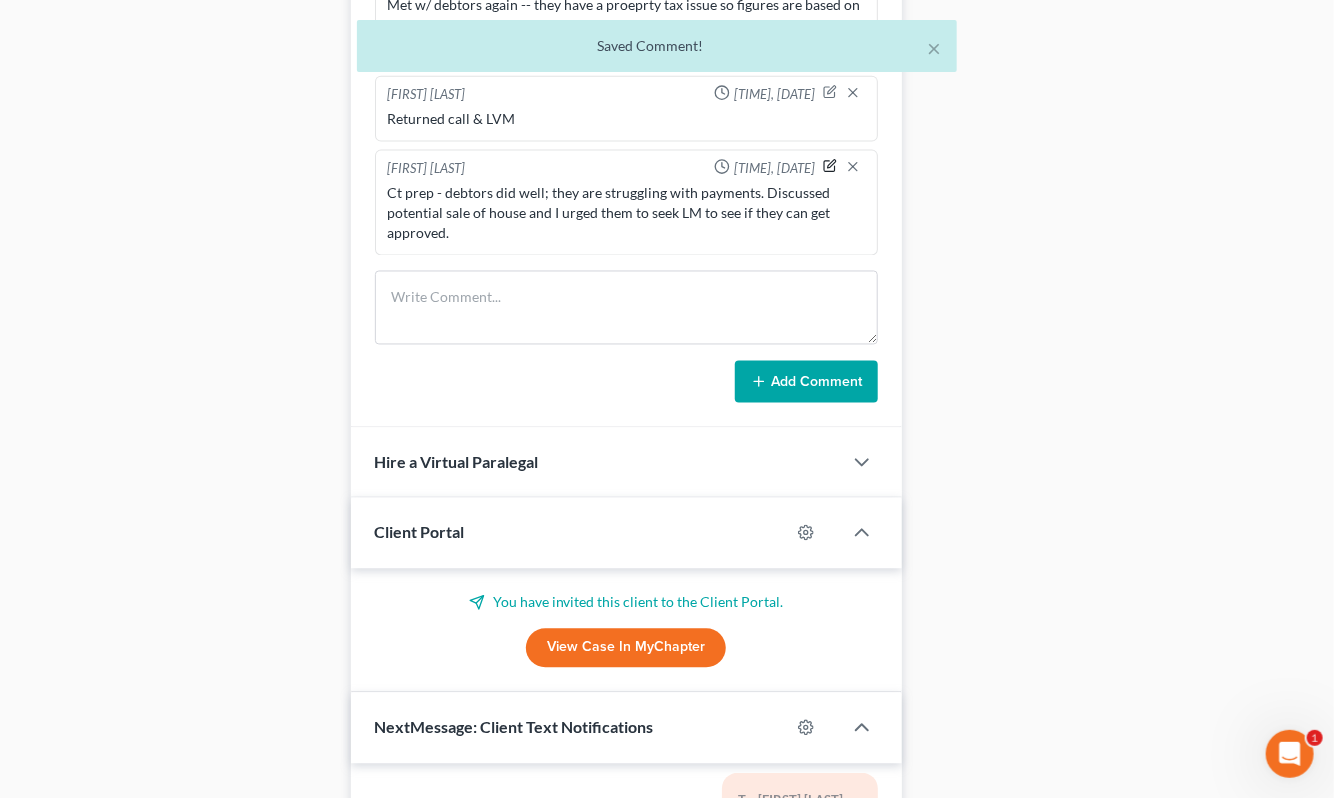 click 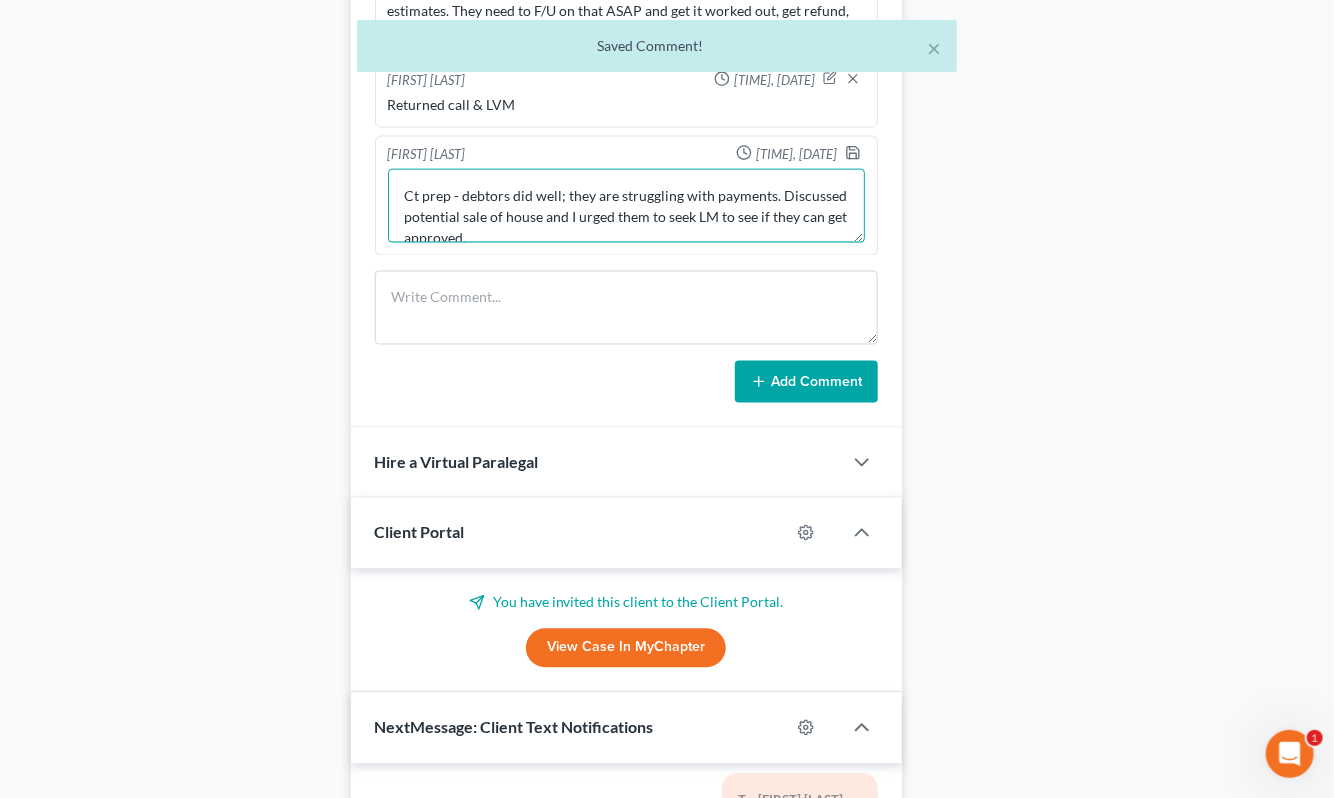 click on "Ct prep - debtors did well; they are struggling with payments. Discussed potential sale of house and I urged them to seek LM to see if they can get approved." at bounding box center (626, 206) 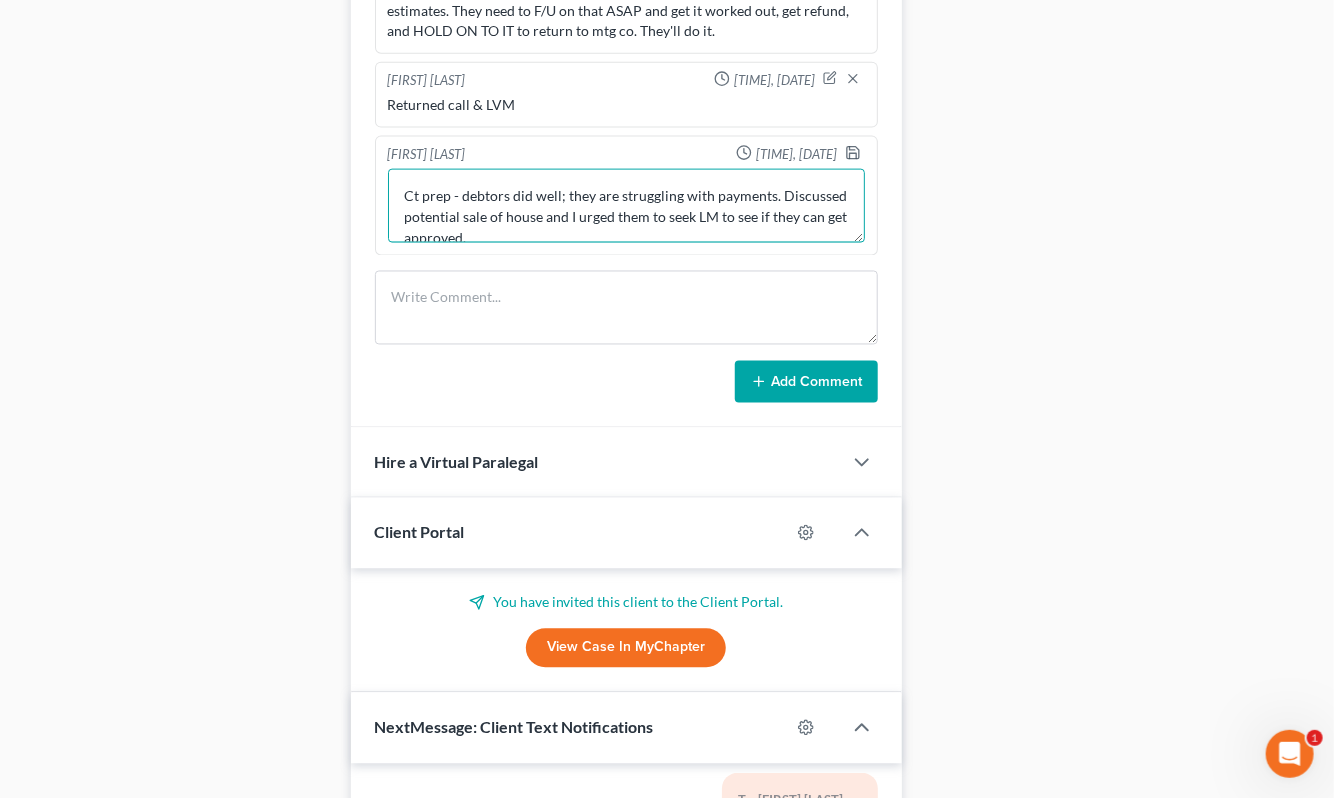 scroll, scrollTop: 3, scrollLeft: 0, axis: vertical 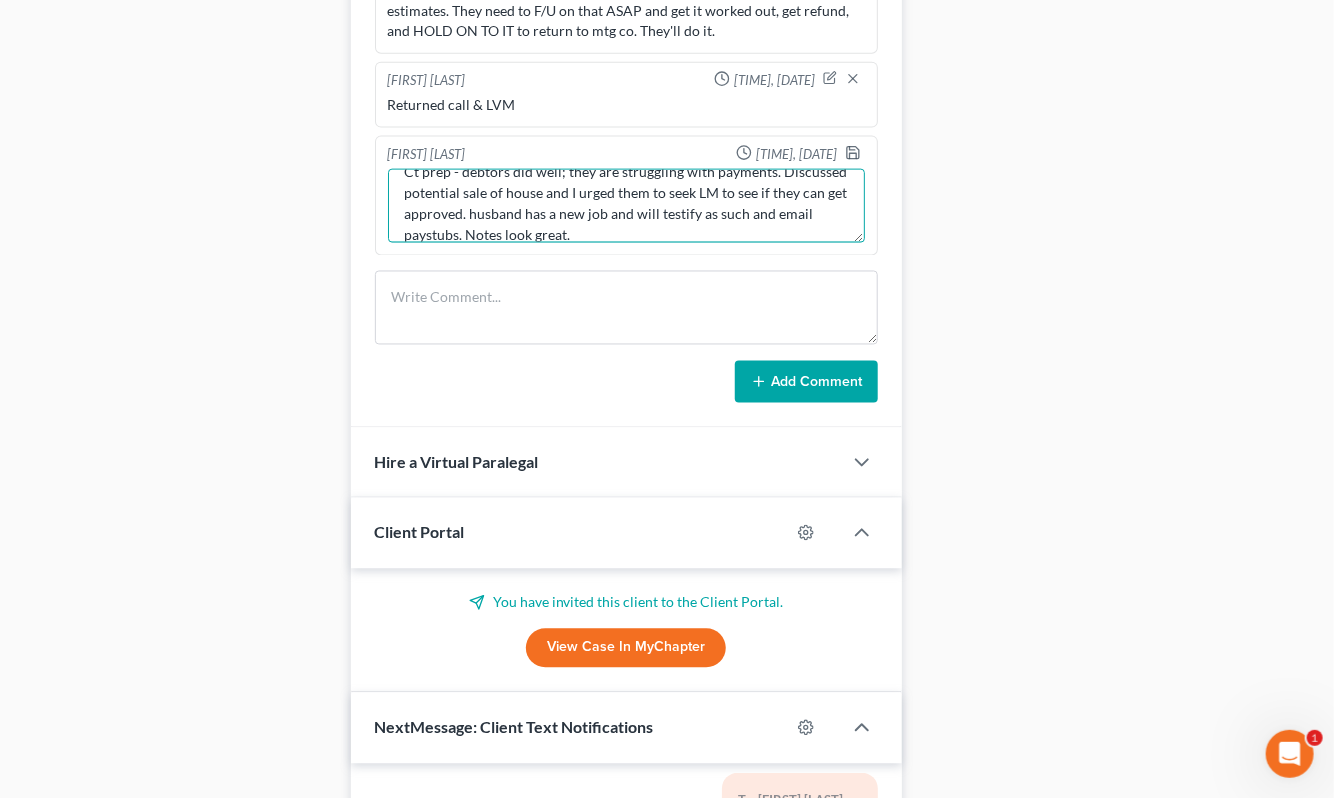 type on "Ct prep - debtors did well; they are struggling with payments. Discussed potential sale of house and I urged them to seek LM to see if they can get approved. husband has a new job and will testify as such and email paystubs. Notes look great." 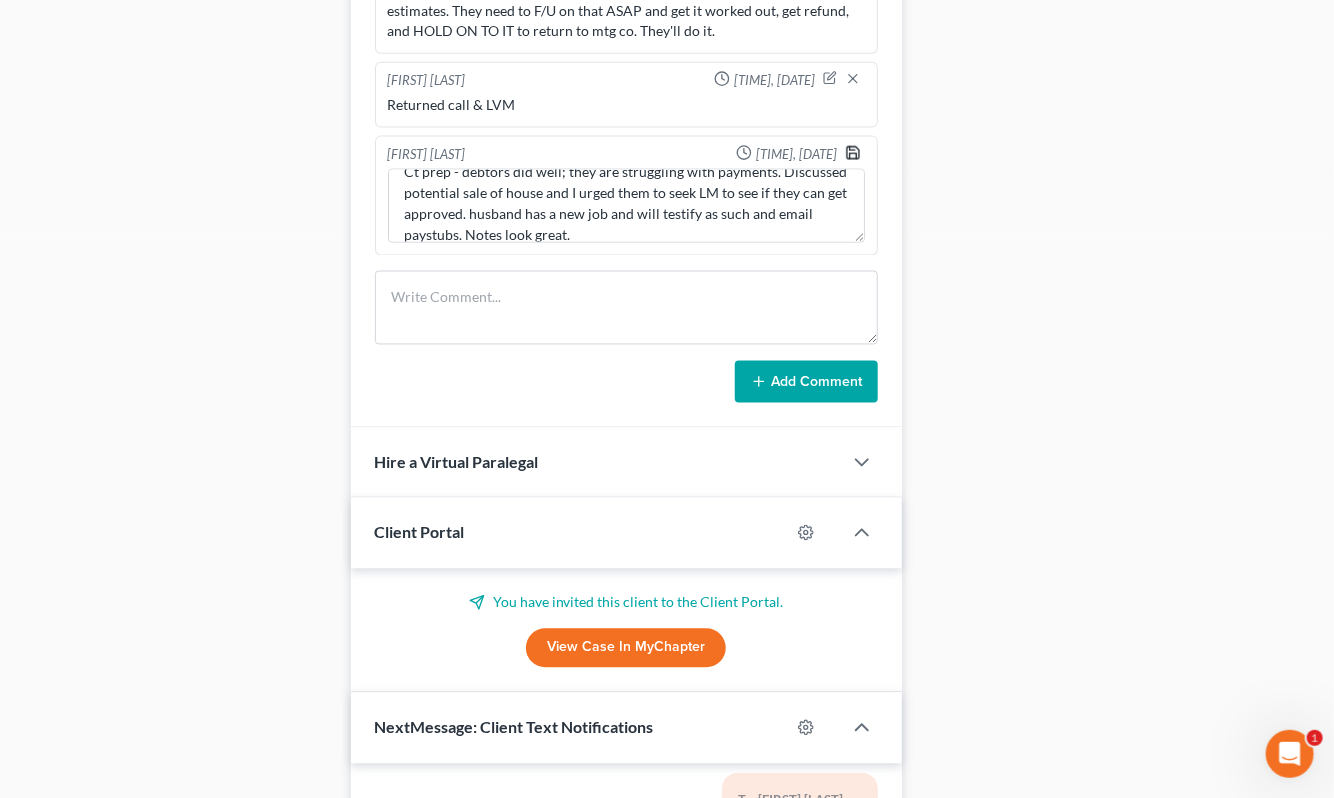 click 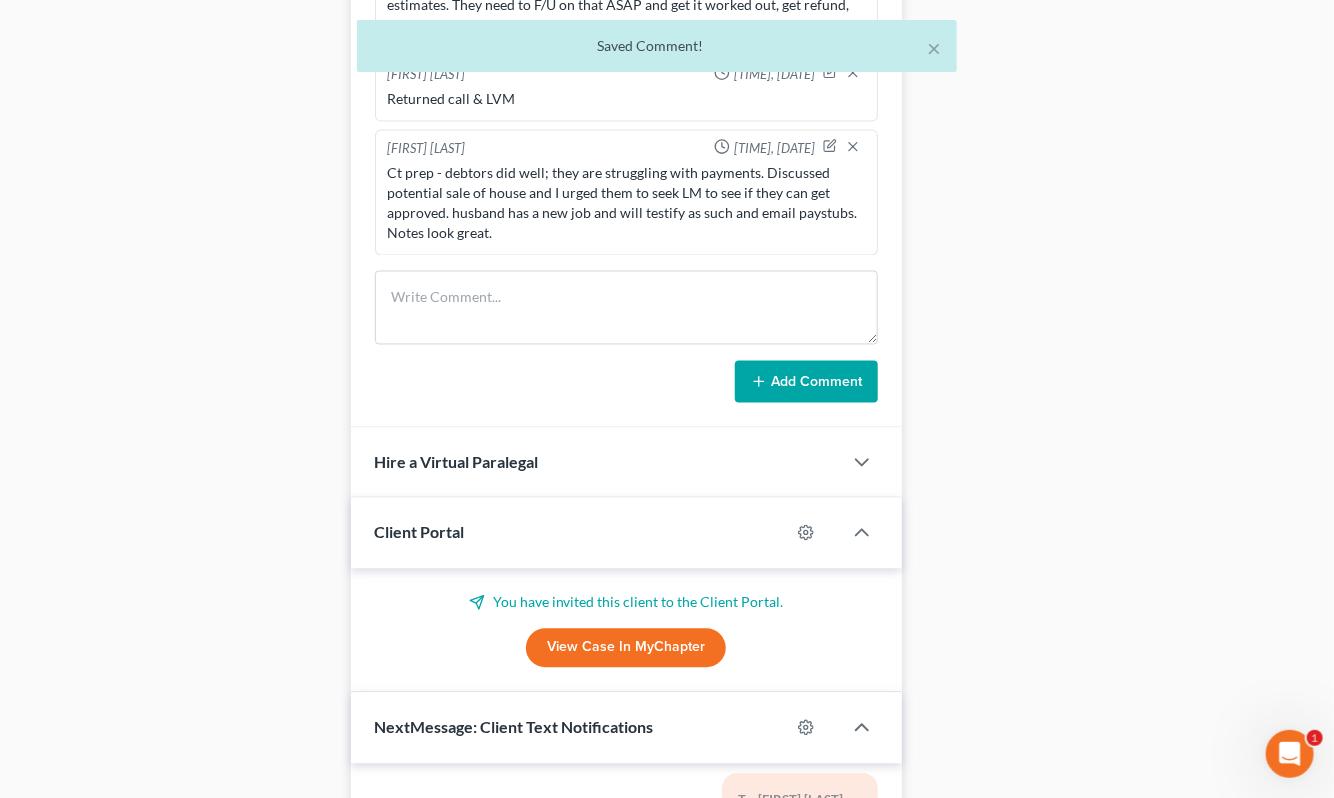 scroll, scrollTop: 1002, scrollLeft: 0, axis: vertical 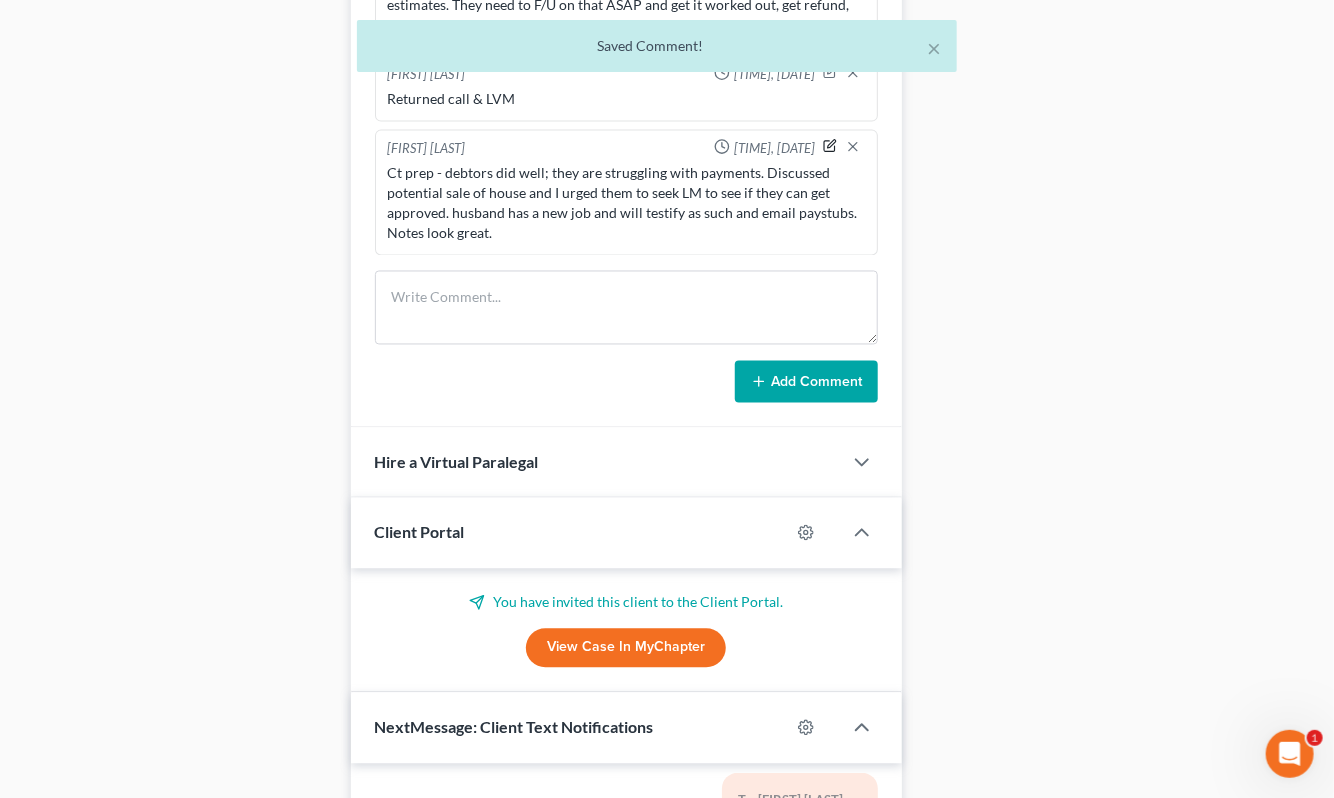 click 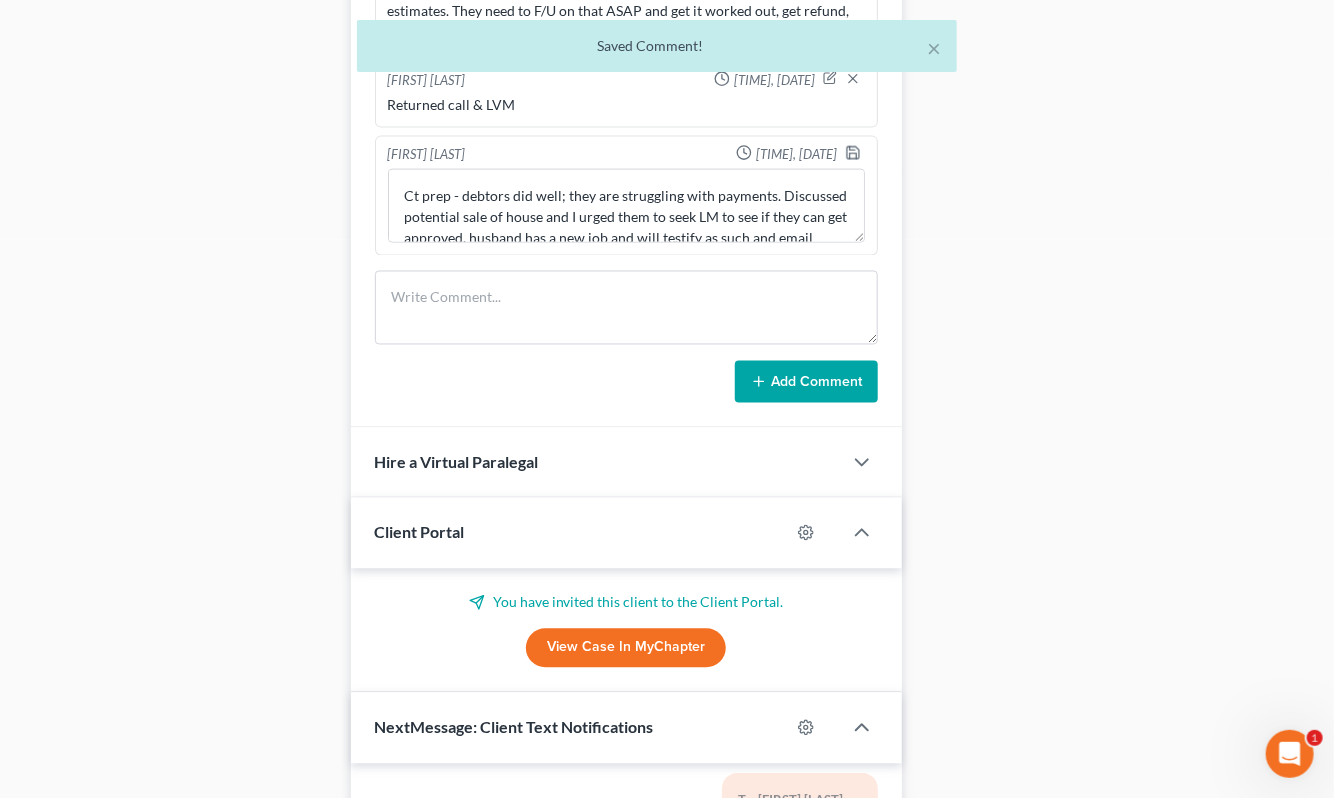 scroll, scrollTop: 996, scrollLeft: 0, axis: vertical 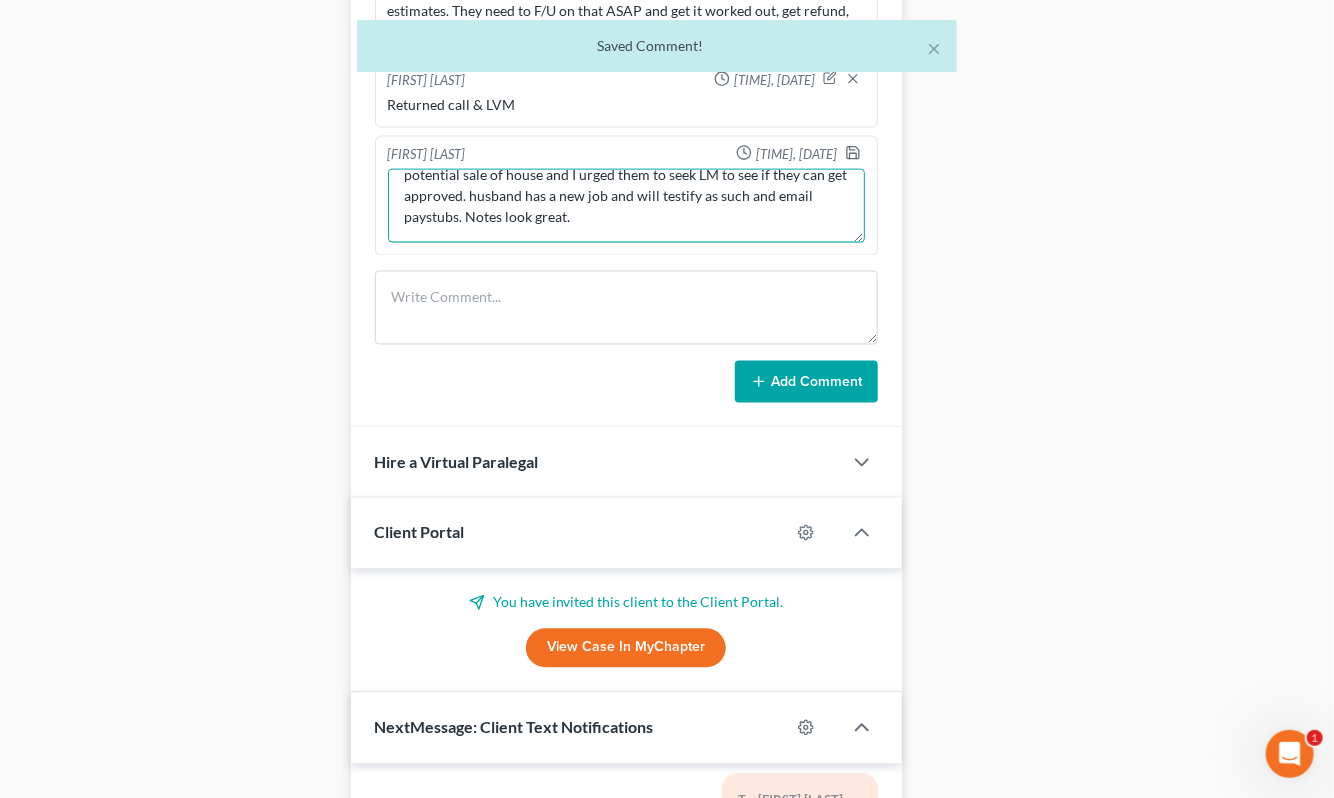 click on "Ct prep - debtors did well; they are struggling with payments. Discussed potential sale of house and I urged them to seek LM to see if they can get approved. husband has a new job and will testify as such and email paystubs. Notes look great." at bounding box center (626, 206) 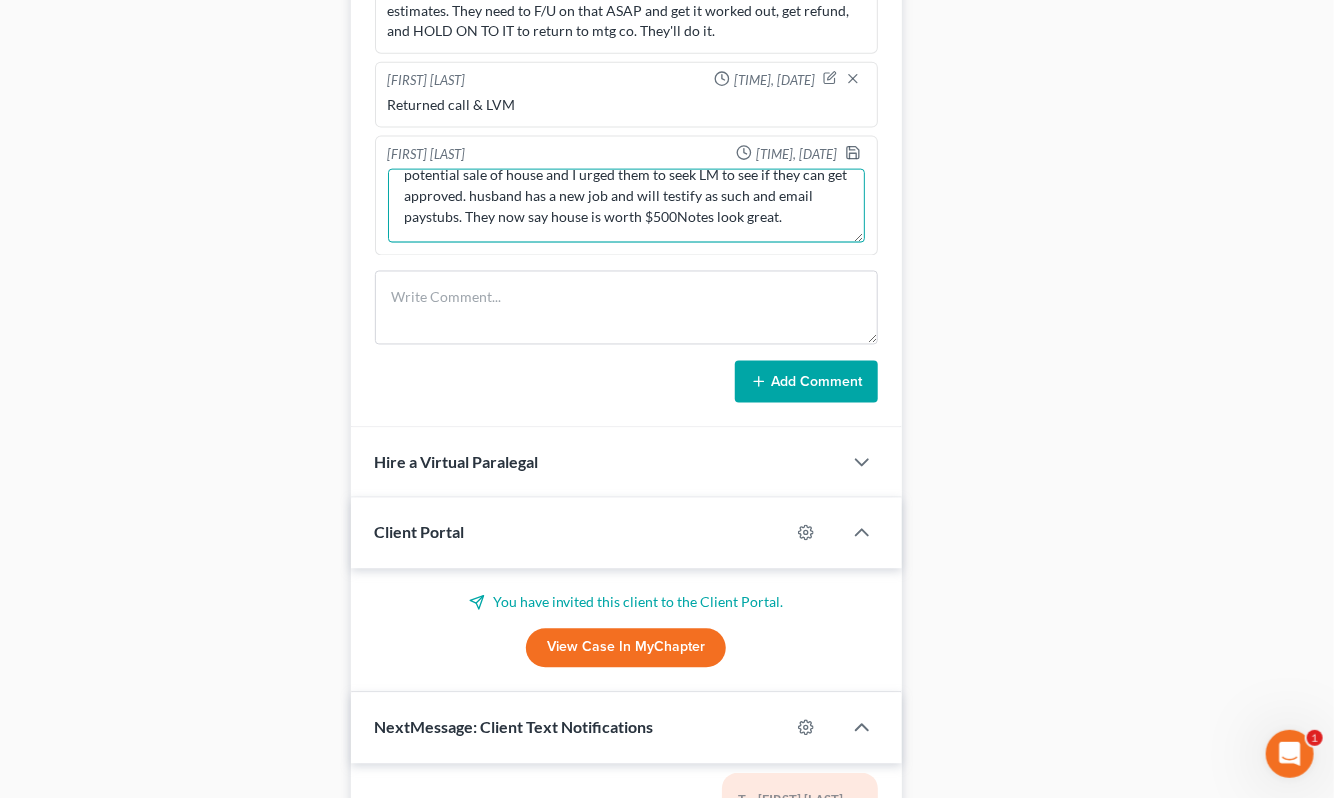 scroll, scrollTop: 45, scrollLeft: 0, axis: vertical 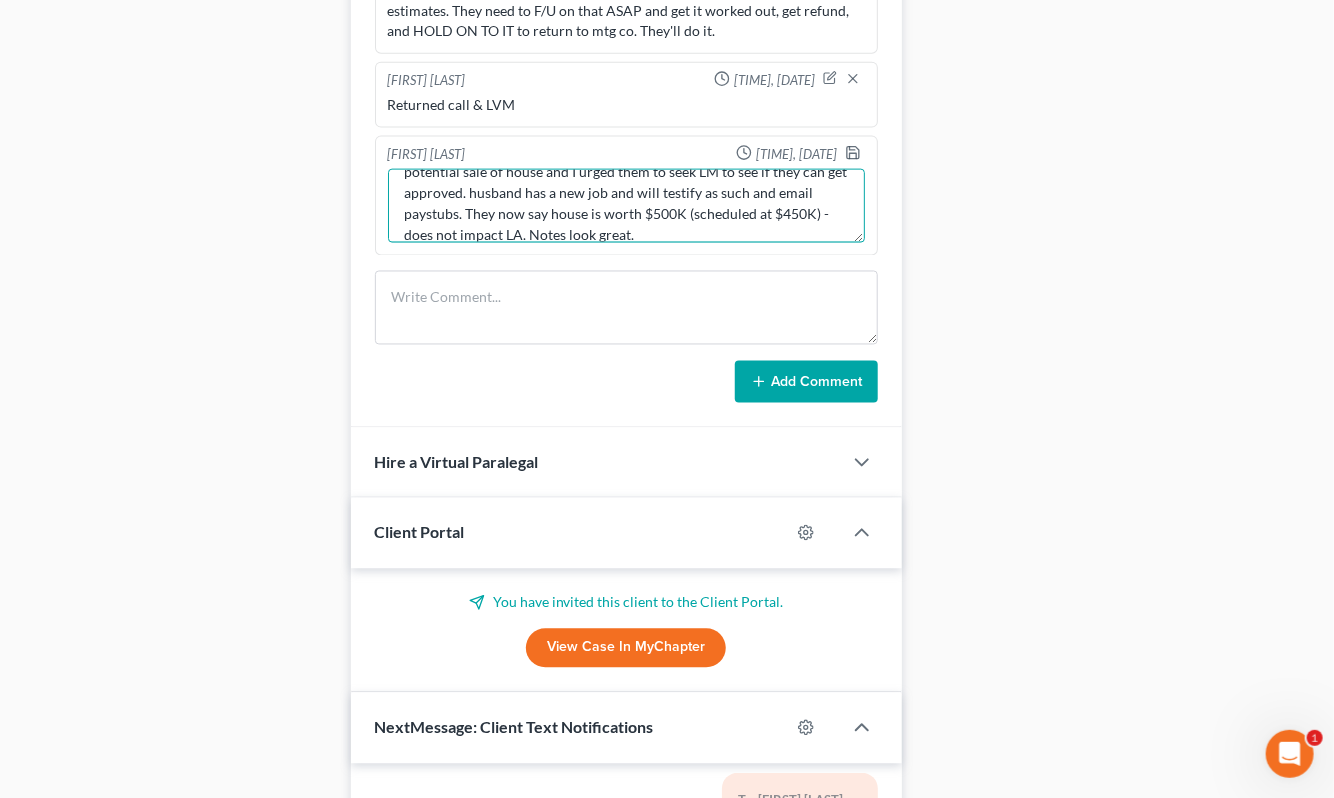 type on "Ct prep - debtors did well; they are struggling with payments. Discussed potential sale of house and I urged them to seek LM to see if they can get approved. husband has a new job and will testify as such and email paystubs. They now say house is worth $500K (scheduled at $450K) - does not impact LA. Notes look great." 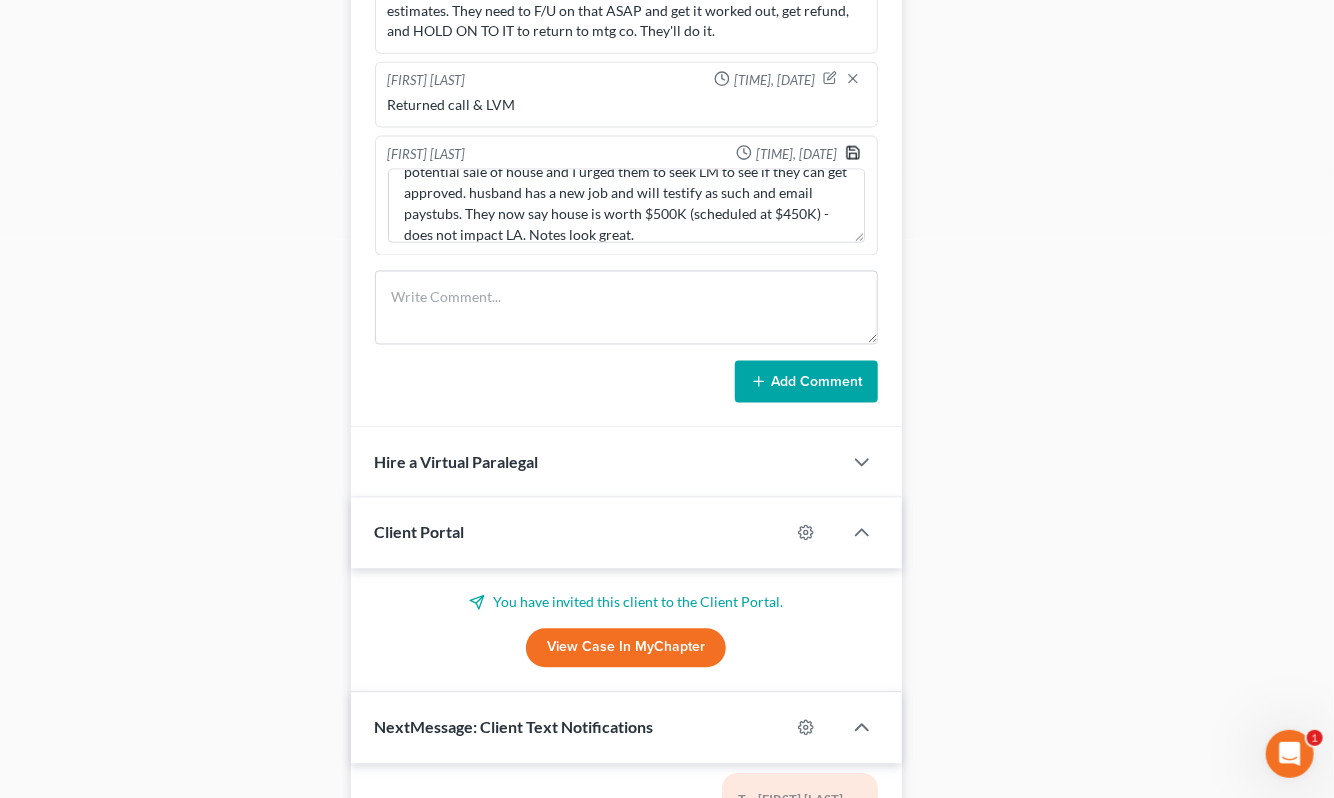 click 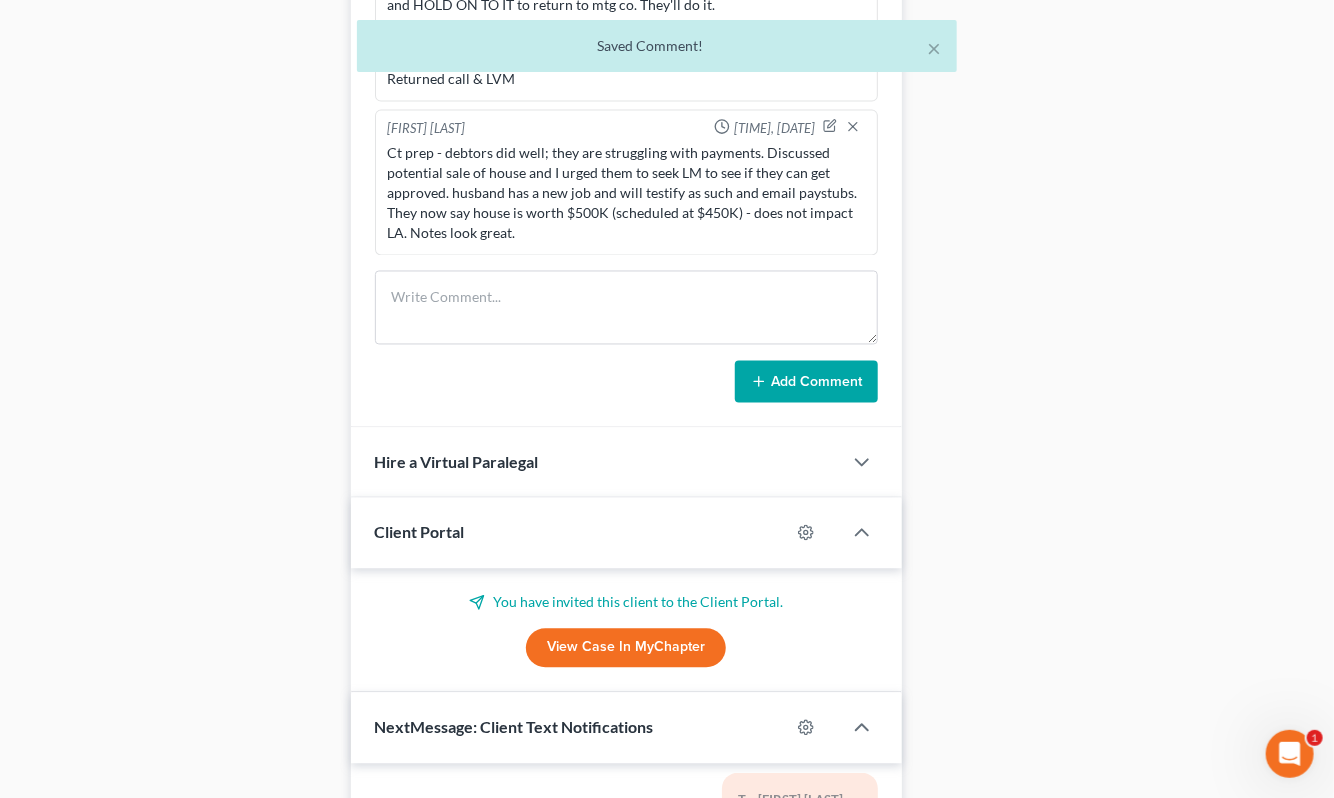 scroll, scrollTop: 1022, scrollLeft: 0, axis: vertical 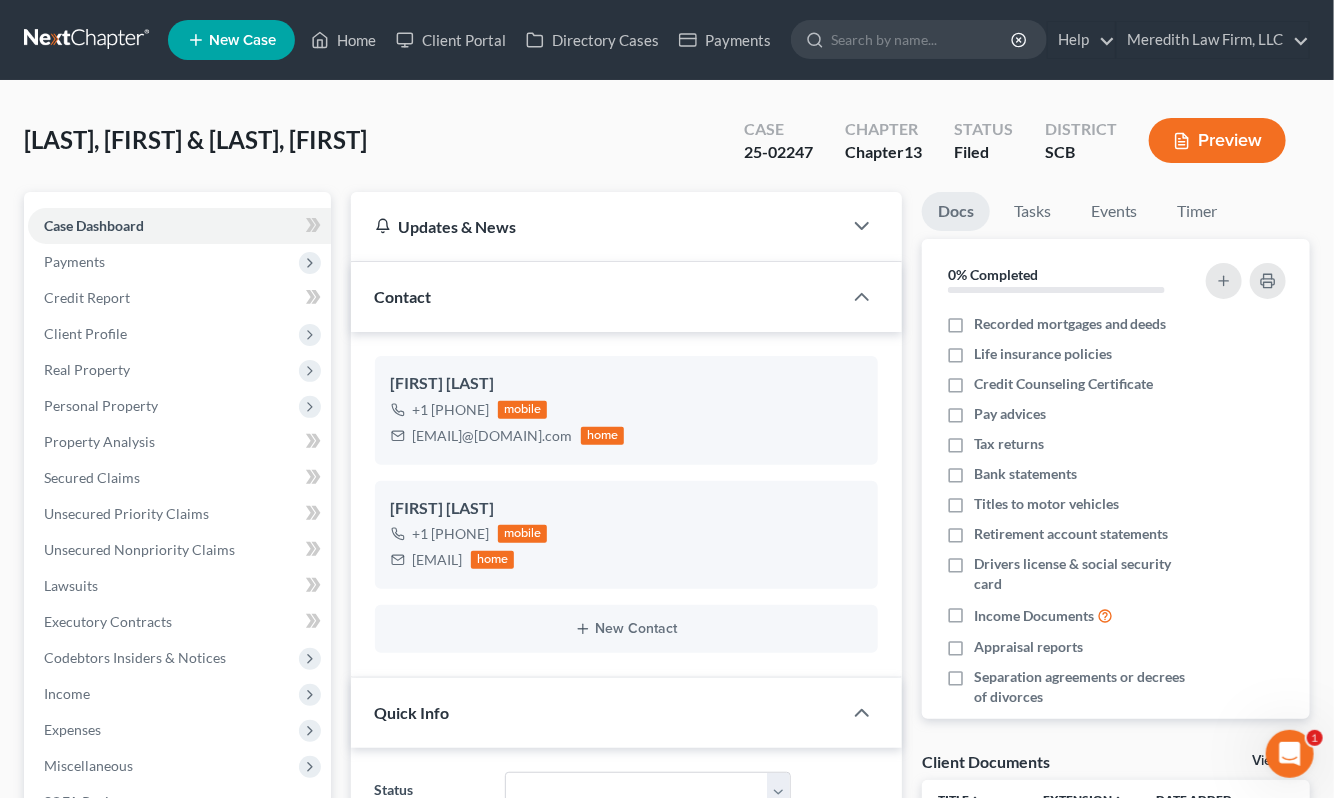 click at bounding box center [88, 40] 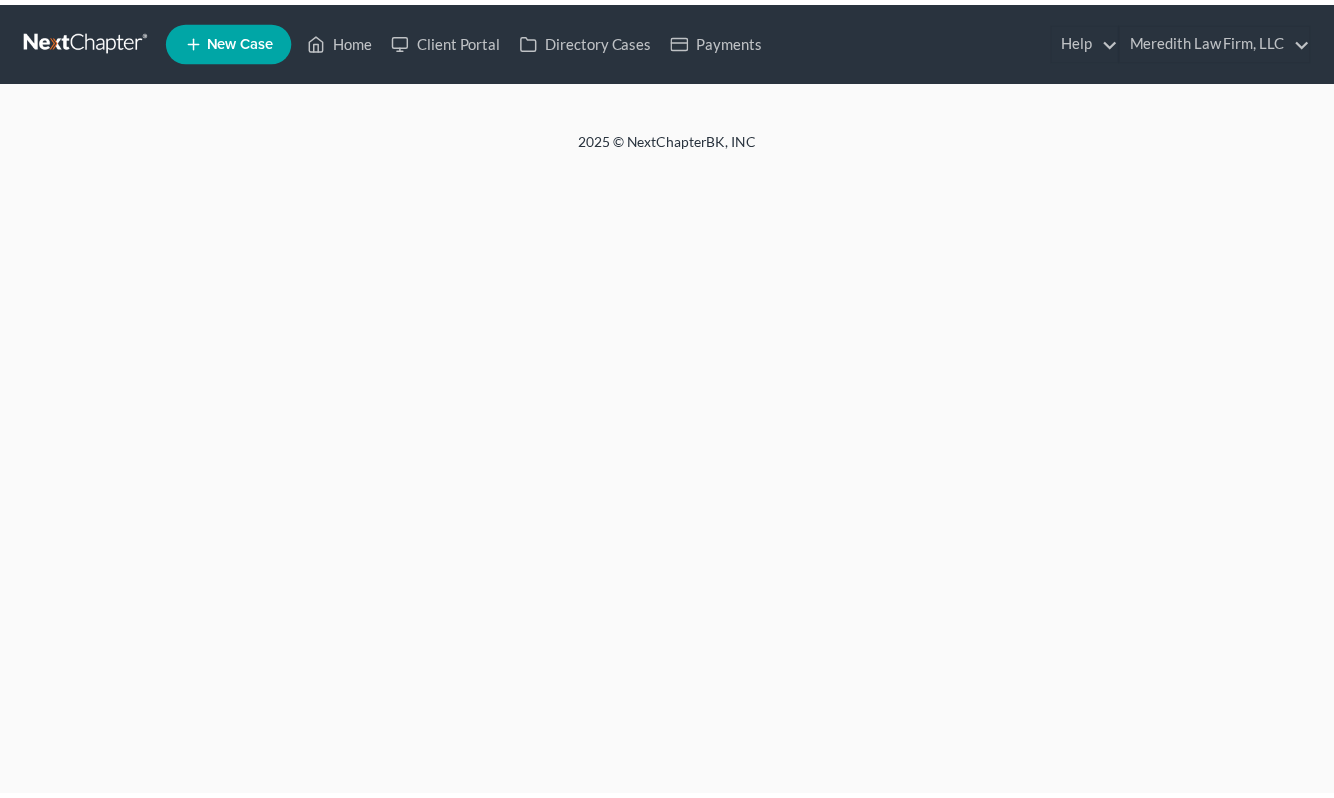 scroll, scrollTop: 0, scrollLeft: 0, axis: both 